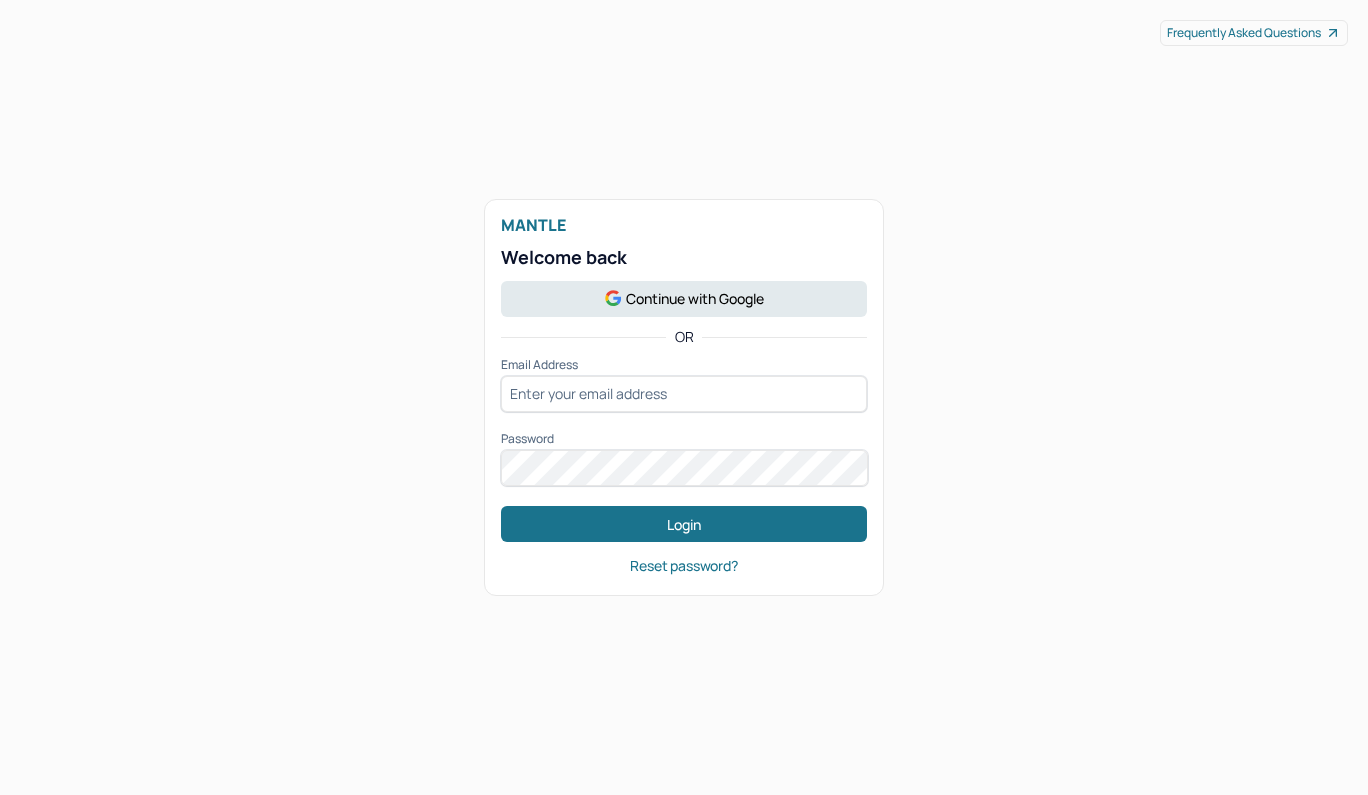 scroll, scrollTop: 0, scrollLeft: 0, axis: both 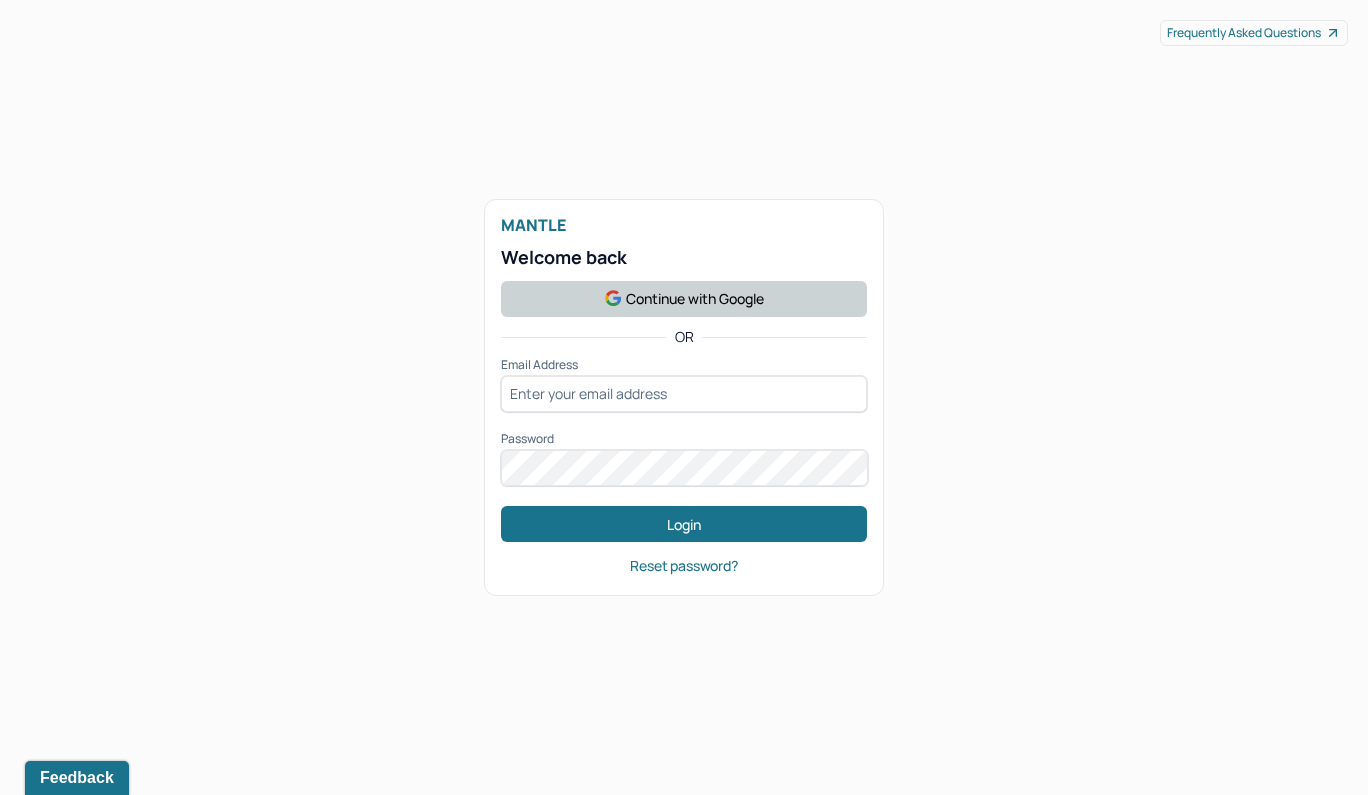 click on "Continue with Google" at bounding box center [684, 299] 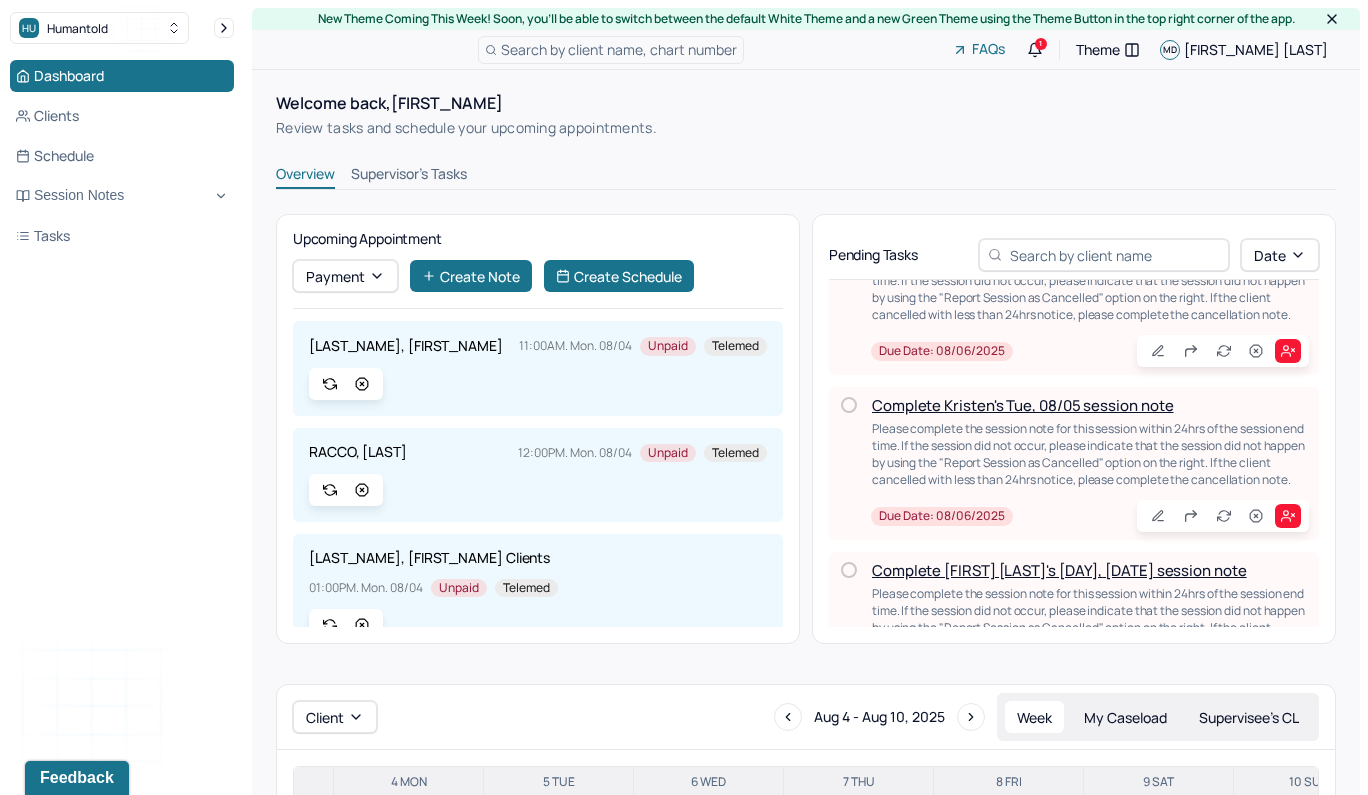 scroll, scrollTop: 73, scrollLeft: 0, axis: vertical 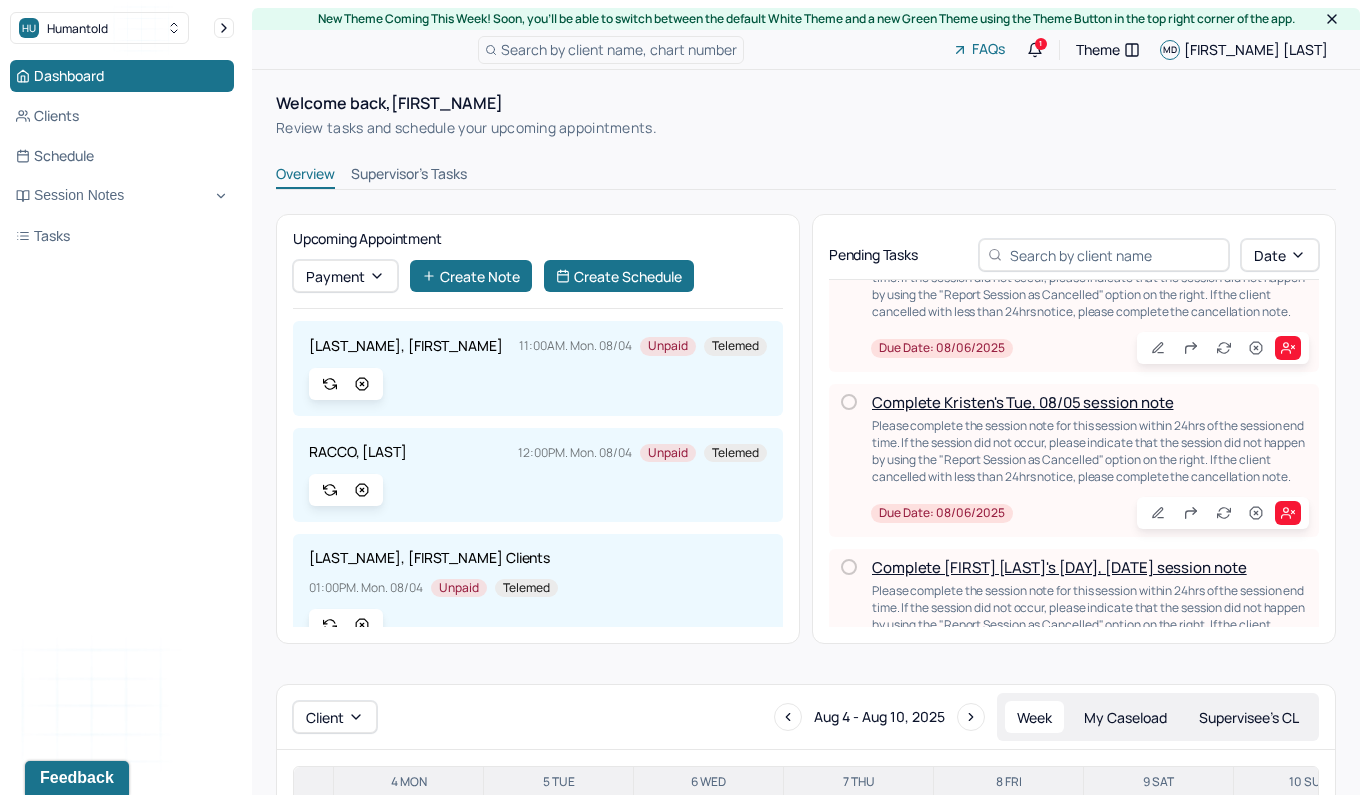 click on "Supervisor's Tasks" at bounding box center [409, 176] 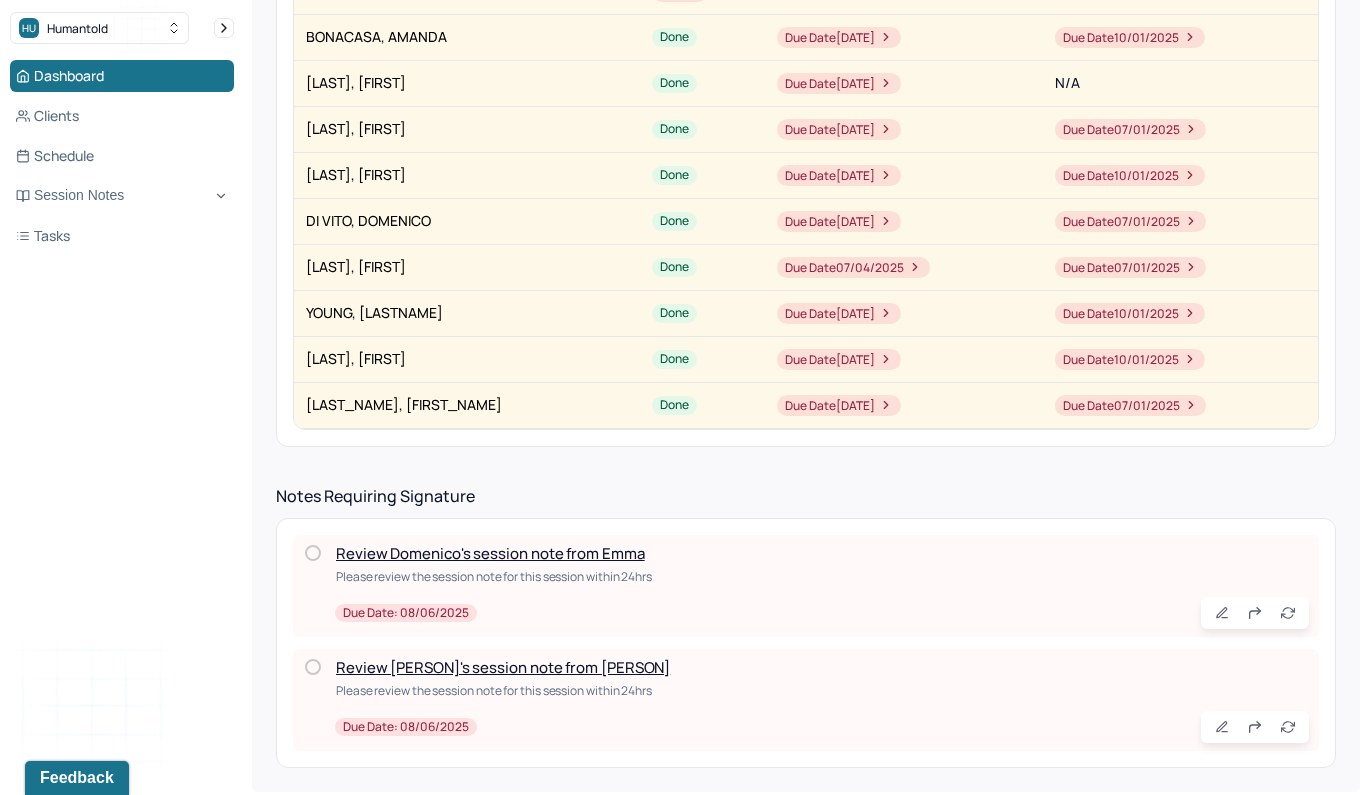 scroll, scrollTop: 442, scrollLeft: 0, axis: vertical 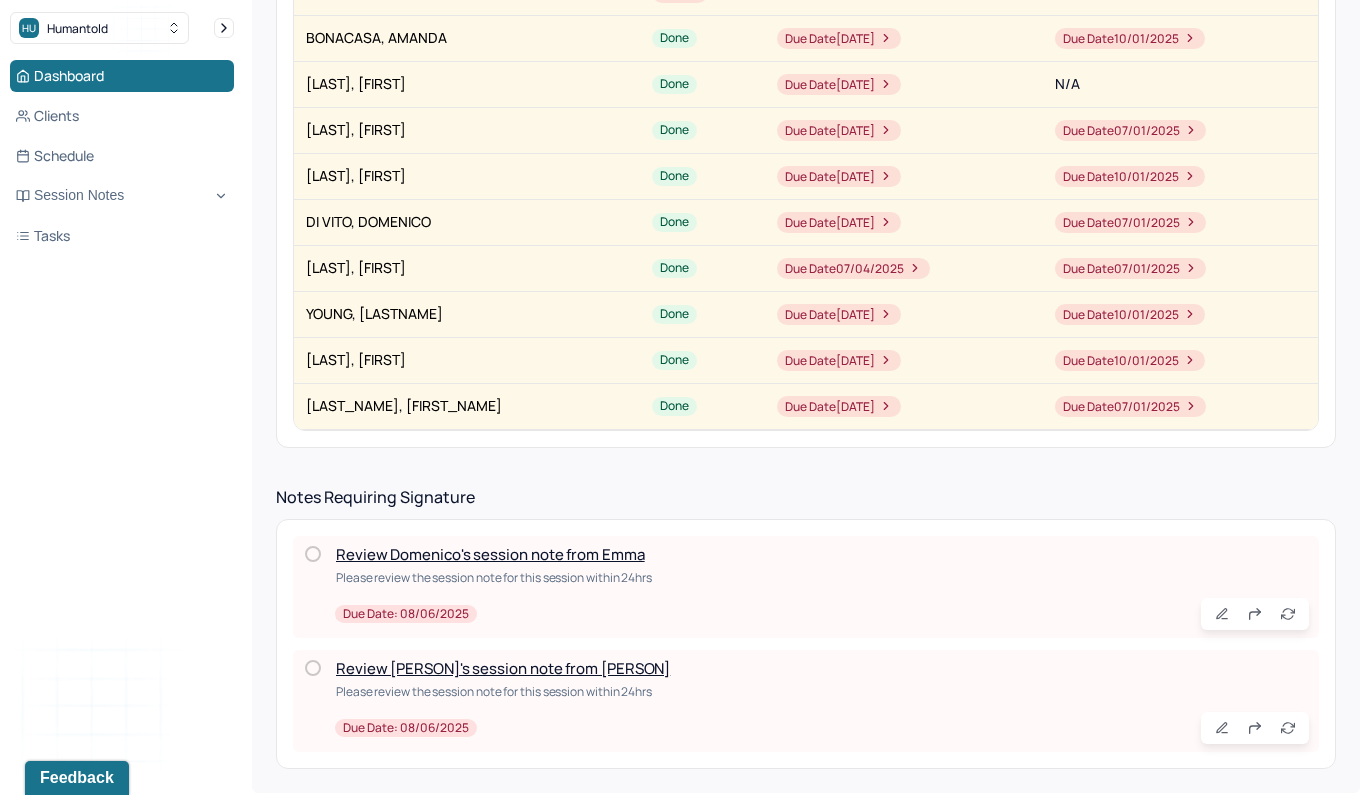 click on "Review Domenico's session note from Emma" at bounding box center [490, 554] 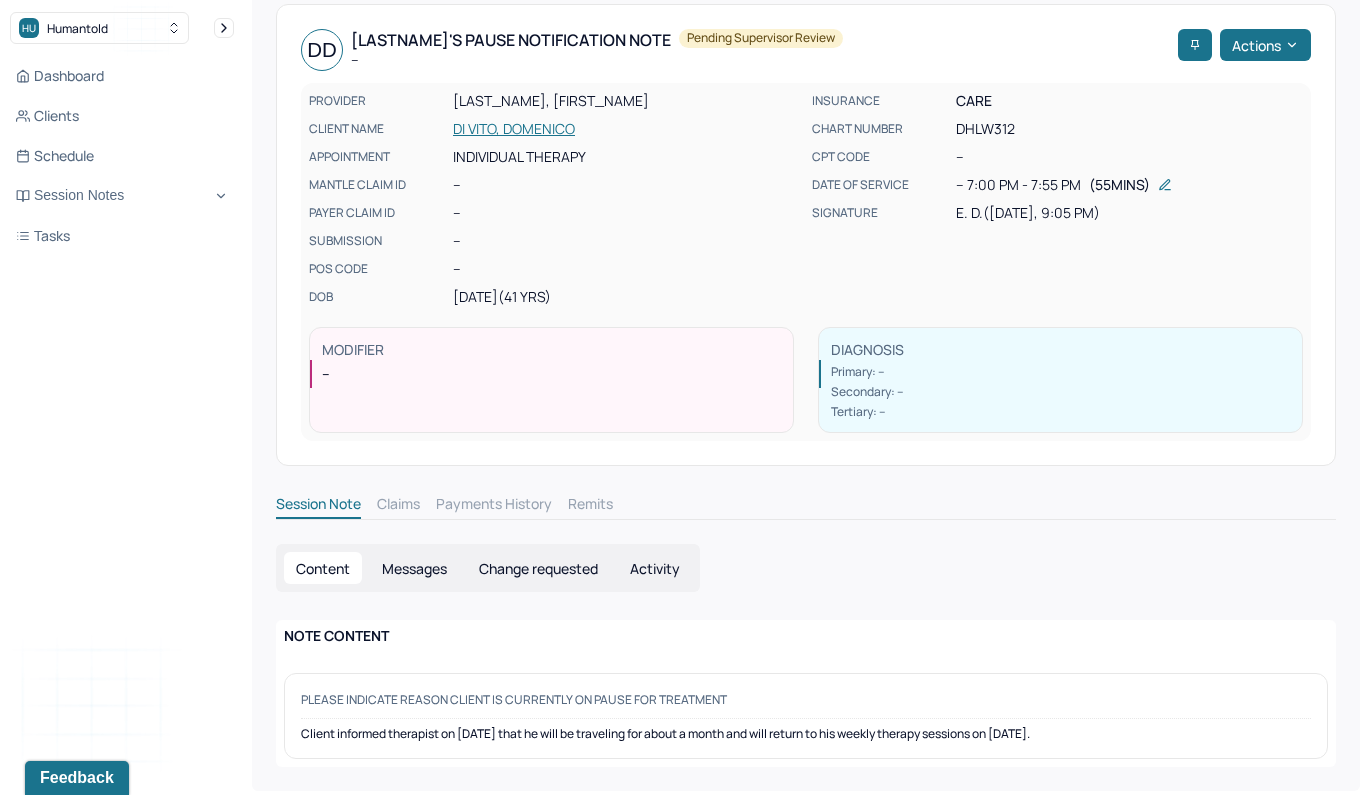 scroll, scrollTop: 89, scrollLeft: 0, axis: vertical 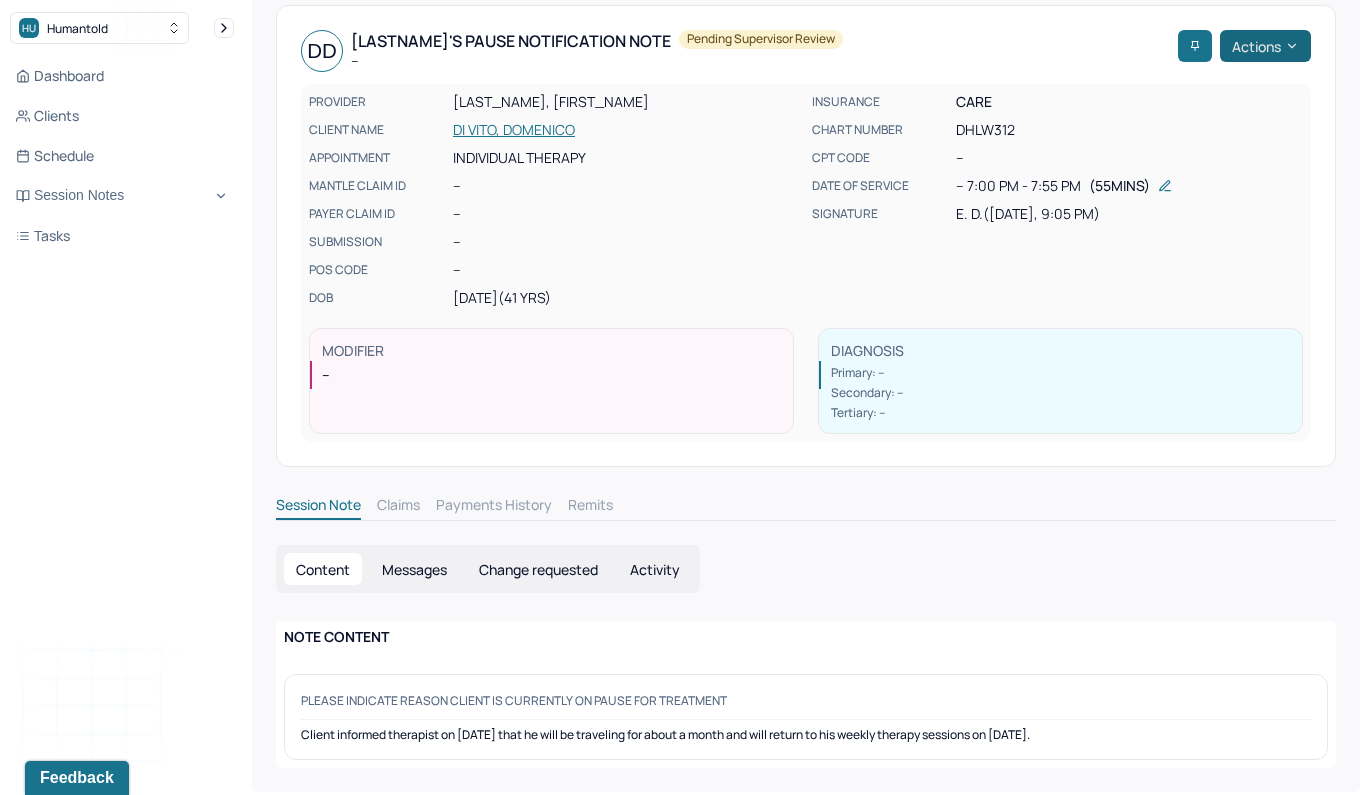 click on "Actions" at bounding box center (1265, 46) 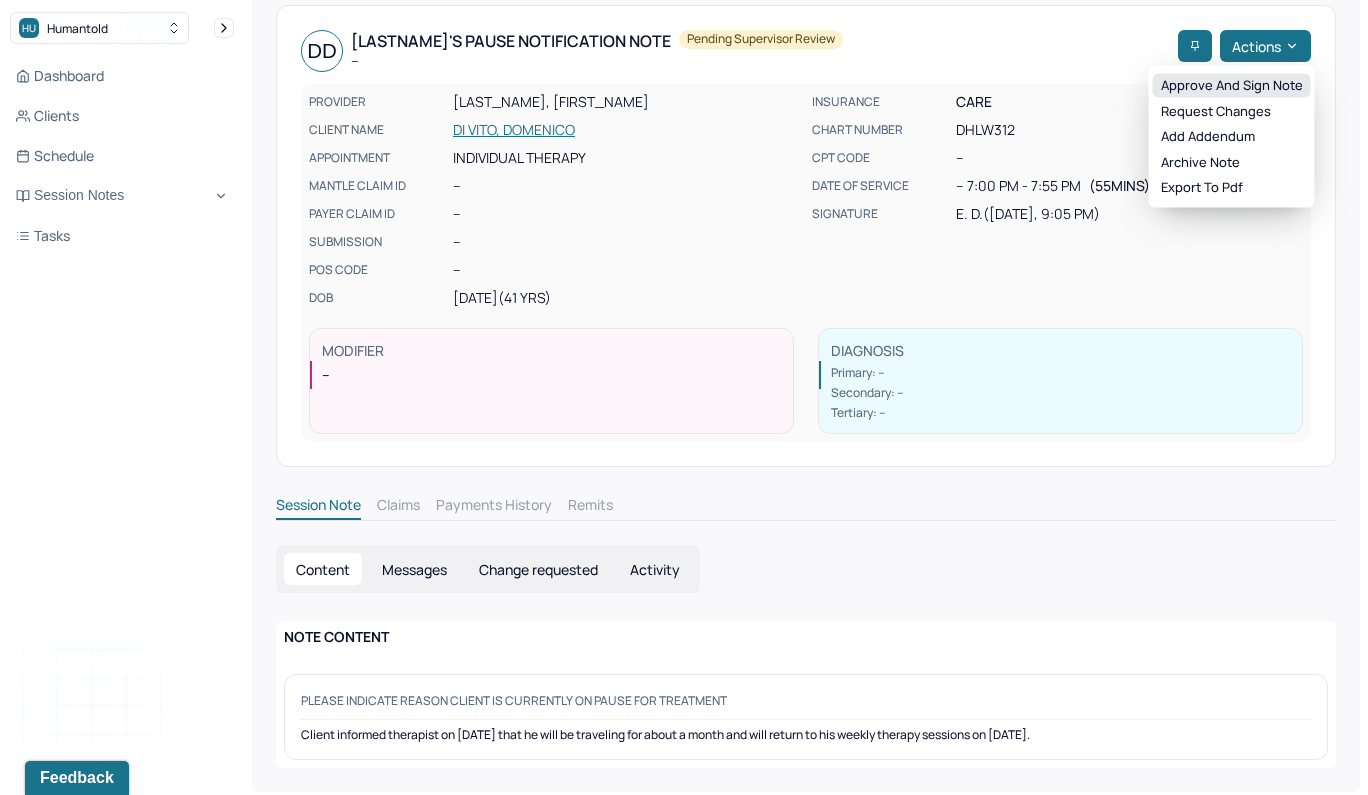 click on "Approve and sign note" at bounding box center [1232, 86] 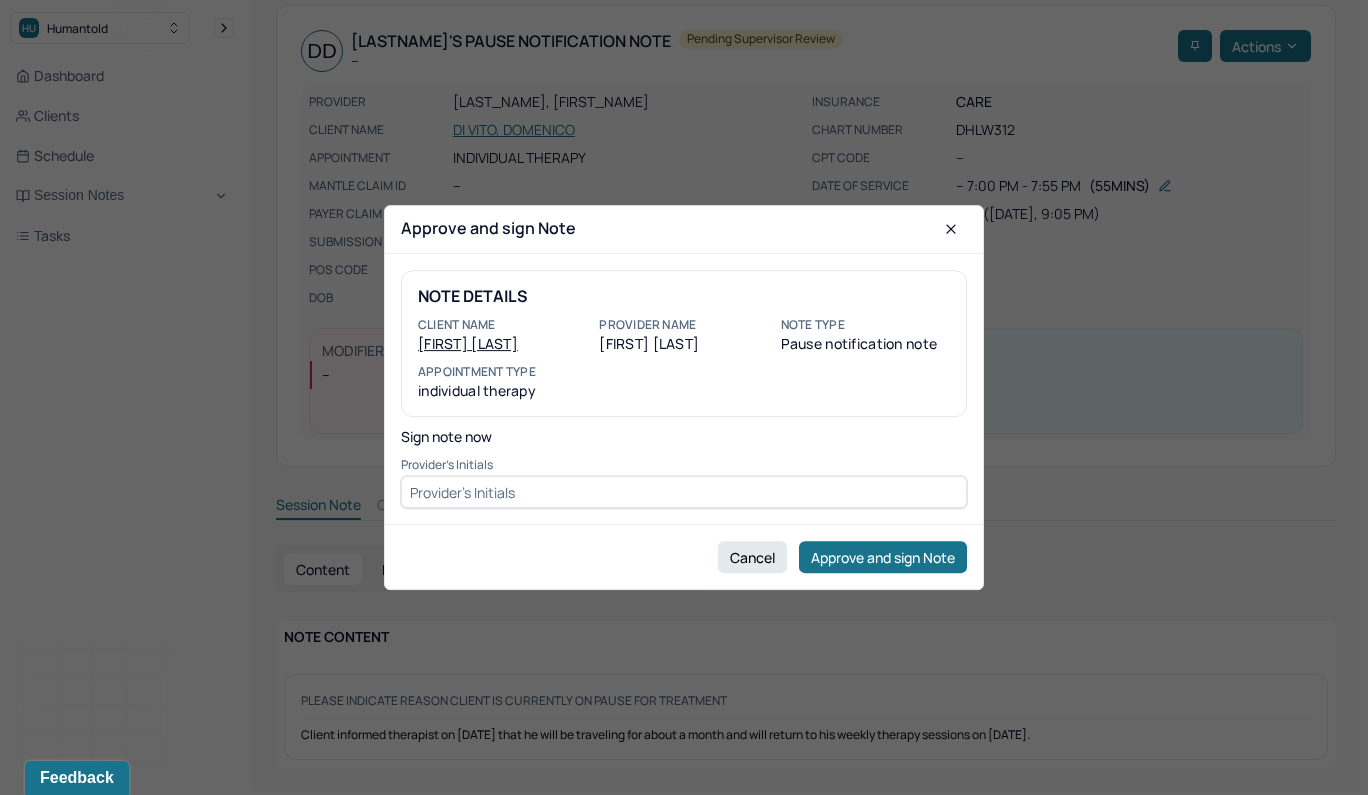 click at bounding box center (684, 492) 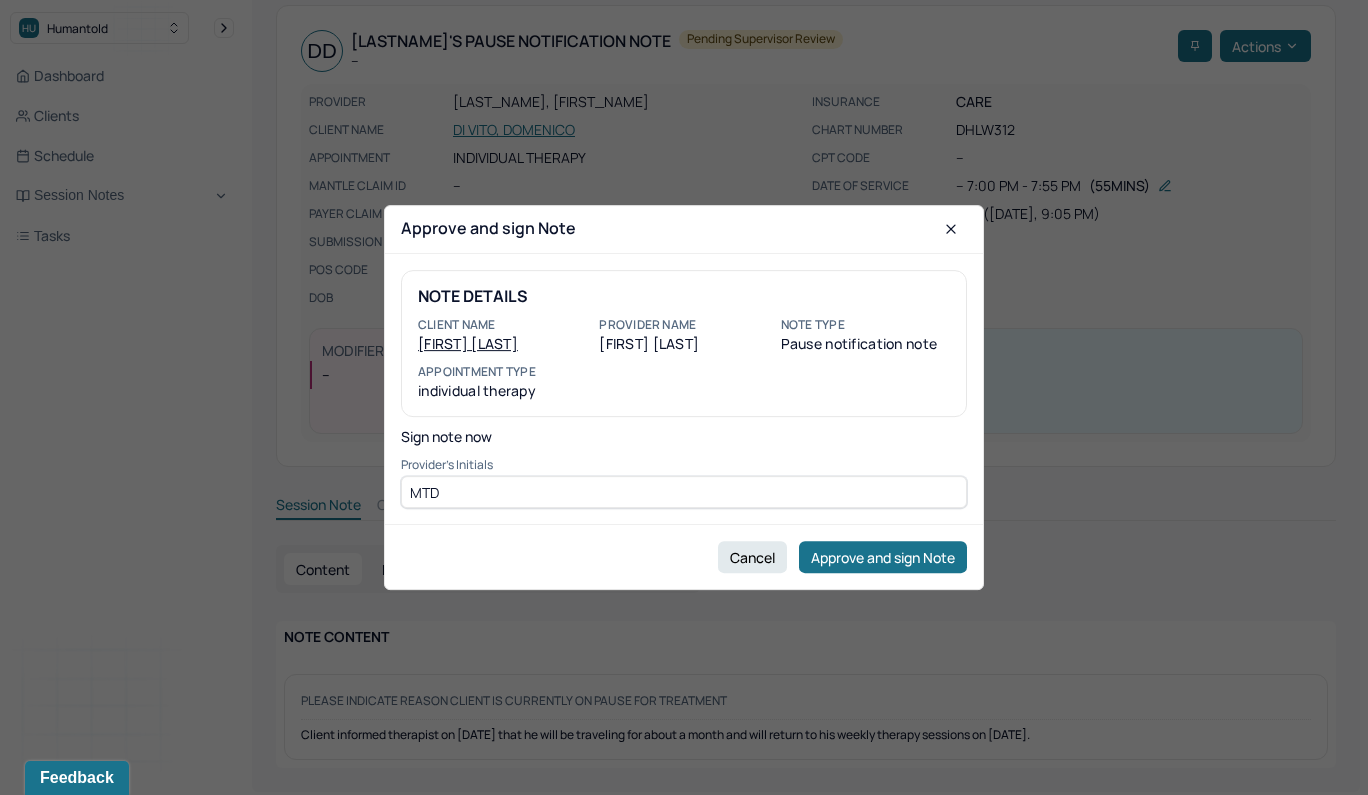 type on "MTD" 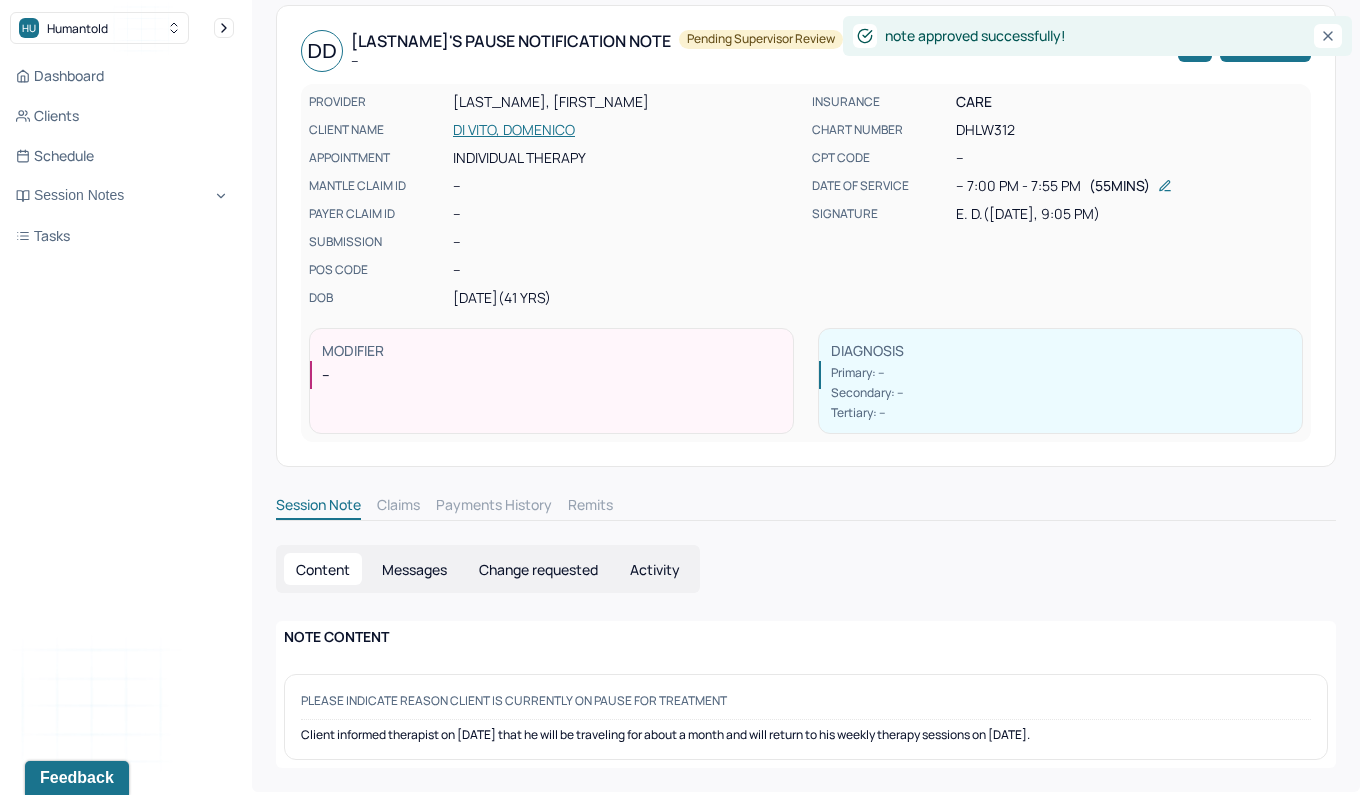 scroll, scrollTop: 83, scrollLeft: 0, axis: vertical 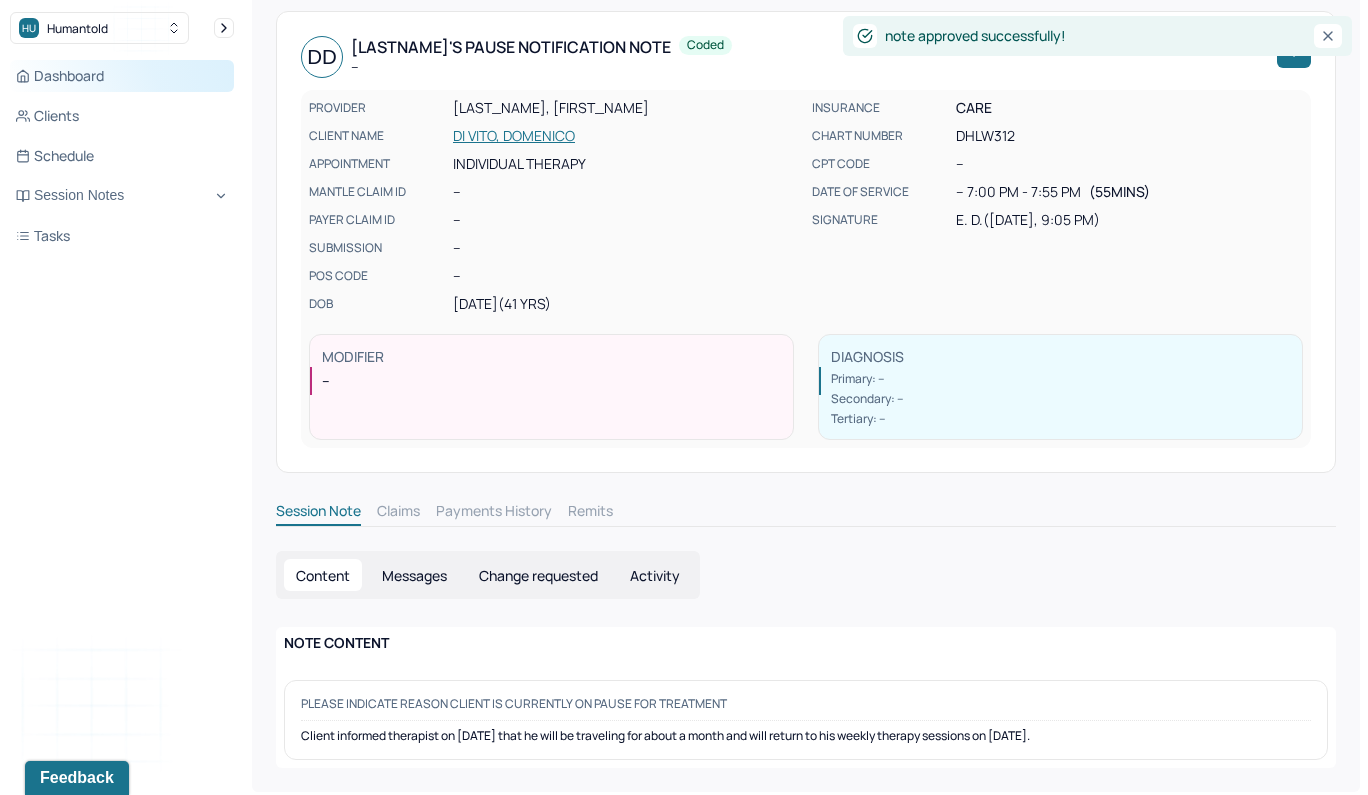 click on "Dashboard" at bounding box center (122, 76) 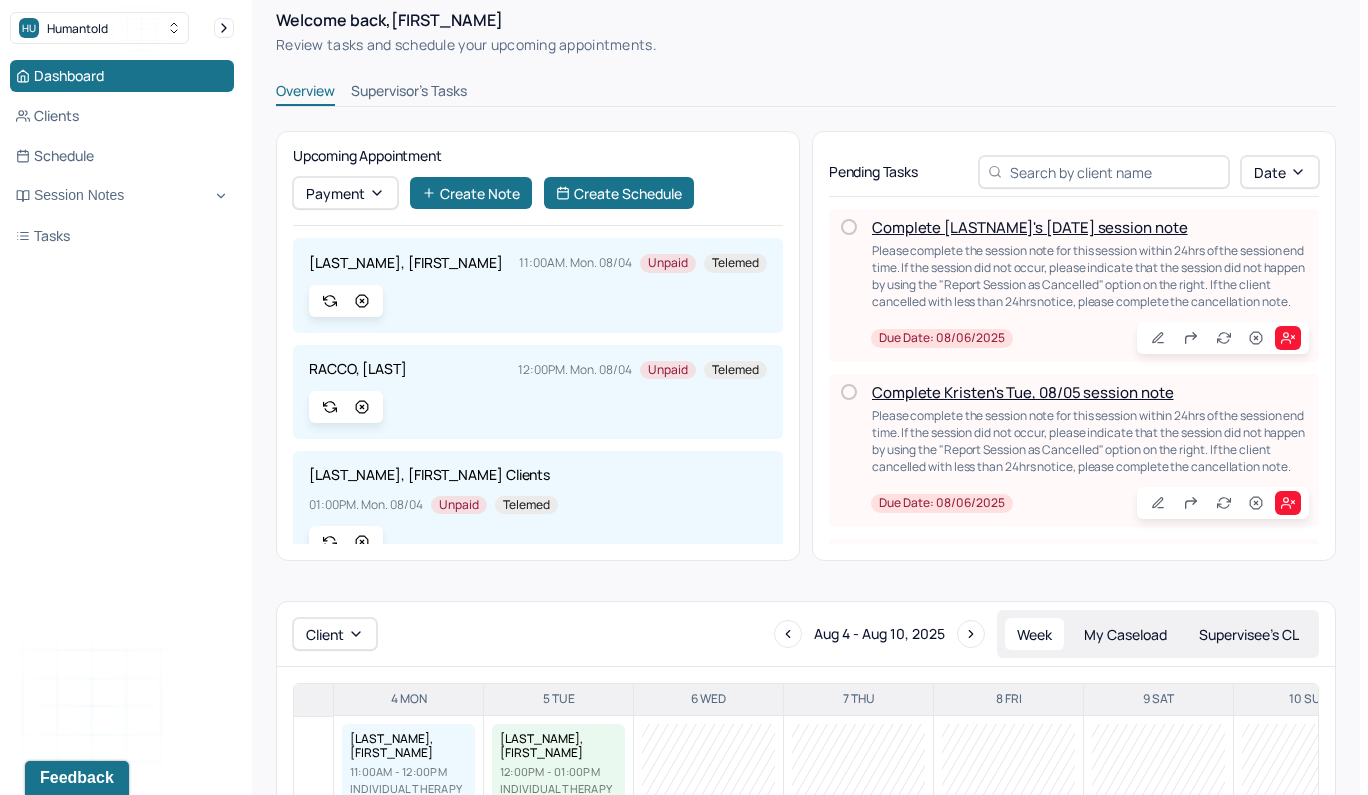 click on "Supervisor's Tasks" at bounding box center (409, 93) 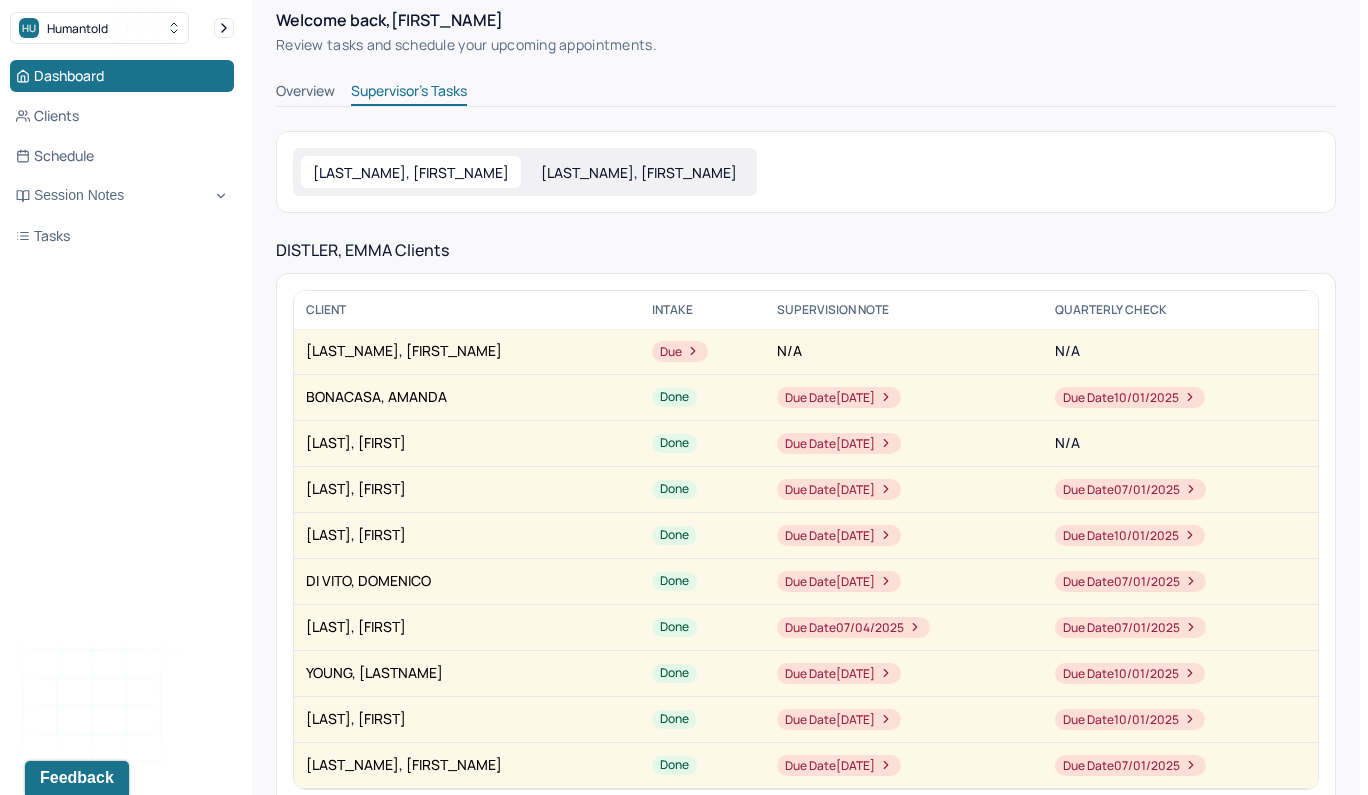 click on "Supervisor's Tasks" at bounding box center (409, 93) 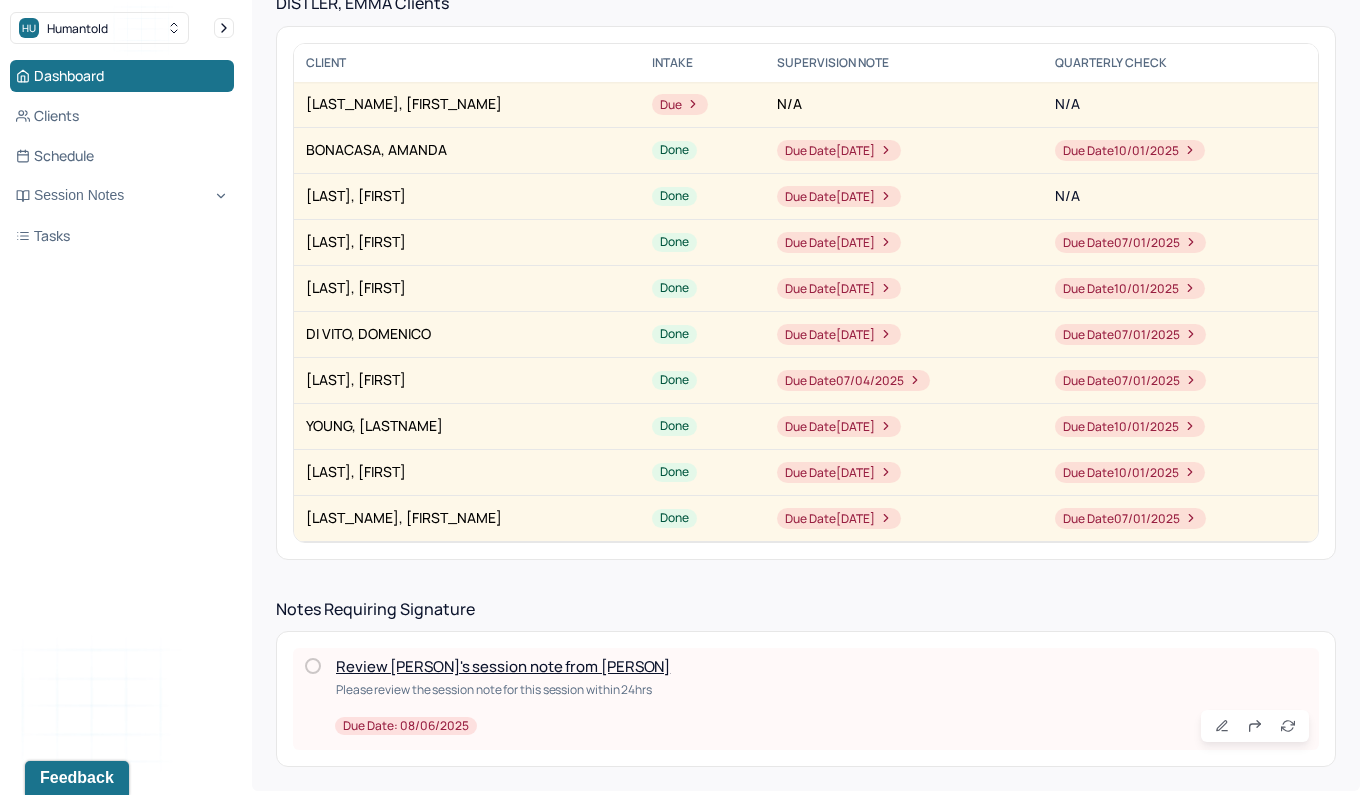 scroll, scrollTop: 328, scrollLeft: 0, axis: vertical 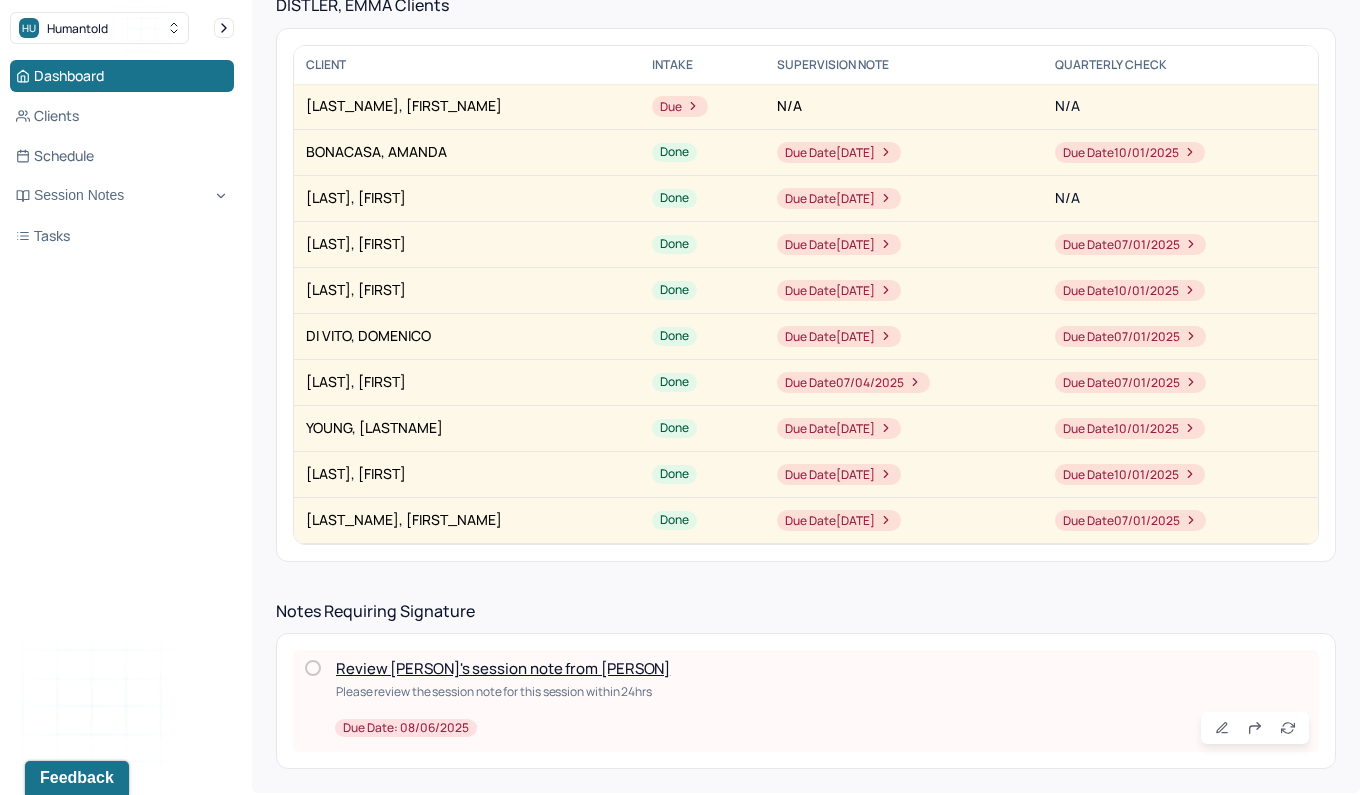 click on "Review [PERSON]'s session note from [PERSON]" at bounding box center [503, 668] 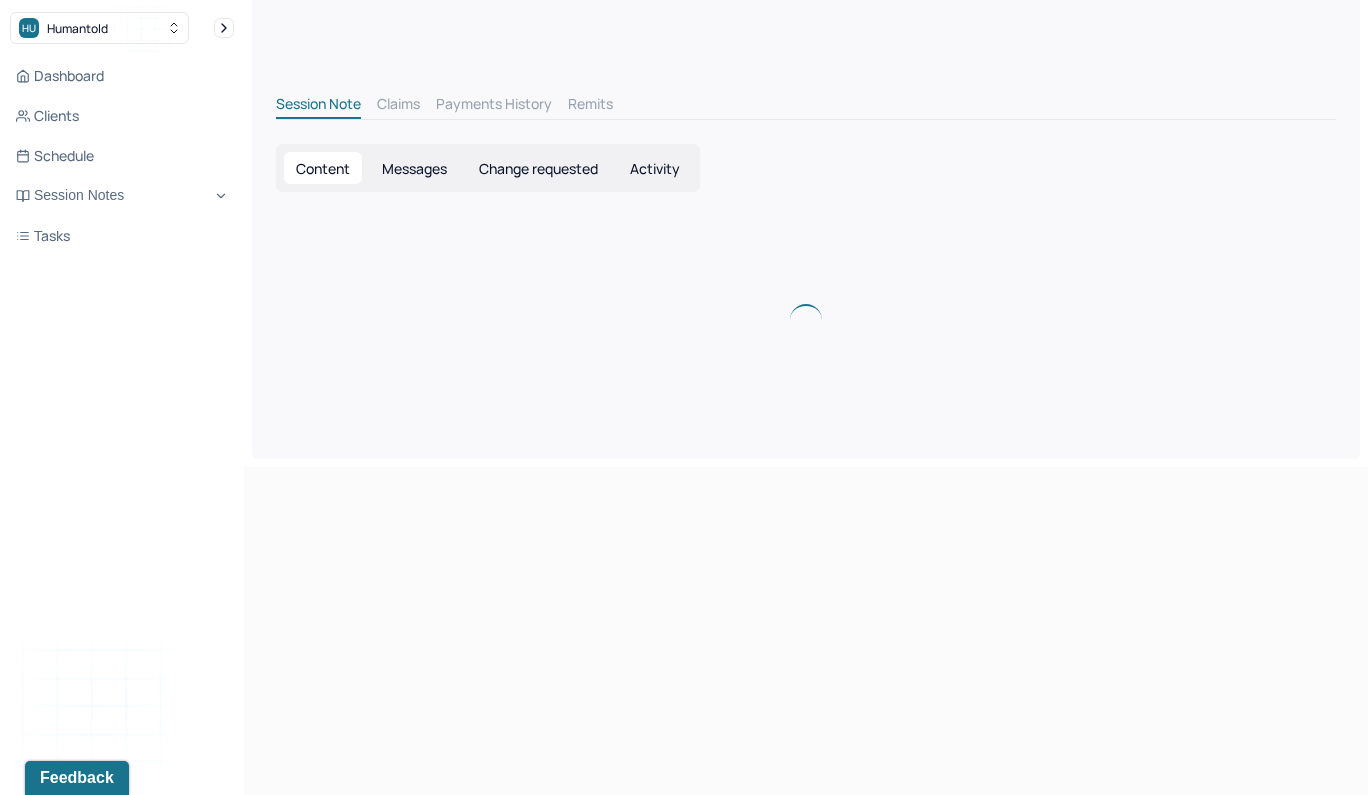 scroll, scrollTop: 0, scrollLeft: 0, axis: both 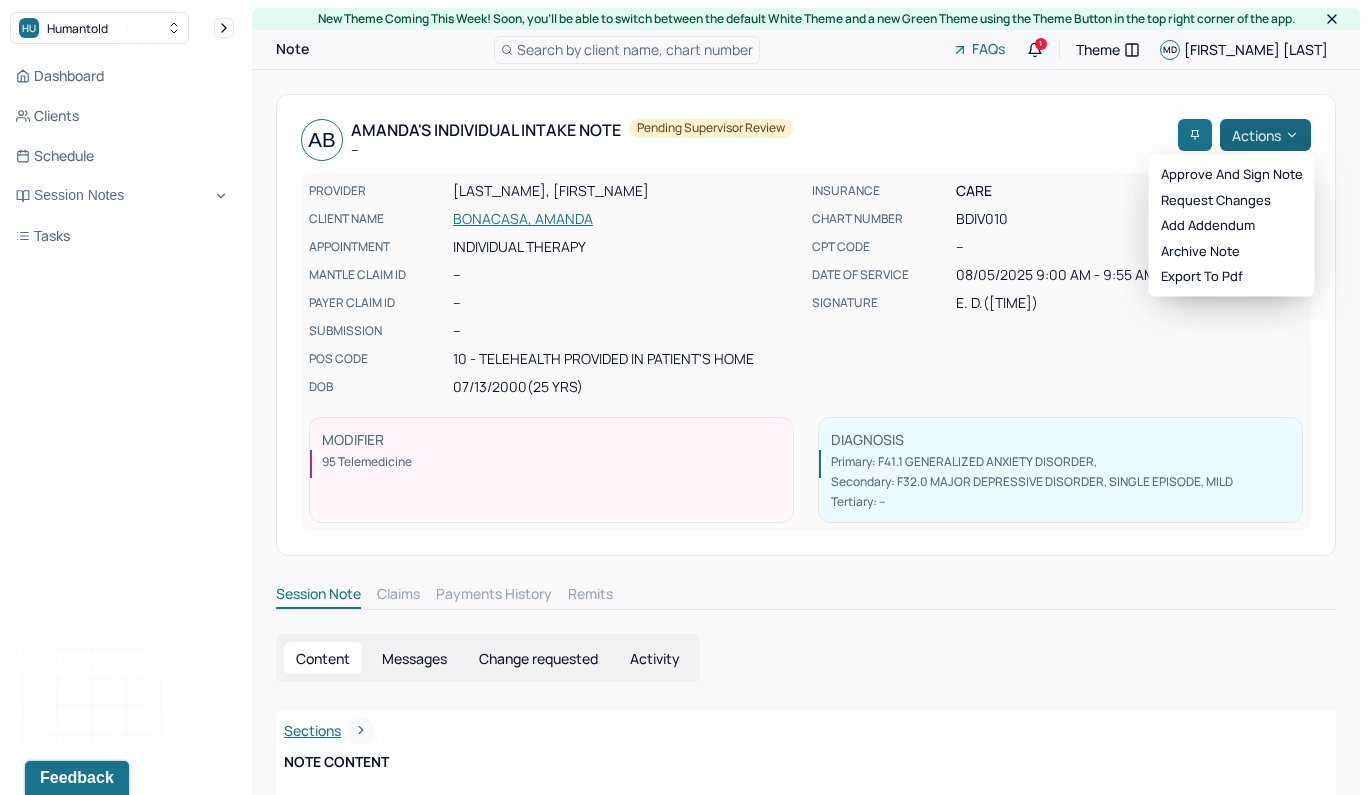 click on "Actions" at bounding box center [1265, 135] 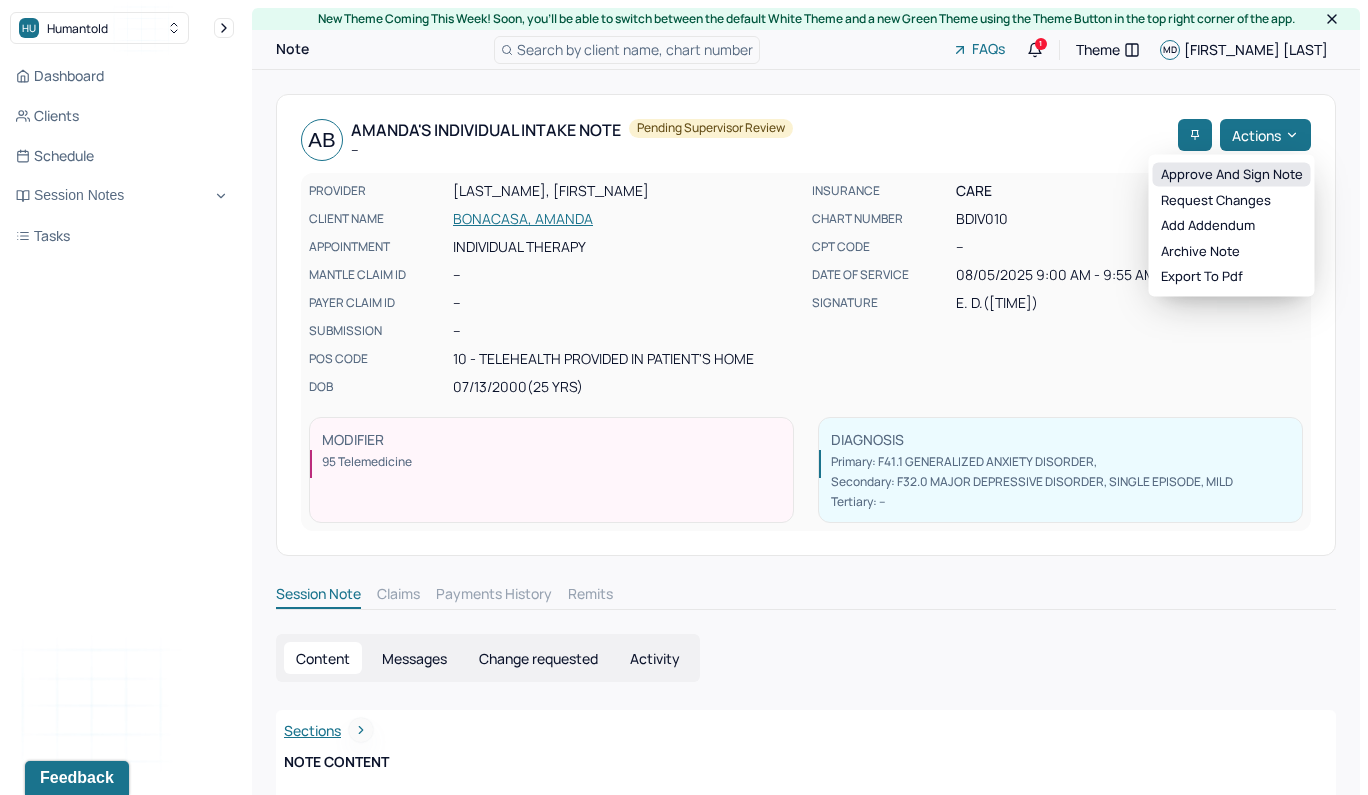 click on "Approve and sign note" at bounding box center (1232, 175) 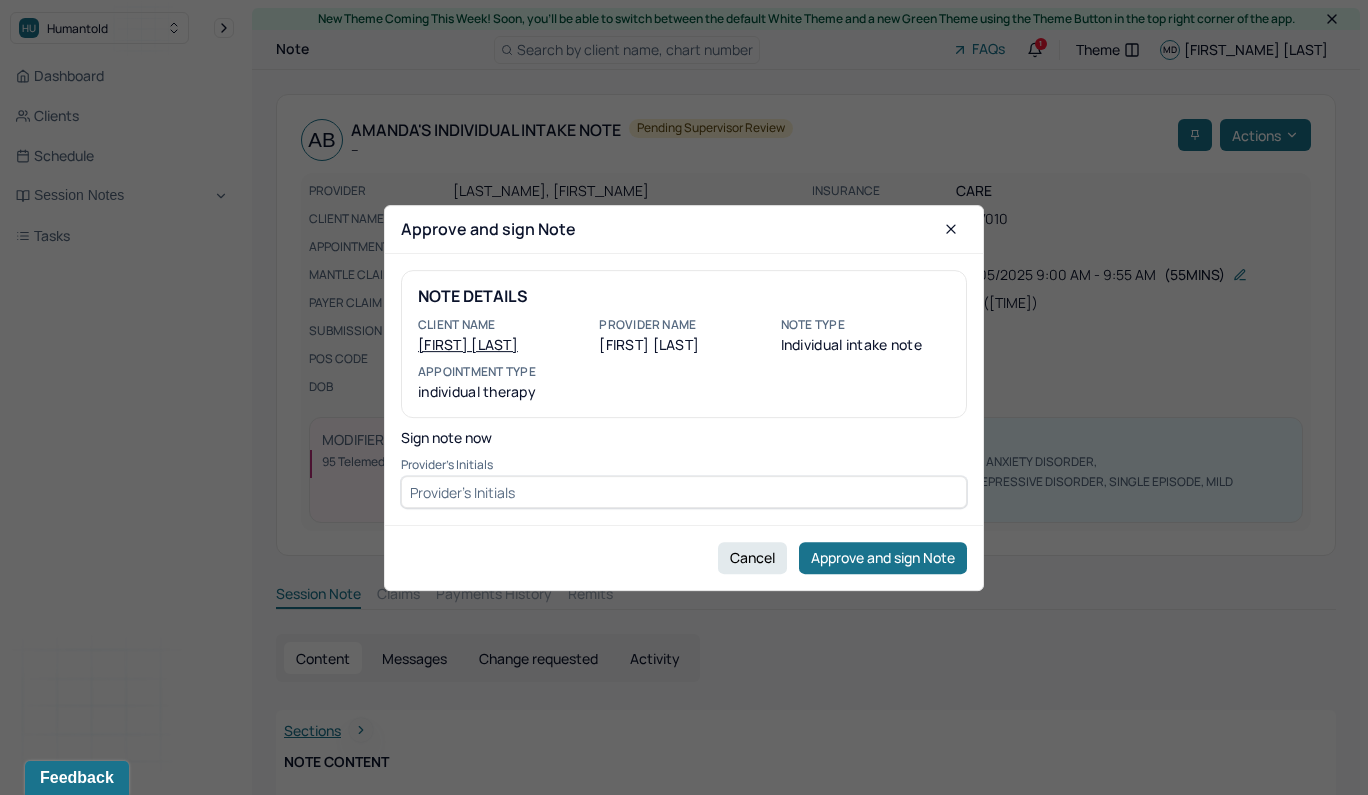 click at bounding box center (684, 492) 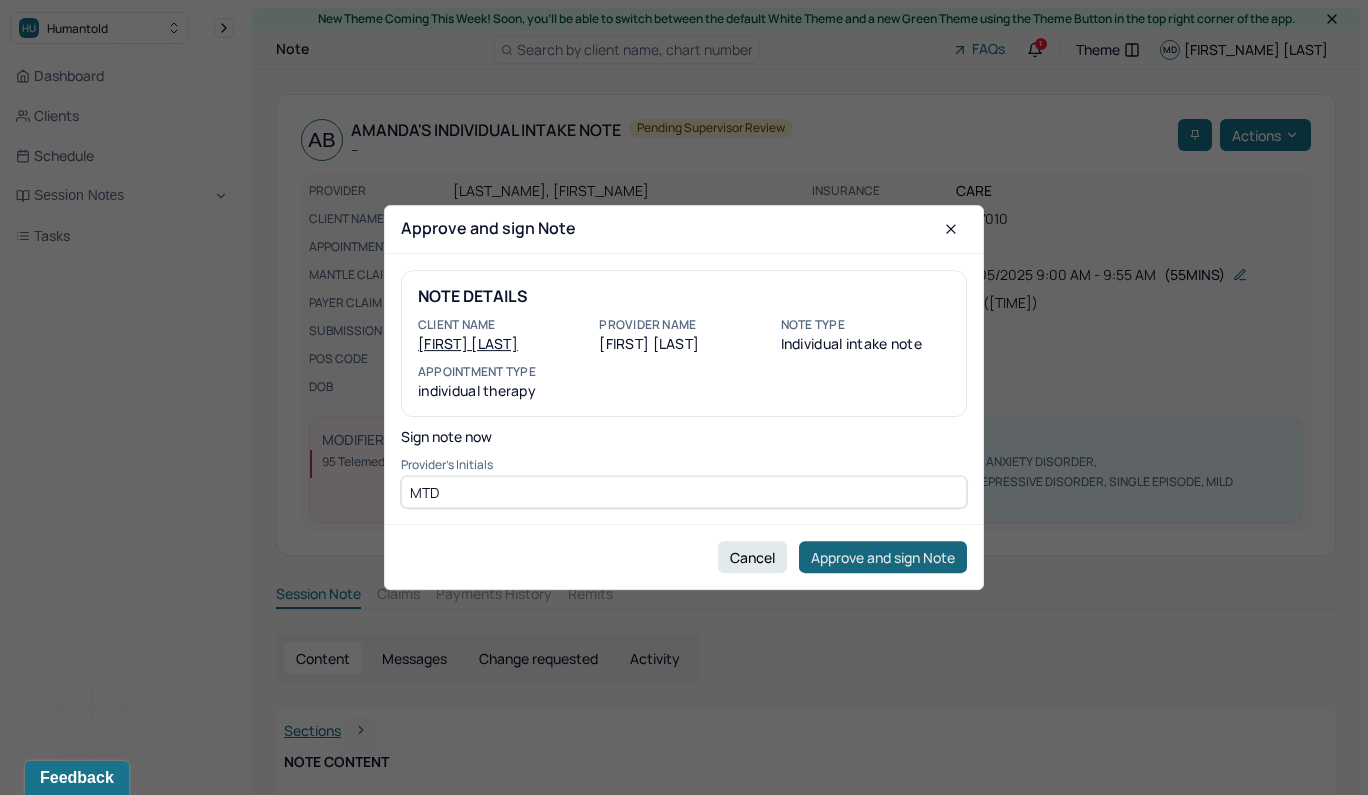 type on "MTD" 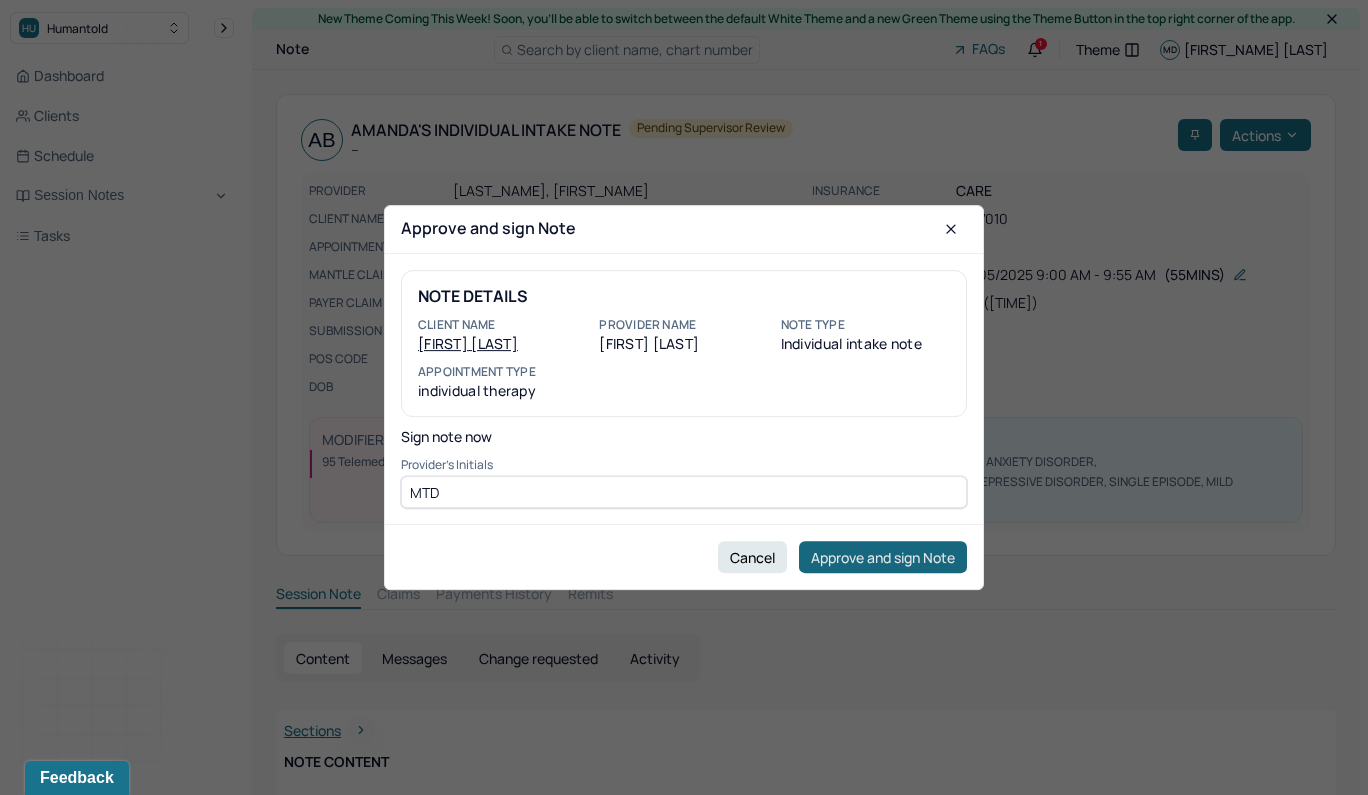 click on "Approve and sign Note" at bounding box center (883, 557) 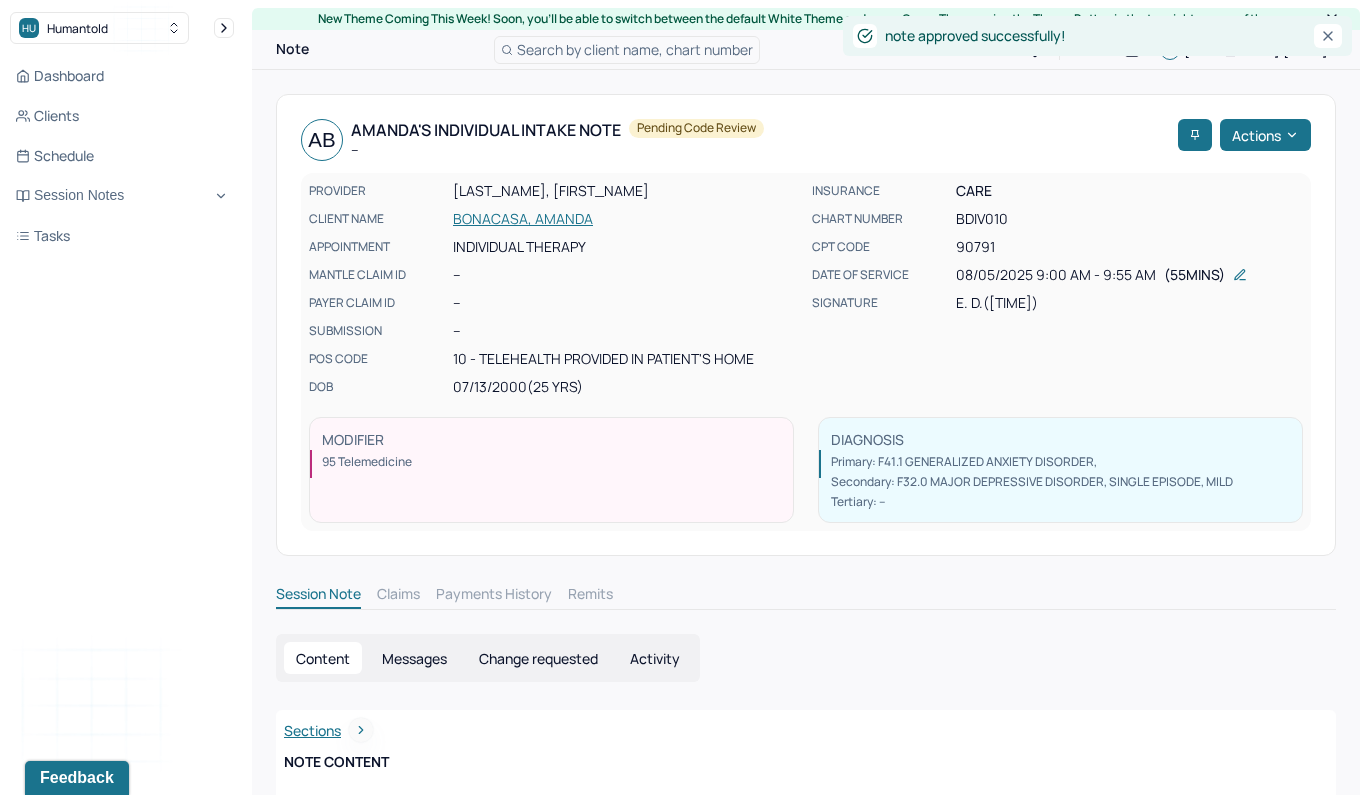 click on "Dashboard Clients Schedule Session Notes Tasks" at bounding box center (122, 156) 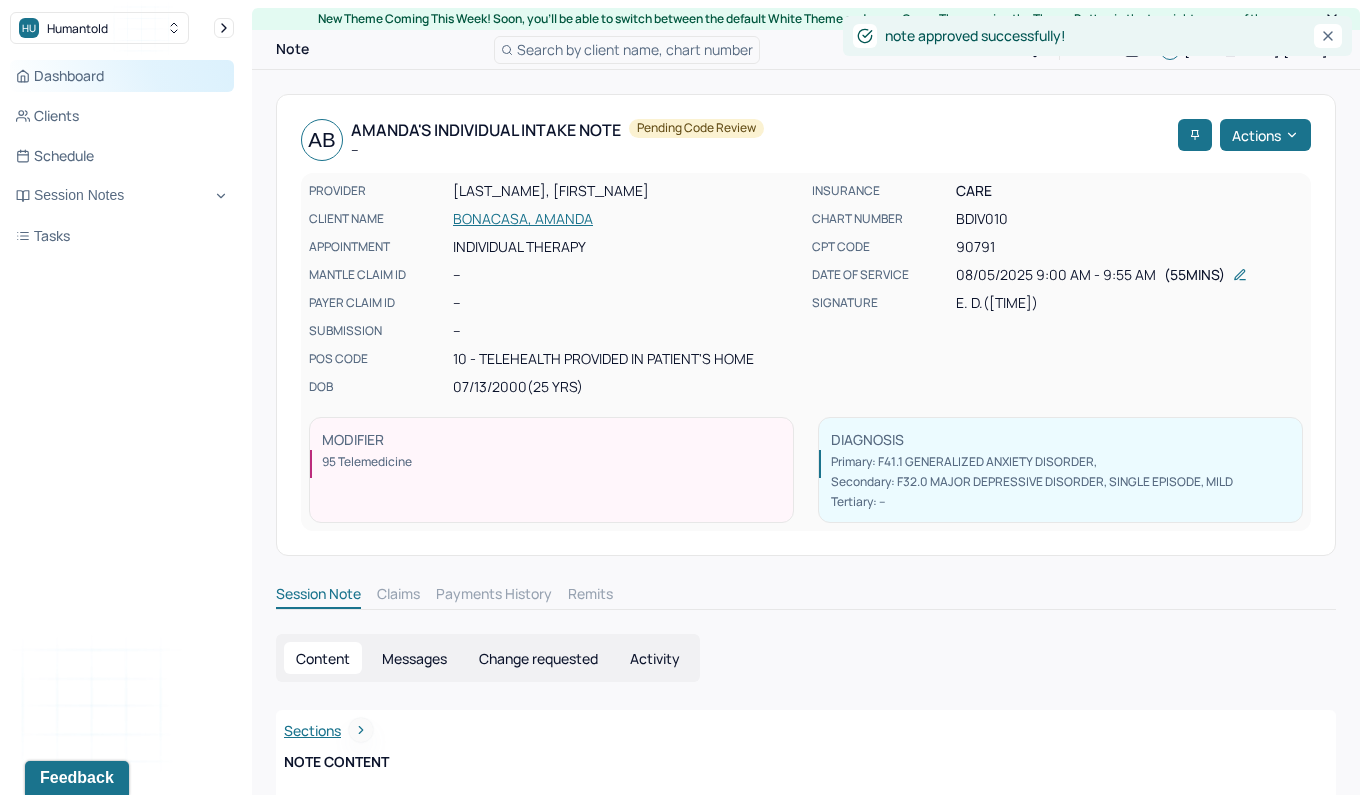 click on "Dashboard" at bounding box center [122, 76] 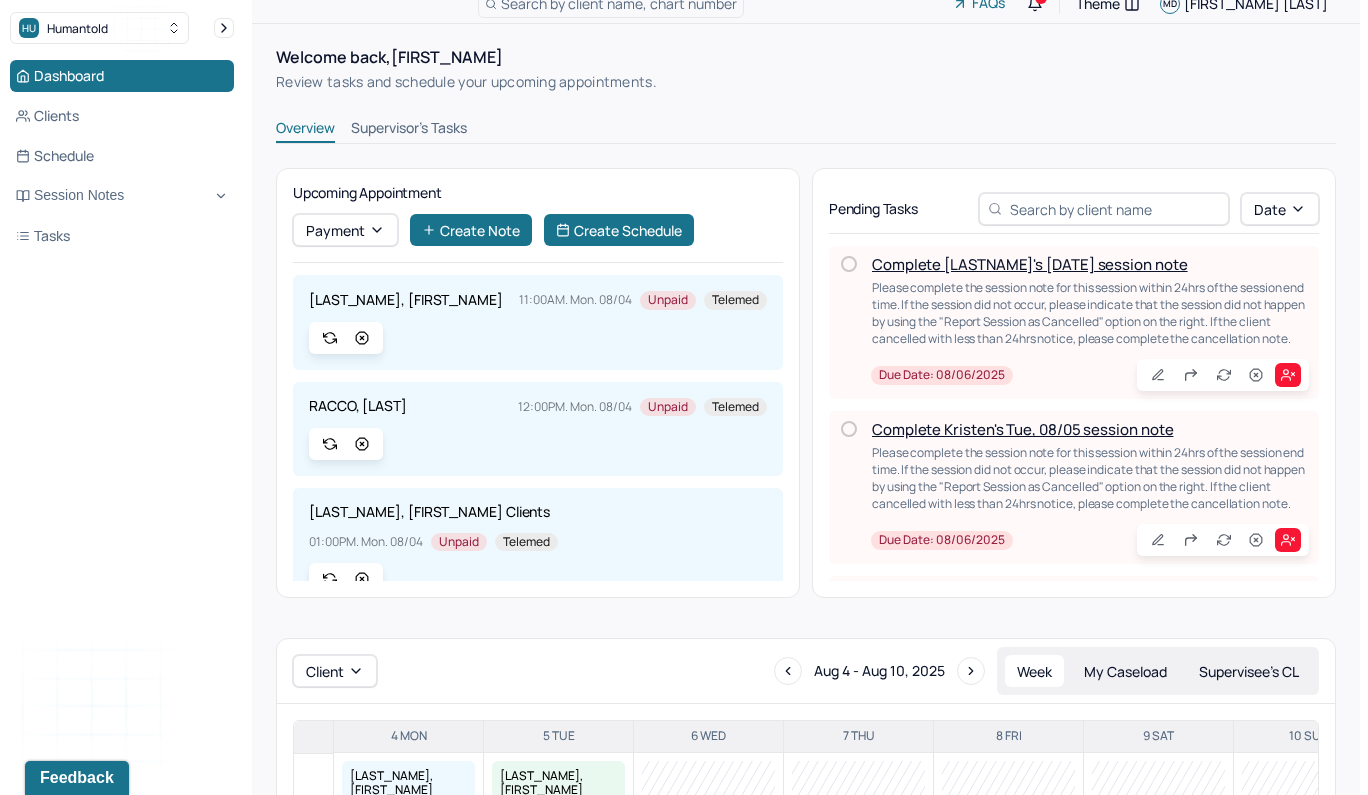 scroll, scrollTop: 70, scrollLeft: 0, axis: vertical 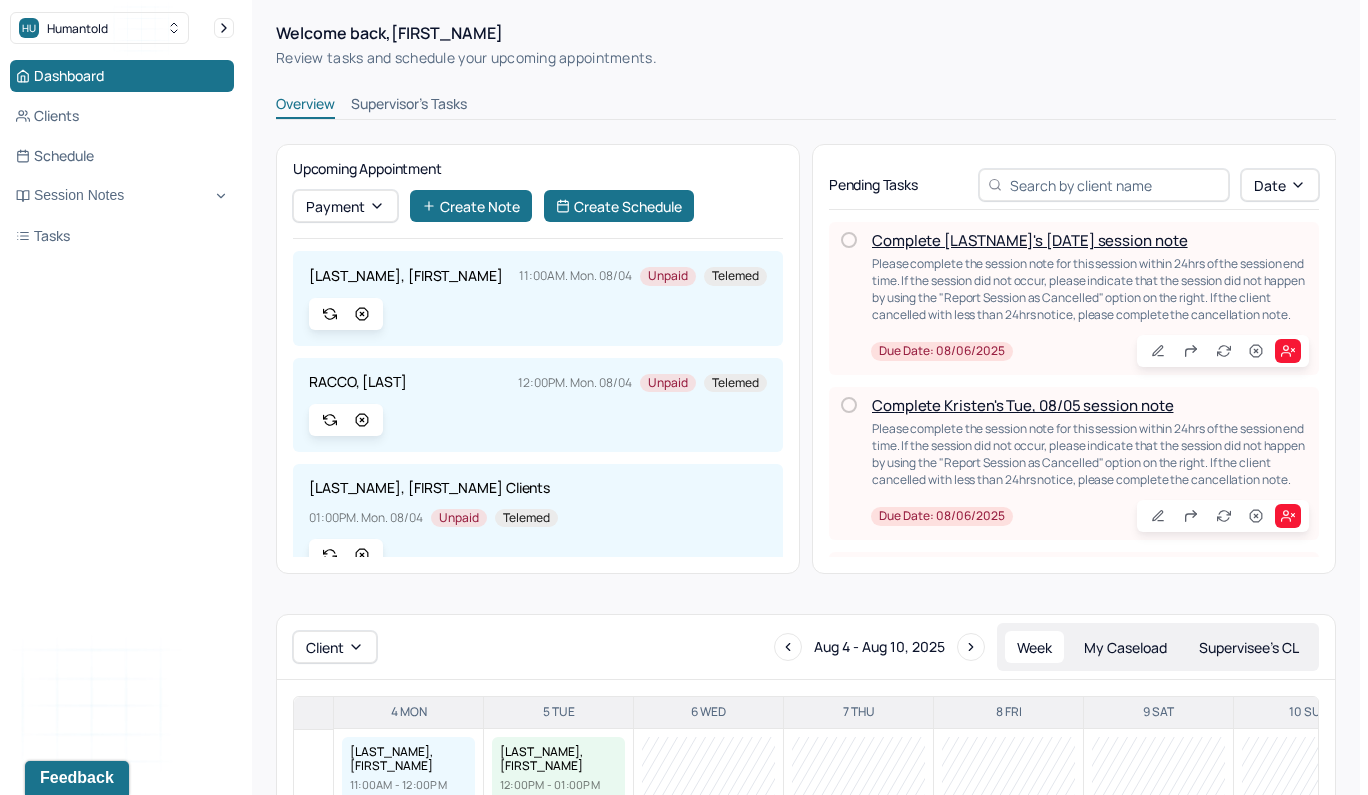 click on "Supervisor's Tasks" at bounding box center (409, 106) 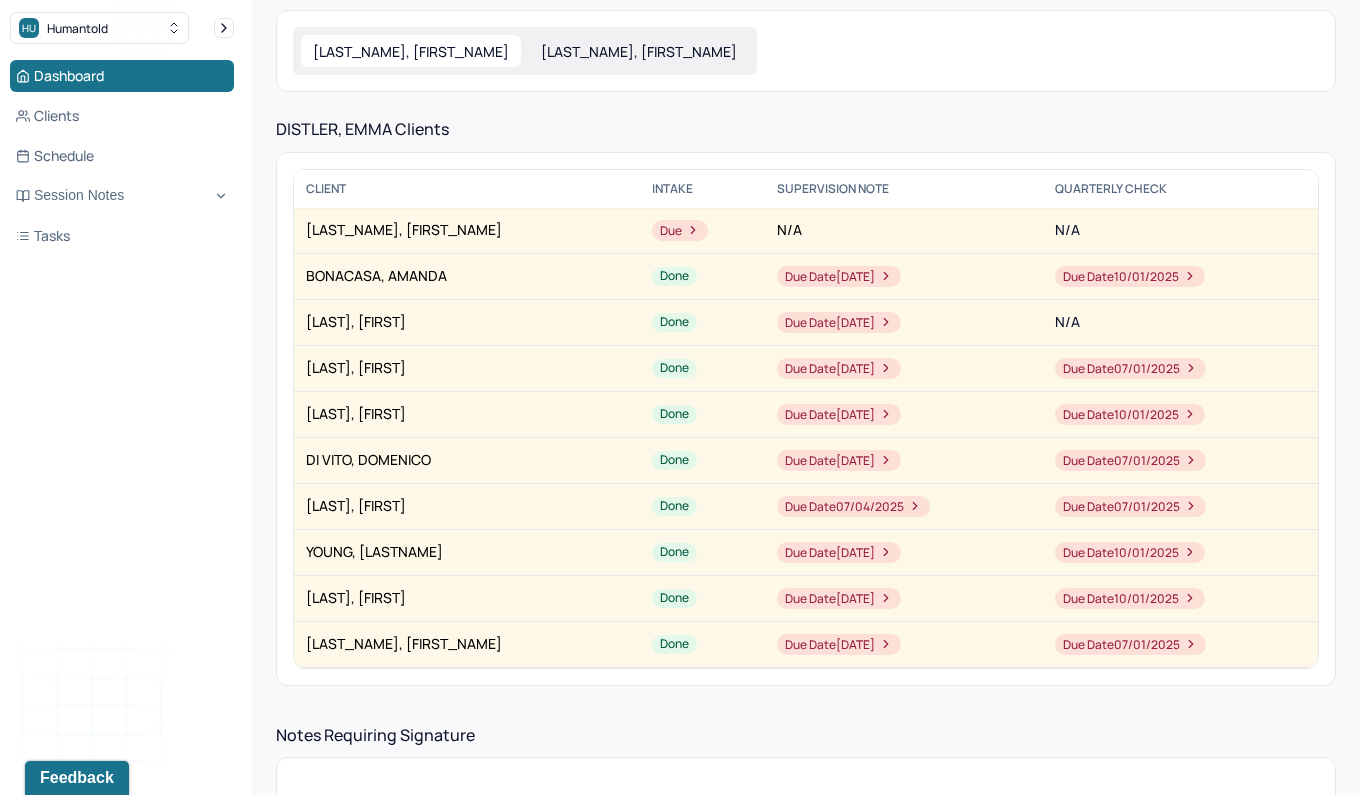 scroll, scrollTop: 209, scrollLeft: 0, axis: vertical 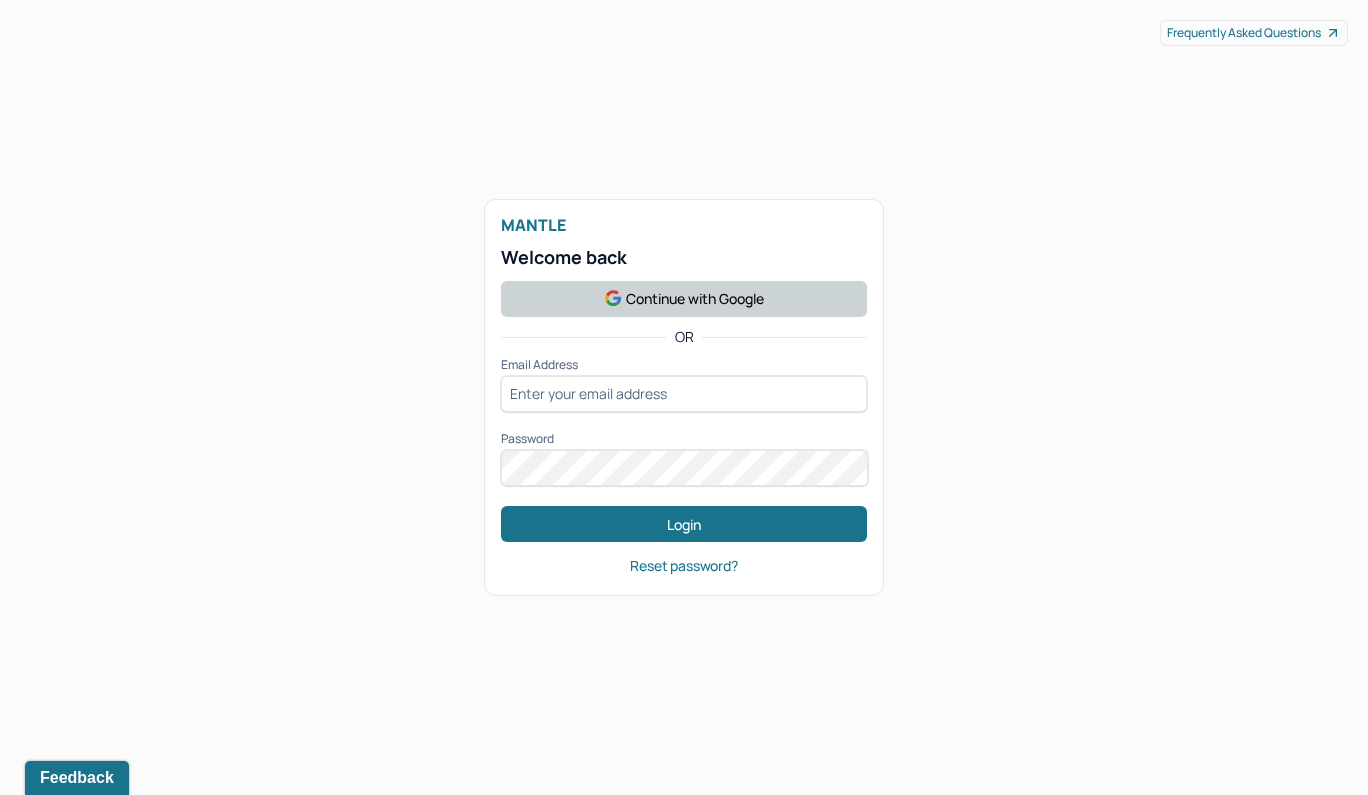 click on "Continue with Google" at bounding box center (684, 299) 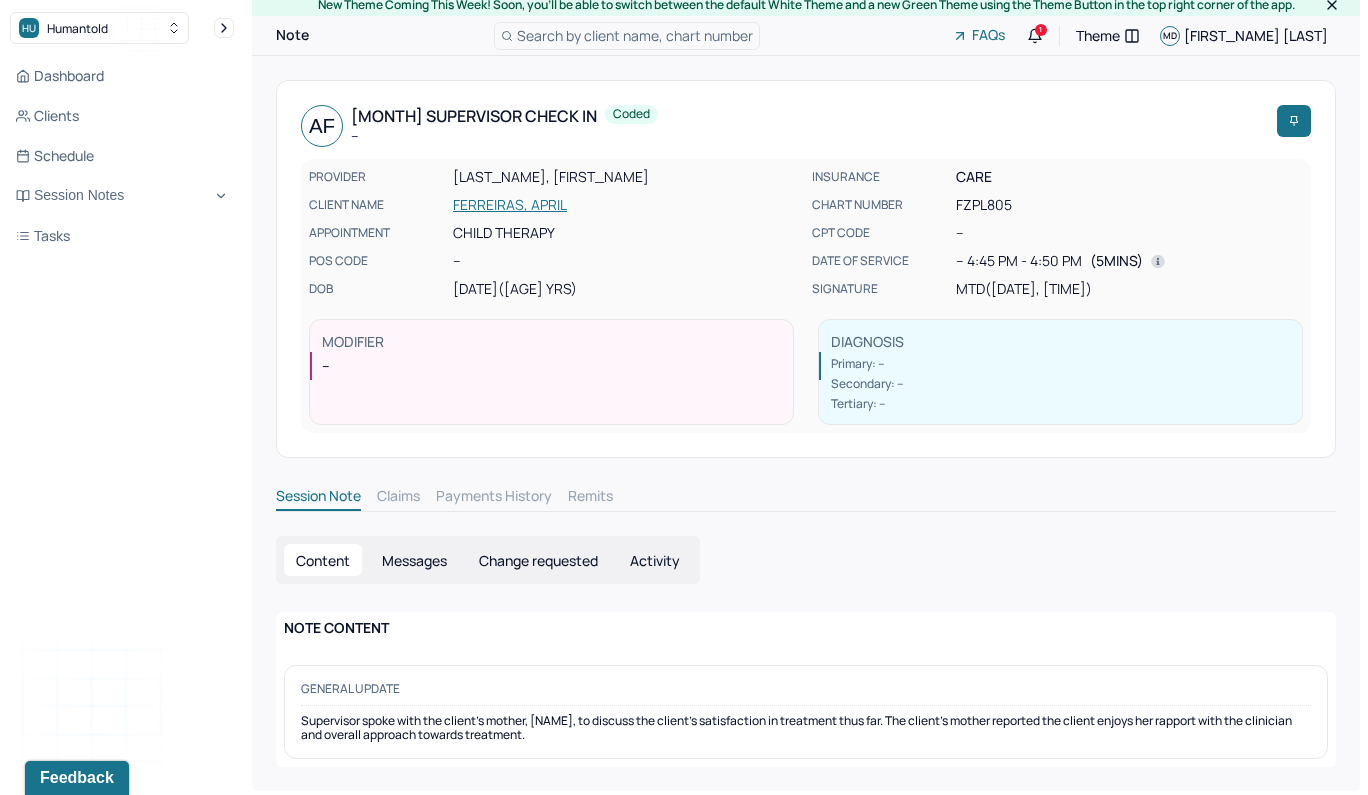 scroll, scrollTop: 13, scrollLeft: 0, axis: vertical 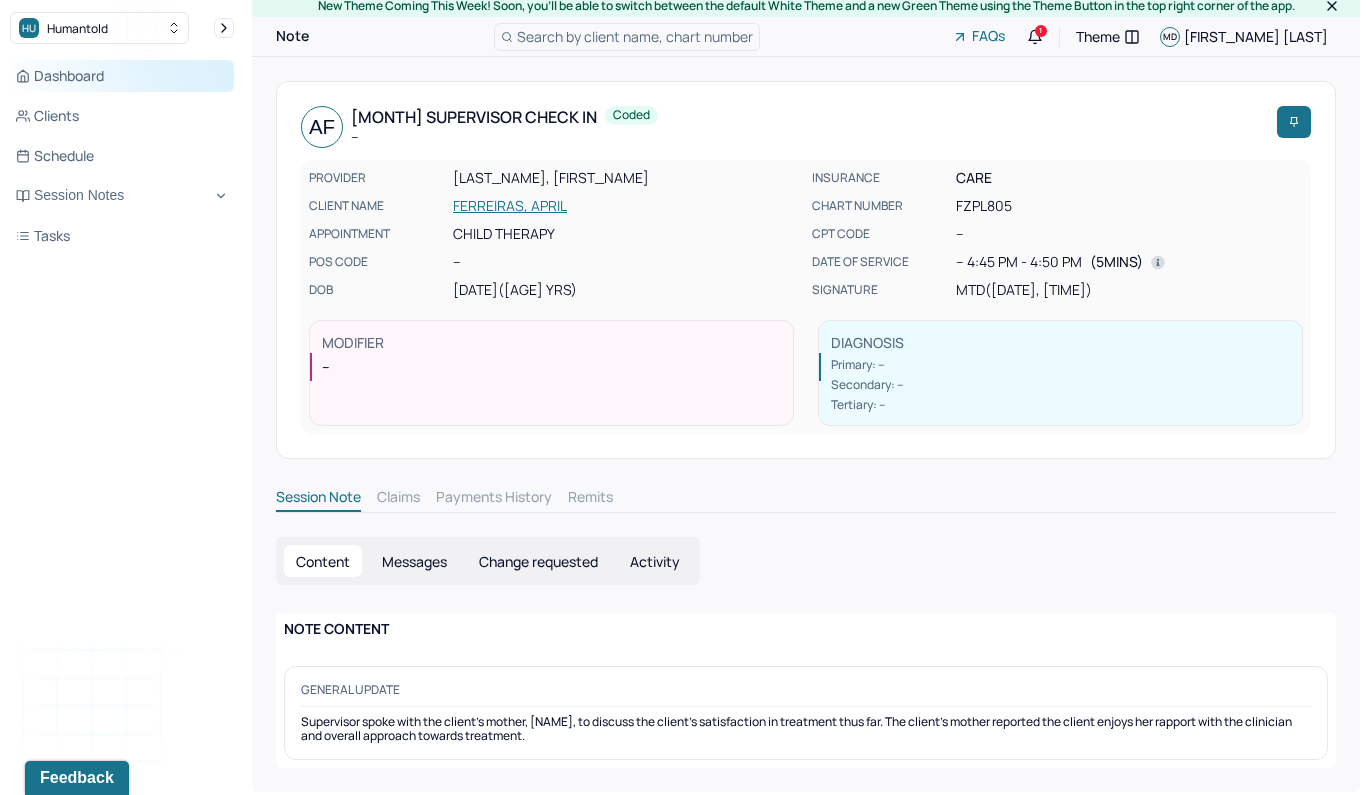 click on "Dashboard" at bounding box center [122, 76] 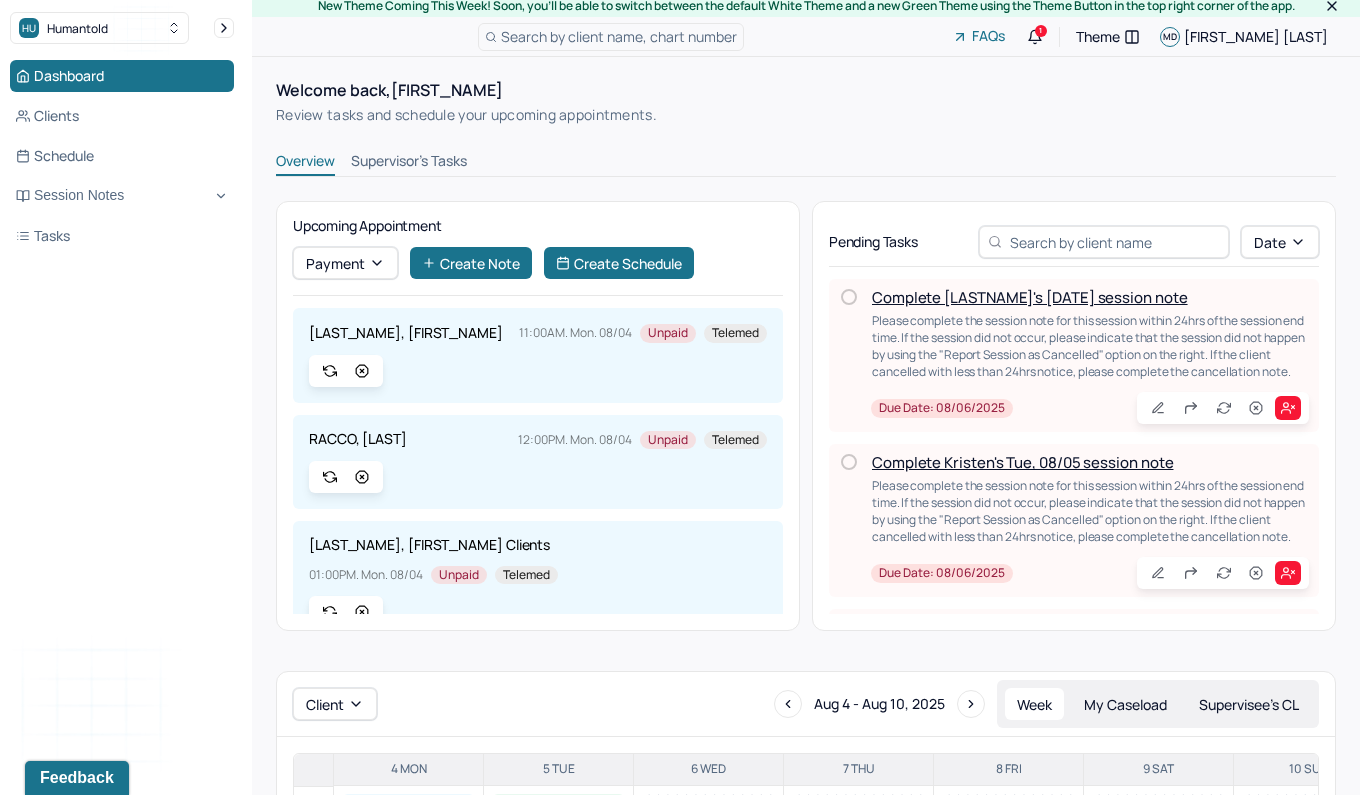 click on "Complete [LASTNAME]'s [DATE] session note" at bounding box center (1030, 297) 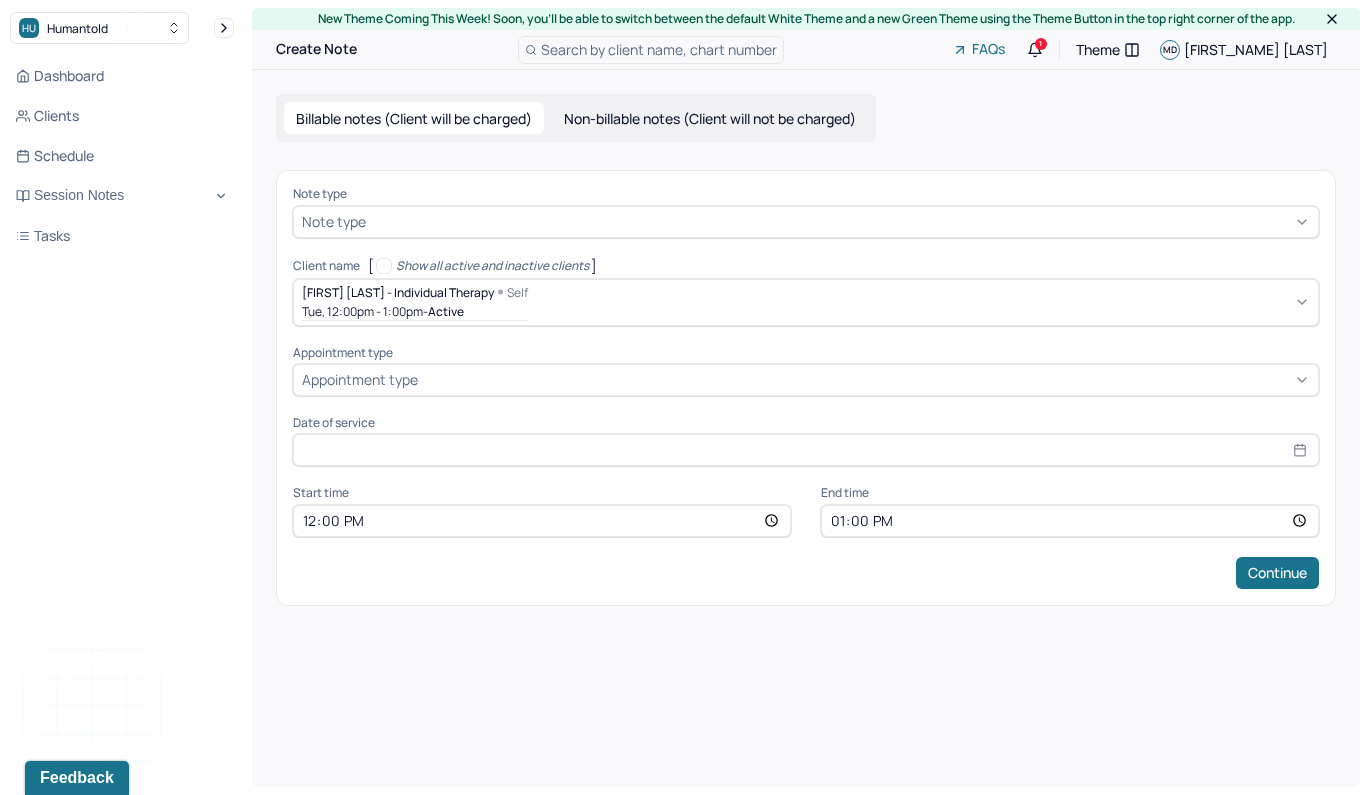 type on "Aug 5, 2025" 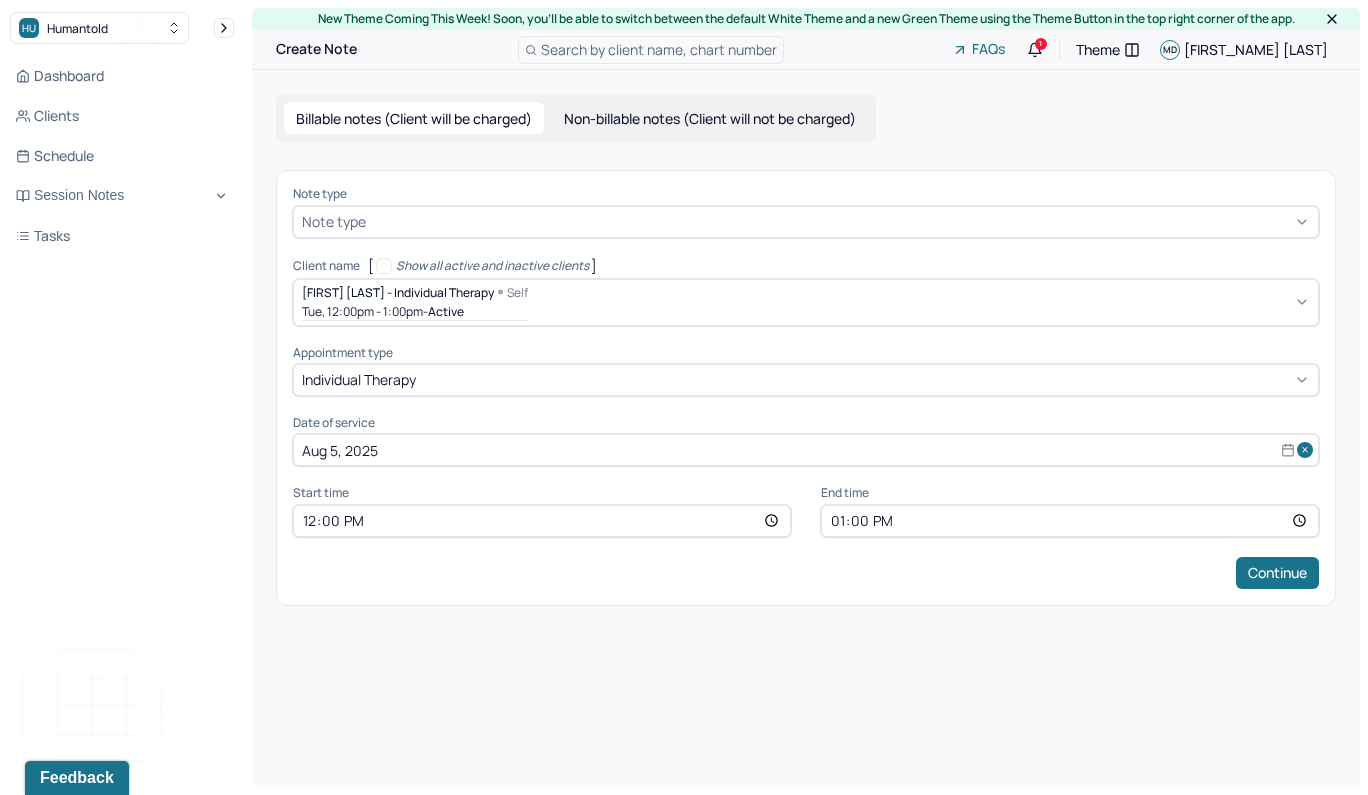 click at bounding box center (840, 221) 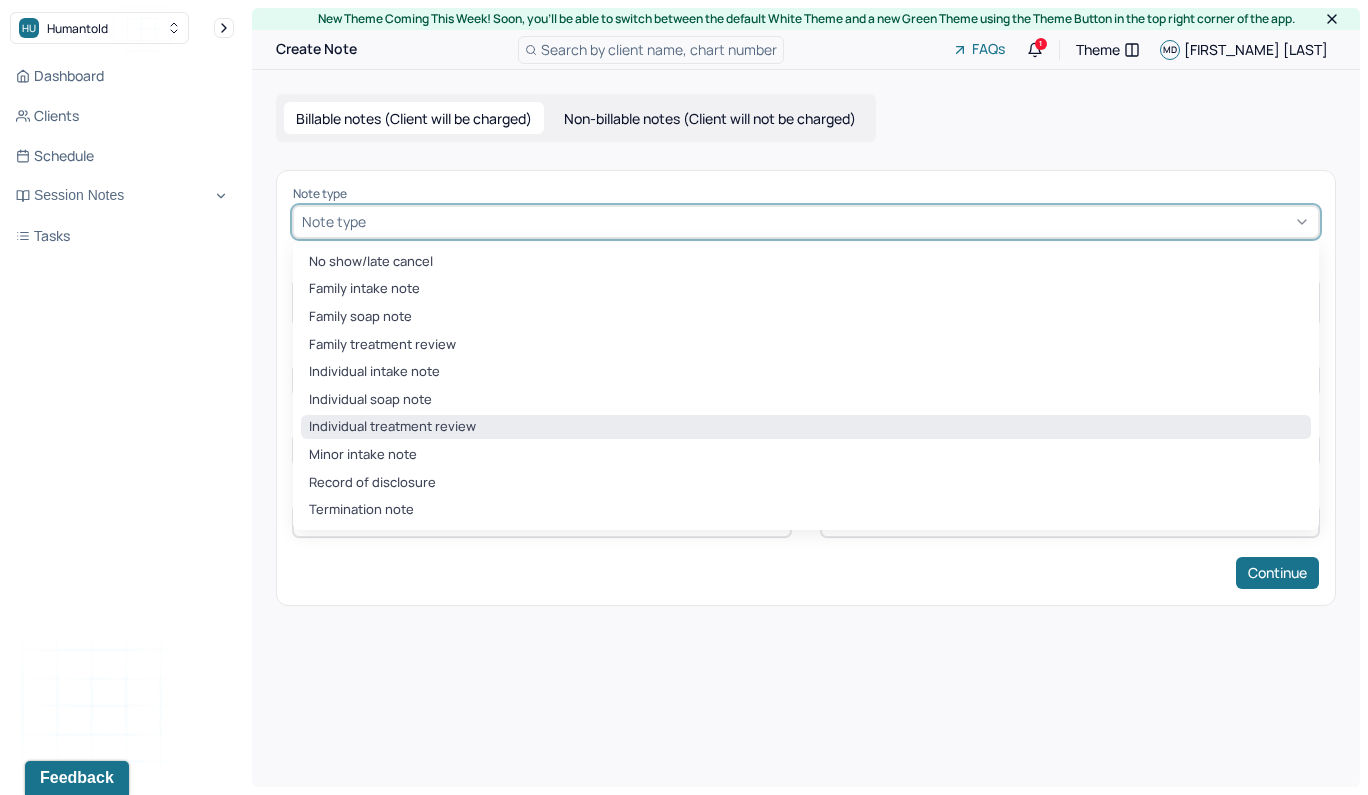 click on "Individual treatment review" at bounding box center [806, 427] 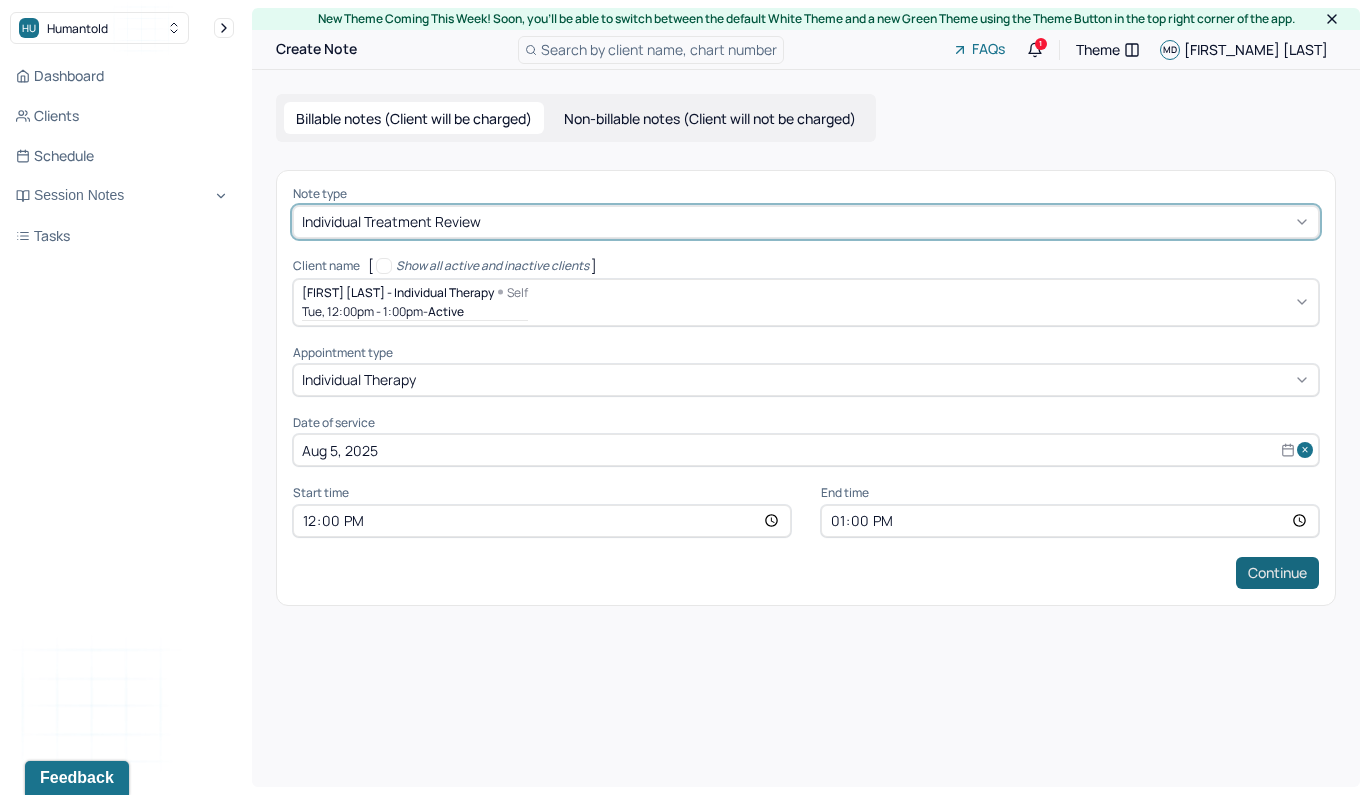 click on "Continue" at bounding box center [1277, 573] 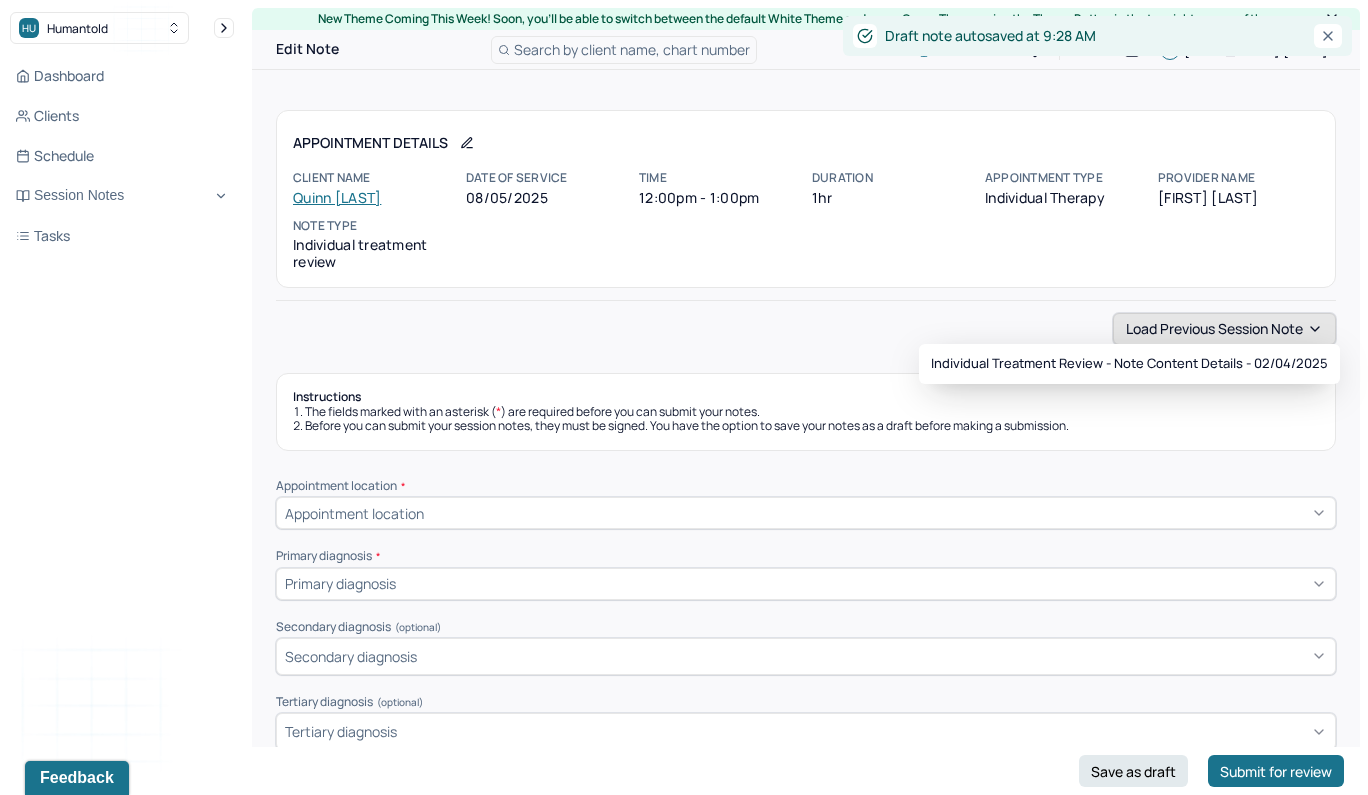 click on "Load previous session note" at bounding box center [1224, 329] 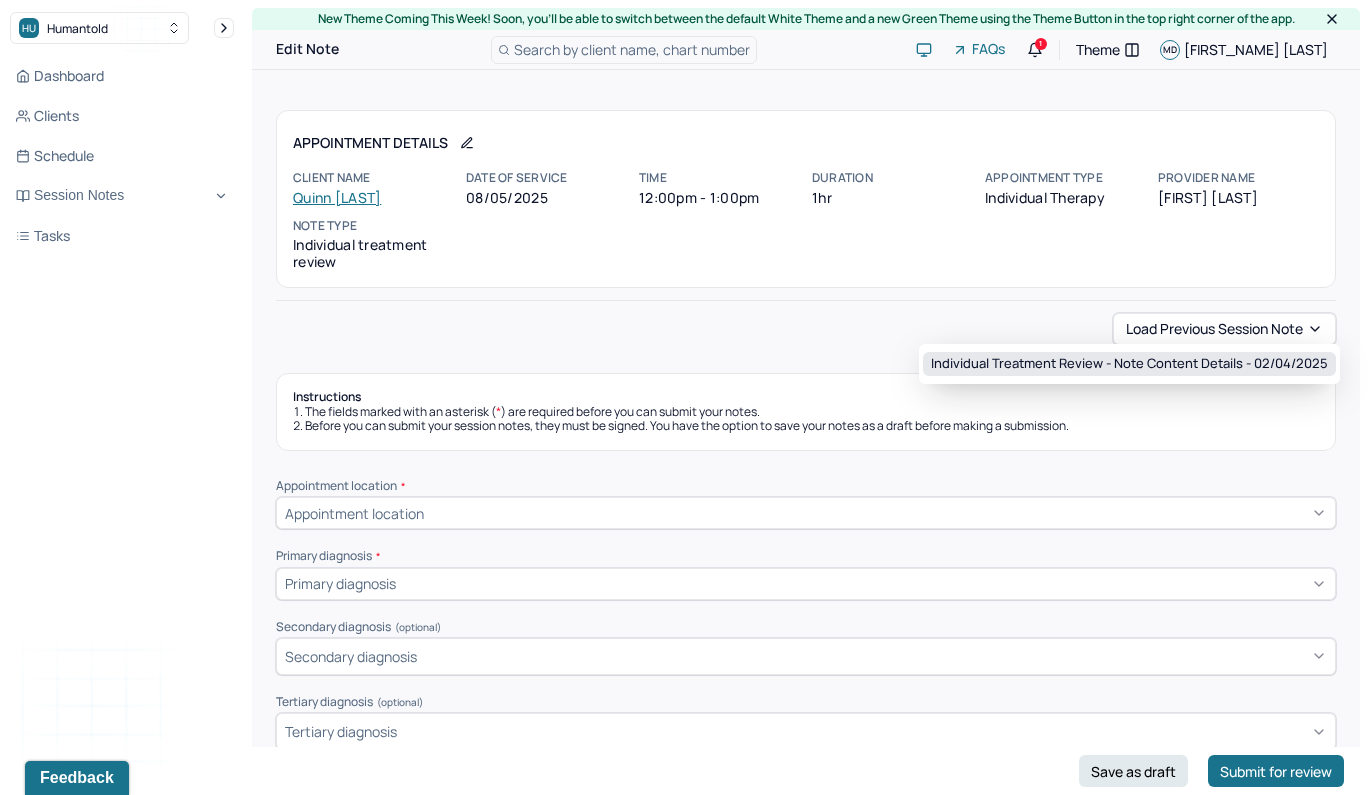 click on "Individual treatment review   - Note content Details -   [DATE]" at bounding box center [1129, 364] 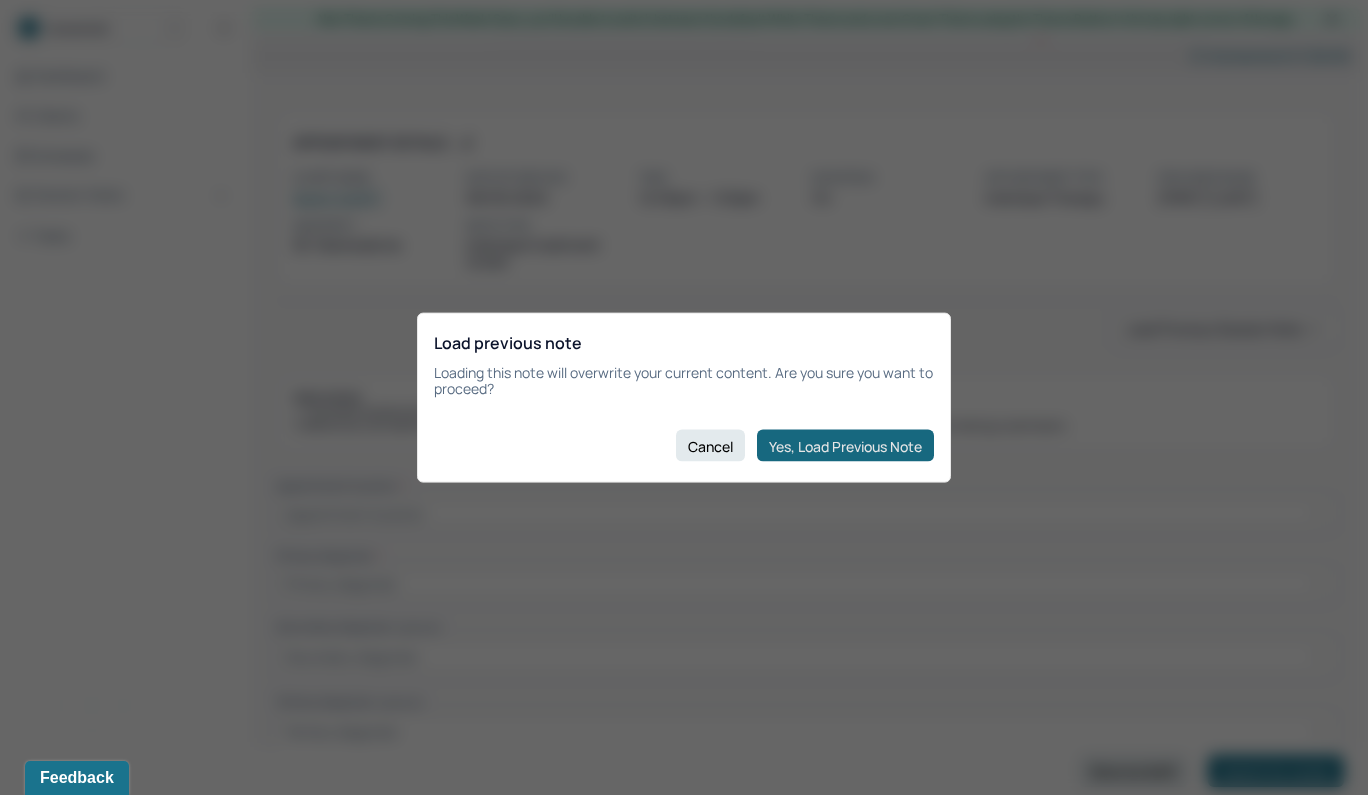 click on "Yes, Load Previous Note" at bounding box center [845, 446] 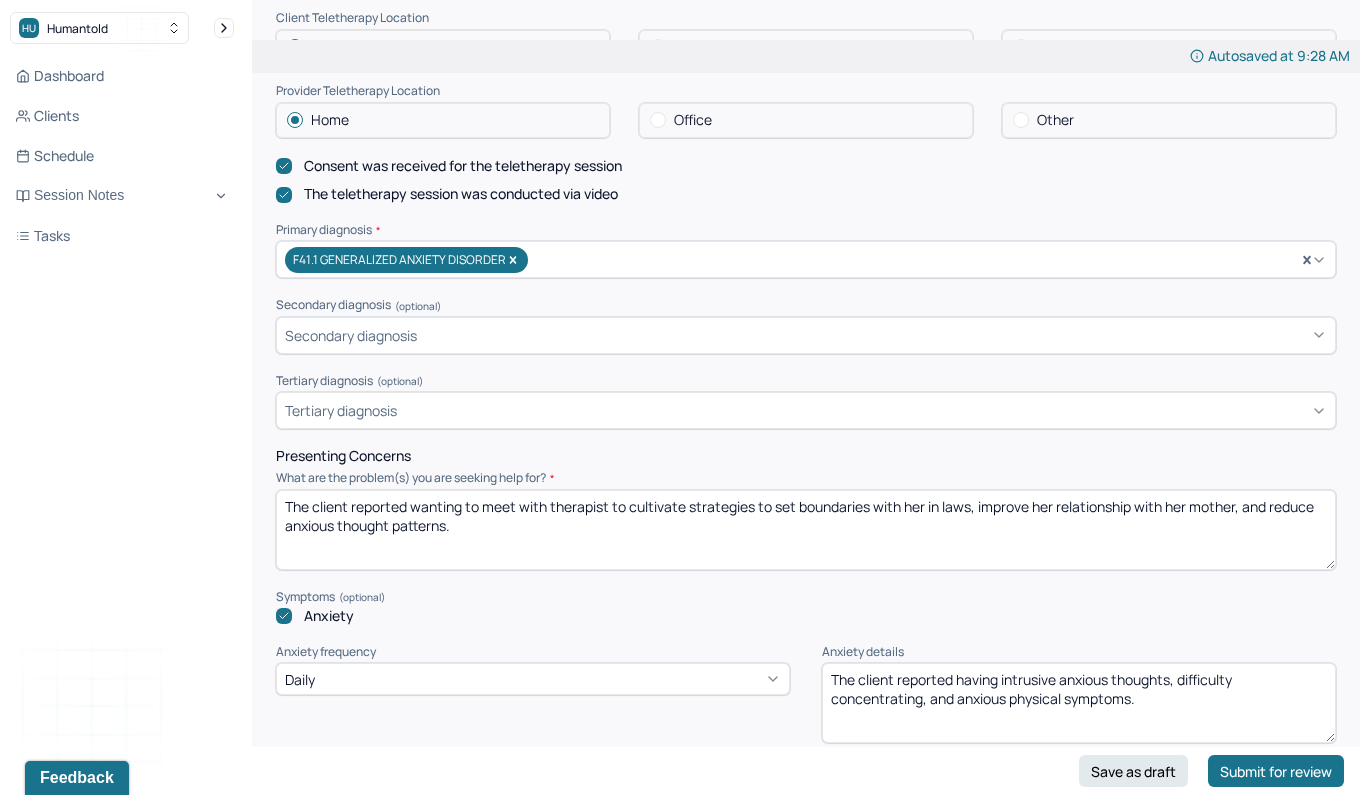 scroll, scrollTop: 594, scrollLeft: 0, axis: vertical 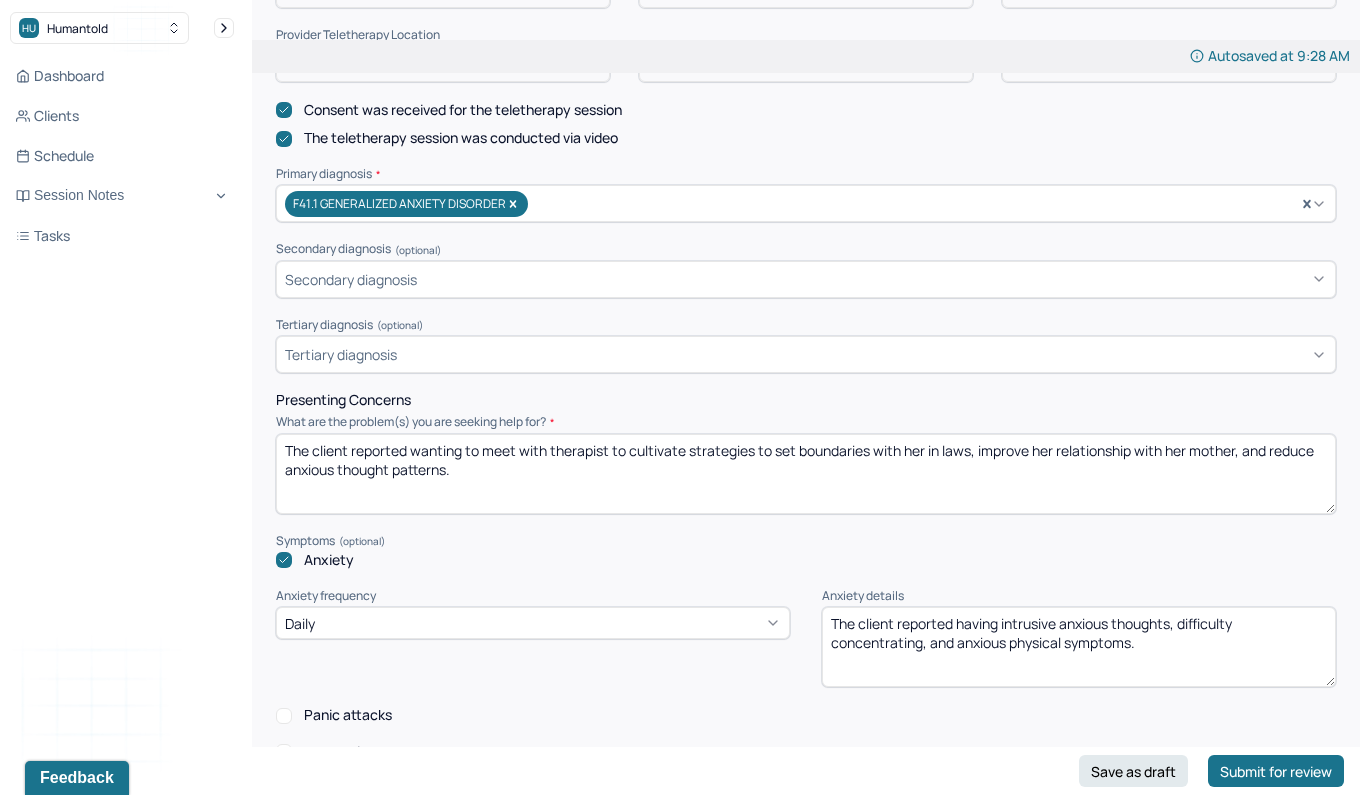 drag, startPoint x: 469, startPoint y: 456, endPoint x: 414, endPoint y: 427, distance: 62.177166 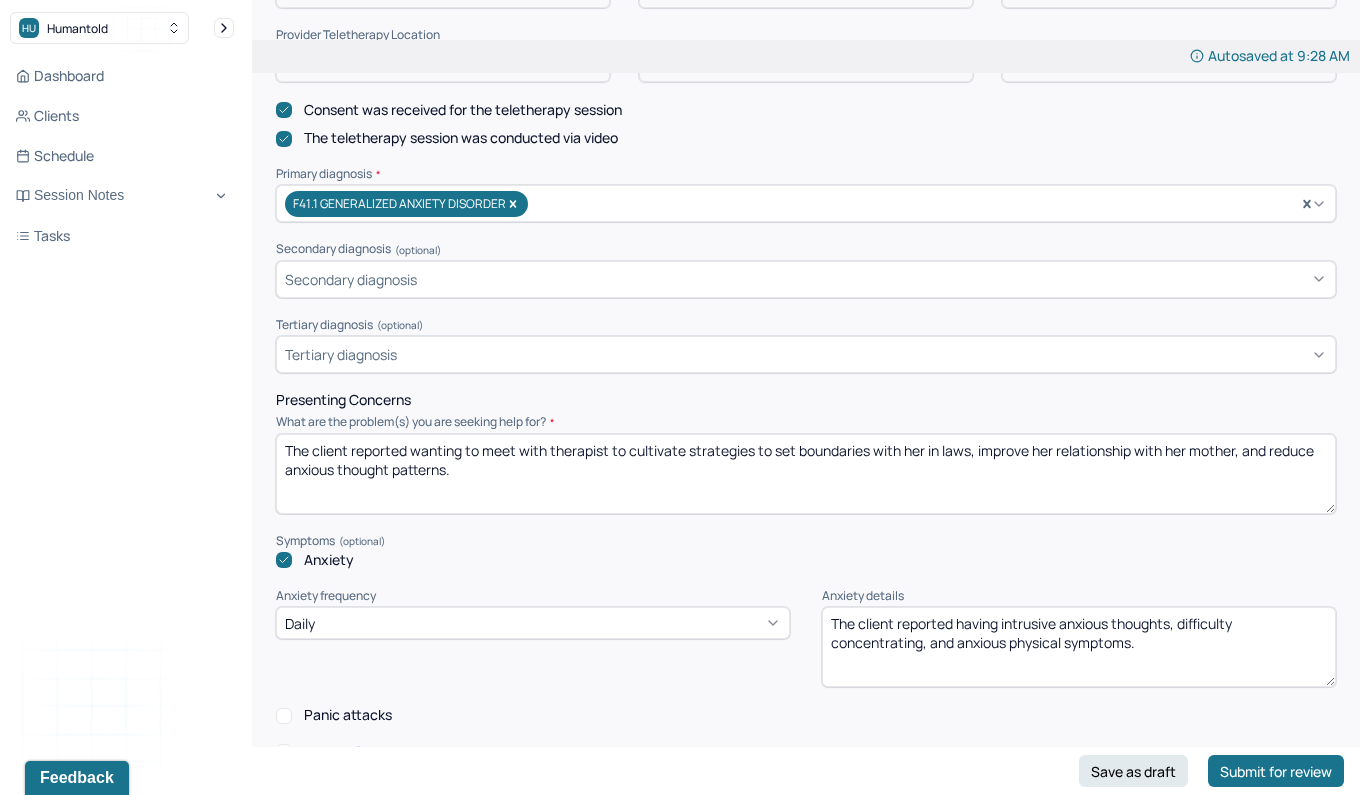 click on "The client reported wanting to meet with therapist to cultivate strategies to set boundaries with her in laws, improve her relationship with her mother, and reduce anxious thought patterns." at bounding box center (806, 474) 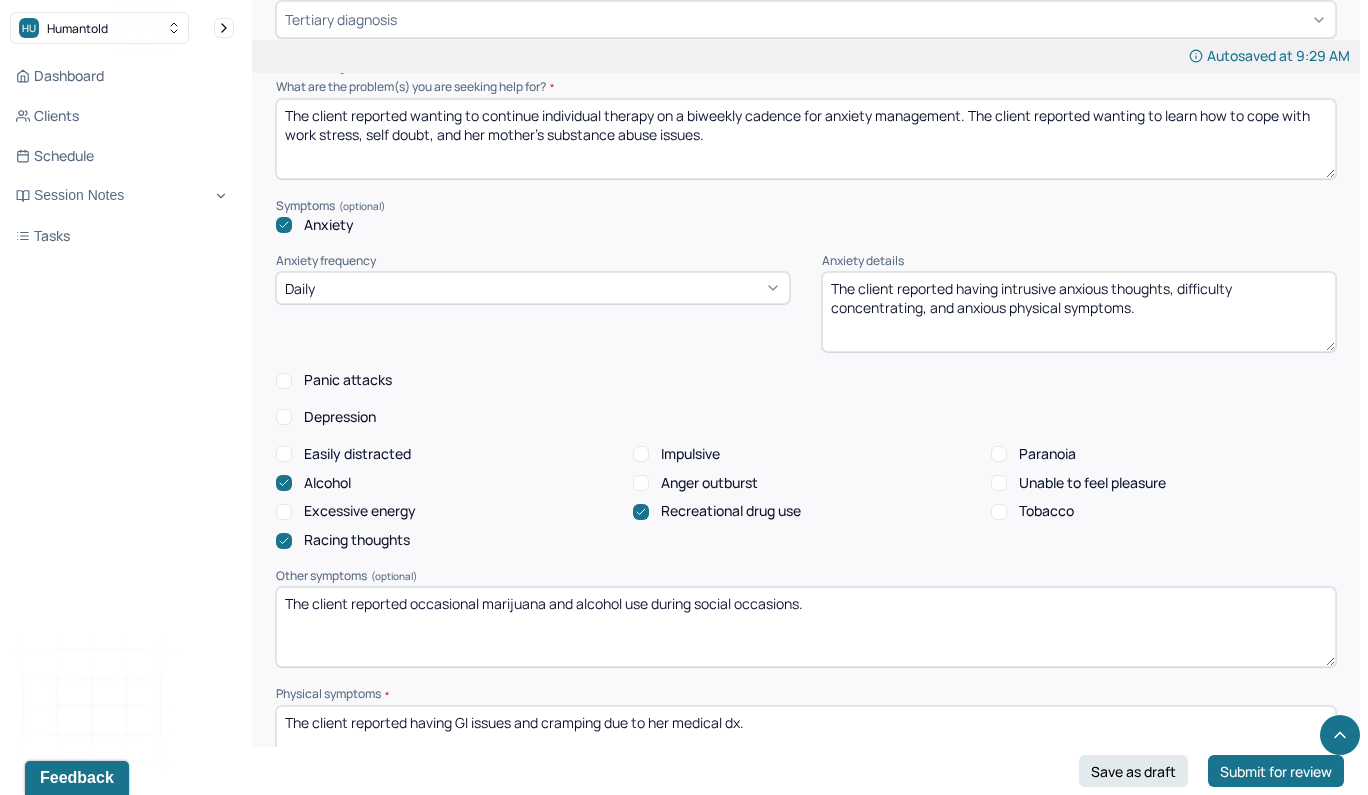 scroll, scrollTop: 933, scrollLeft: 0, axis: vertical 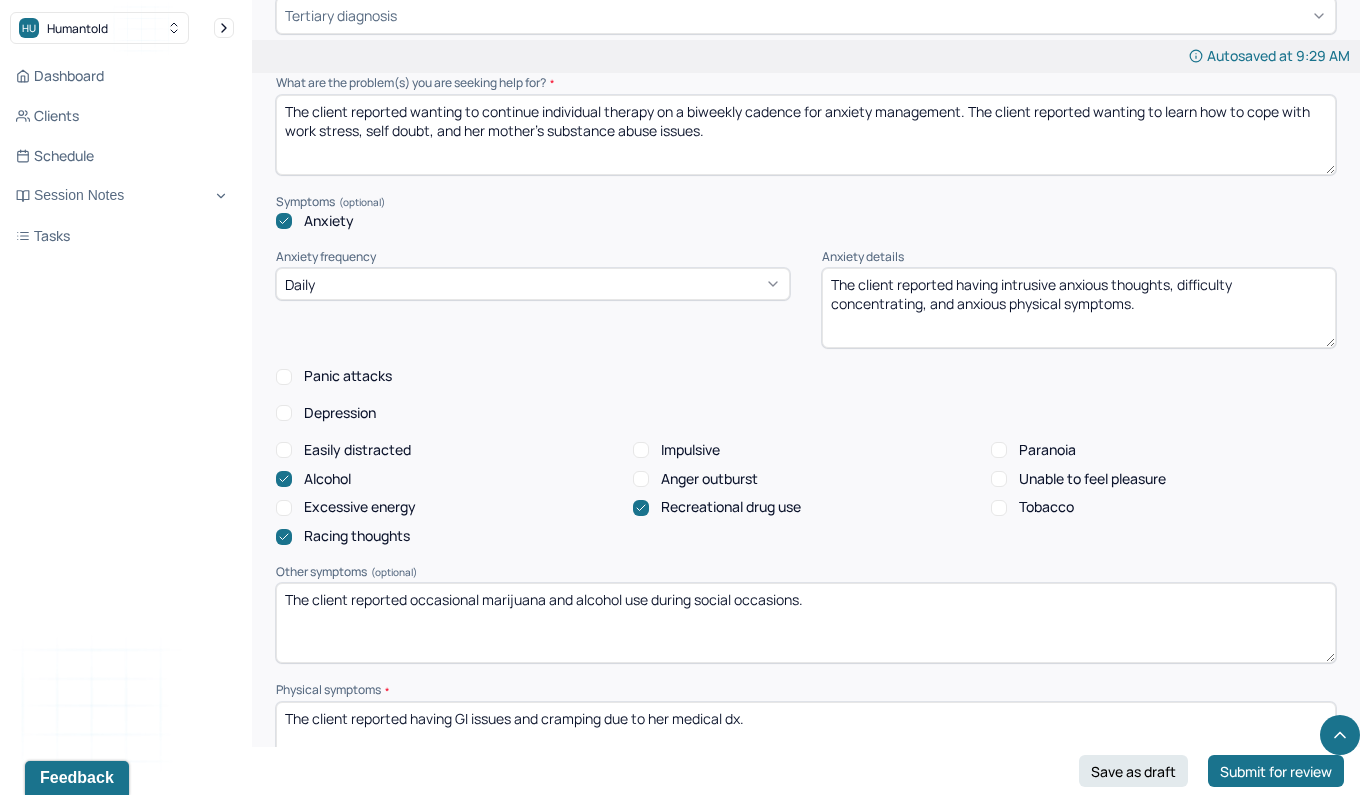 type on "The client reported wanting to continue individual therapy on a biweekly cadence for anxiety management. The client reported wanting to learn how to cope with work stress, self doubt, and her mother's substance abuse issues." 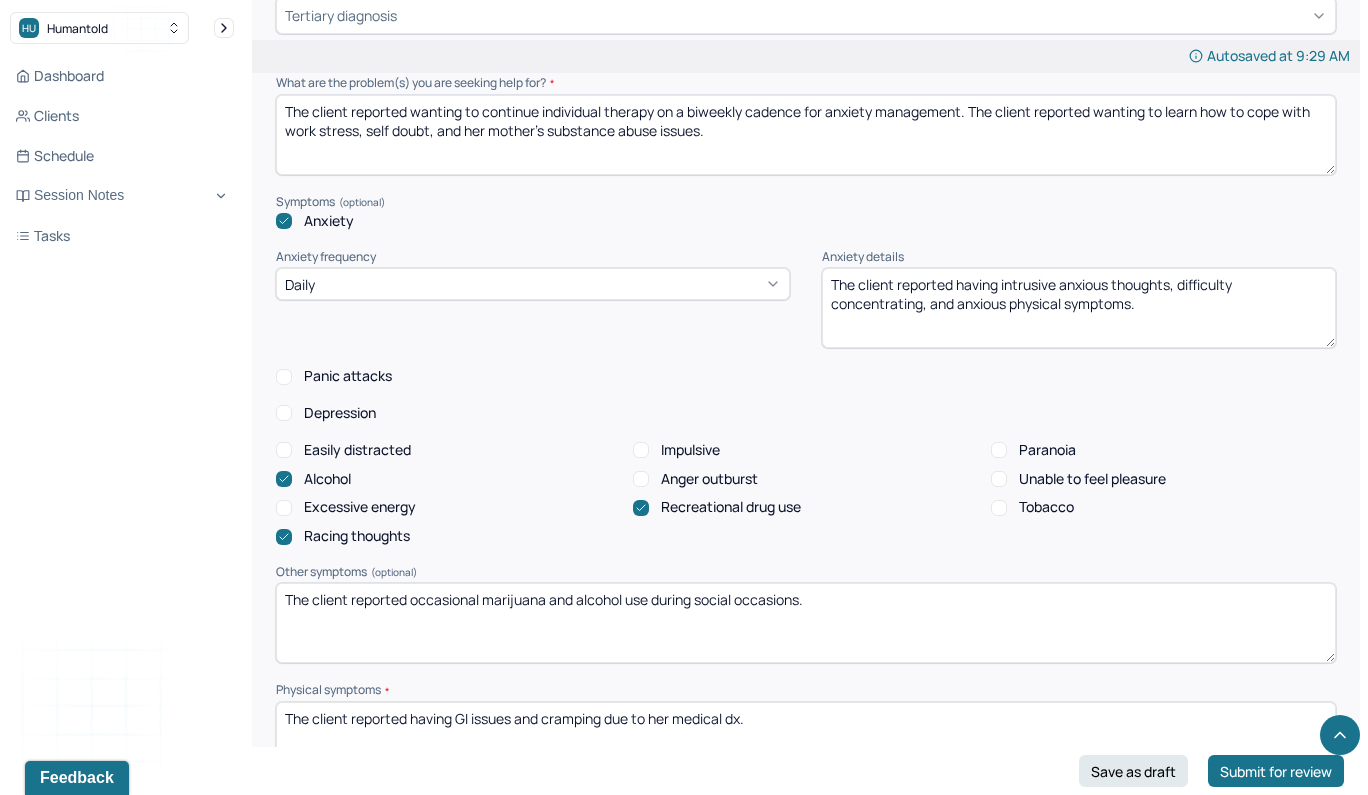 drag, startPoint x: 1158, startPoint y: 297, endPoint x: 960, endPoint y: 287, distance: 198.25237 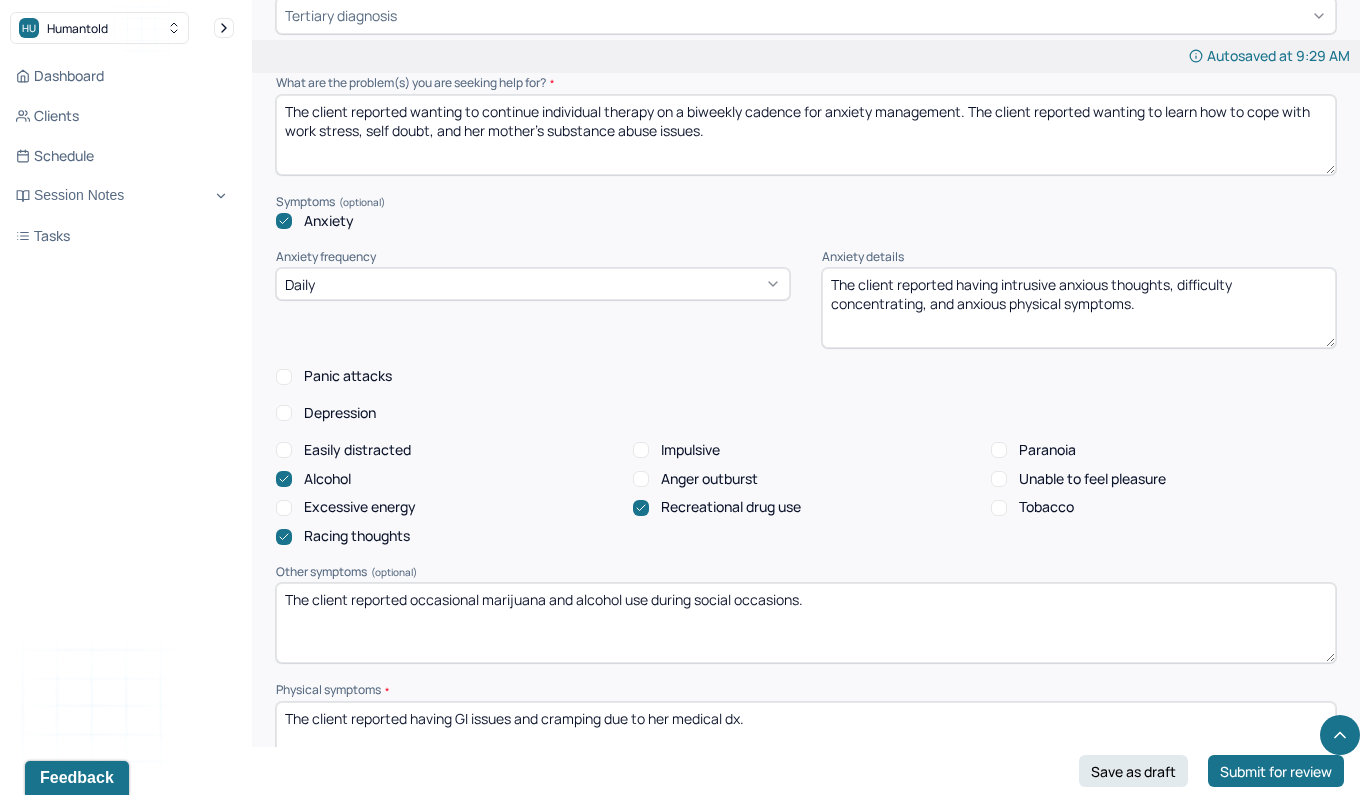 click on "The client reported having intrusive anxious thoughts, difficulty concentrating, and anxious physical symptoms." at bounding box center [1079, 308] 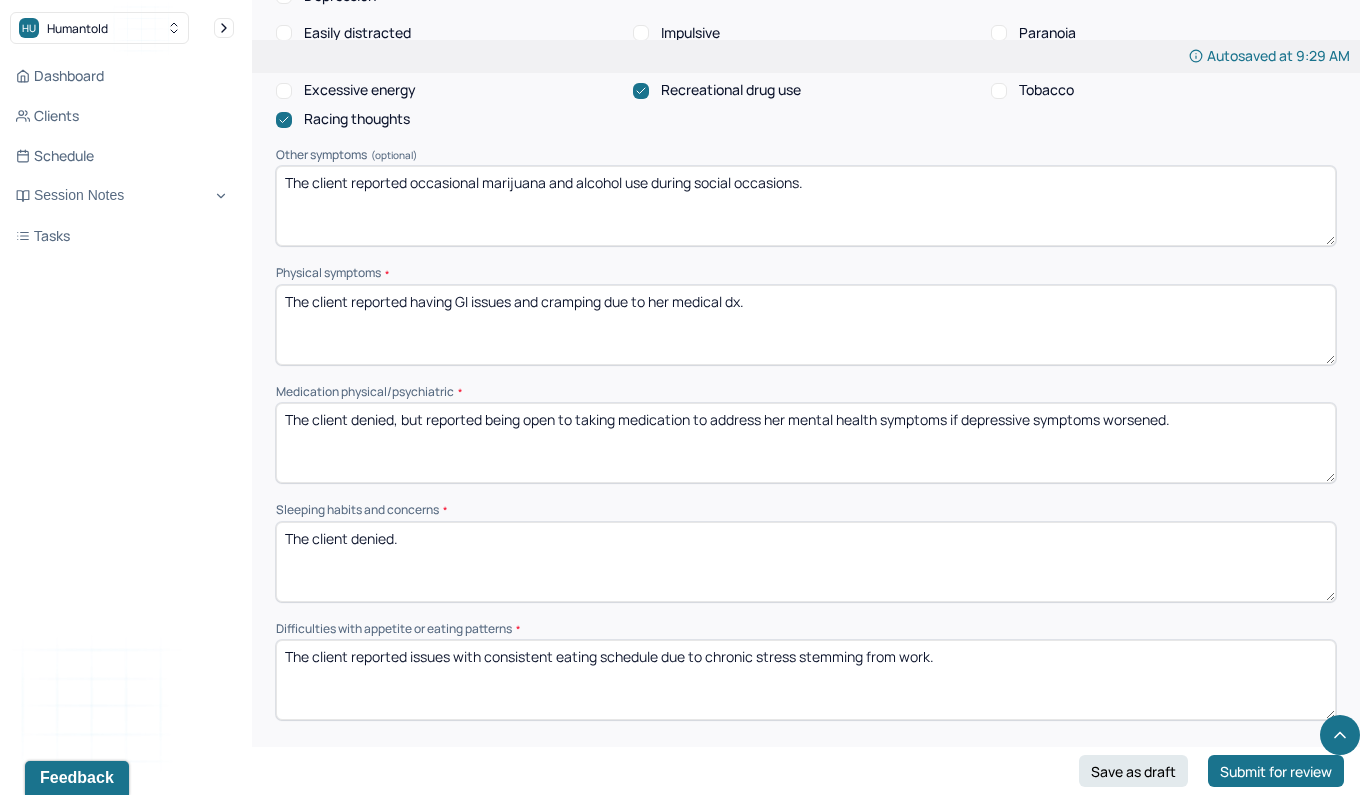 scroll, scrollTop: 1376, scrollLeft: 0, axis: vertical 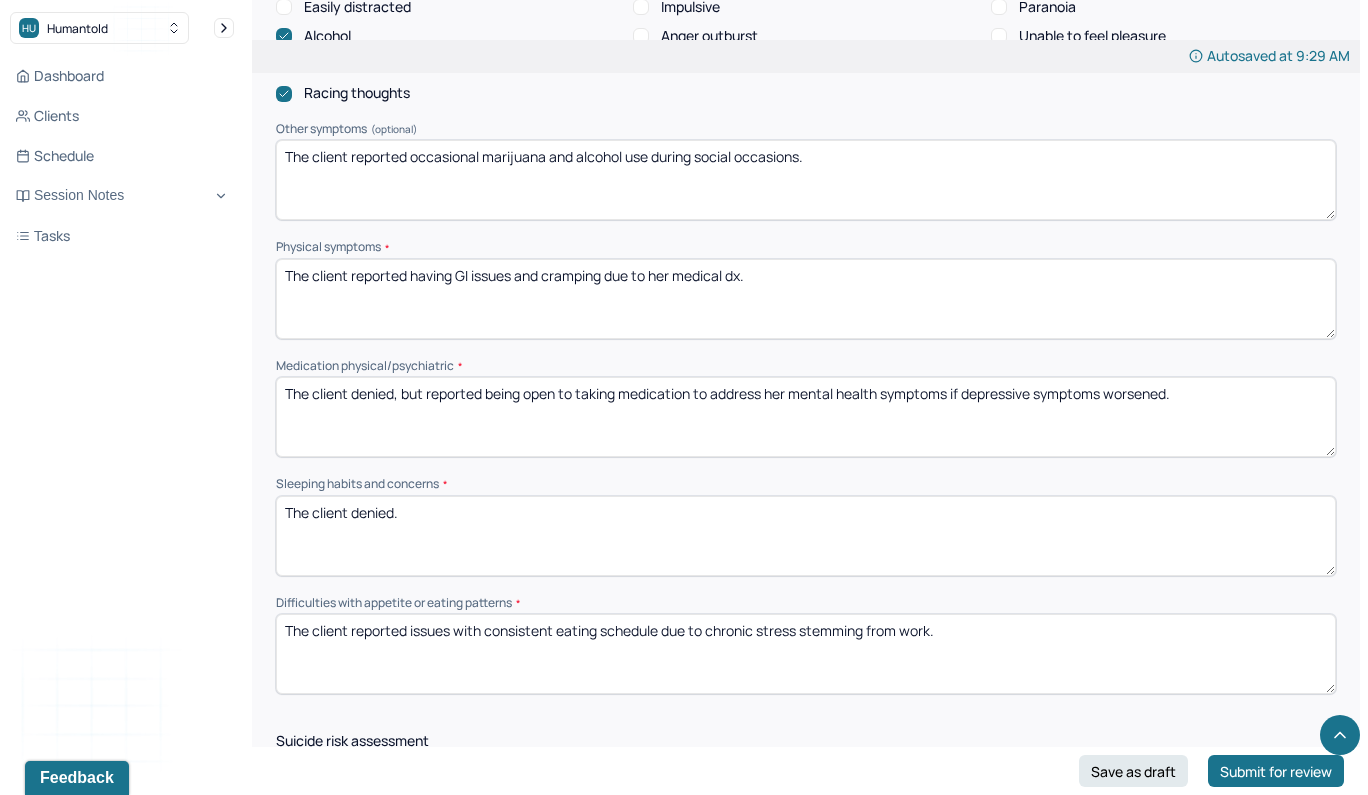 type on "The client reported having intrusive anxious thoughts, difficulty concentrating, tearful response, and existential anxieties for her parents." 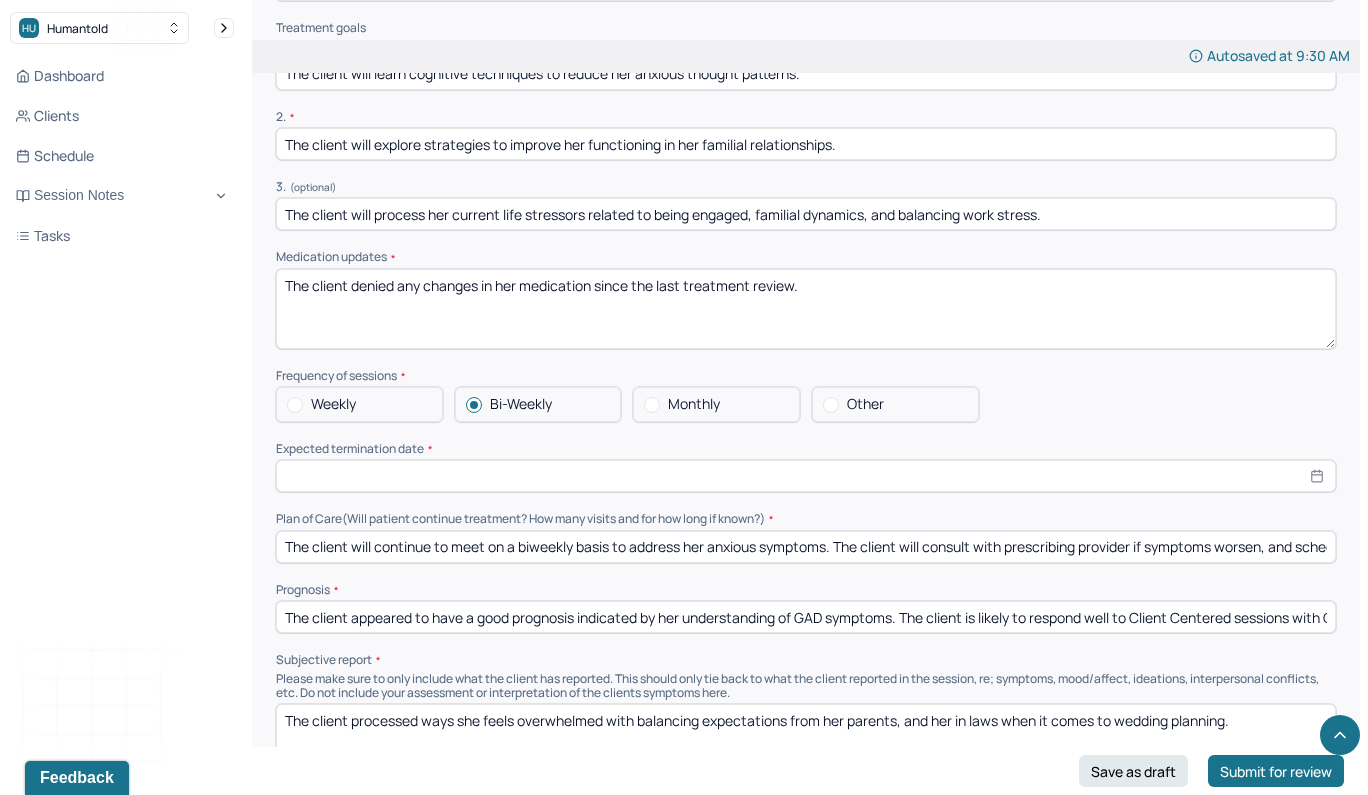 scroll, scrollTop: 4159, scrollLeft: 0, axis: vertical 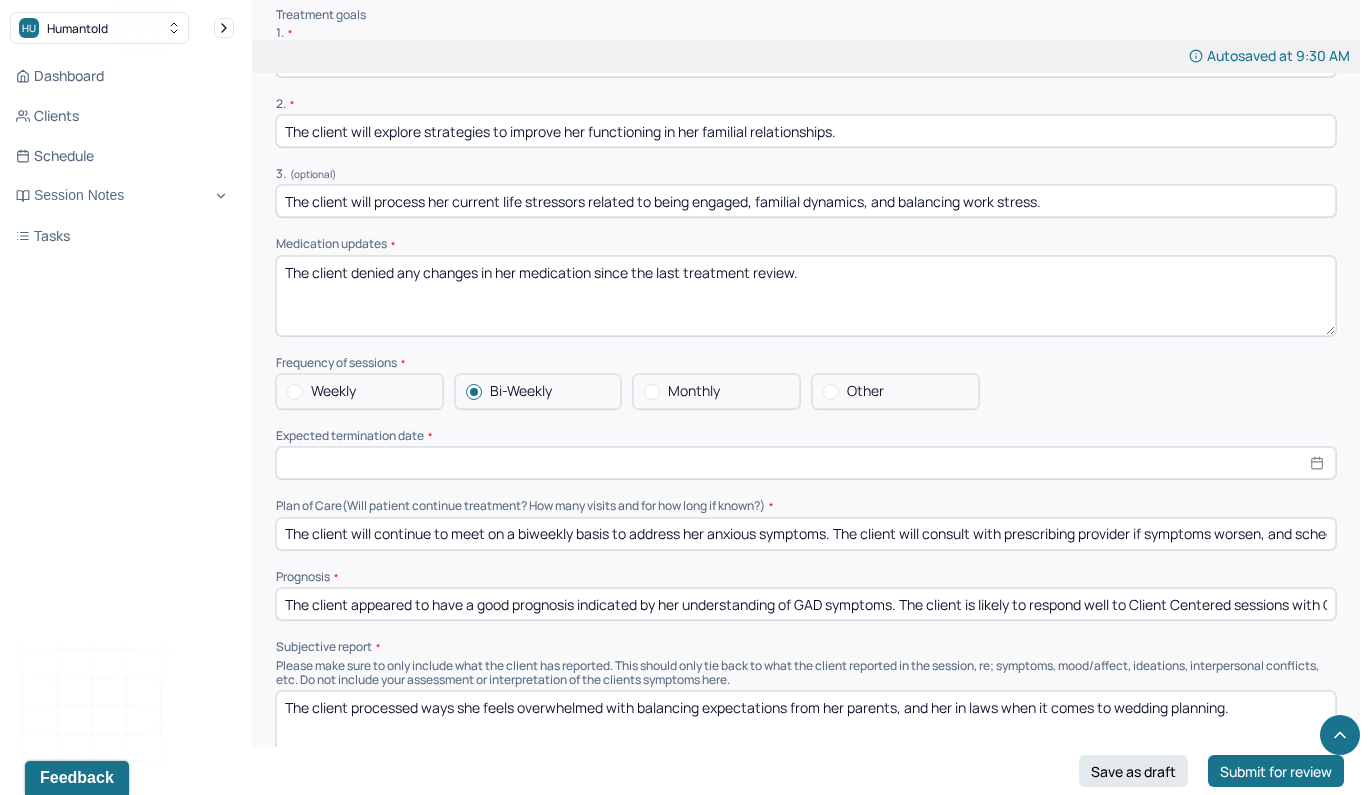 type on "The client denied any changes in medication since the last treatment review." 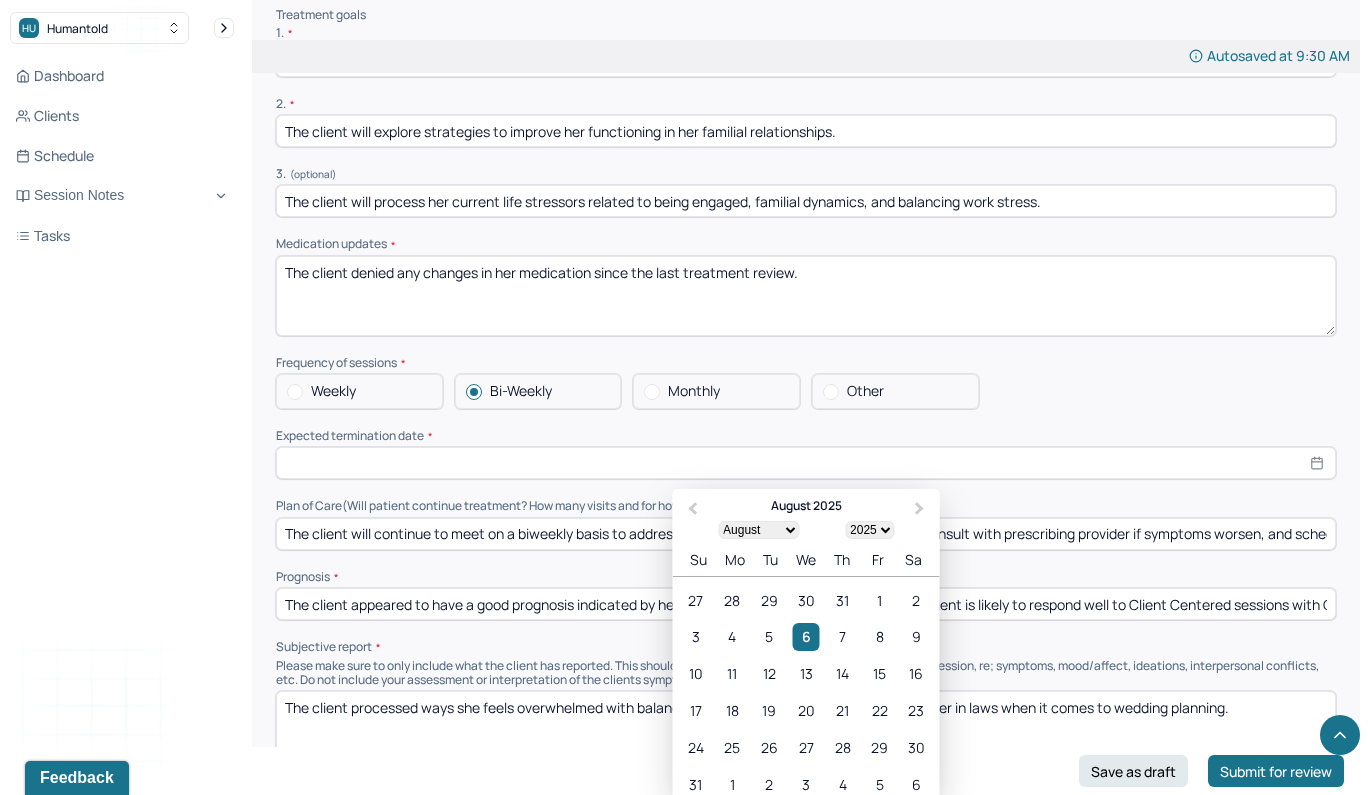 select on "11" 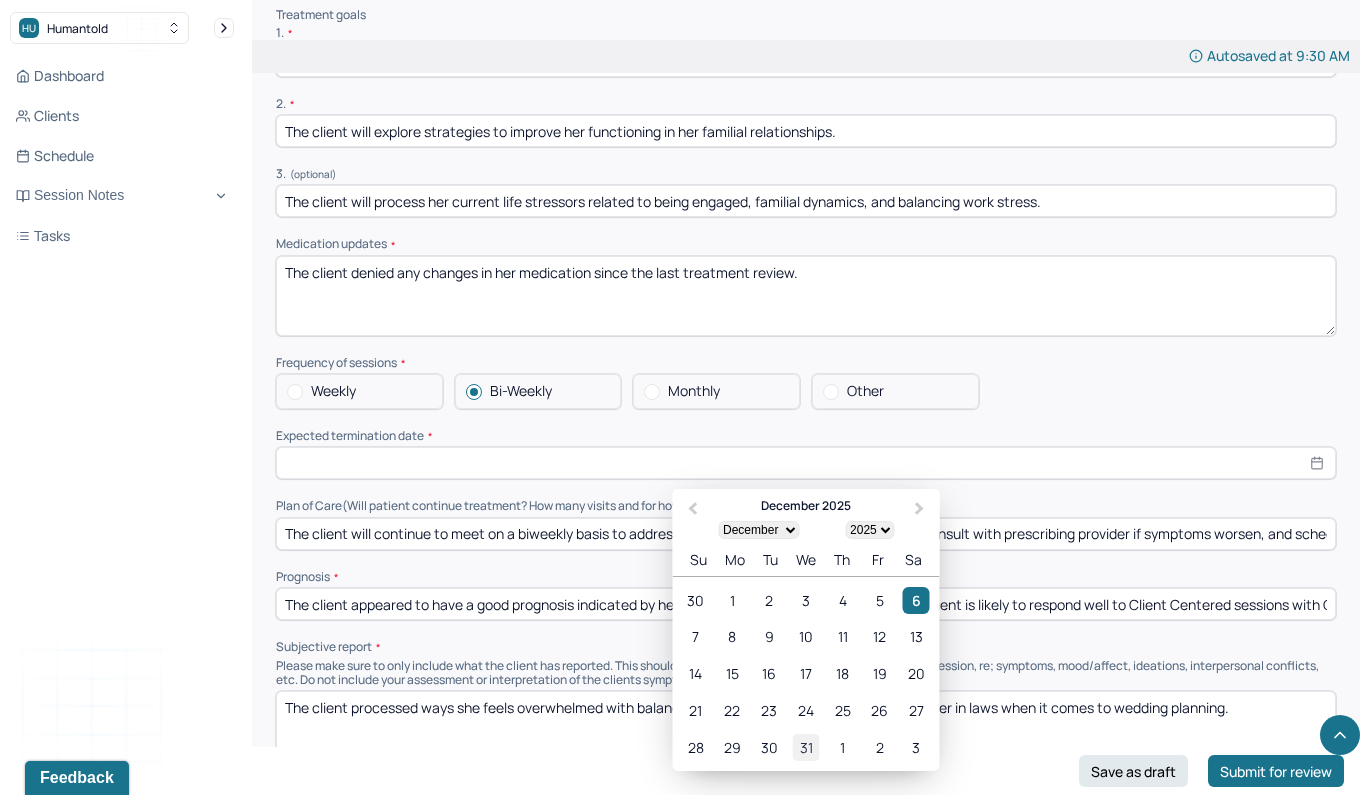 click on "31" at bounding box center (805, 747) 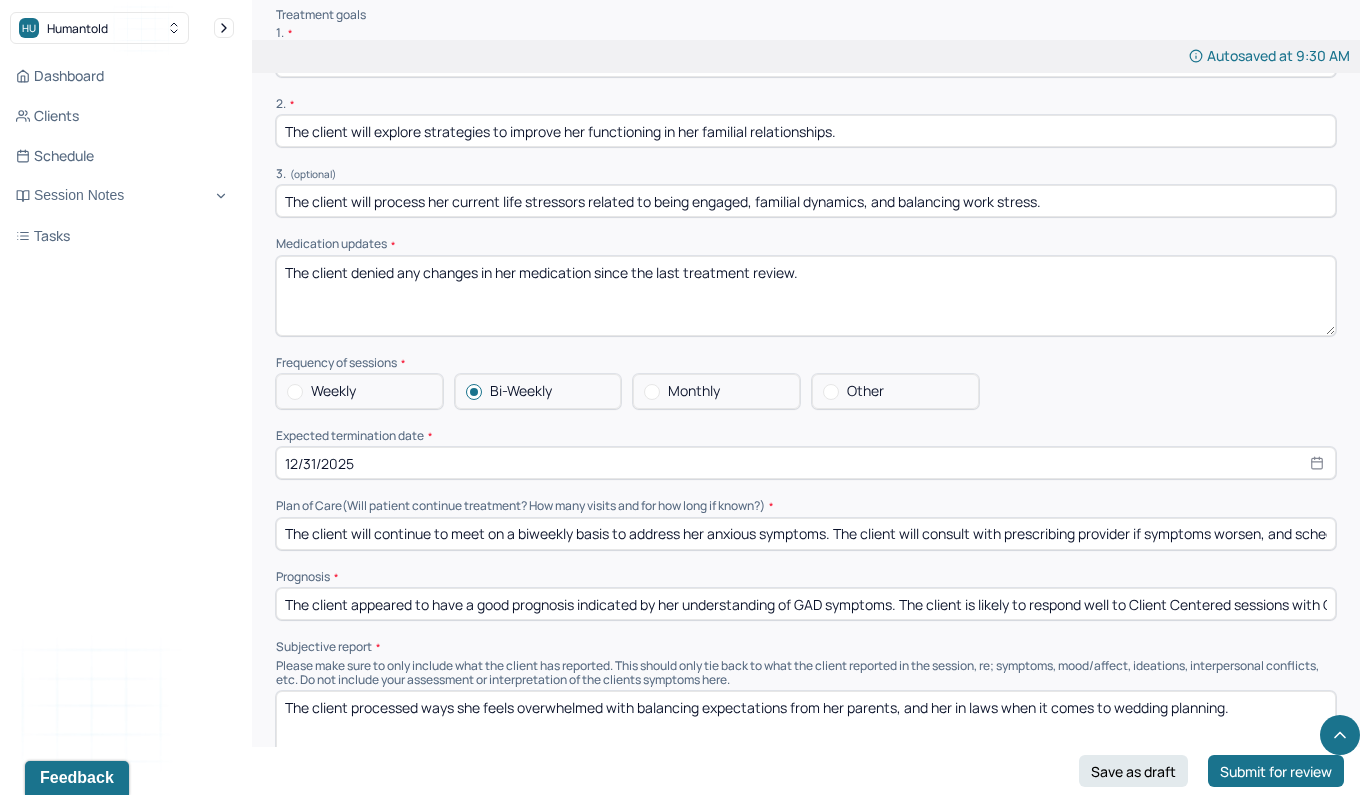 scroll, scrollTop: 4258, scrollLeft: 0, axis: vertical 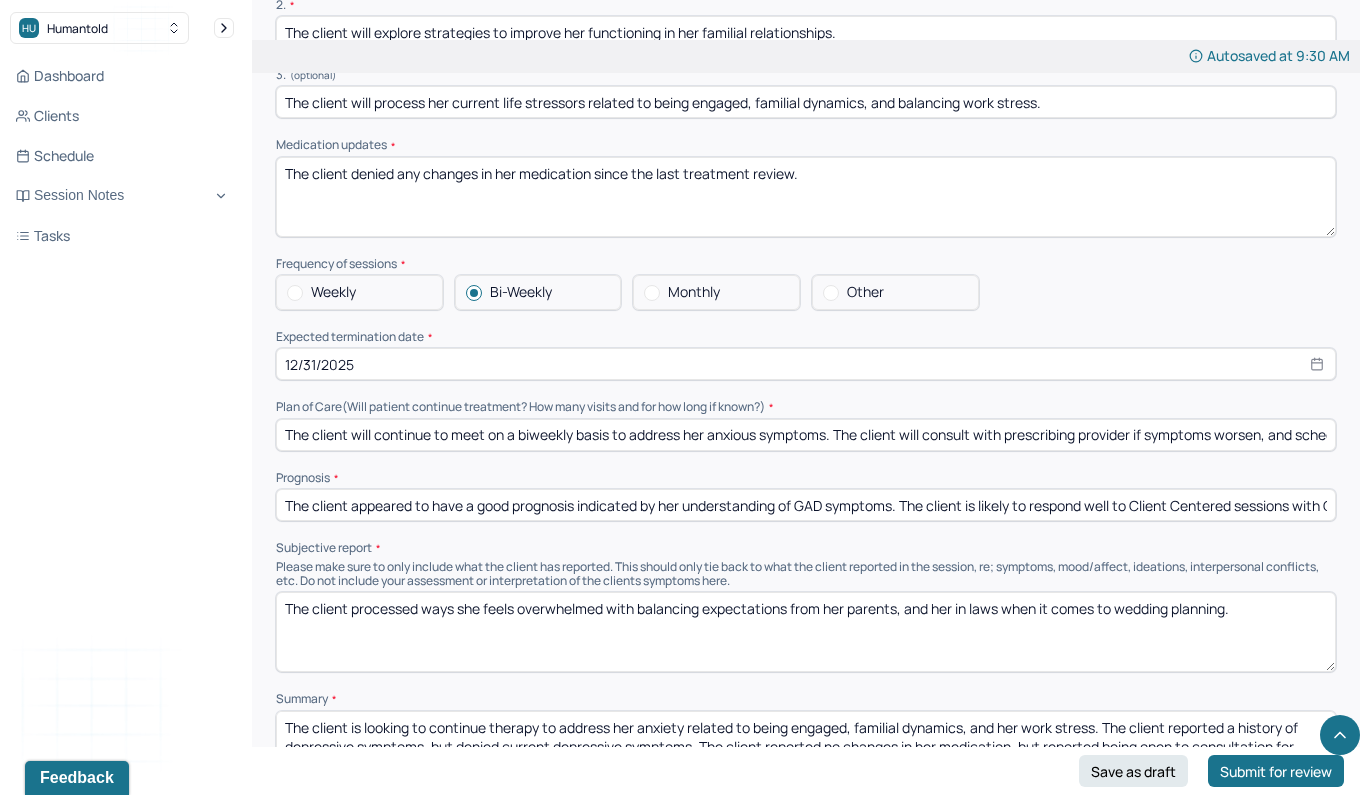 click on "The client will continue to meet on a biweekly basis to address her anxious symptoms. The client will consult with prescribing provider if symptoms worsen, and schedule additional sessions for emotional support when needed." at bounding box center (806, 435) 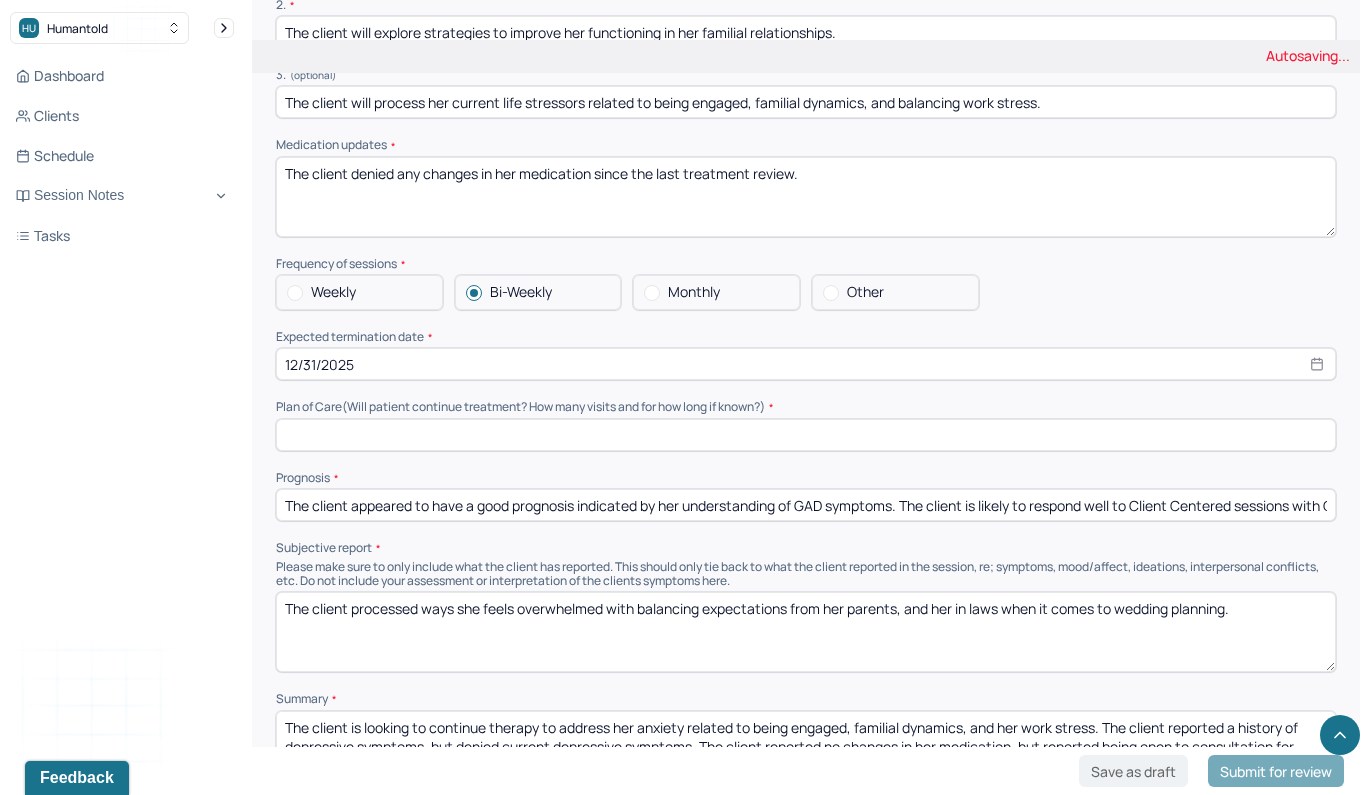 type 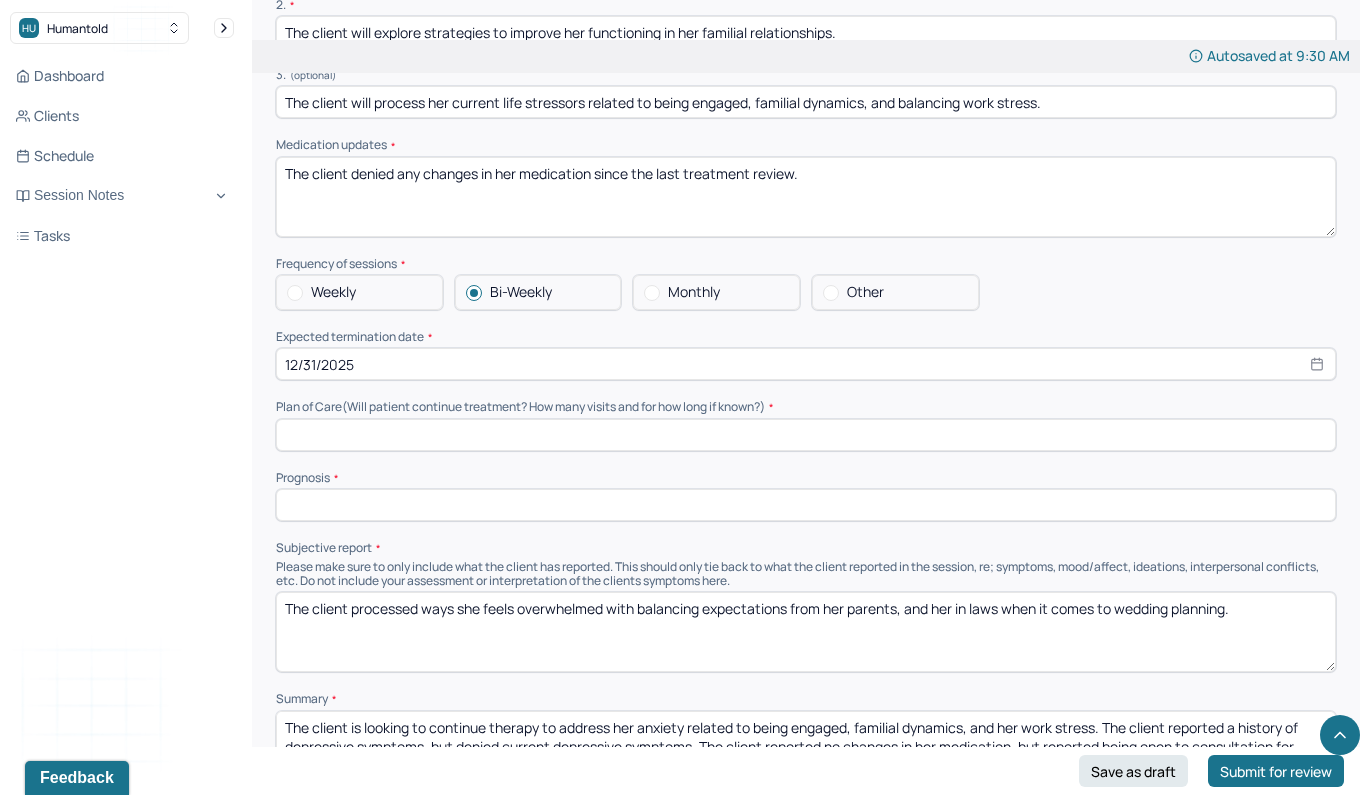type 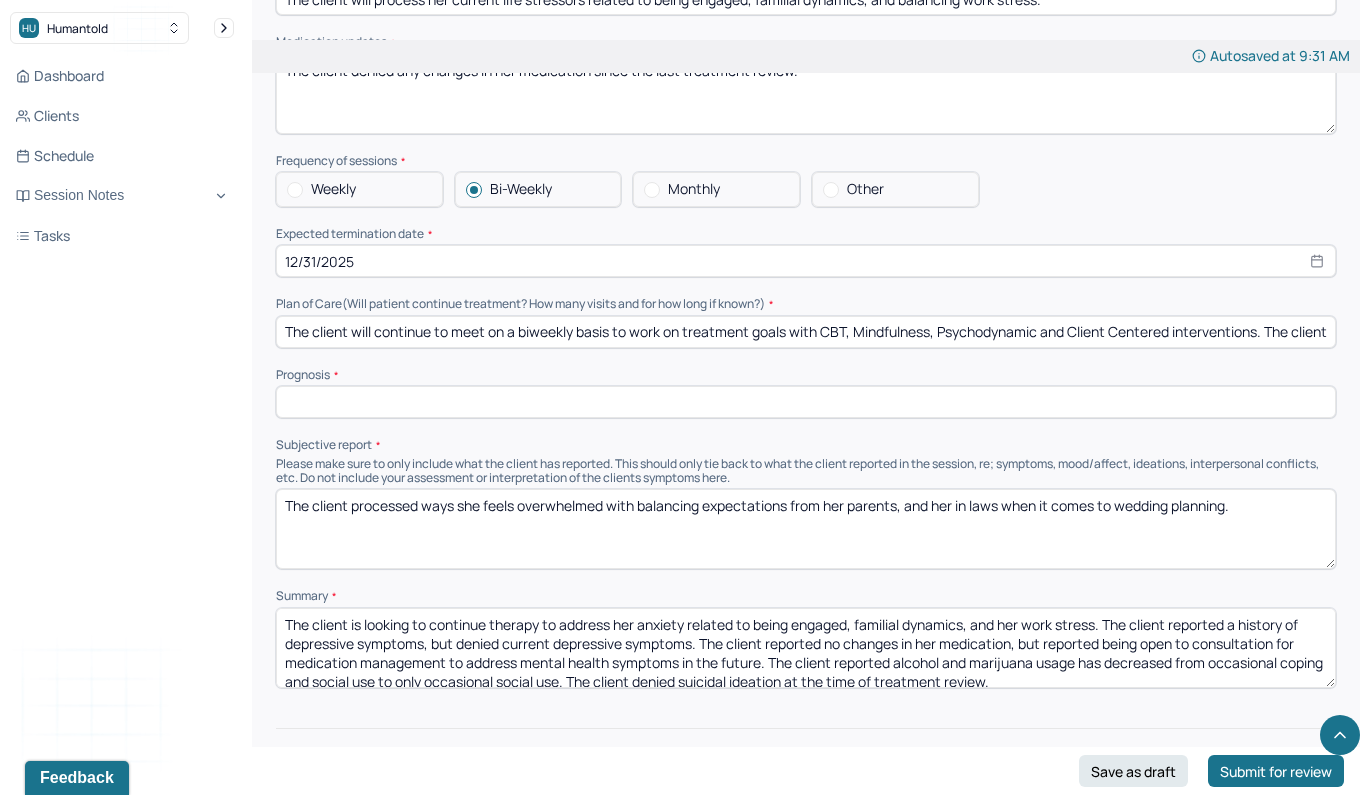 scroll, scrollTop: 4365, scrollLeft: 0, axis: vertical 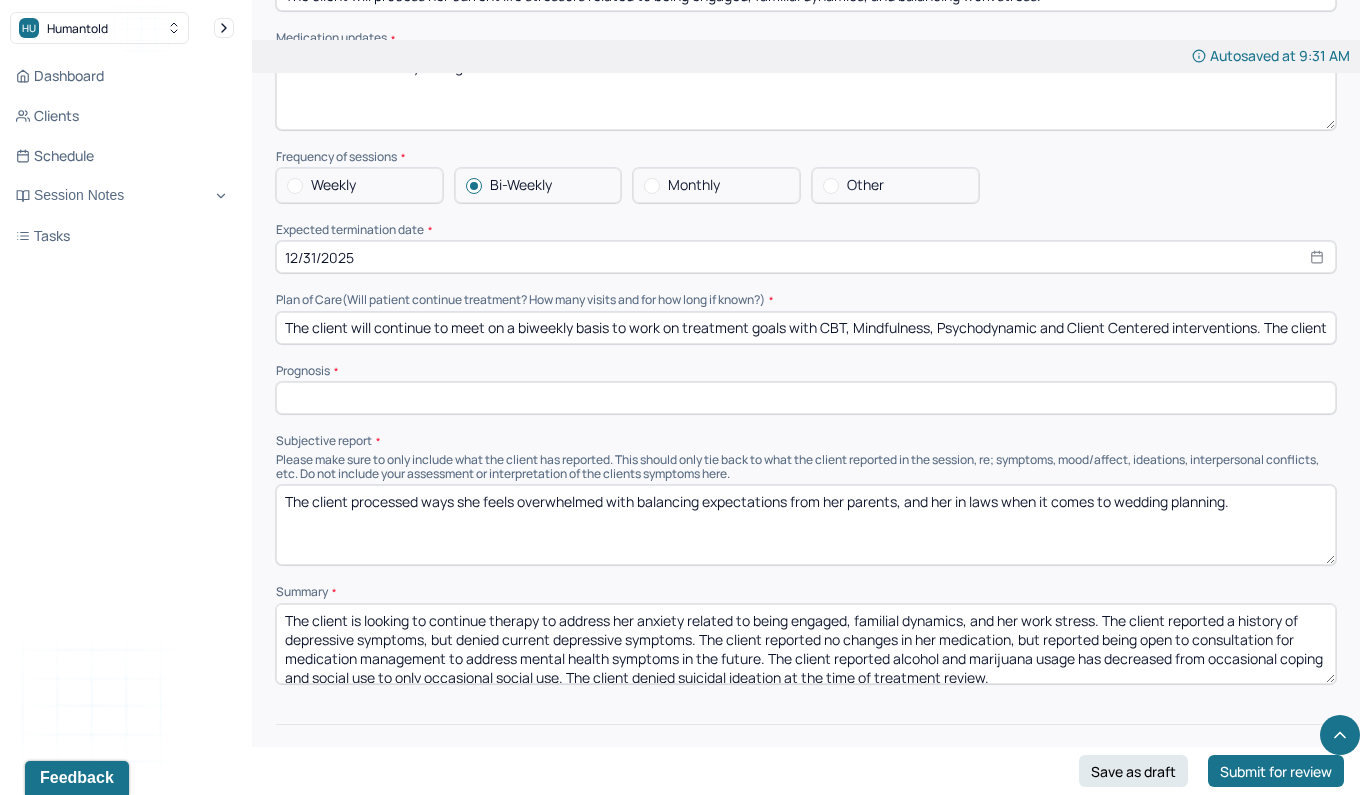 type on "The client will continue to meet on a biweekly basis to work on treatment goals with CBT, Mindfulness, Psychodynamic and Client Centered interventions. The client will consider medication management if symptoms worsen." 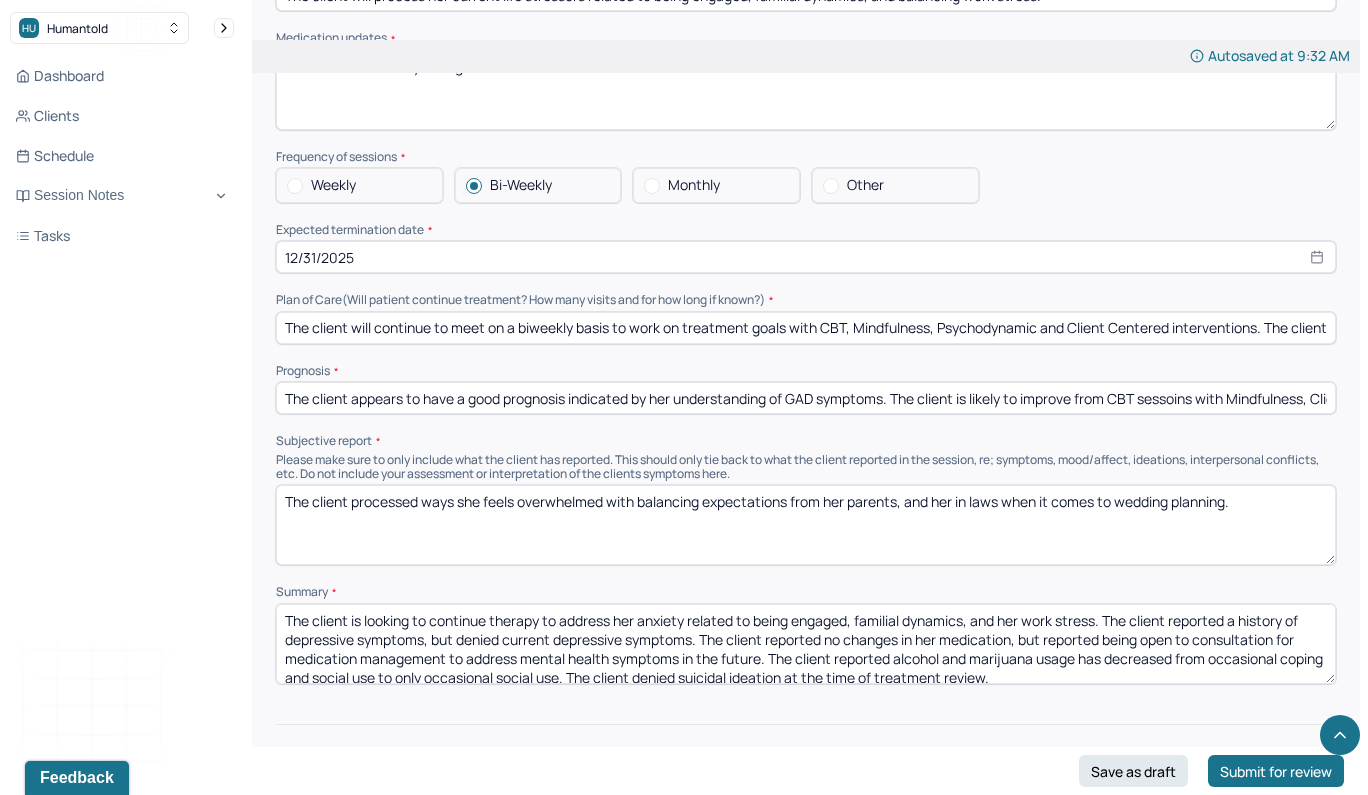 type on "The client appears to have a good prognosis indicated by her understanding of GAD symptoms. The client is likely to improve from CBT sessoins with Mindfulness, Client Centered and Psychodynamic insights to help work through her life stressors and manage anxious symptoms." 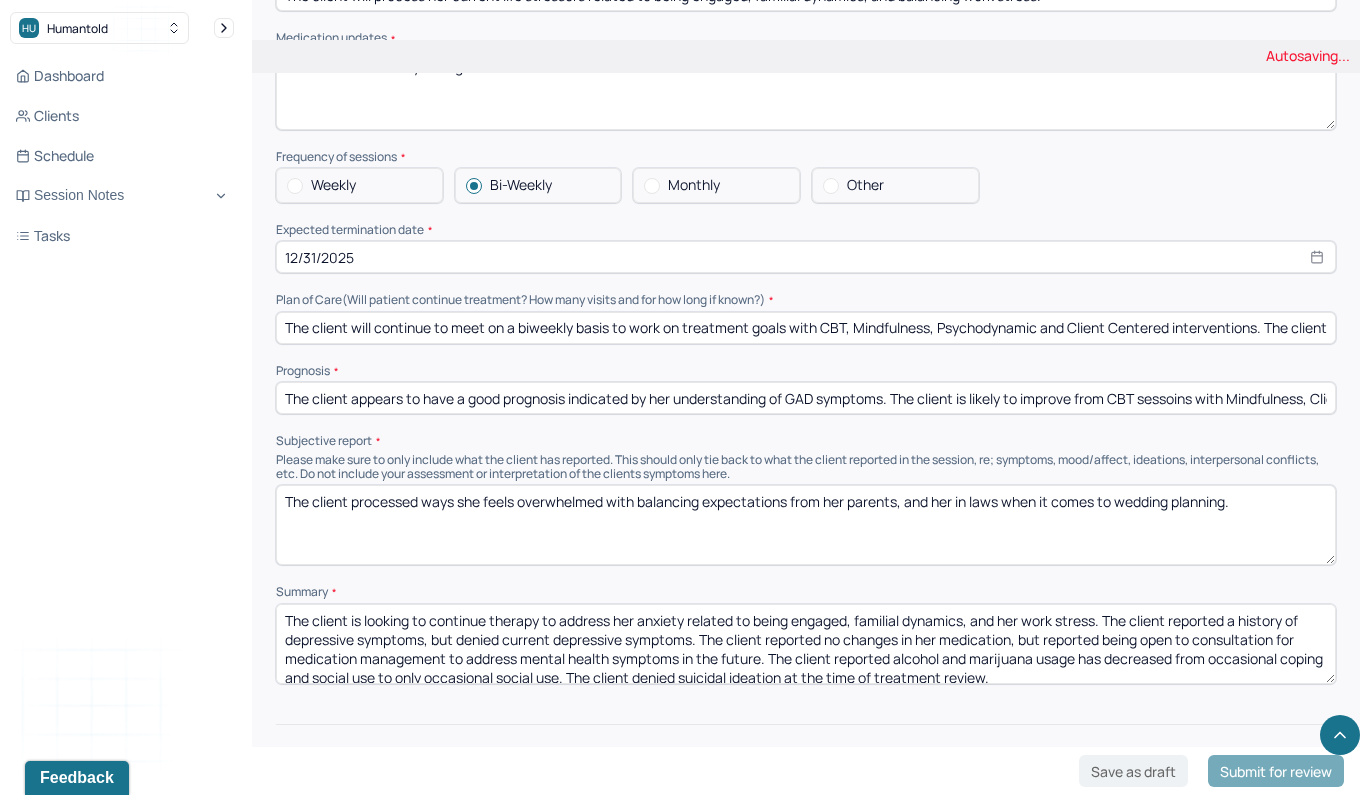 type on "MTD" 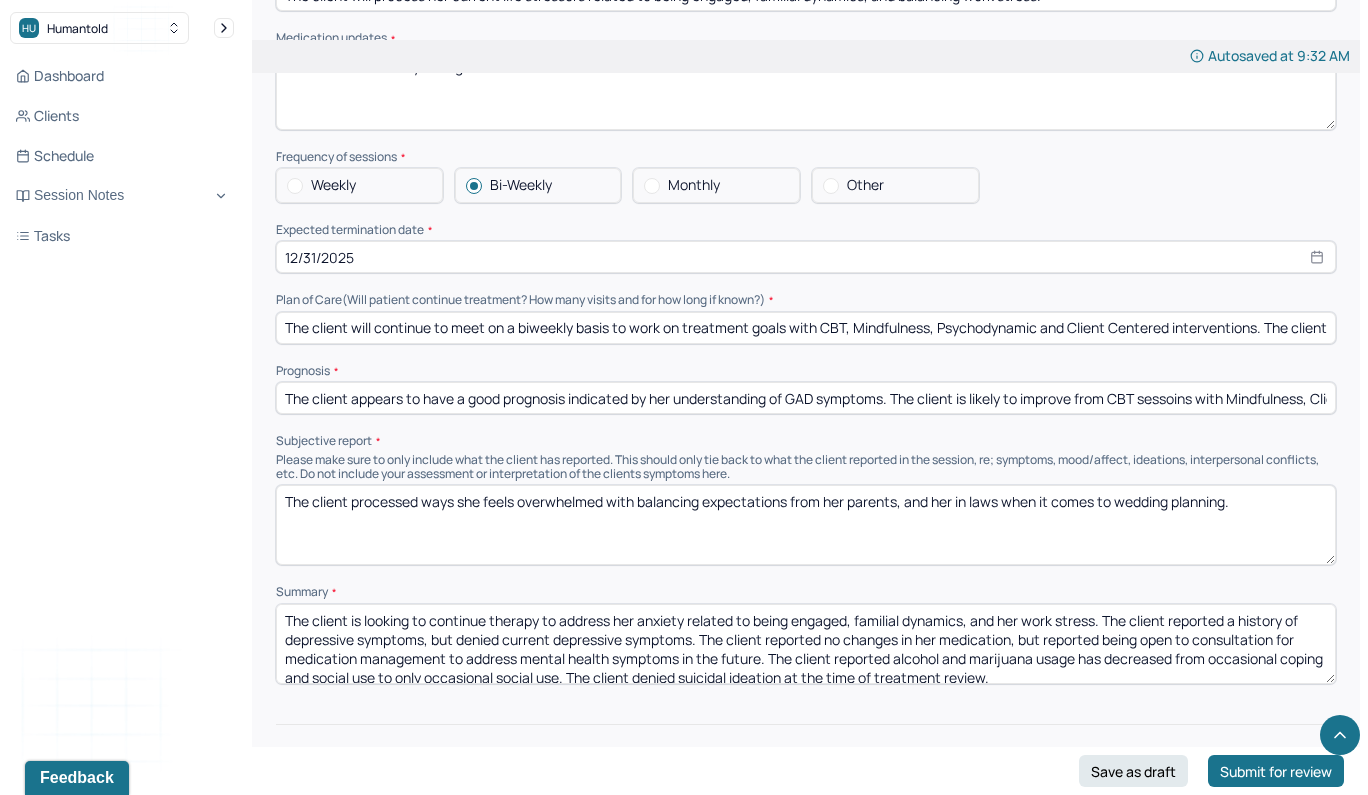drag, startPoint x: 1247, startPoint y: 425, endPoint x: 251, endPoint y: 421, distance: 996.00806 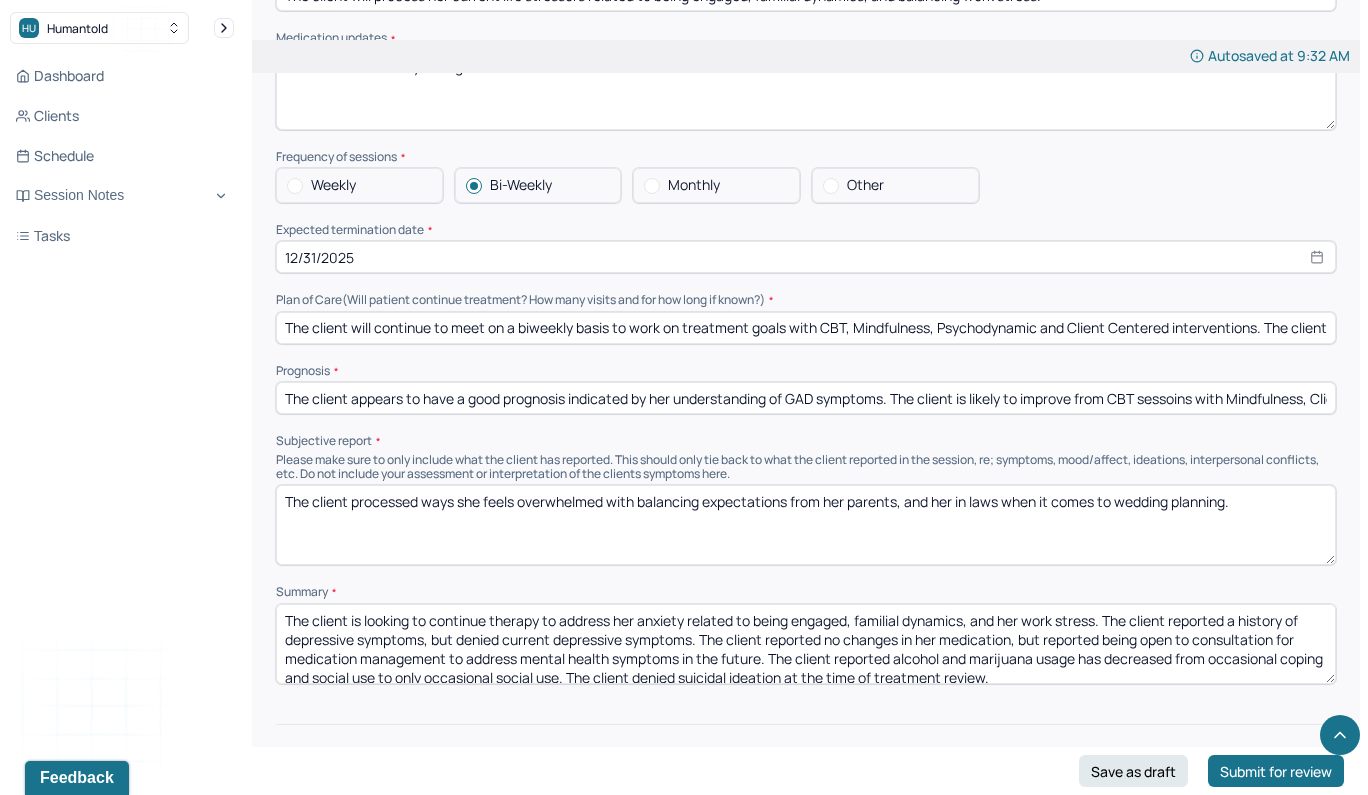 click on "New Theme Coming This Week! Soon, you’ll be able to switch between the default White Theme and a new Green Theme using the Theme Button in the top right corner of the app.  Edit Note Search by client name, chart number  FAQs 1 Theme MD [LAST_NAME], [FIRST_NAME]   Dominguez Autosaved at 9:32 AM Appointment Details Client name [FIRST_NAME] [LAST_NAME] Date of service [DATE] Time 12:00pm - 1:00pm Duration 1hr Appointment type individual therapy Provider name [FIRST_NAME] [LAST_NAME] Modifier 1 95 Telemedicine Note type Individual treatment review Load previous session note Instructions The fields marked with an asterisk ( * ) are required before you can submit your notes. Before you can submit your session notes, they must be signed. You have the option to save your notes as a draft before making a submission. Appointment location * Teletherapy Client Teletherapy Location Home Office Other Provider Teletherapy Location Home Office Other Consent was received for the teletherapy session The teletherapy session was conducted via video * Daily" at bounding box center [806, -1733] 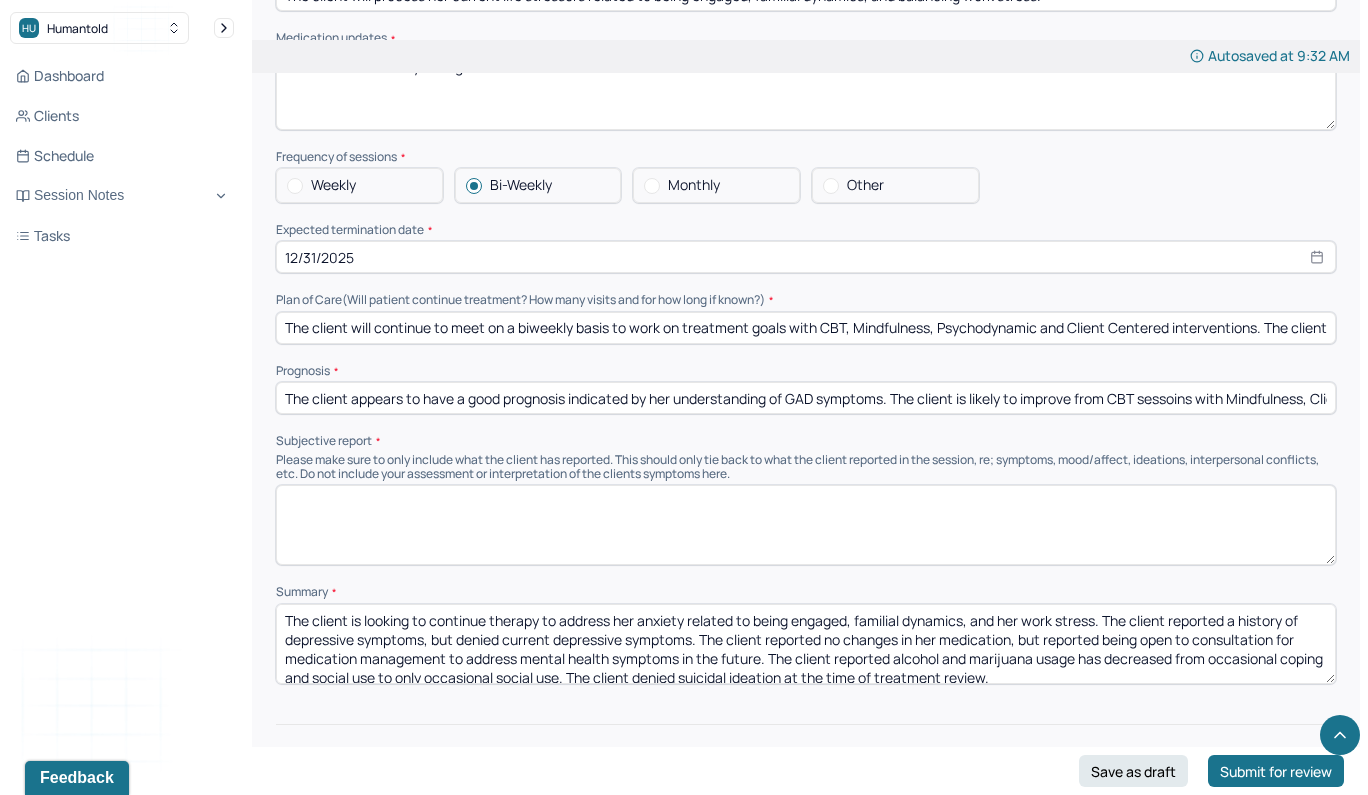 type 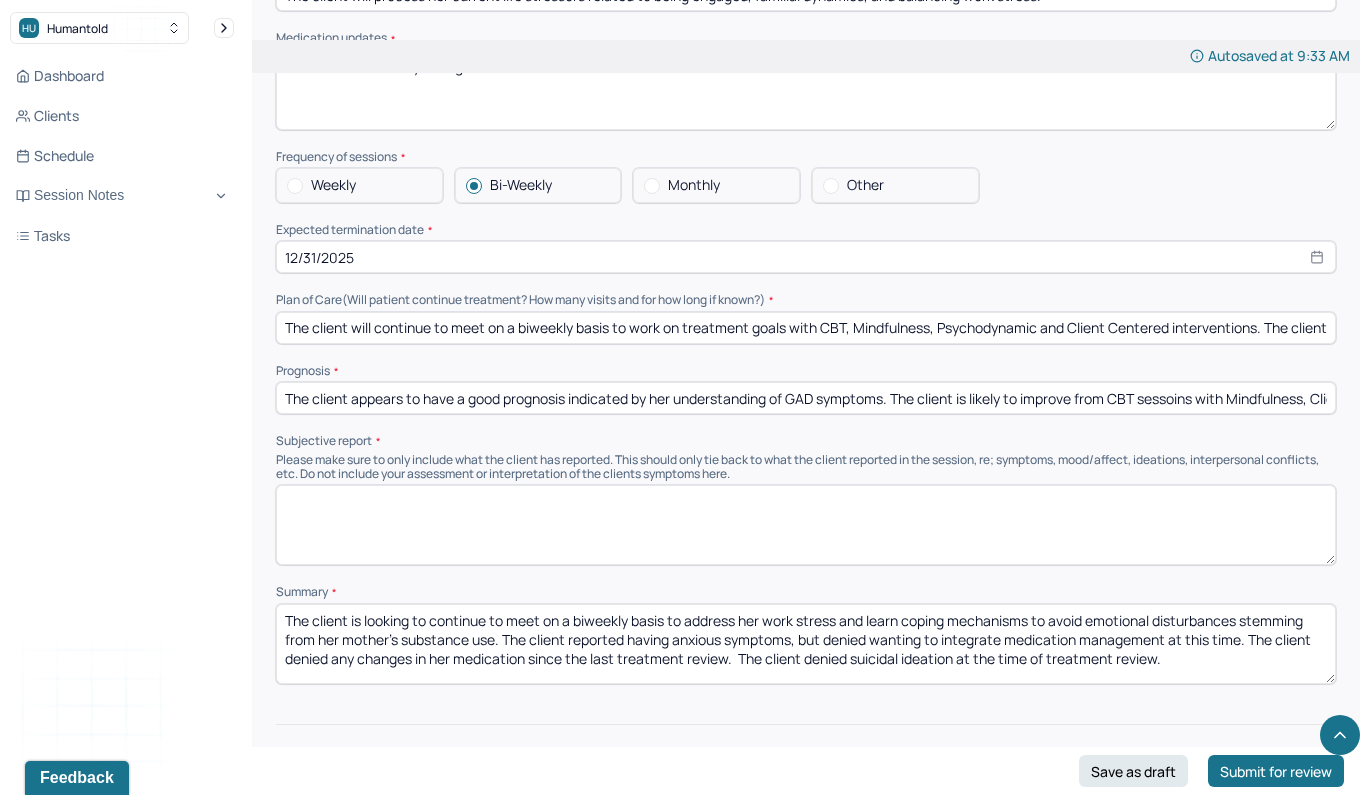 type on "The client is looking to continue to meet on a biweekly basis to address her work stress and learn coping mechanisms to avoid emotional disturbances stemming from her mother's substance use. The client reported having anxious symptoms, but denied wanting to integrate medication management at this time. The client denied any changes in her medication since the last treatment review.  The client denied suicidal ideation at the time of treatment review." 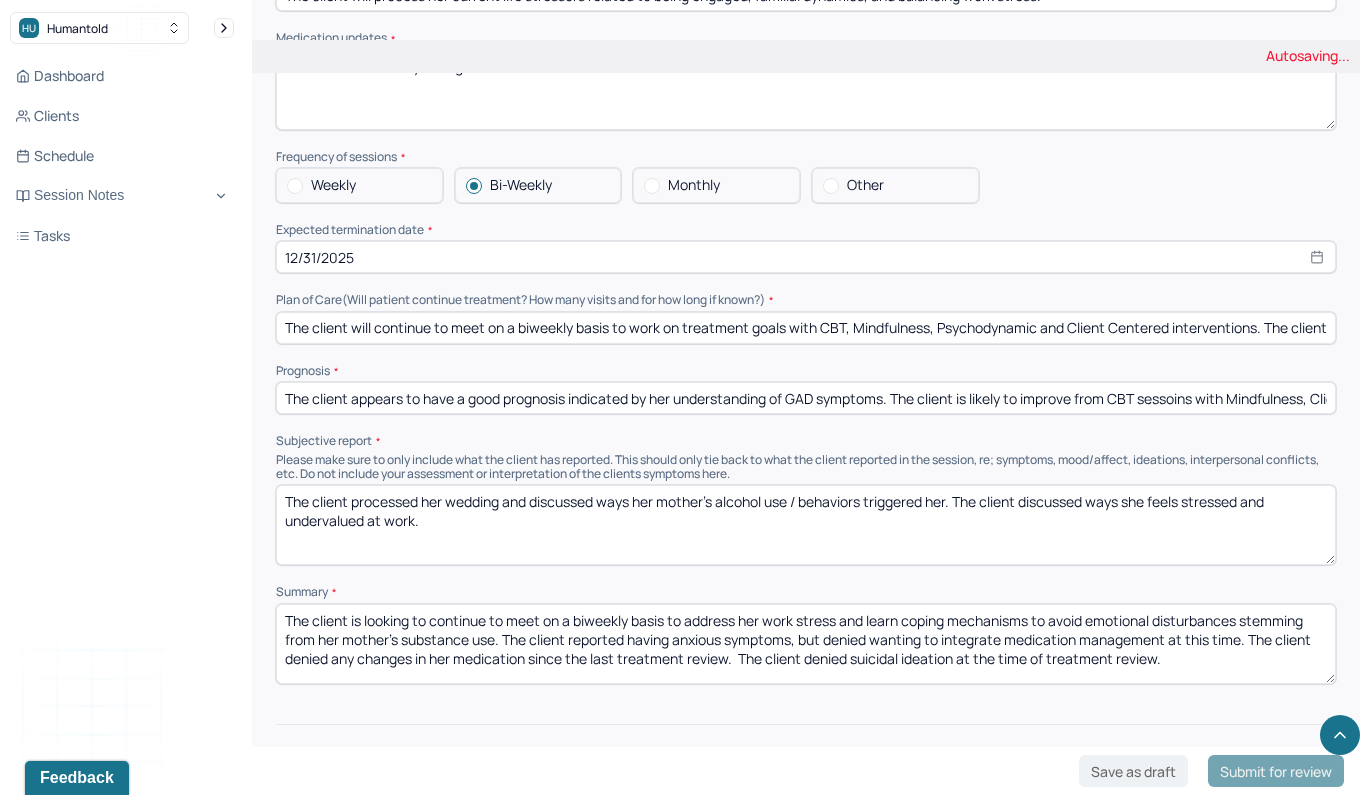 type on "The client processed her wedding and discussed ways her mother's alcohol use / behaviors triggered her. The client discussed ways she feels stressed and undervalued at work." 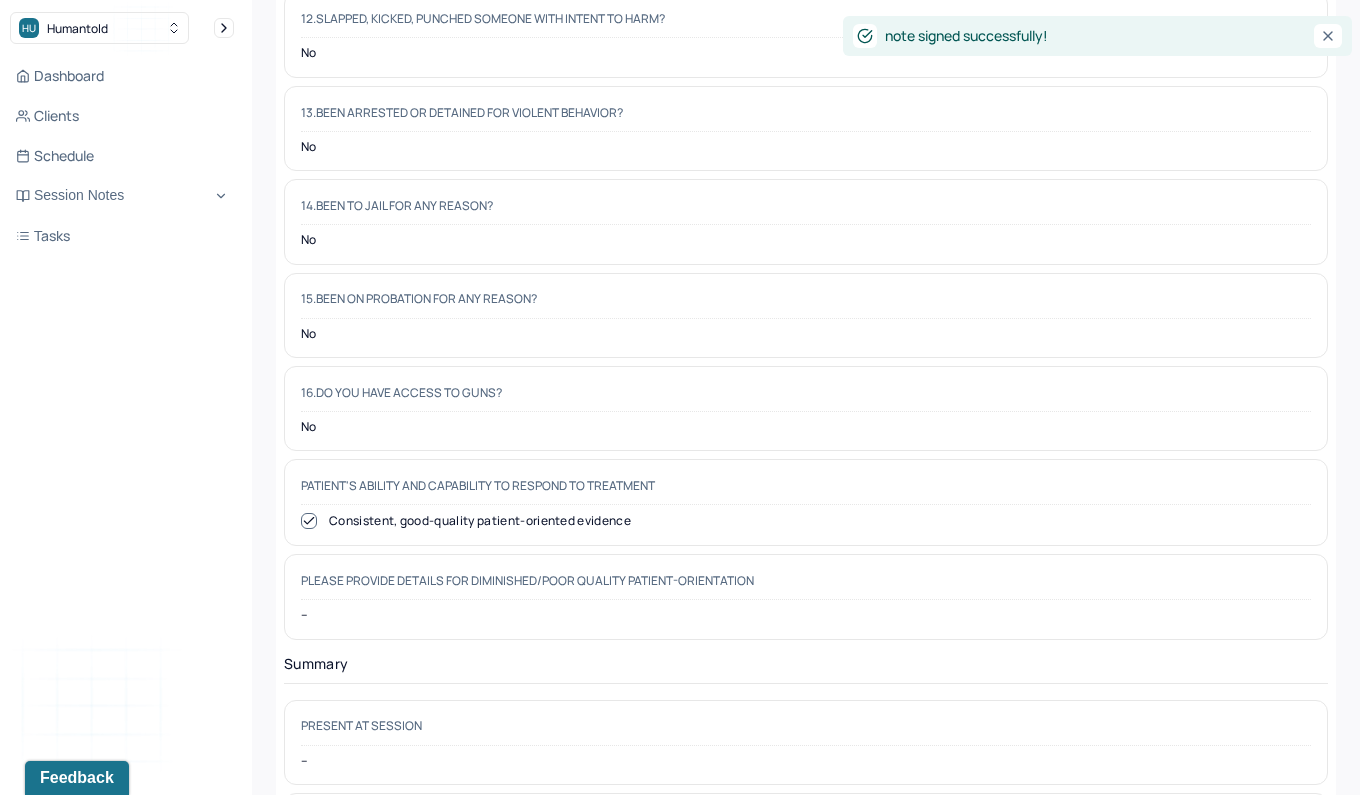 scroll, scrollTop: 0, scrollLeft: 0, axis: both 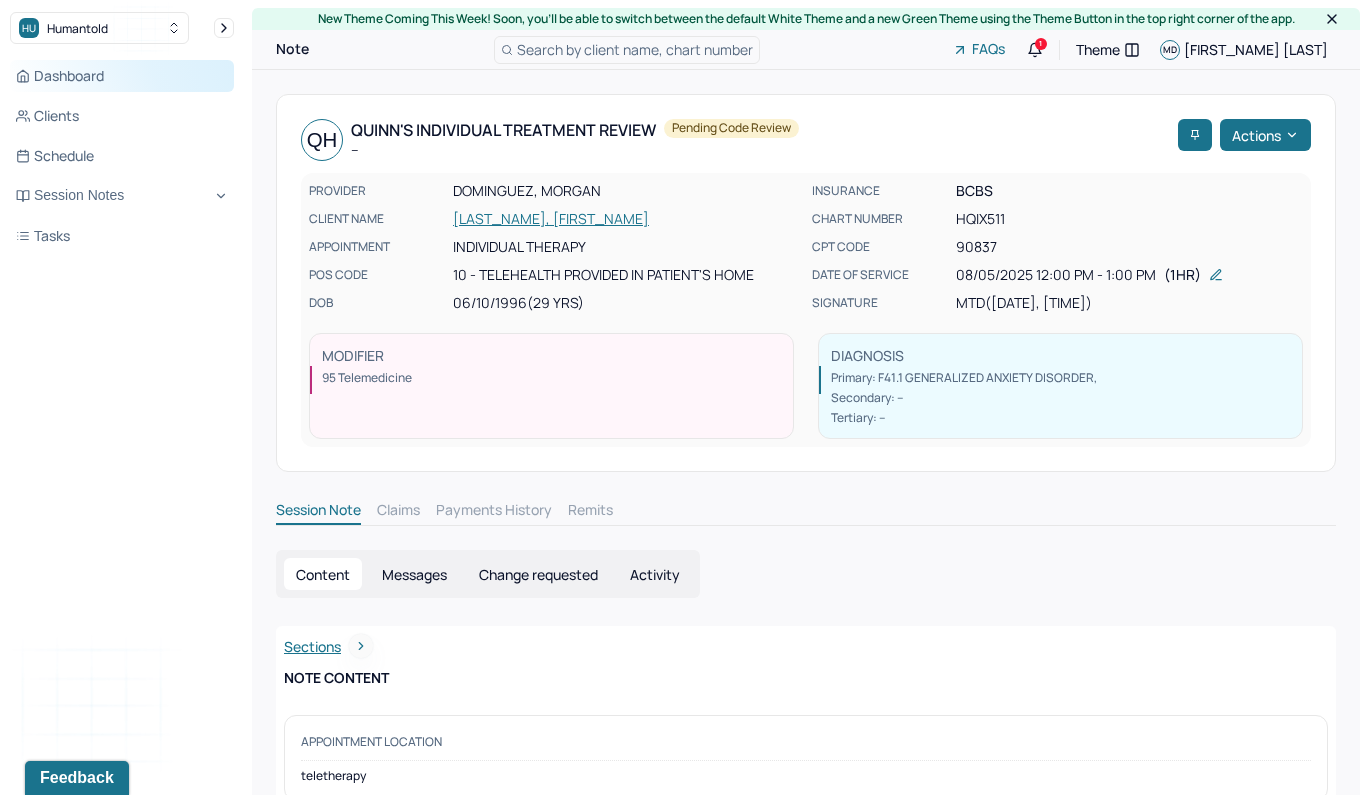 click on "Dashboard" at bounding box center [122, 76] 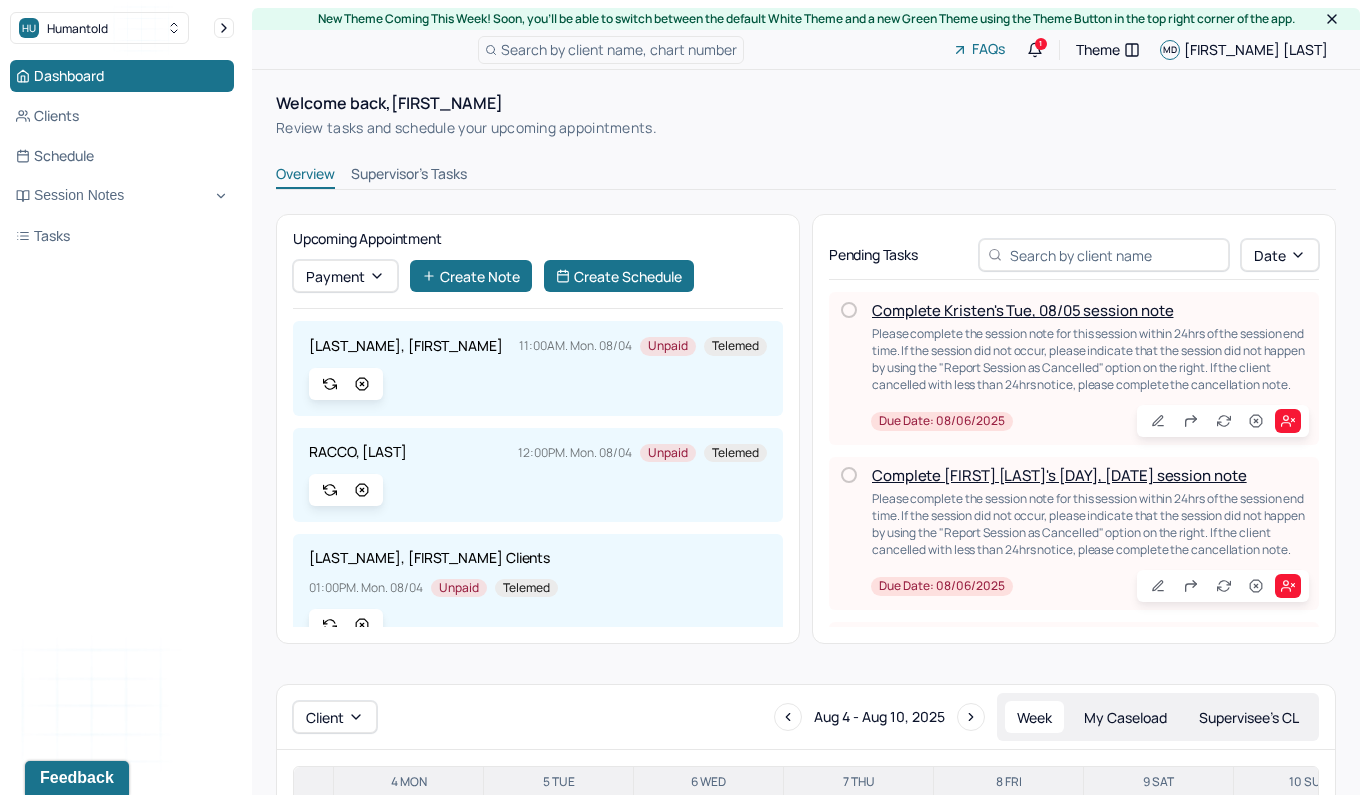 click on "Complete Kristen's Tue, 08/05 session note" at bounding box center (1022, 310) 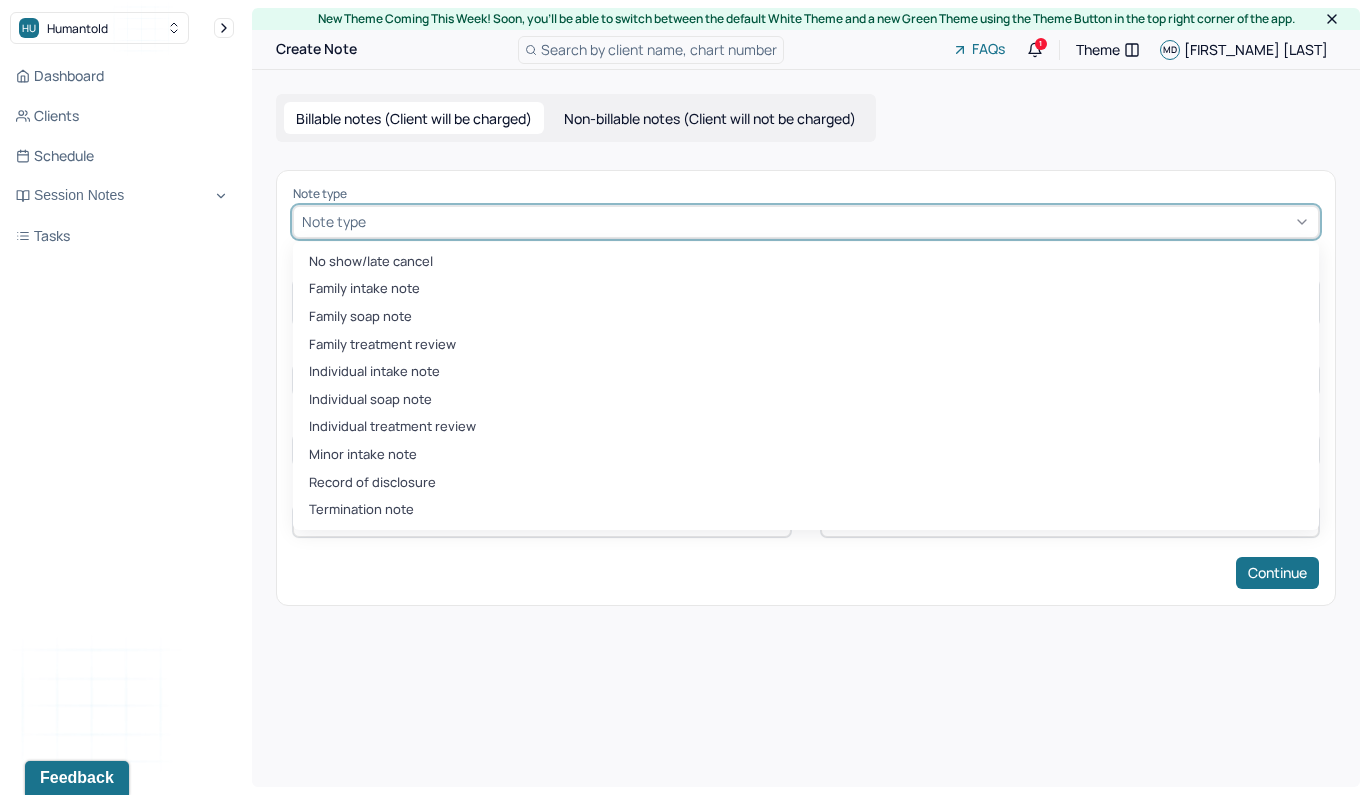 click at bounding box center [840, 221] 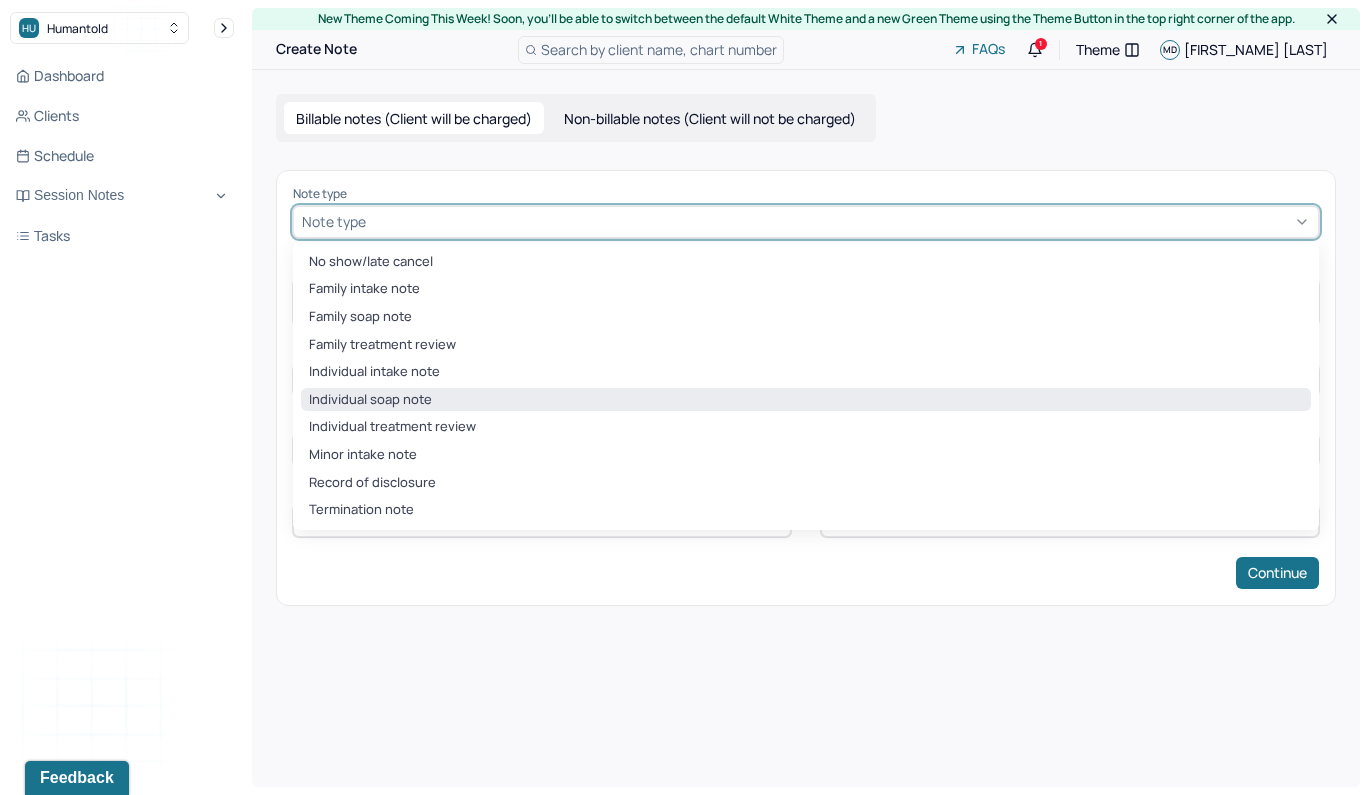 click on "Individual soap note" at bounding box center [806, 400] 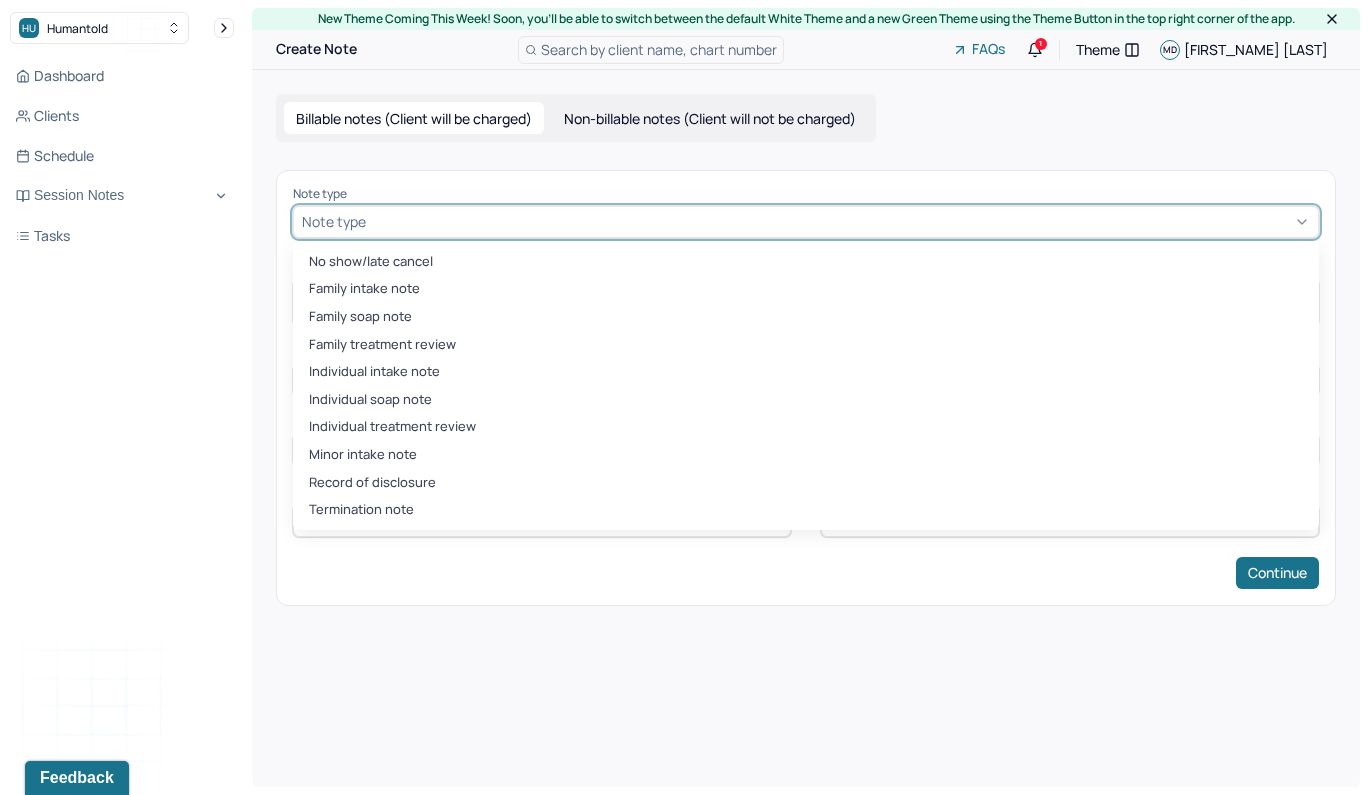 click on "Note type" at bounding box center [334, 221] 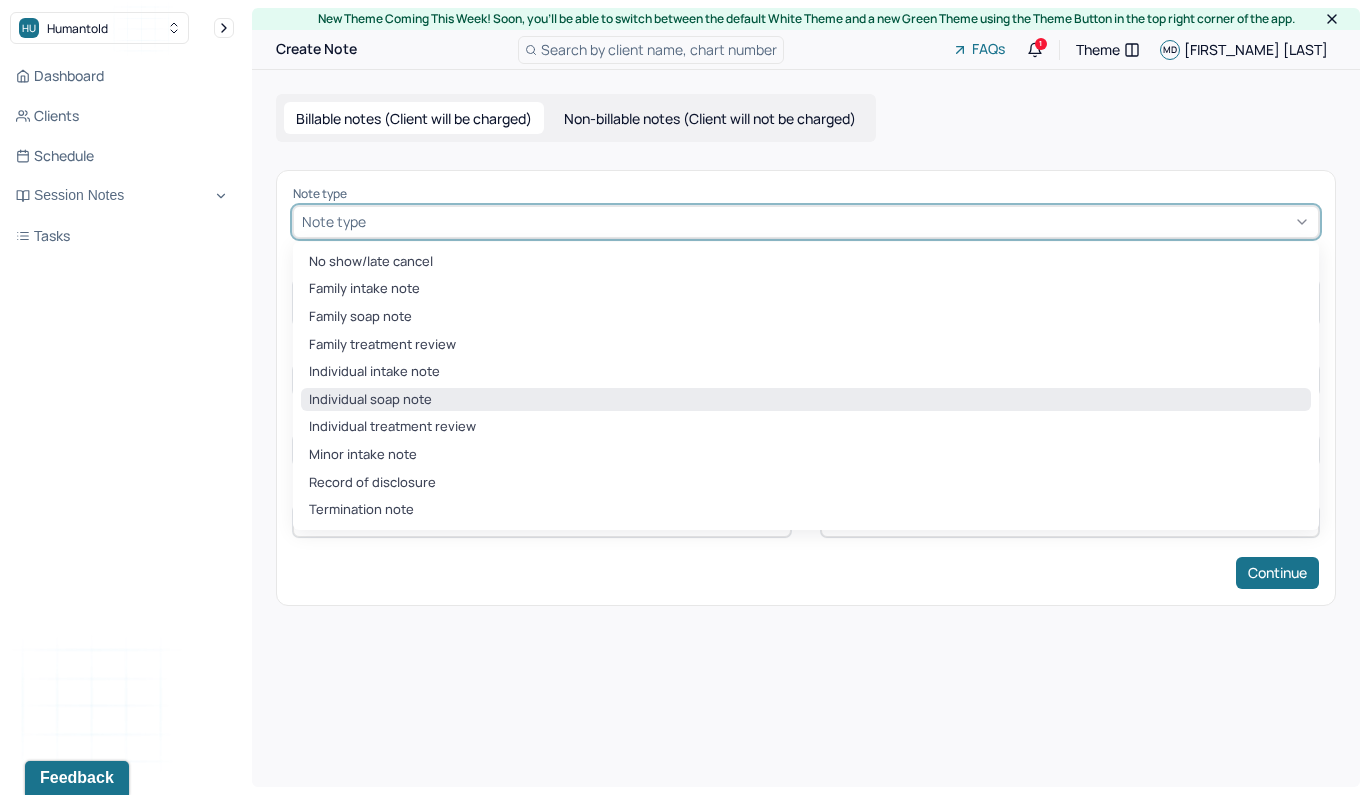 click on "Individual soap note" at bounding box center (806, 400) 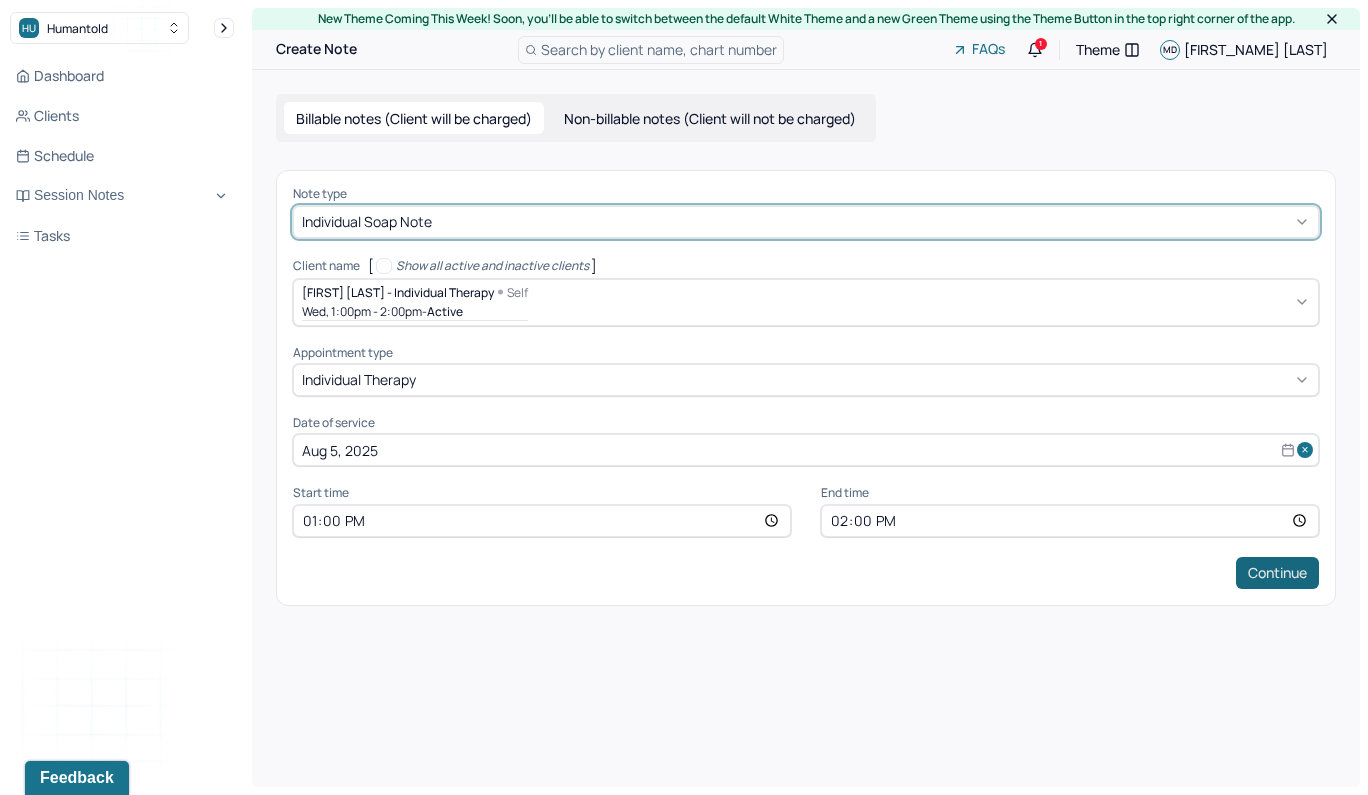 click on "Continue" at bounding box center [1277, 573] 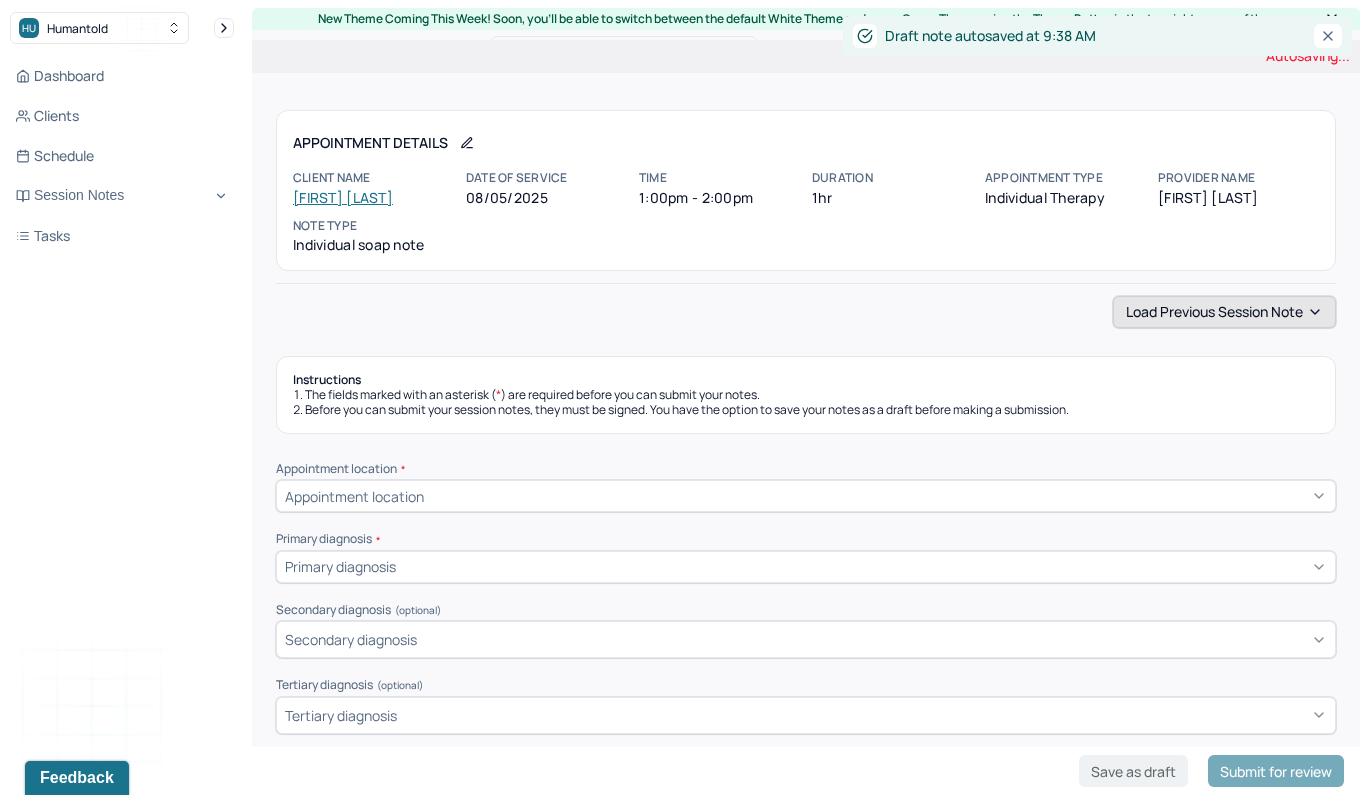 click on "Load previous session note" at bounding box center (1224, 312) 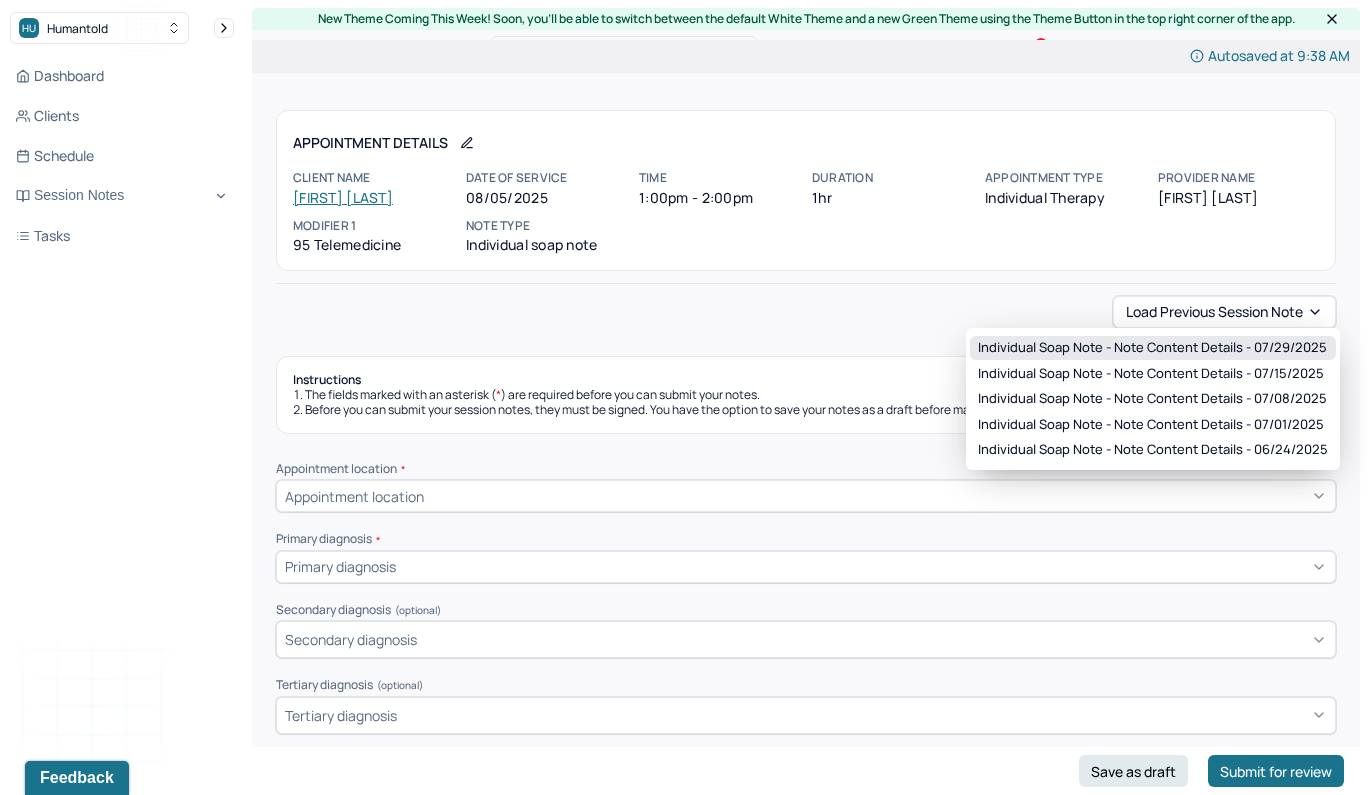 click on "Individual soap note   - Note content Details -   07/29/2025" at bounding box center (1152, 348) 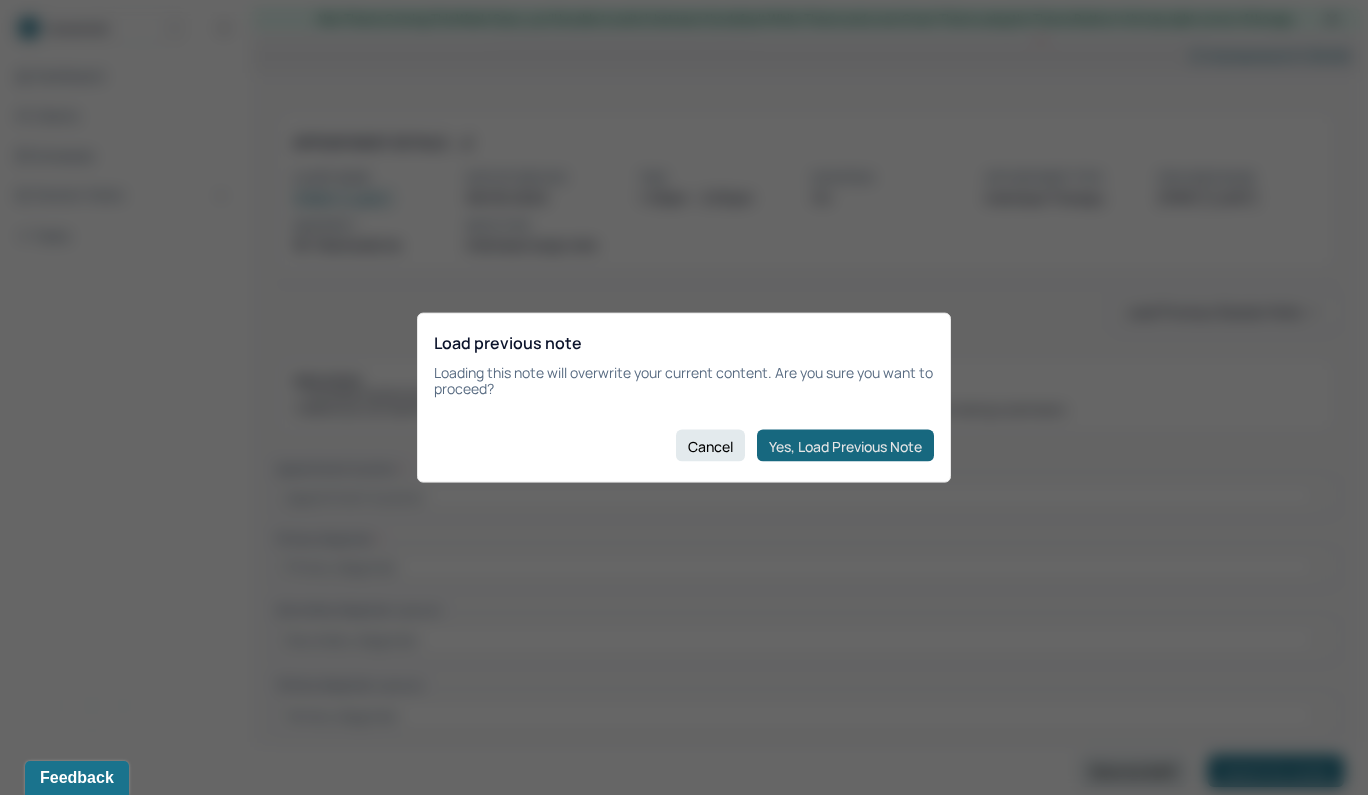 click on "Yes, Load Previous Note" at bounding box center (845, 446) 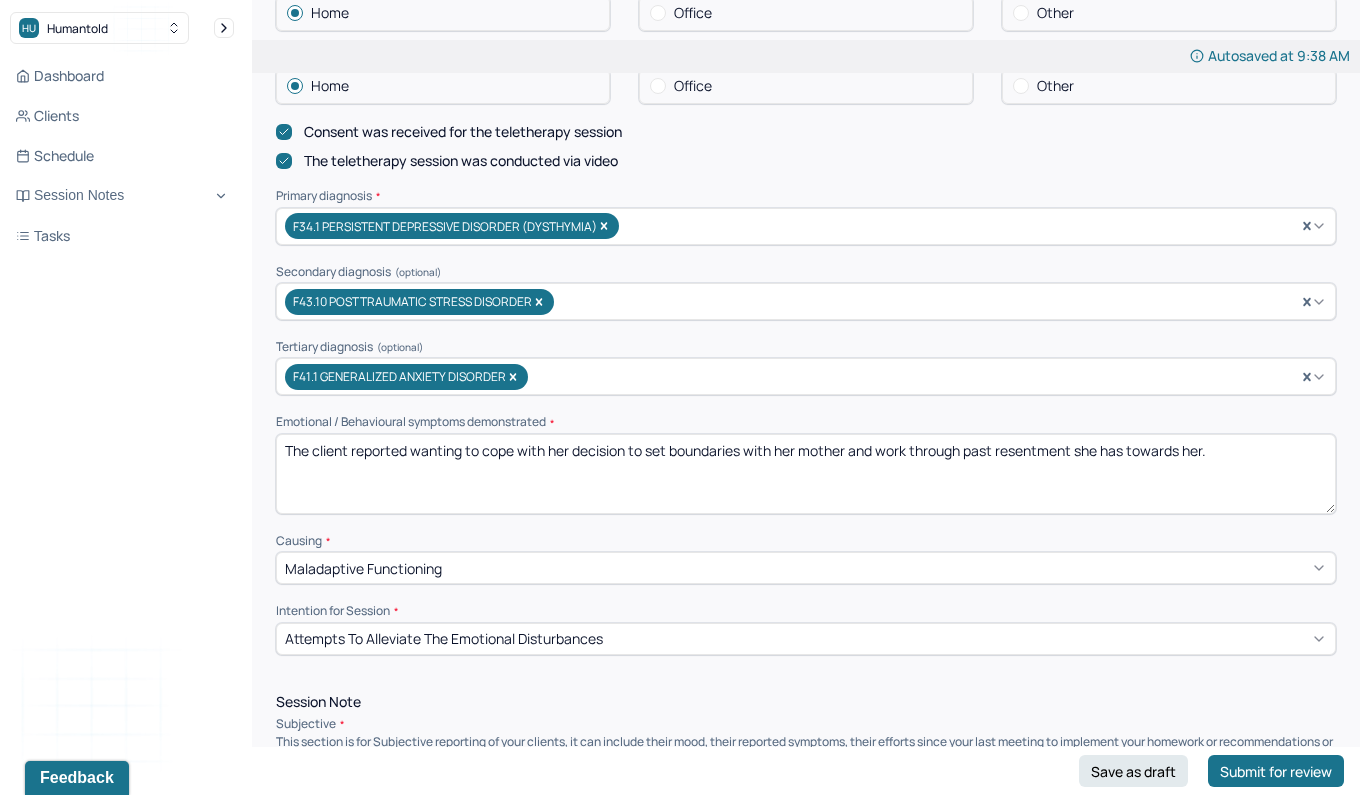 scroll, scrollTop: 573, scrollLeft: 0, axis: vertical 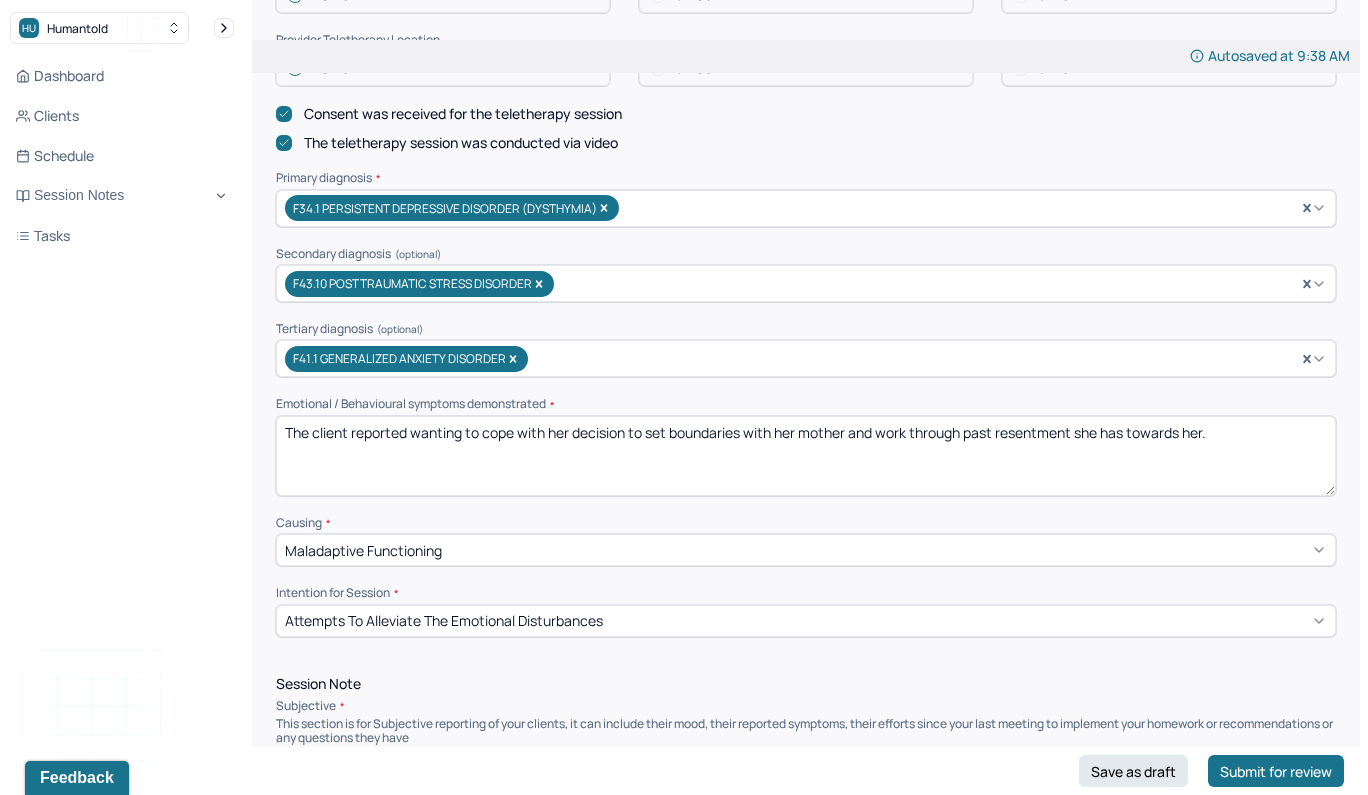 click on "The client reported wanting to cope with her decision to set boundaries with her mother and work through past resentment she has towards her." at bounding box center [806, 456] 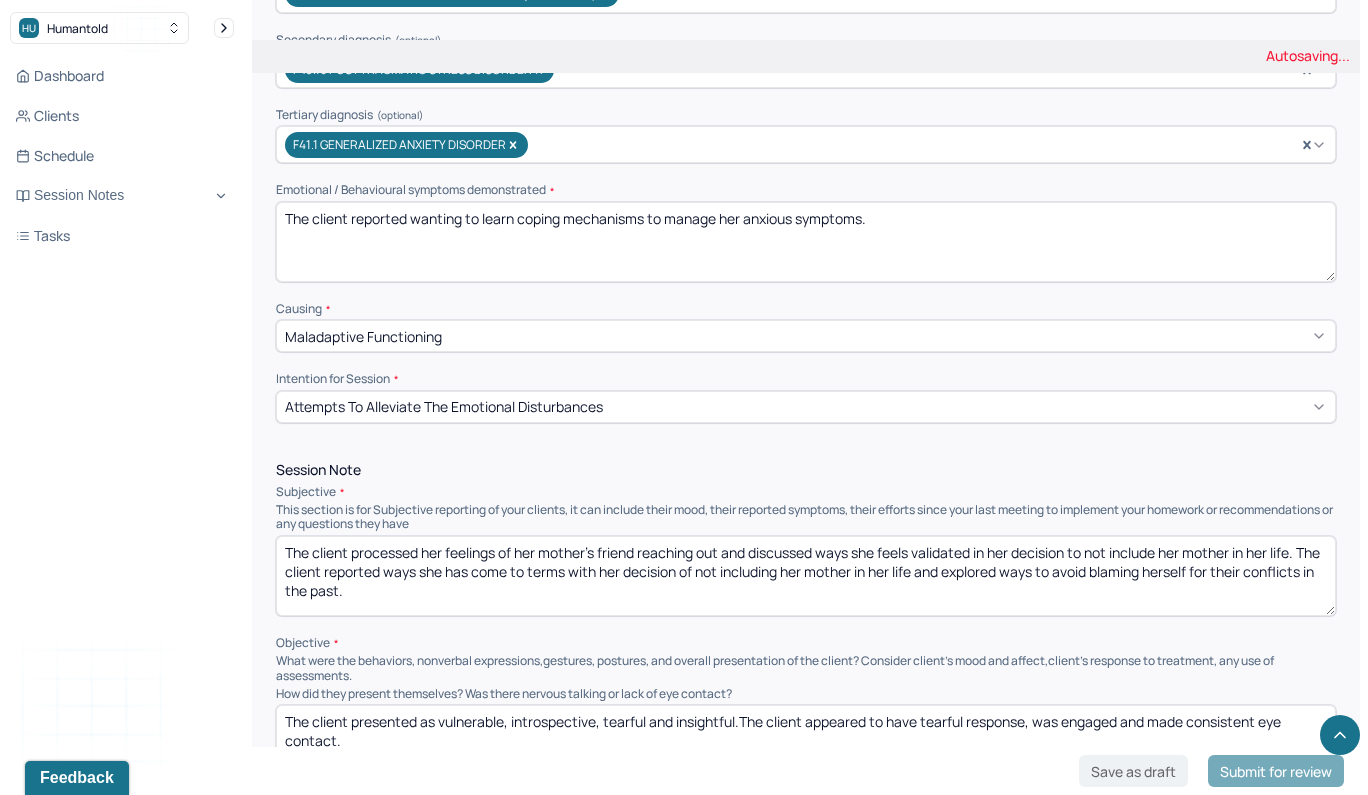 scroll, scrollTop: 867, scrollLeft: 0, axis: vertical 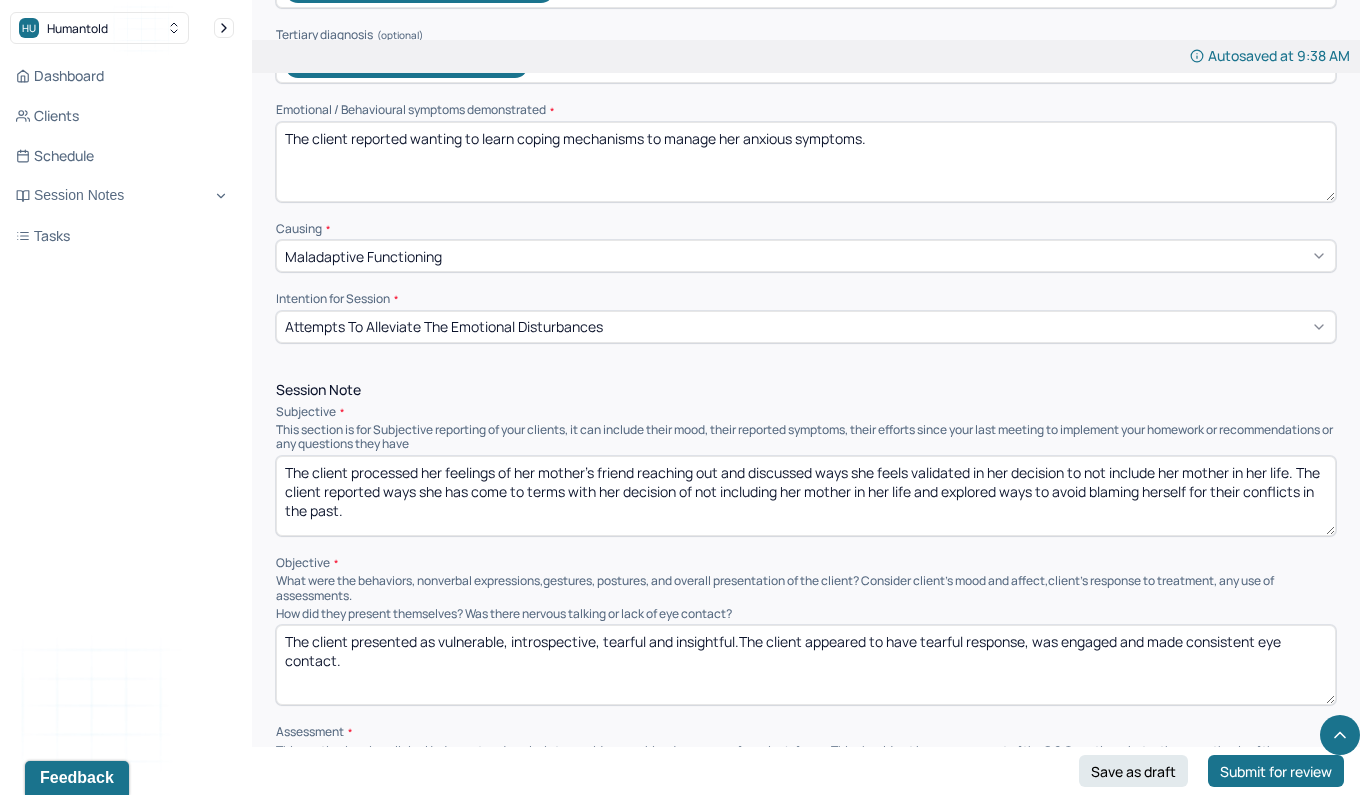 type on "The client reported wanting to learn coping mechanisms to manage her anxious symptoms." 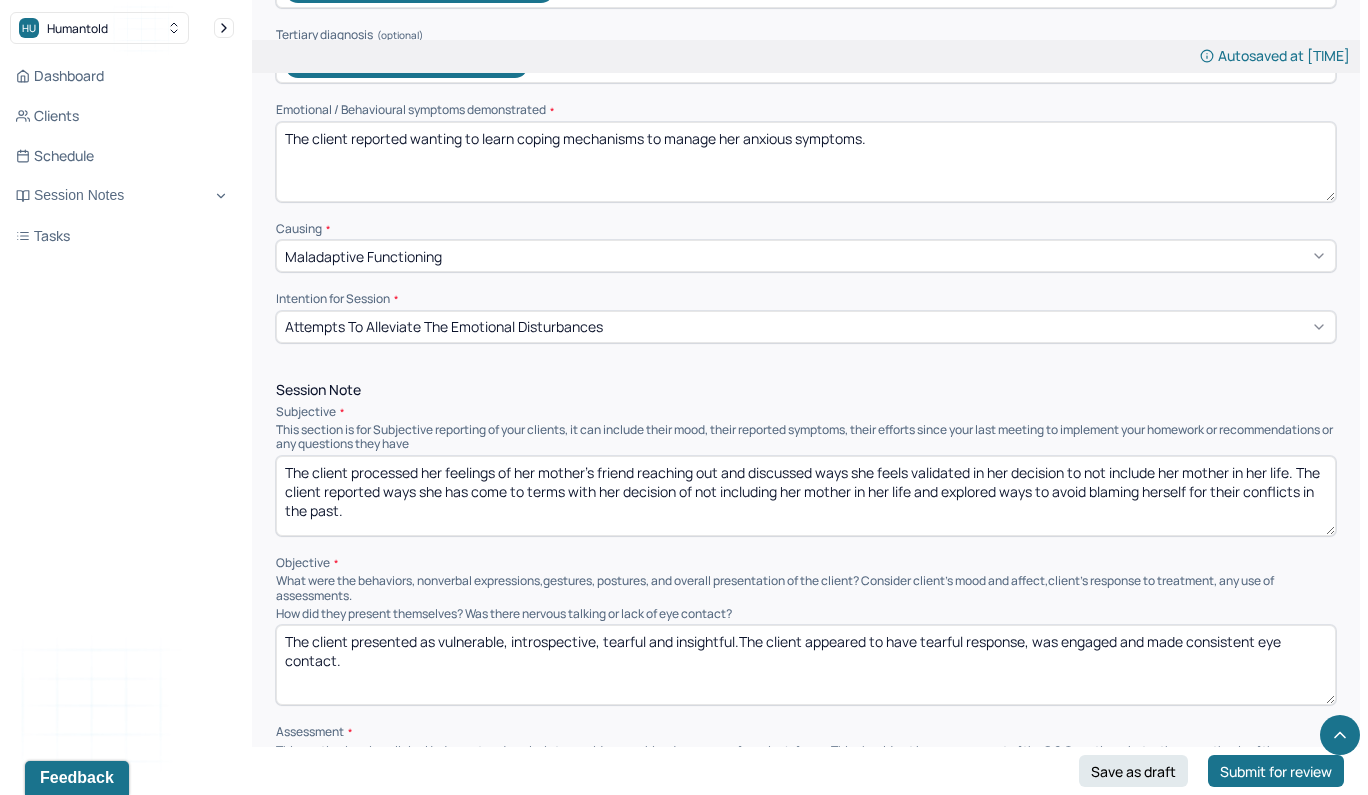drag, startPoint x: 456, startPoint y: 503, endPoint x: 437, endPoint y: 452, distance: 54.42426 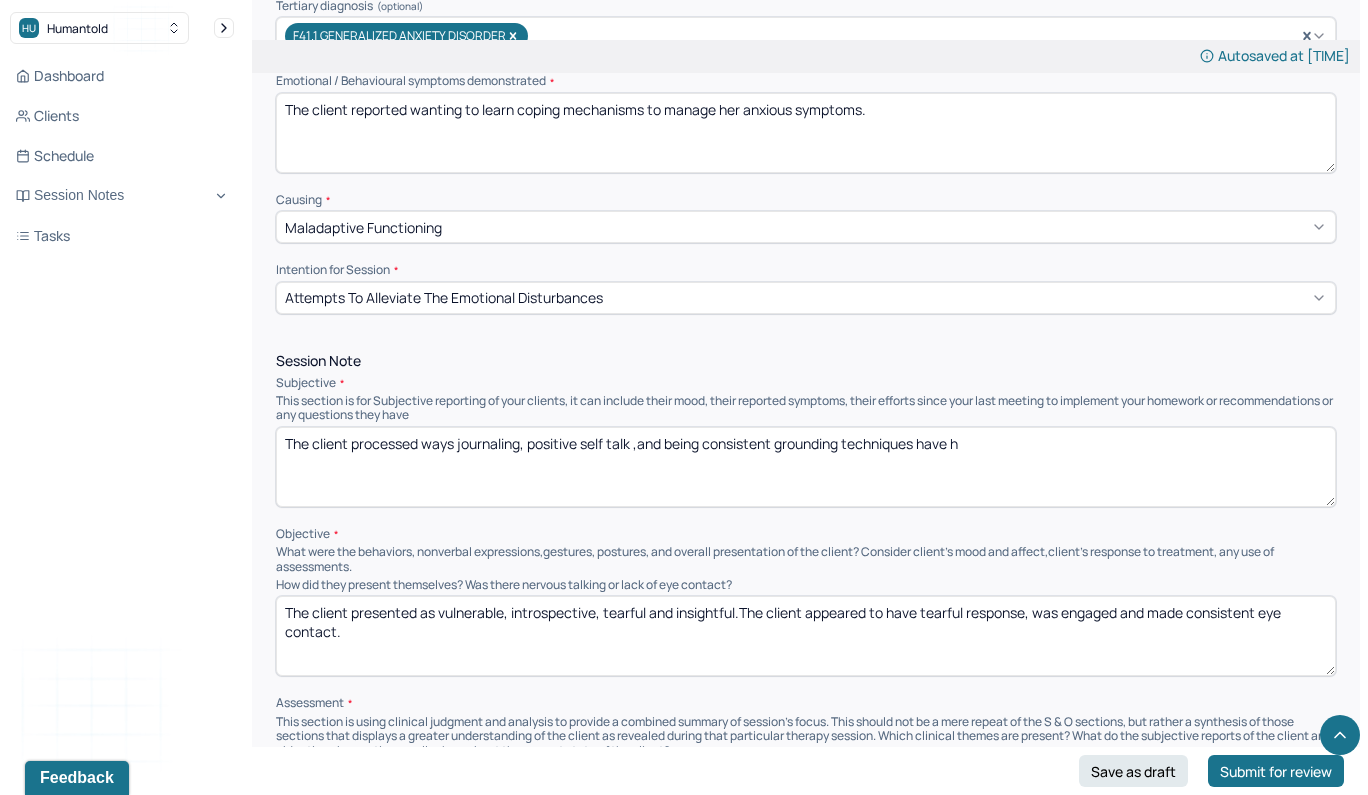 scroll, scrollTop: 902, scrollLeft: 0, axis: vertical 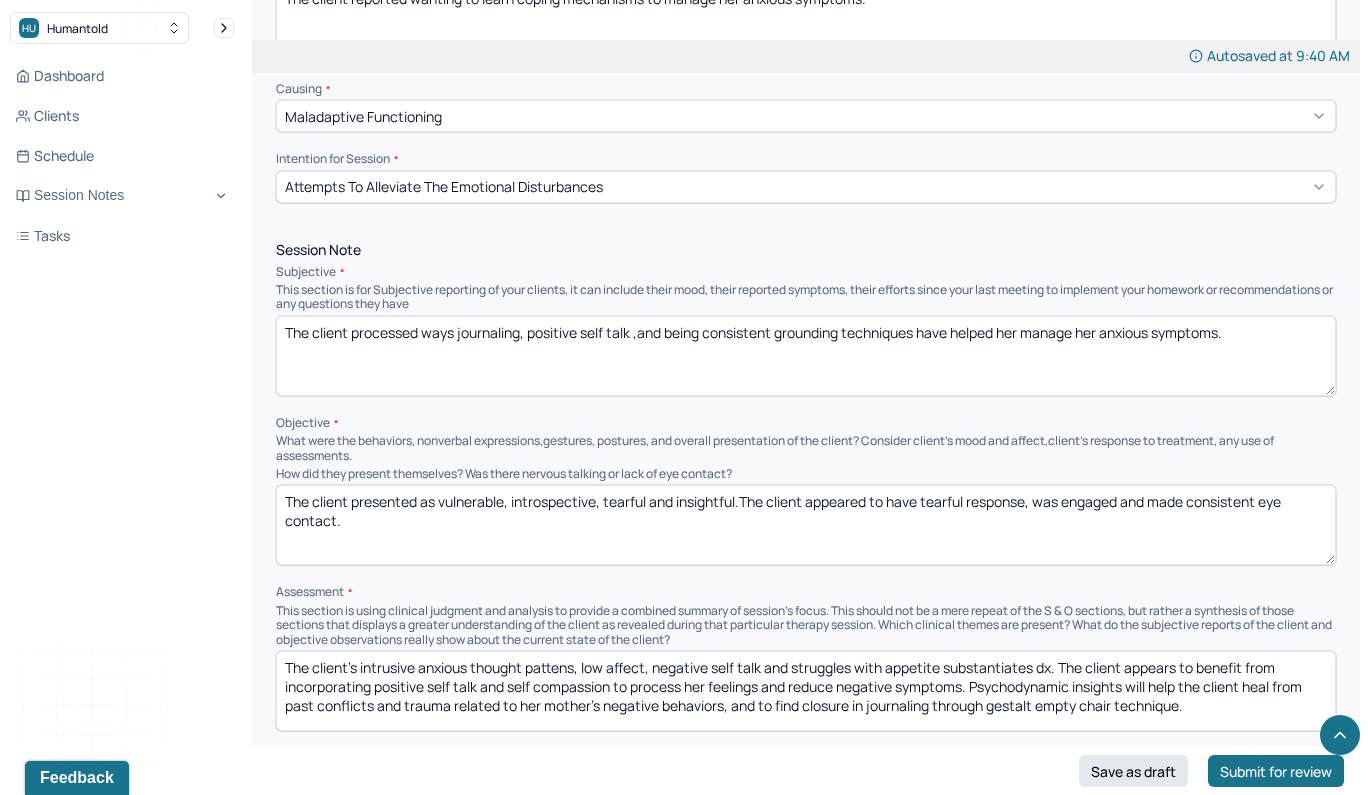 type on "The client processed ways journaling, positive self talk ,and being consistent grounding techniques have helped her manage her anxious symptoms." 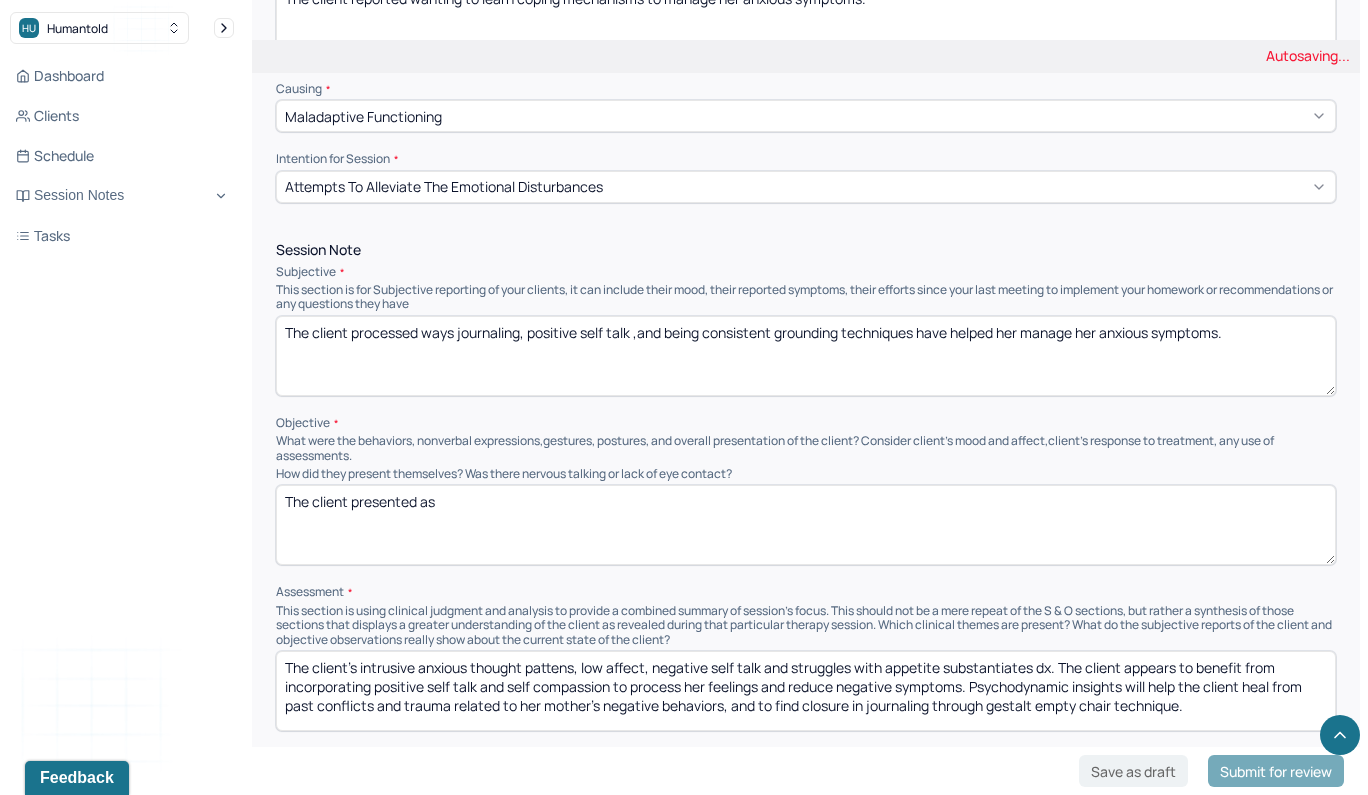 type on "The client presented as" 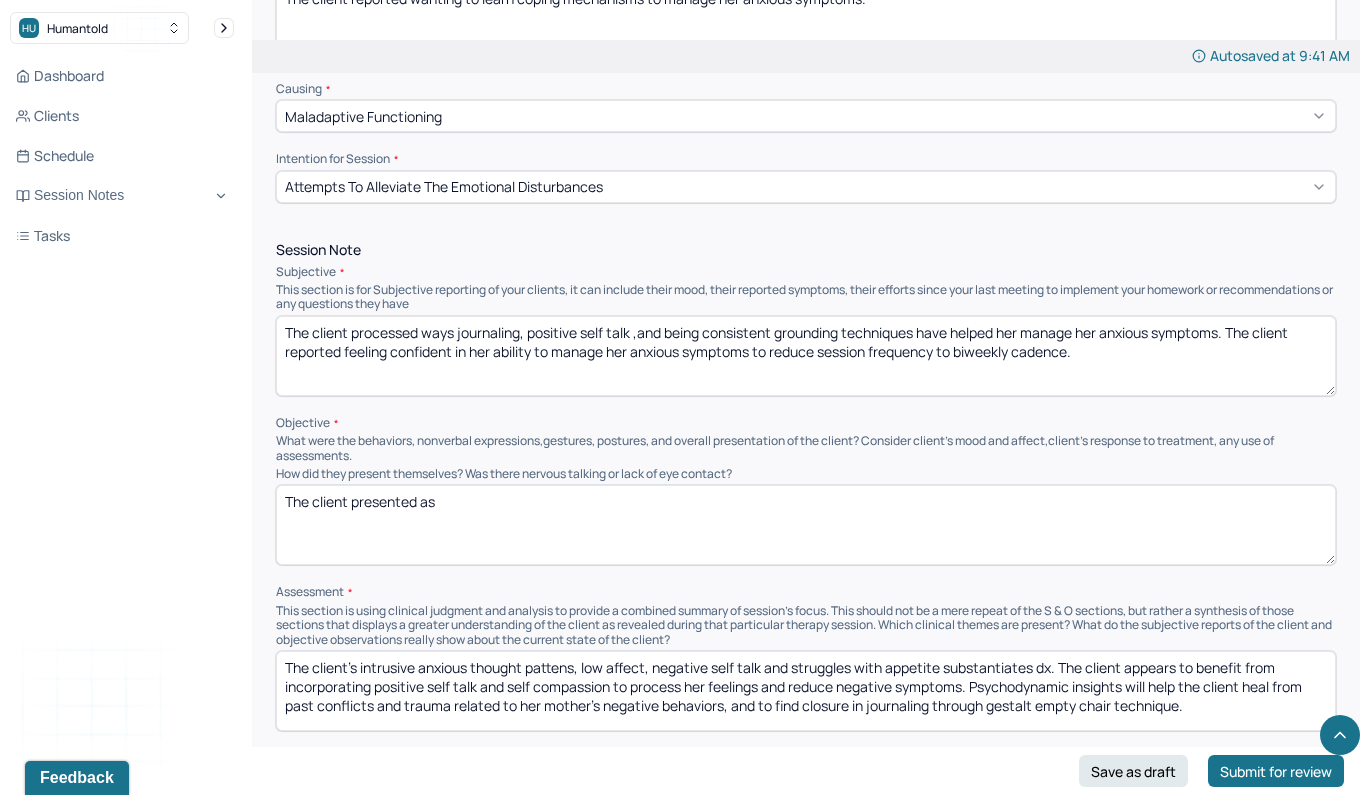 type on "The client processed ways journaling, positive self talk ,and being consistent grounding techniques have helped her manage her anxious symptoms. The client reported feeling confident in her ability to manage her anxious symptoms to reduce session frequency to biweekly cadence." 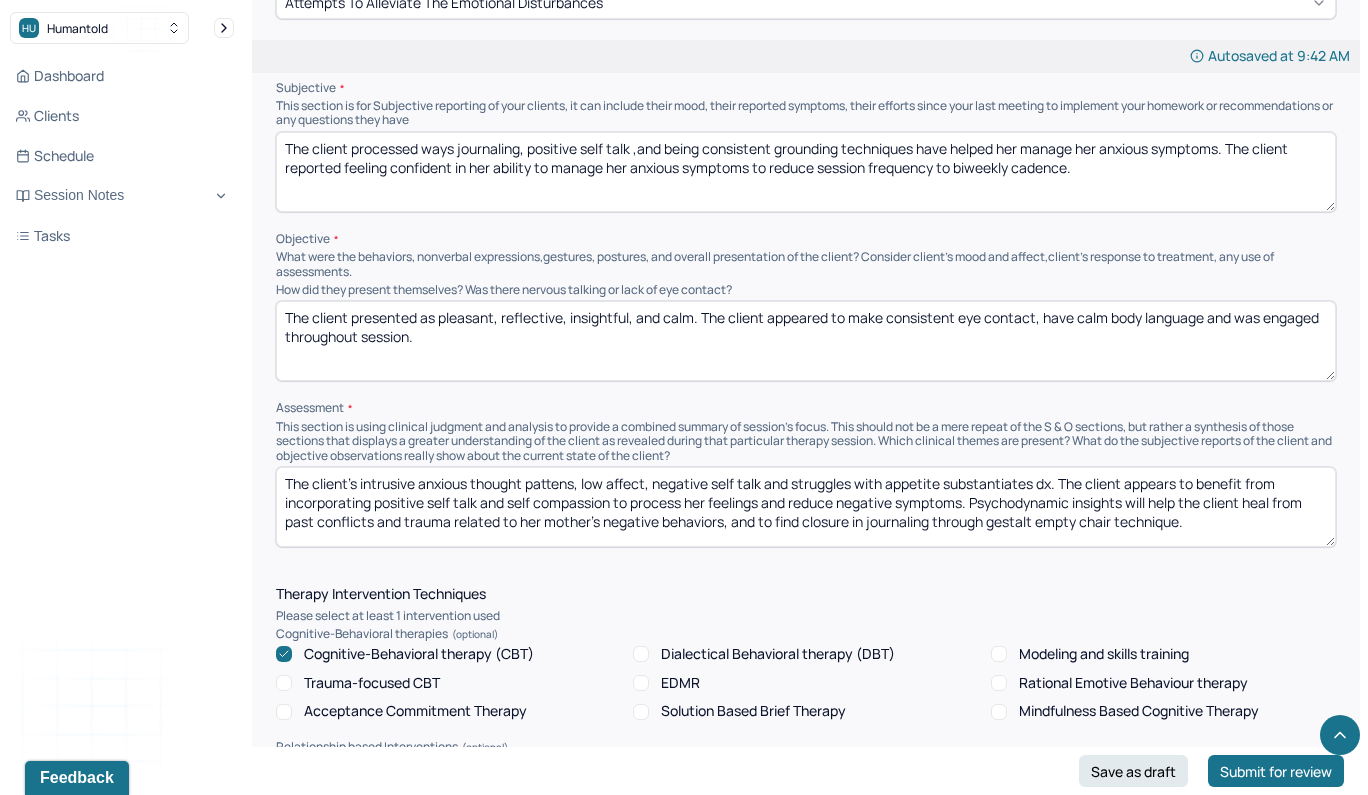 scroll, scrollTop: 1197, scrollLeft: 0, axis: vertical 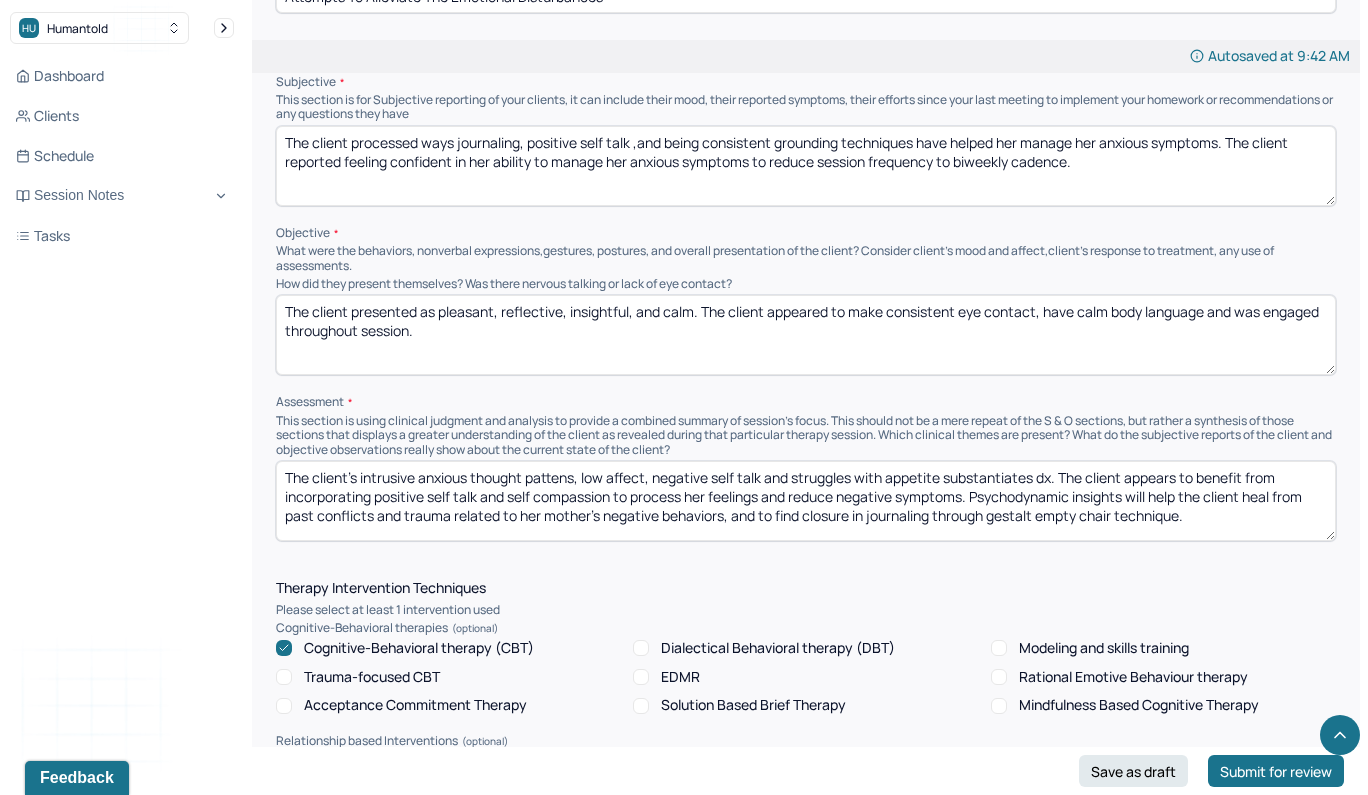 type on "The client presented as pleasant, reflective, insightful, and calm. The client appeared to make consistent eye contact, have calm body language and was engaged throughout session." 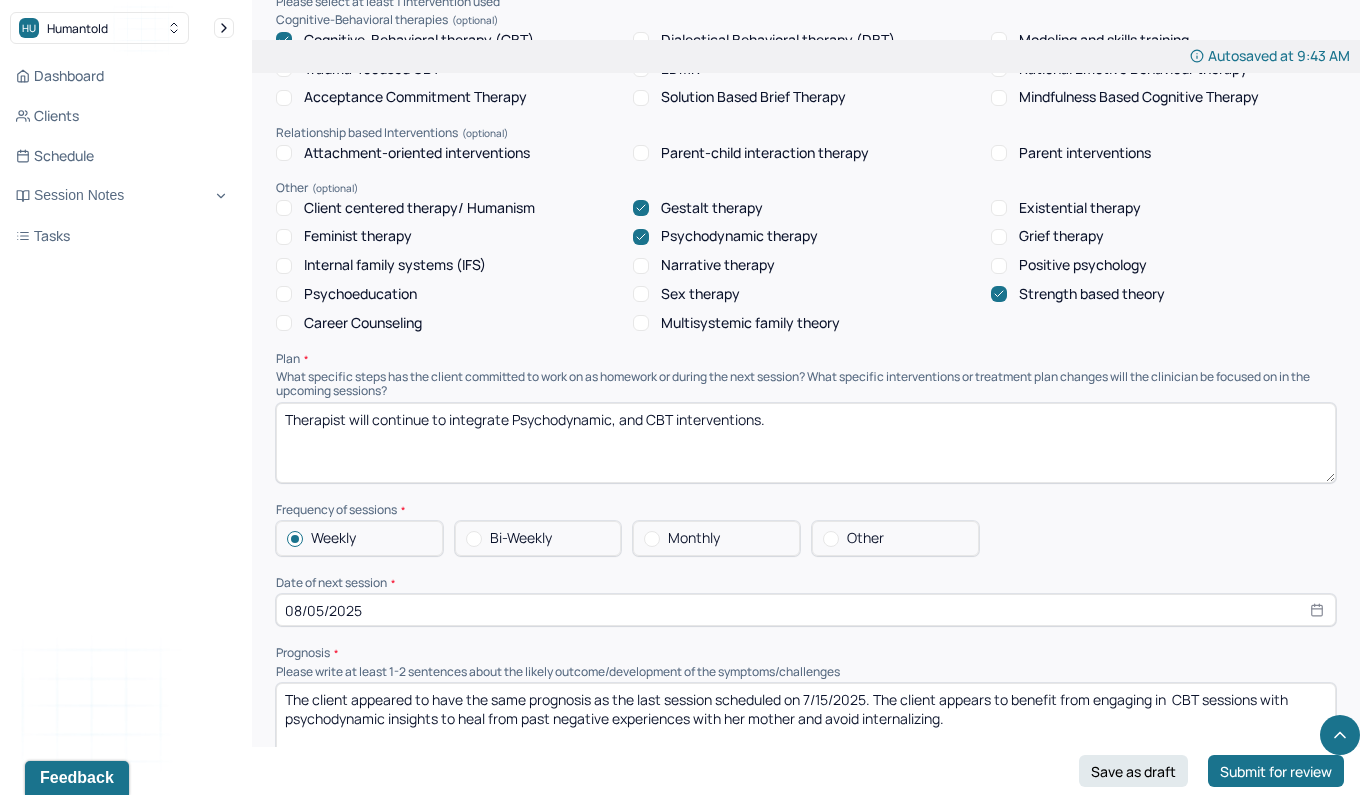 scroll, scrollTop: 1806, scrollLeft: 0, axis: vertical 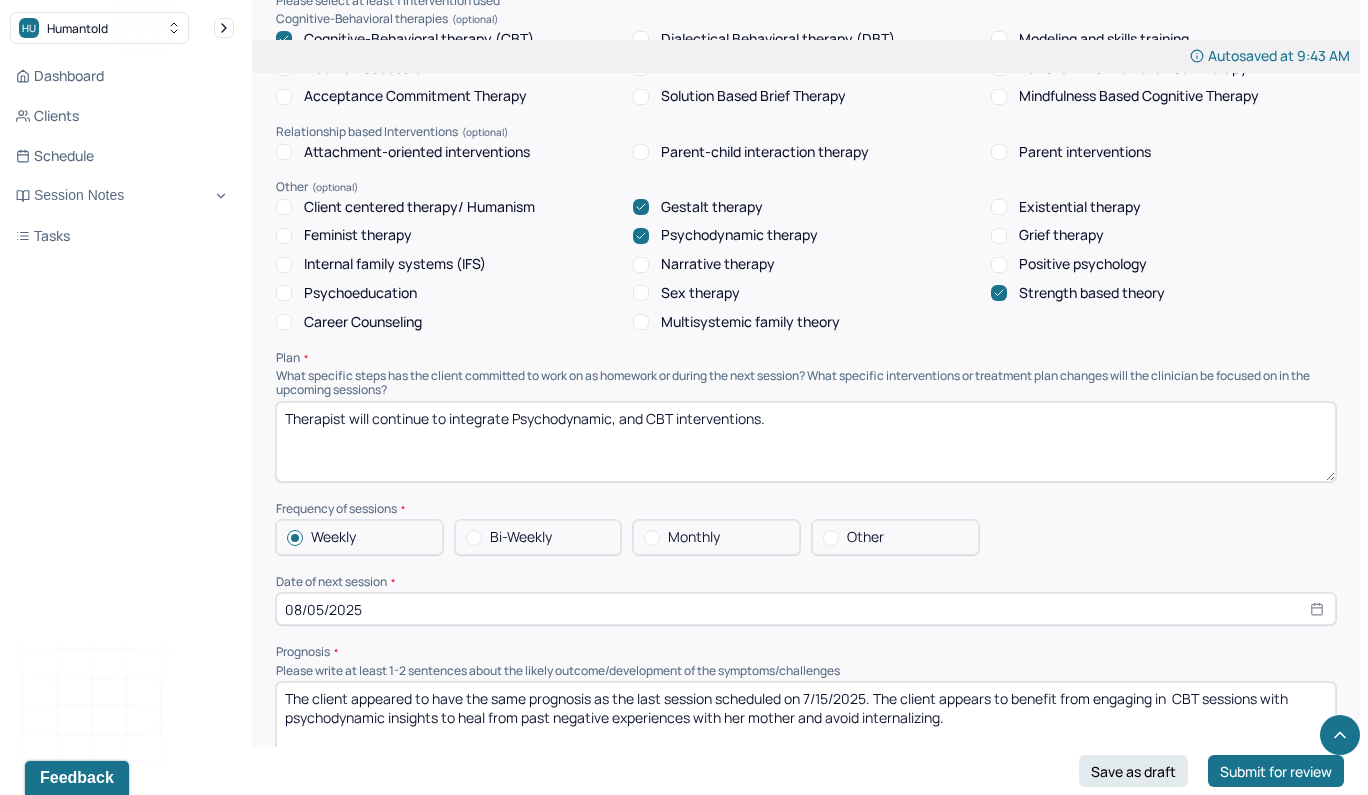 type on "The client's intrusive anxious thought pattens, difficulties concentrating, past negative self talk and chronic stress from her divorce substantiates dx. The client appears to benefit from integrating journaling, self compassion and challenging negative thought patterns to improve mood. Through integrating grounding techniques, the client is able to self soothe to reduce feelings of panic." 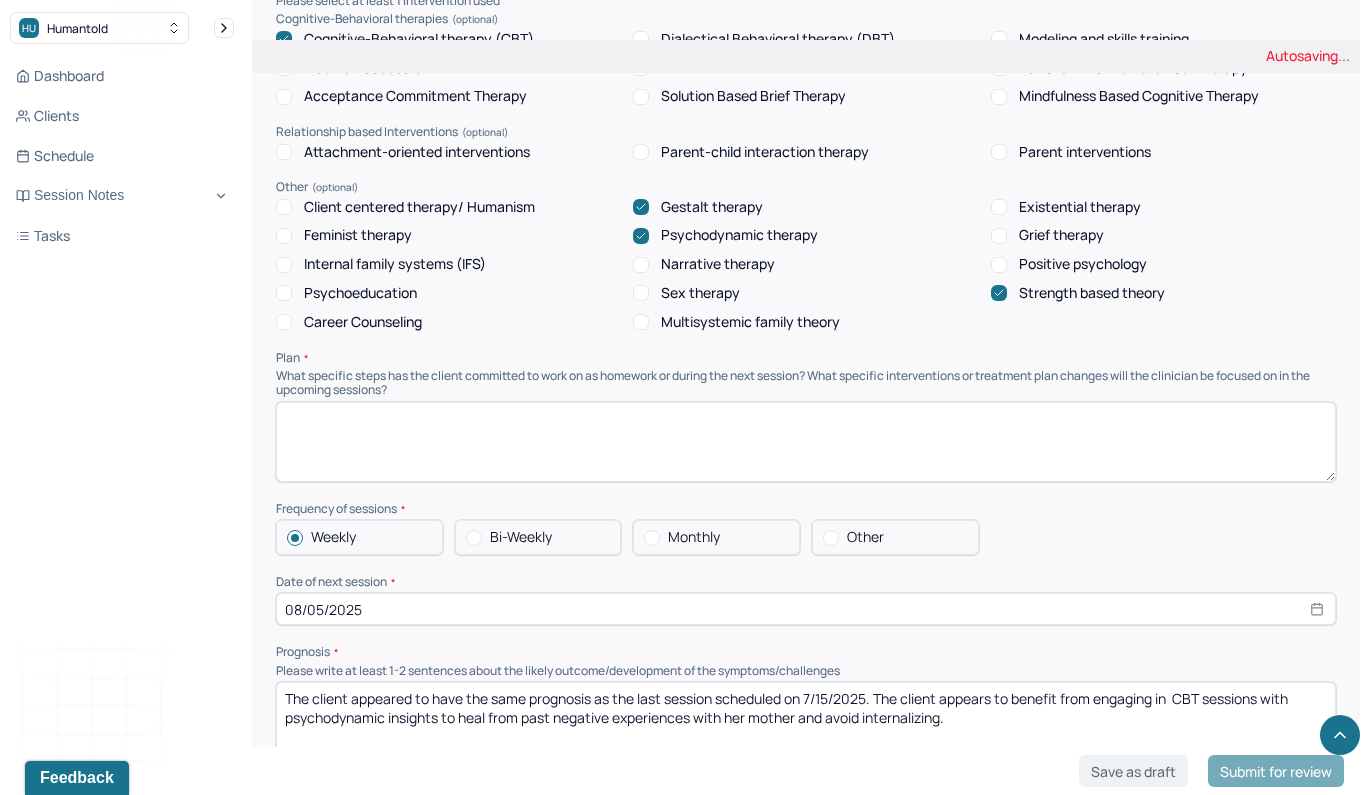 type 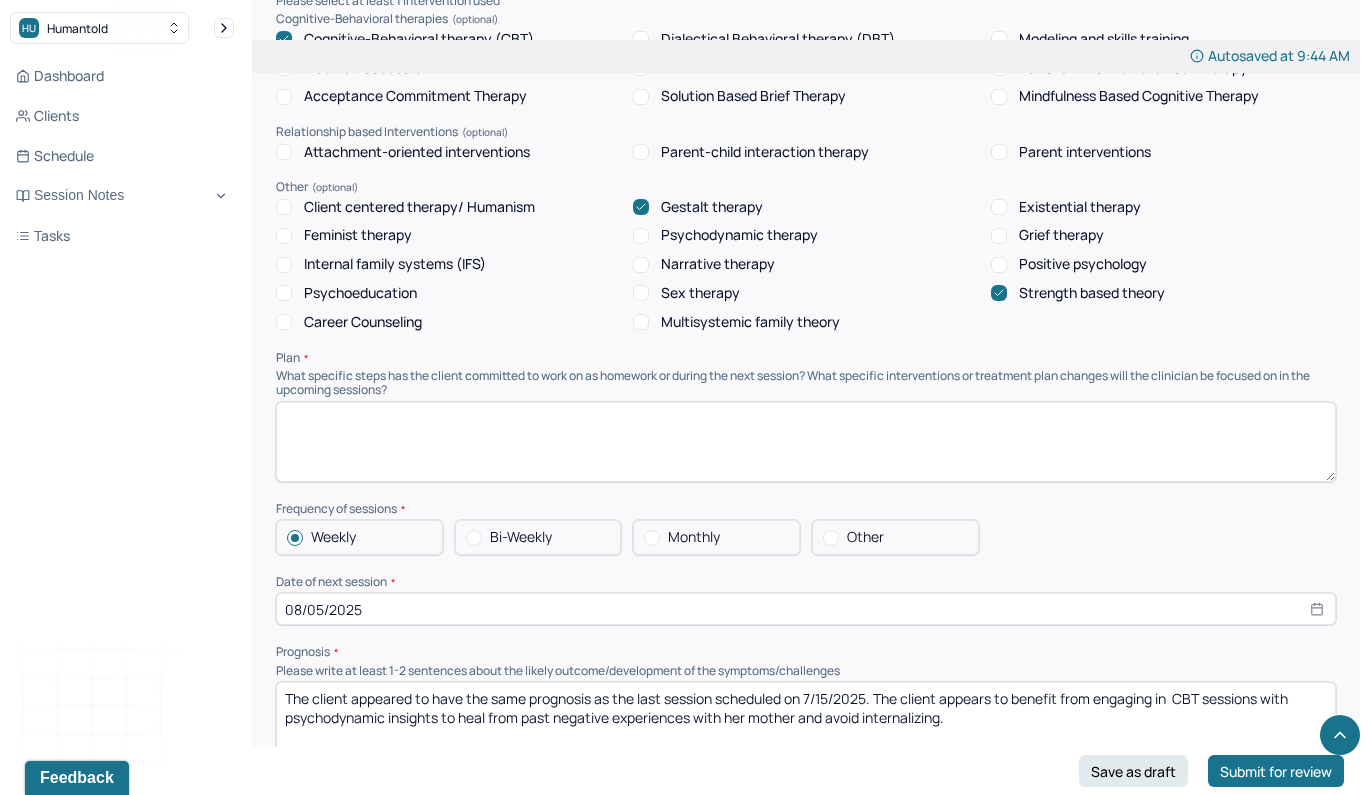 click 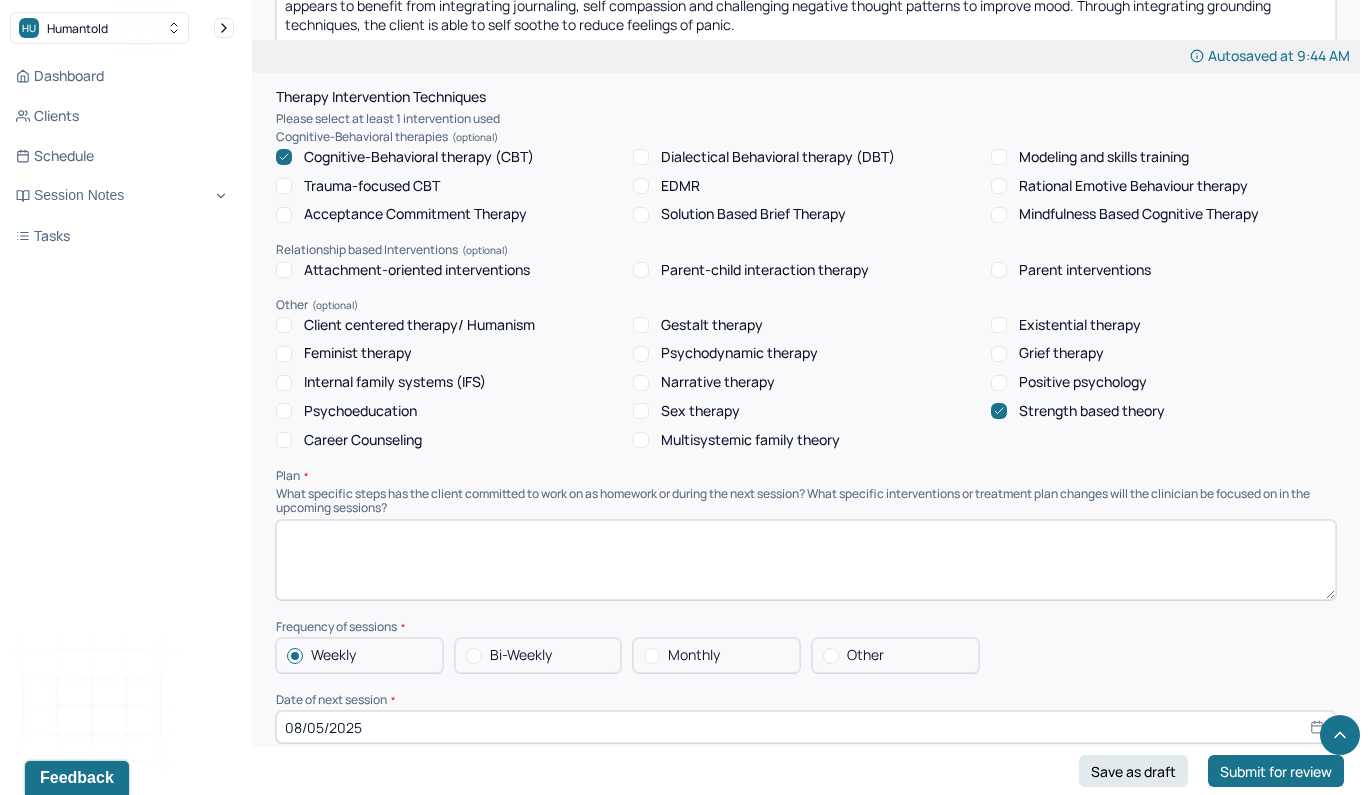scroll, scrollTop: 1718, scrollLeft: 0, axis: vertical 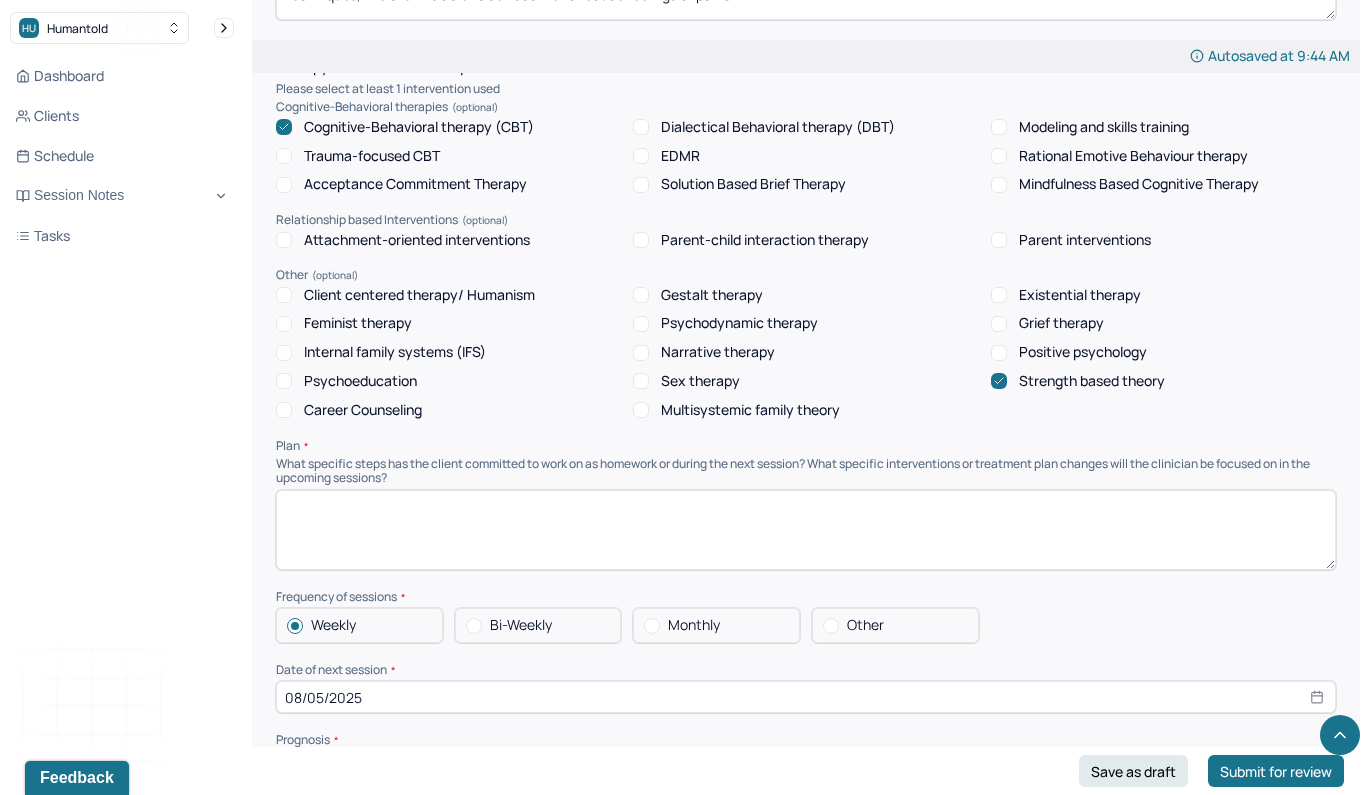 click at bounding box center [806, 530] 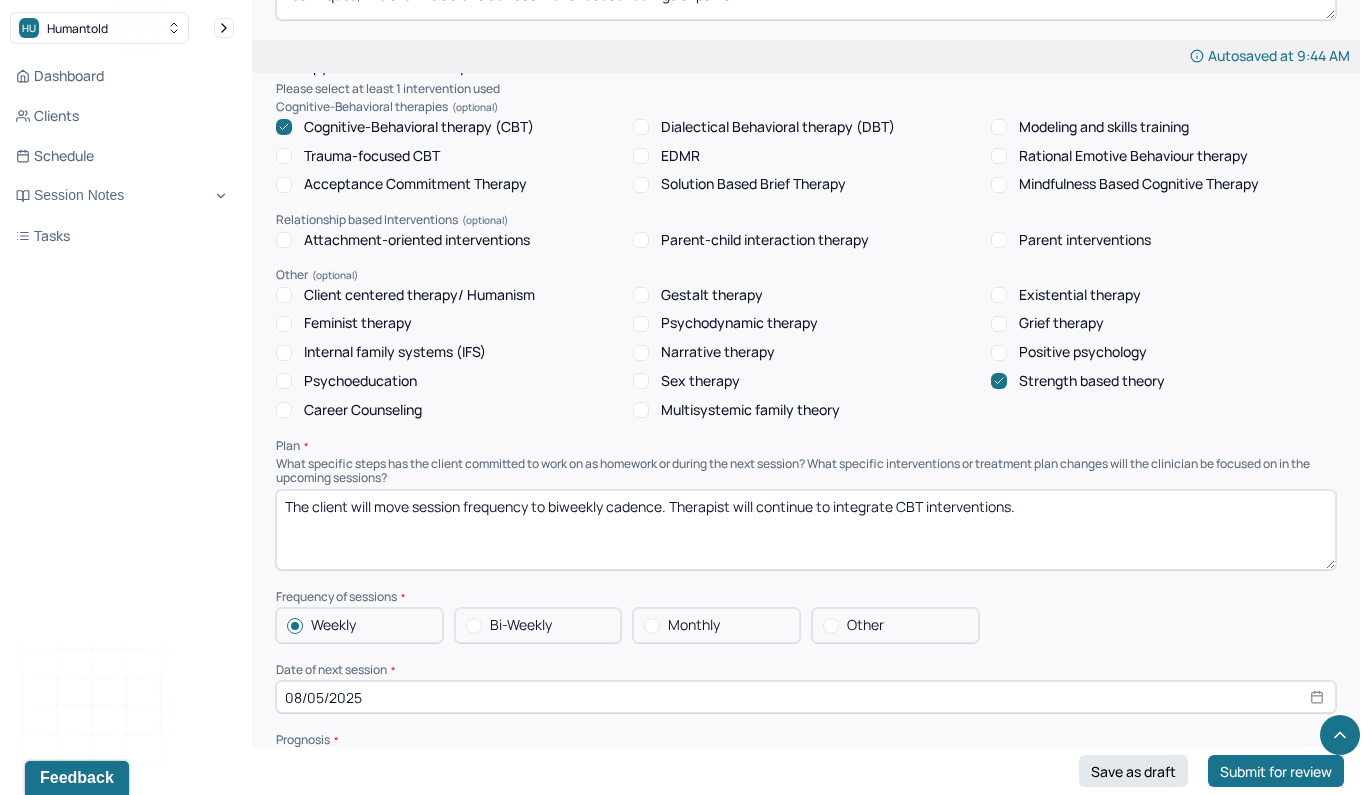 type on "The client will move session frequency to biweekly cadence. Therapist will continue to integrate CBT interventions." 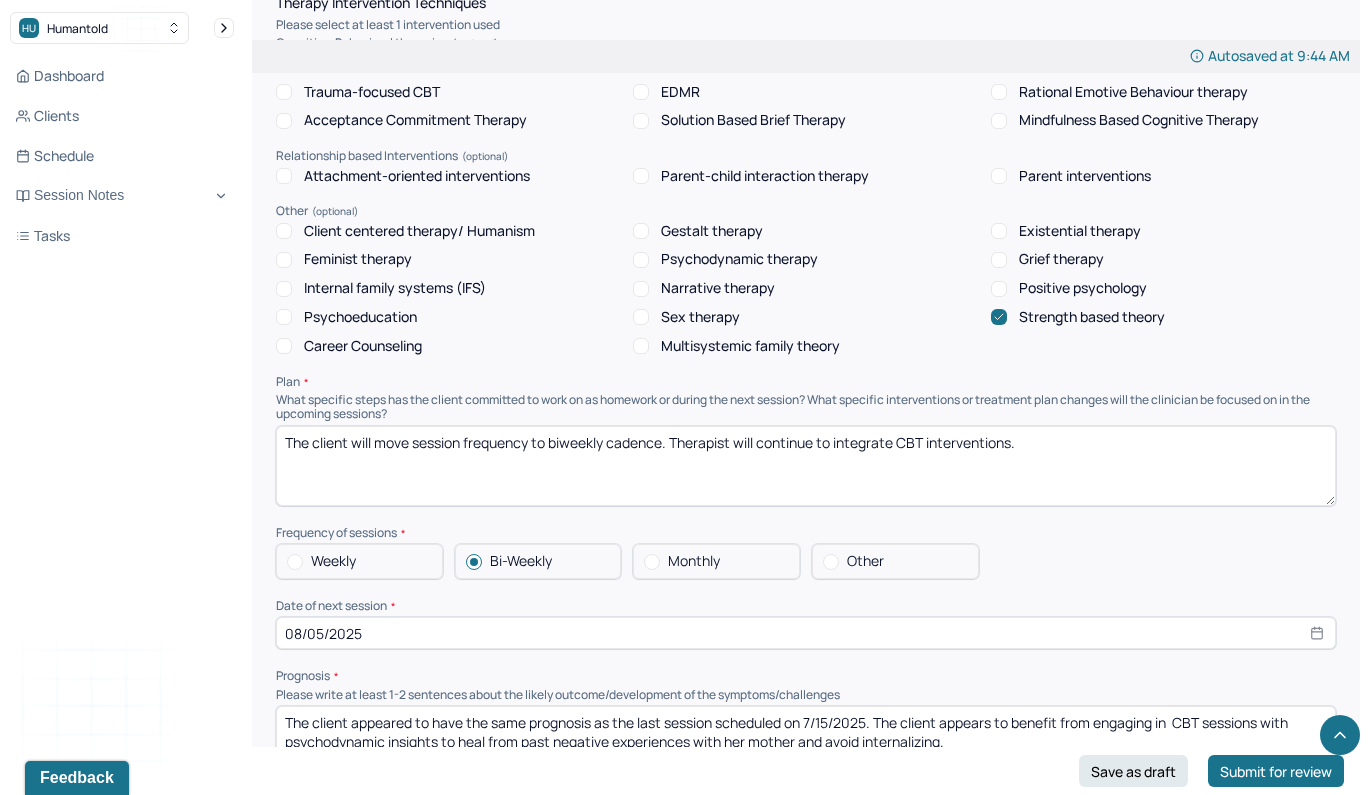 scroll, scrollTop: 1858, scrollLeft: 0, axis: vertical 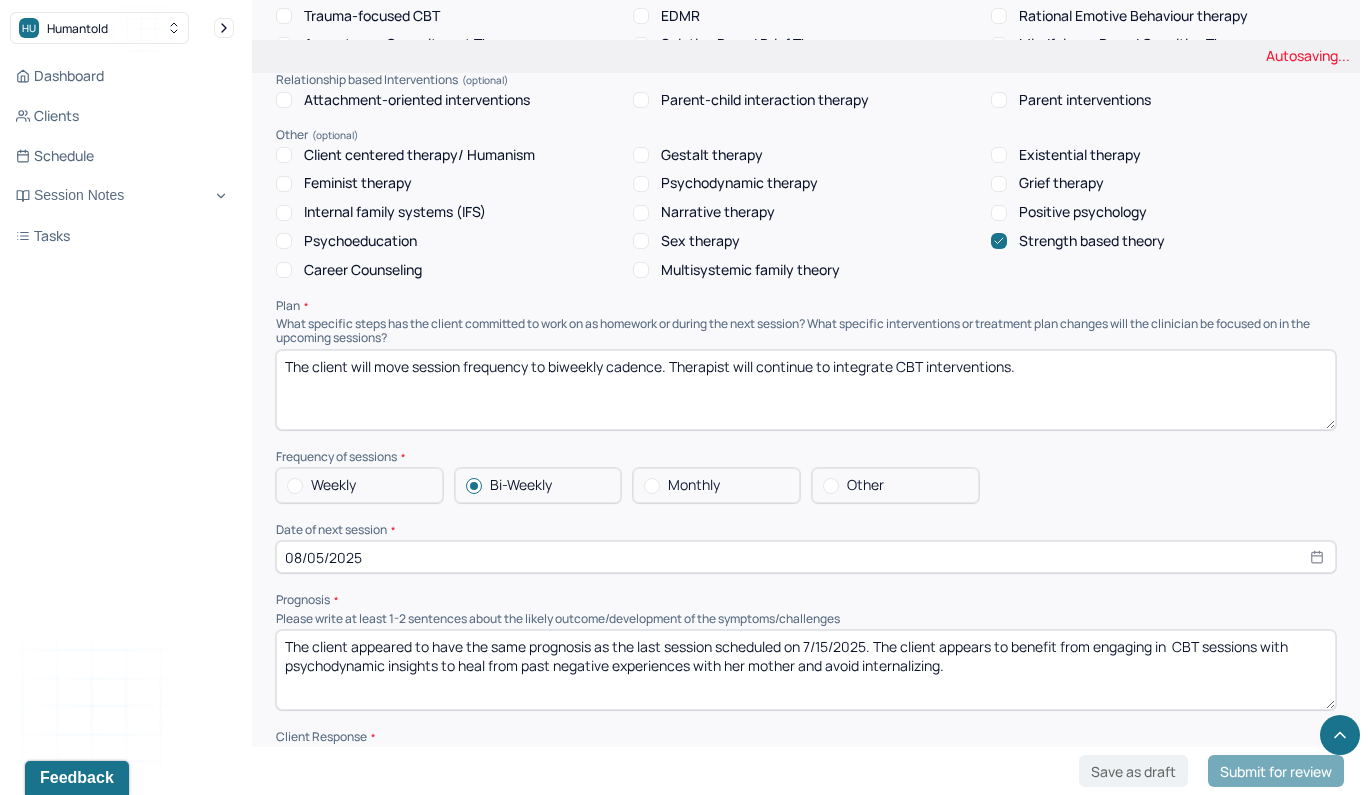 select on "7" 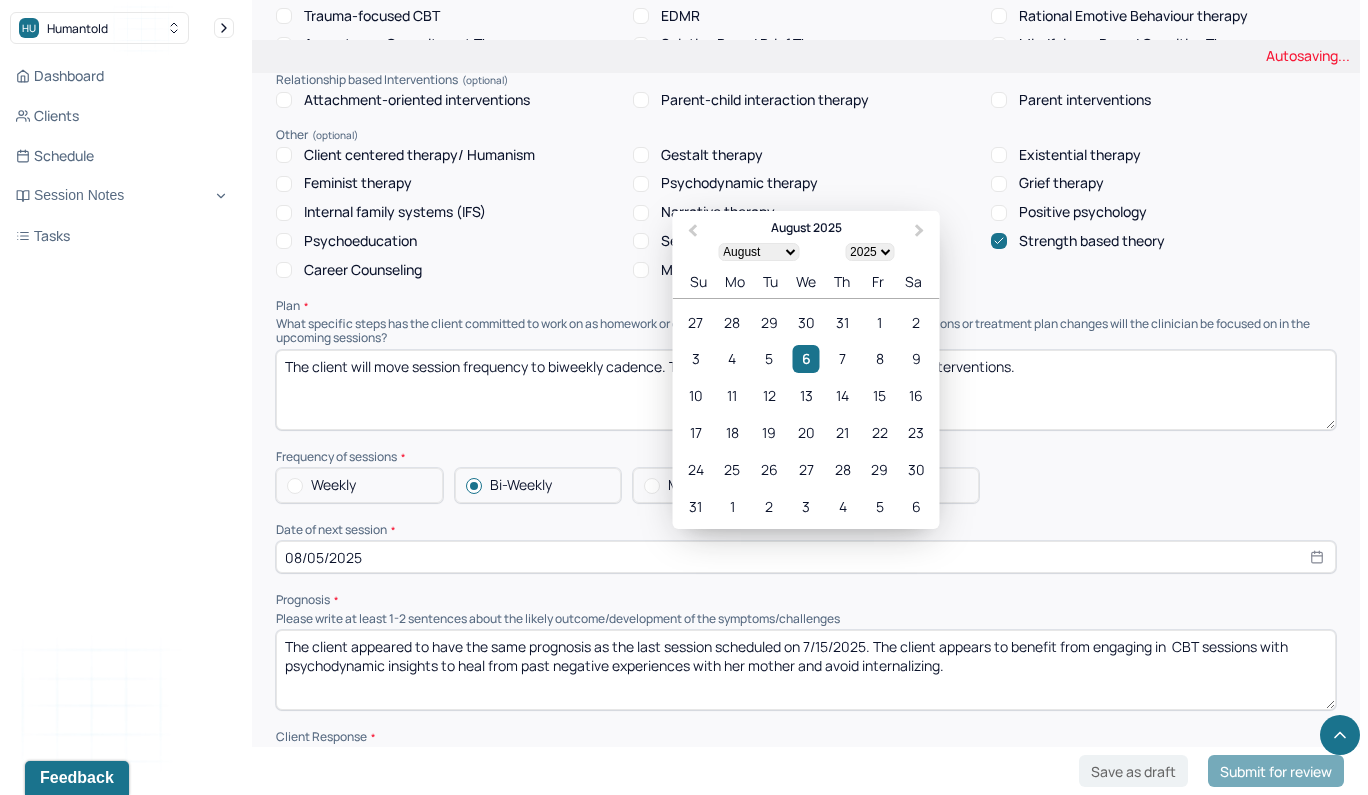 click on "08/05/2025" at bounding box center [806, 557] 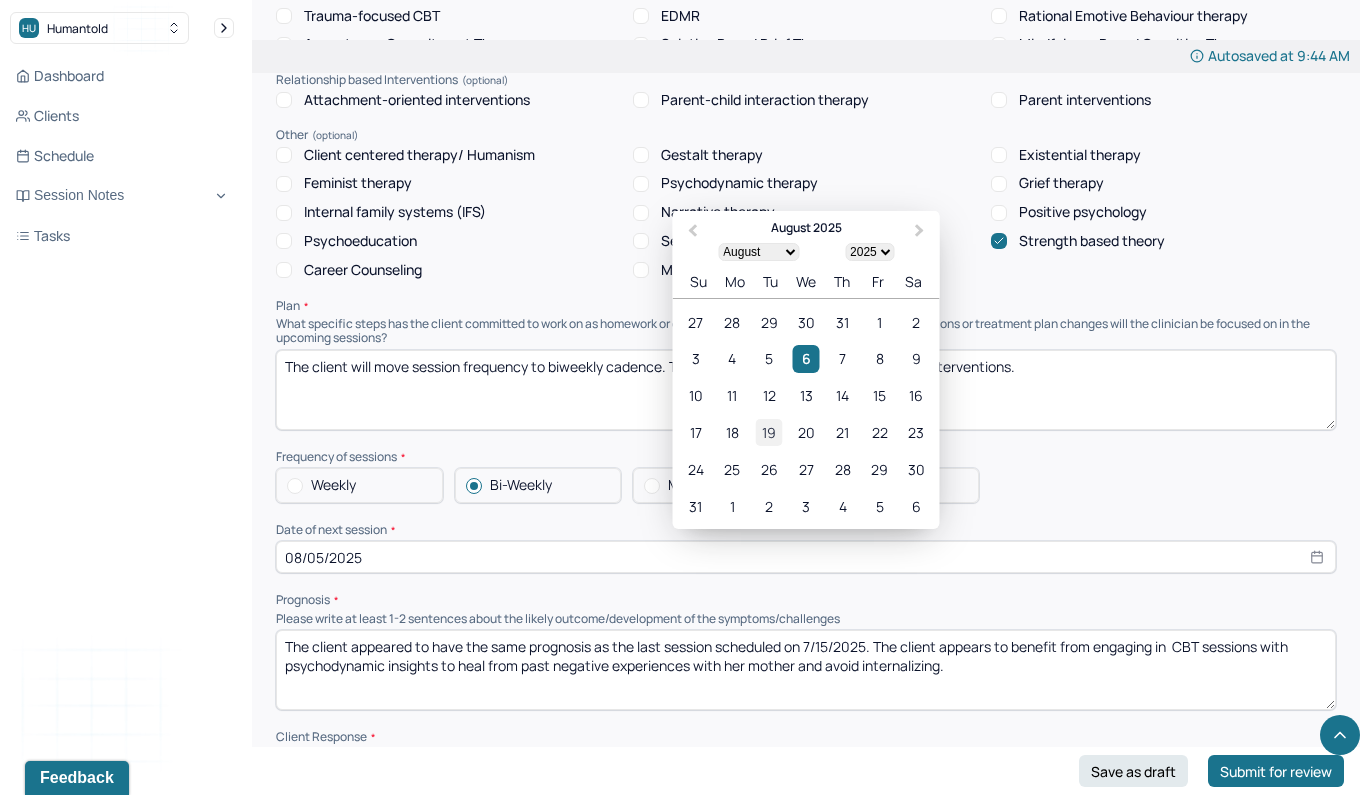 click on "19" at bounding box center (769, 432) 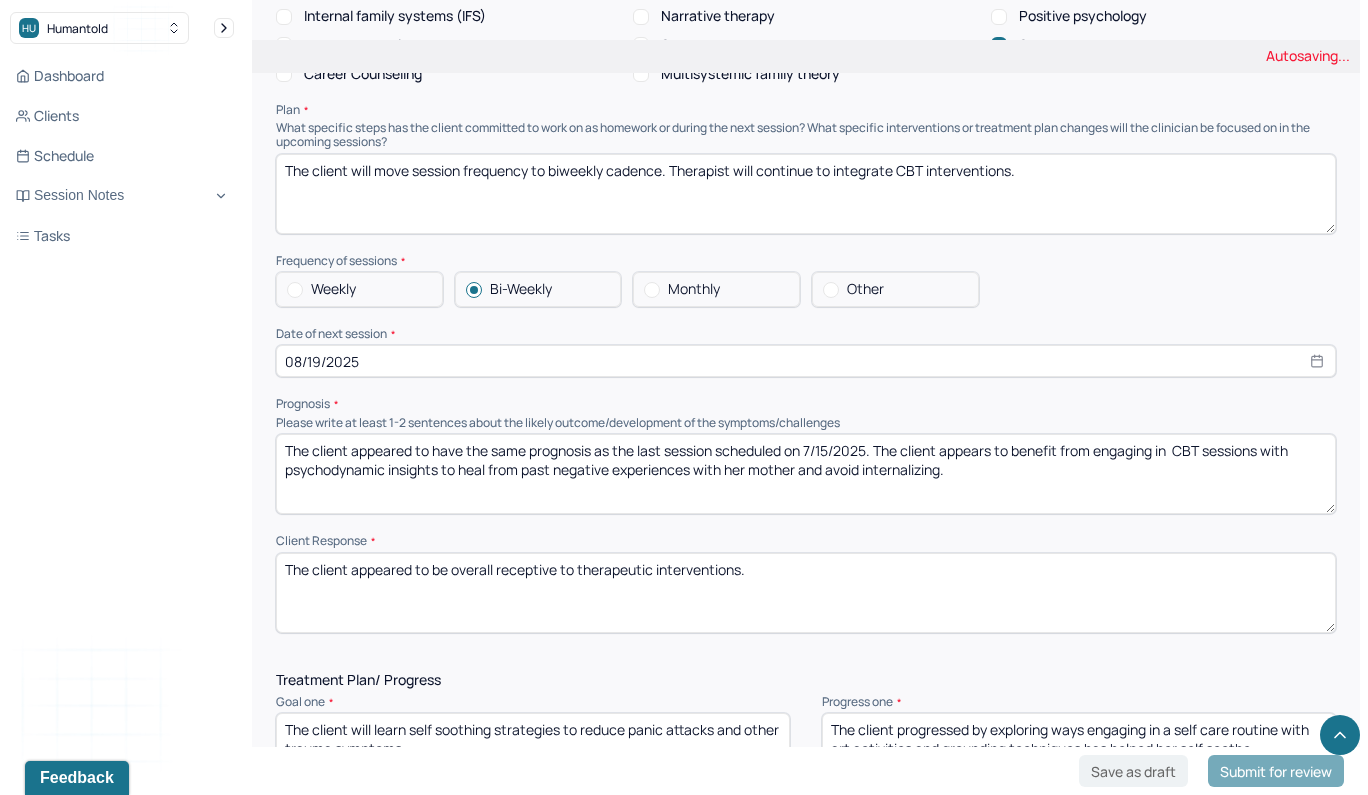 scroll, scrollTop: 2075, scrollLeft: 0, axis: vertical 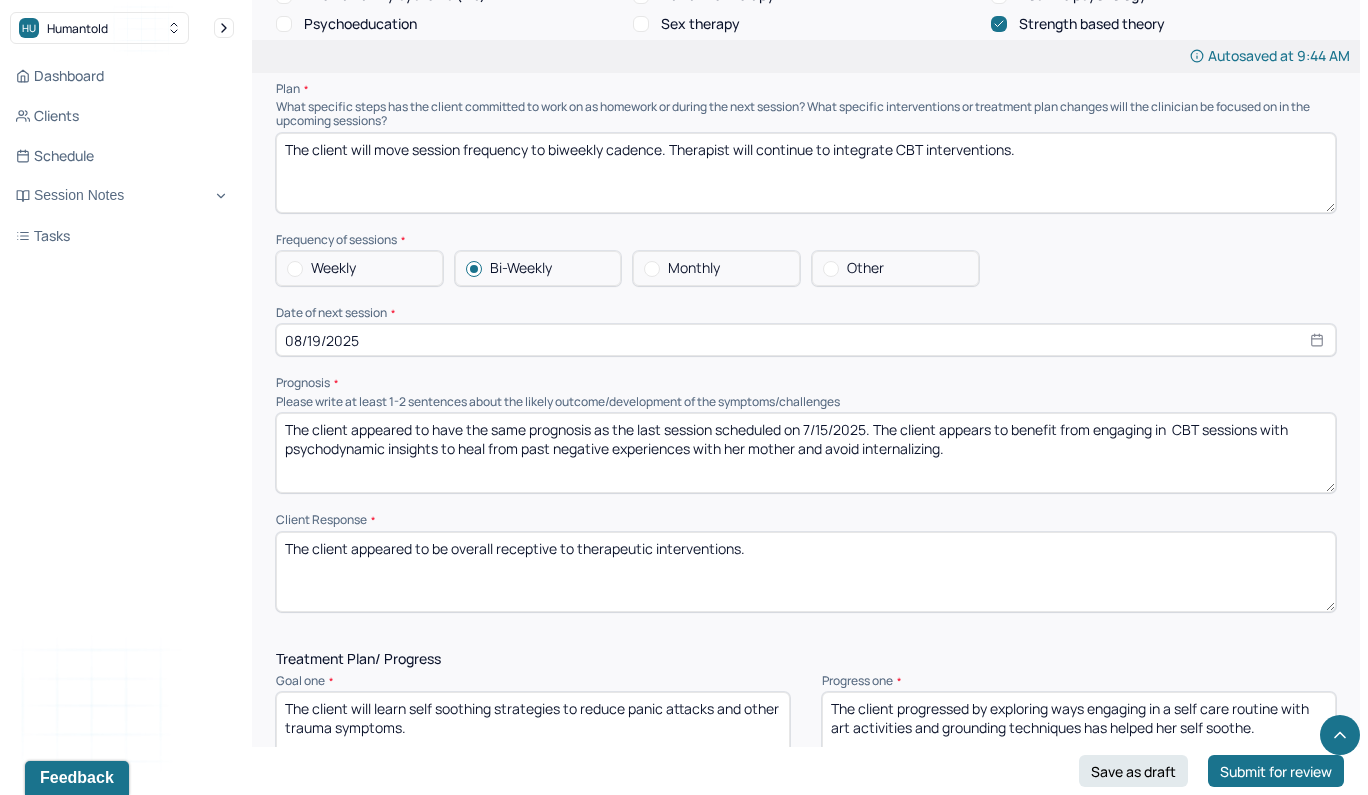 click on "The client appeared to have the same prognosis as the last session scheduled on 7/15/2025. The client appears to benefit from engaging in  CBT sessions with psychodynamic insights to heal from past negative experiences with her mother and avoid internalizing." at bounding box center (806, 453) 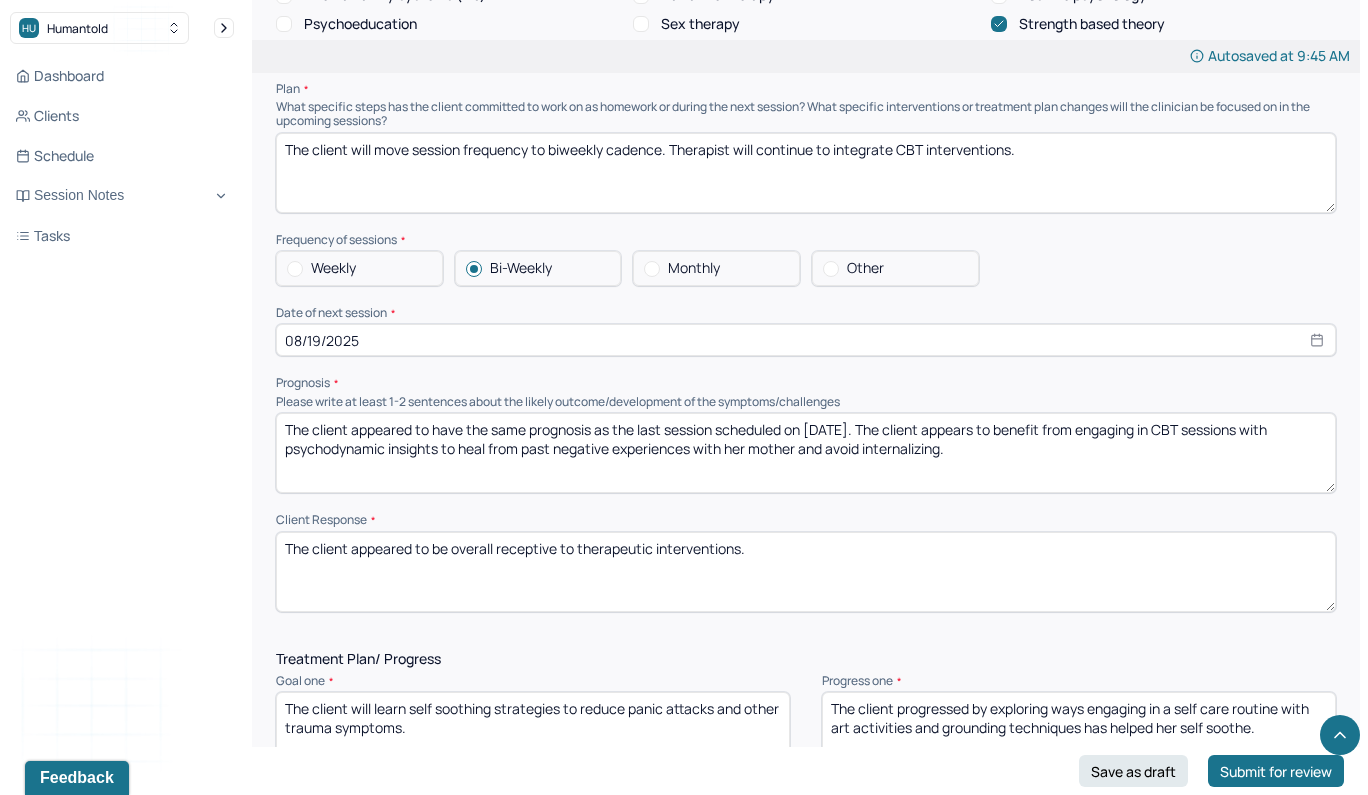 drag, startPoint x: 1269, startPoint y: 394, endPoint x: 1319, endPoint y: 421, distance: 56.82429 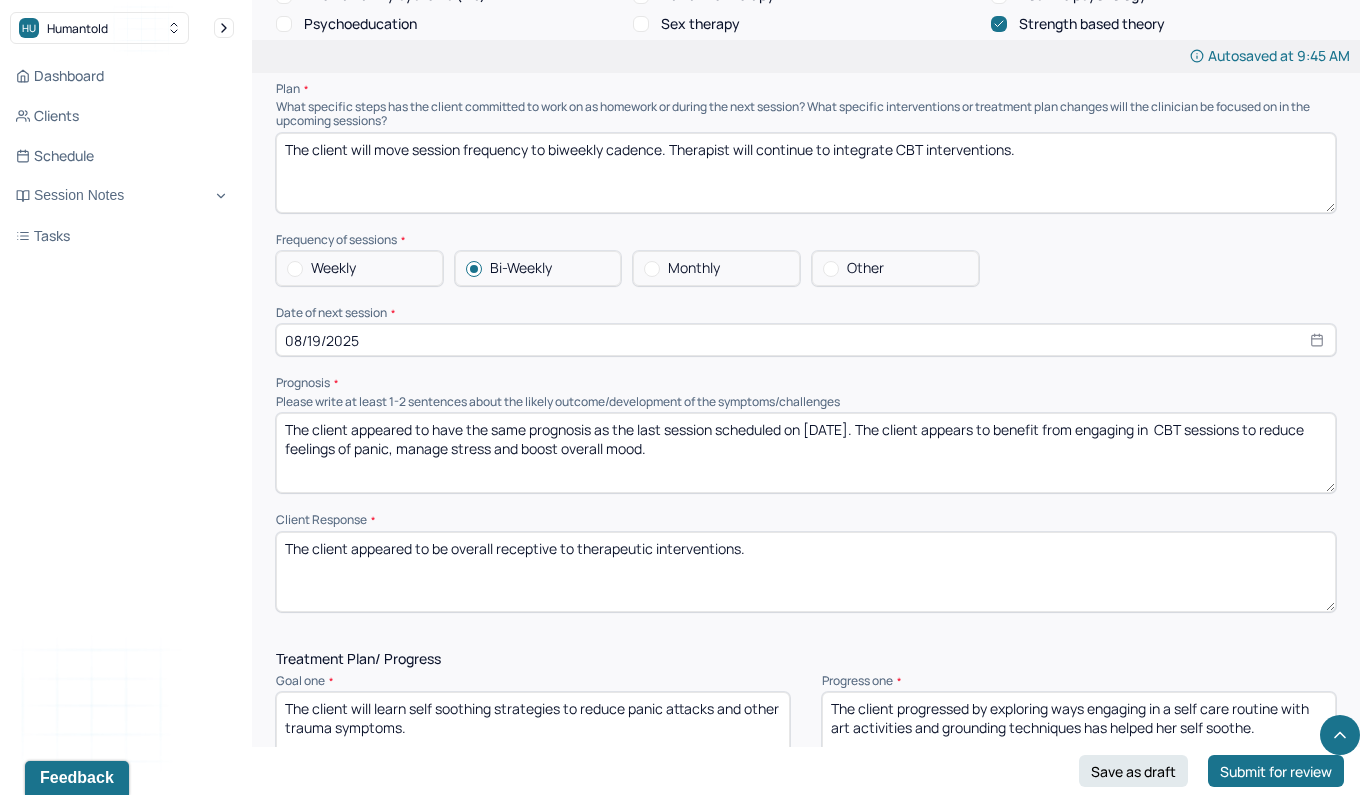 type on "The client appeared to have the same prognosis as the last session scheduled on [DATE]. The client appears to benefit from engaging in  CBT sessions to reduce feelings of panic, manage stress and boost overall mood." 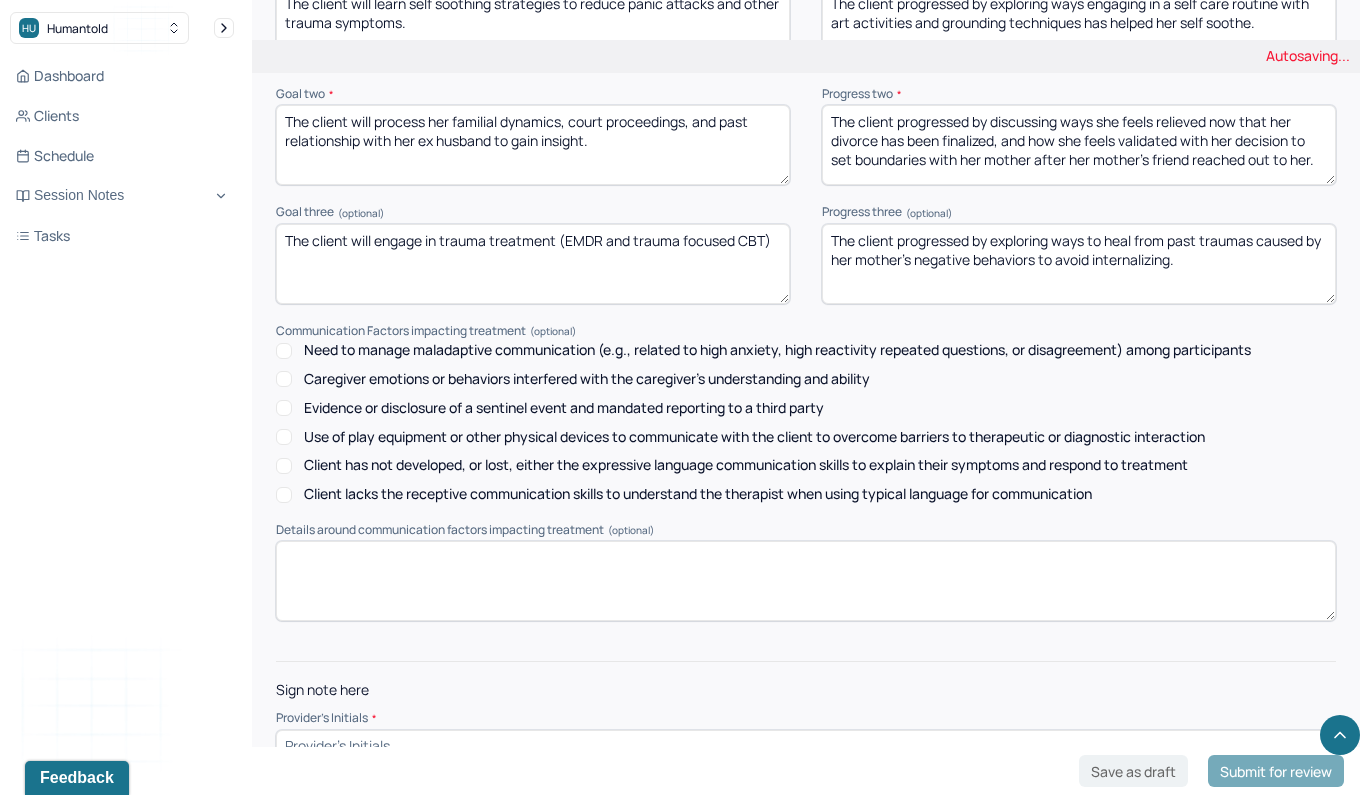 scroll, scrollTop: 2779, scrollLeft: 0, axis: vertical 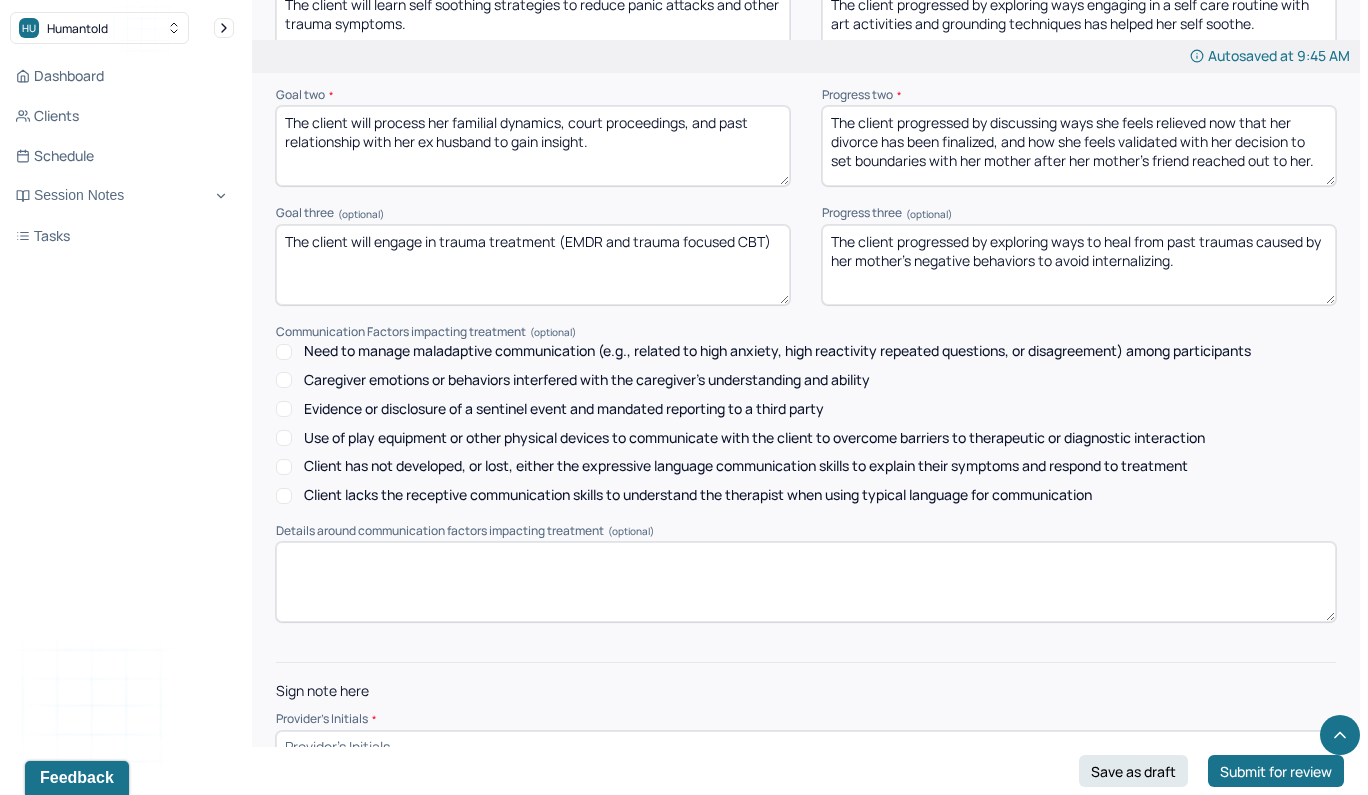 type on "The client appeared to be overall receptive to CBT therapeutic interventions." 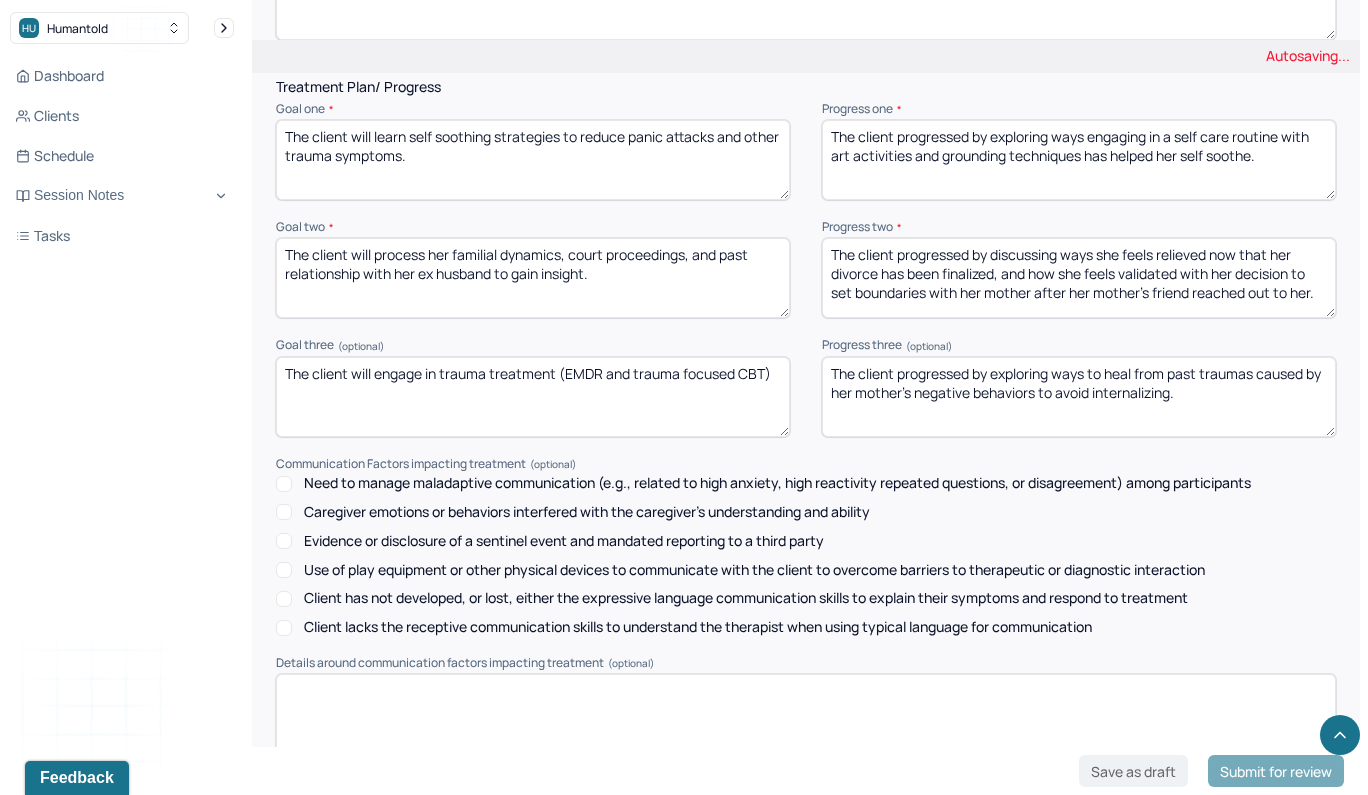 scroll, scrollTop: 2637, scrollLeft: 0, axis: vertical 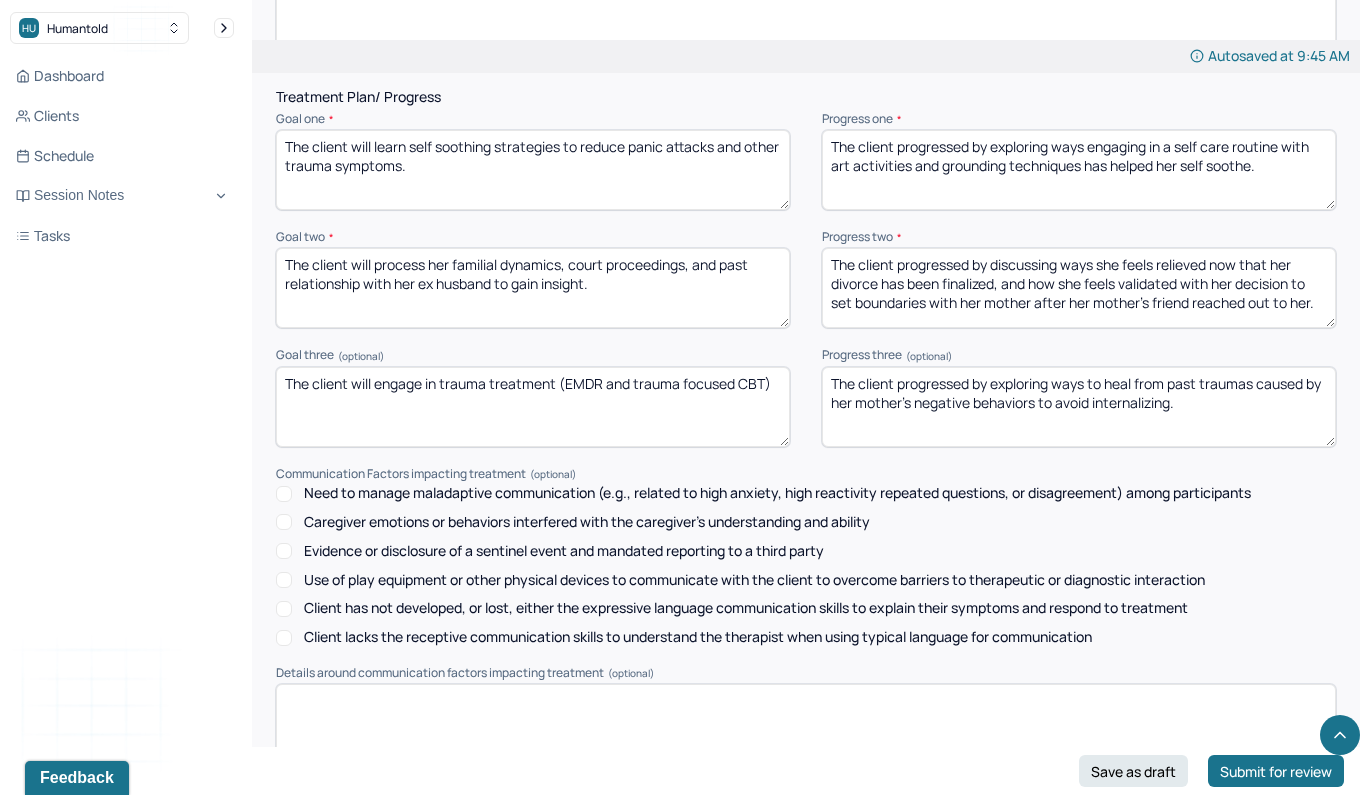 type on "MTD" 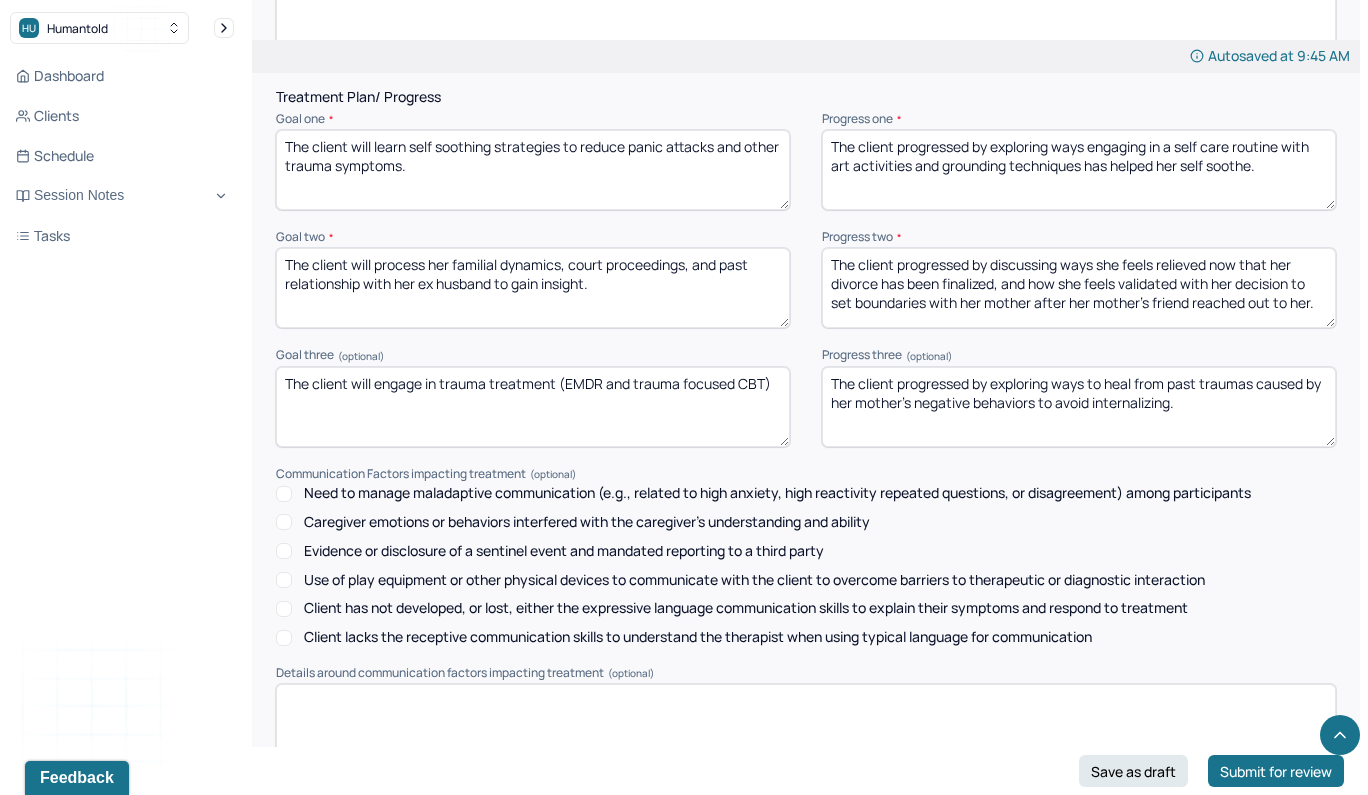 drag, startPoint x: 1274, startPoint y: 129, endPoint x: 994, endPoint y: 110, distance: 280.6439 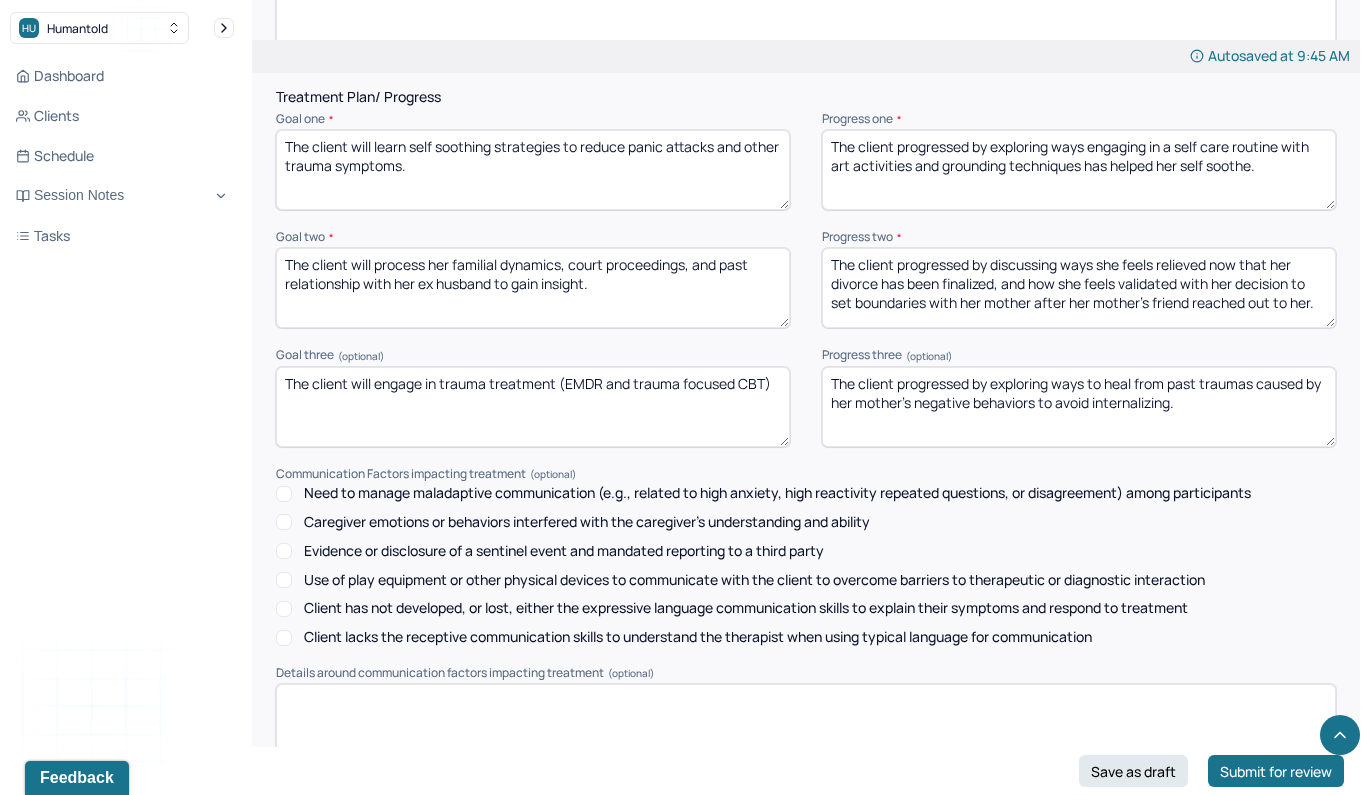 click on "The client progressed by exploring ways engaging in a self care routine with art activities and grounding techniques has helped her self soothe." at bounding box center (1079, 170) 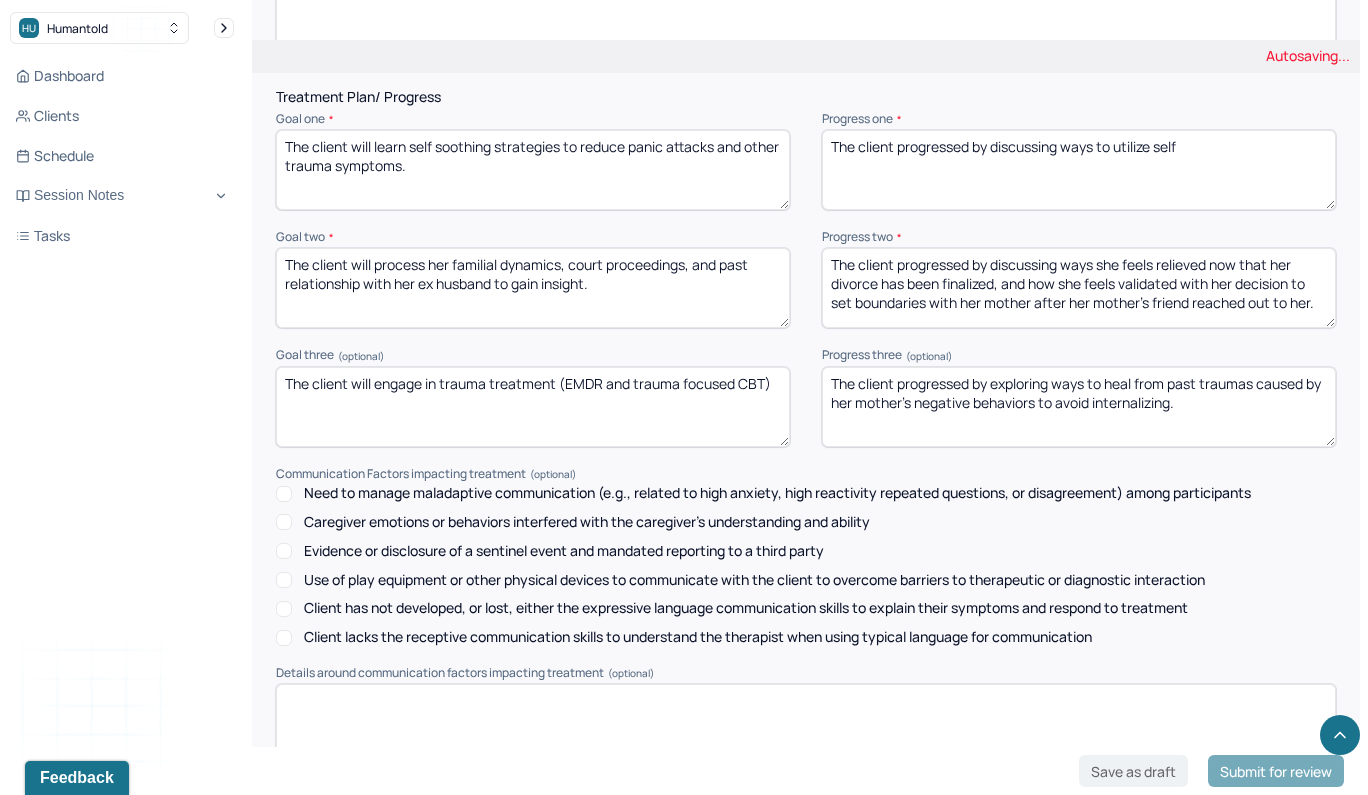 type on "The client progressed by discussing ways to utilize self" 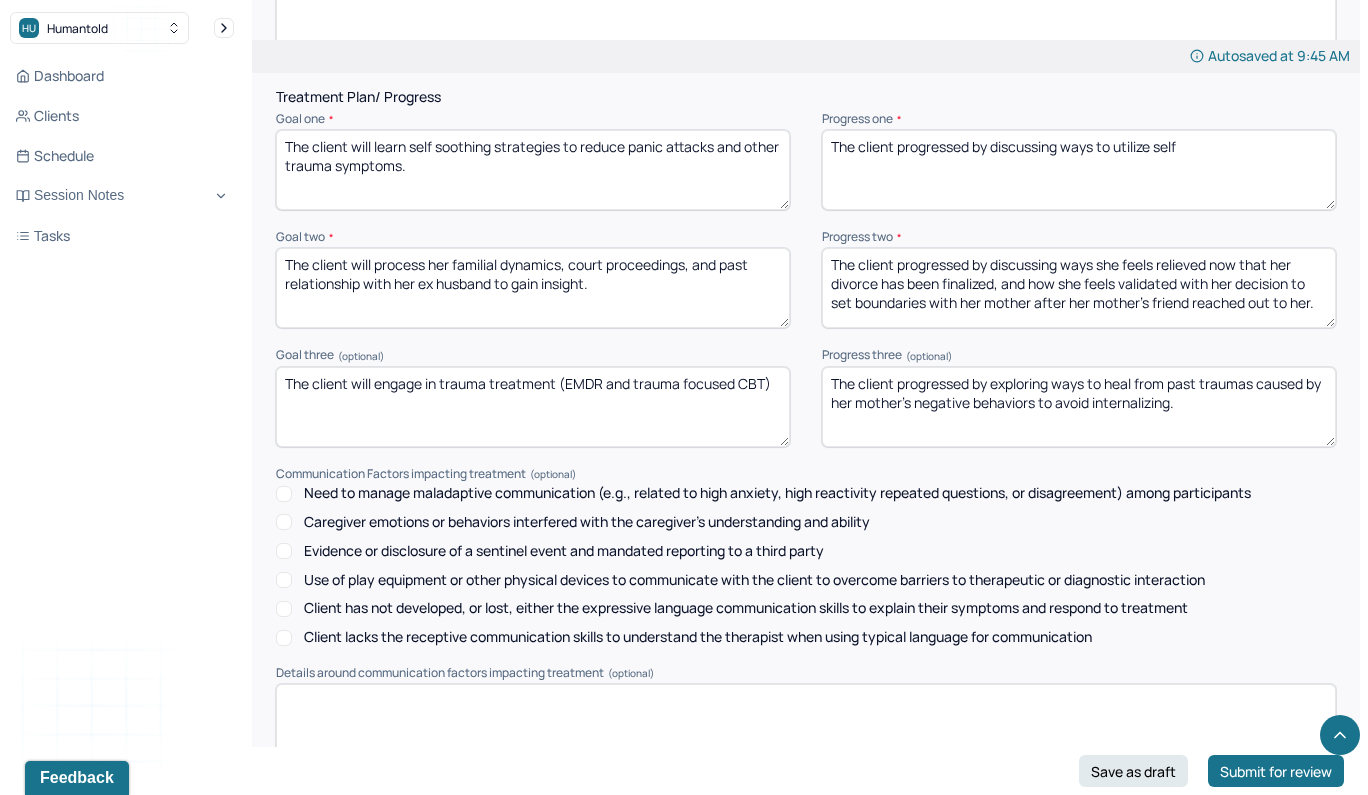 drag, startPoint x: 992, startPoint y: 229, endPoint x: 1131, endPoint y: 278, distance: 147.38385 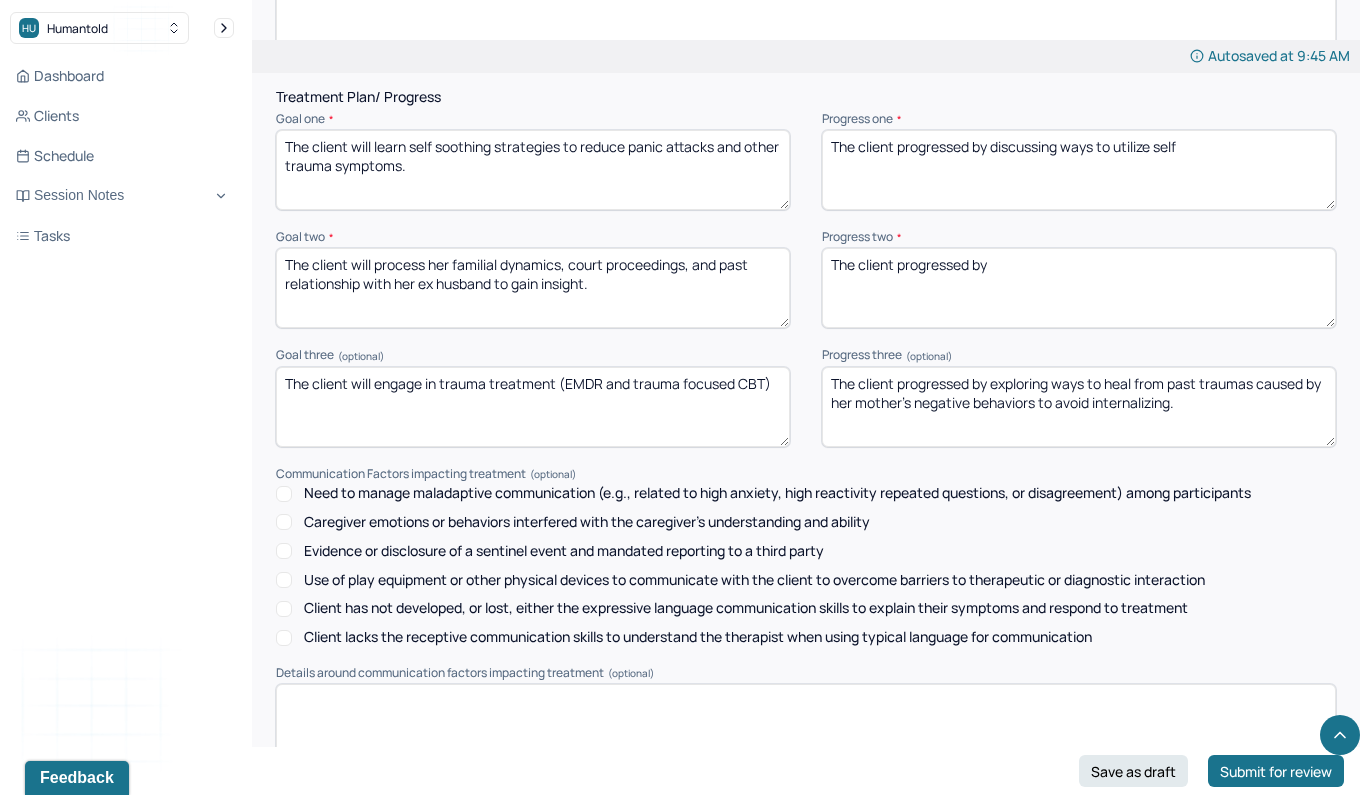 type on "The client progressed by" 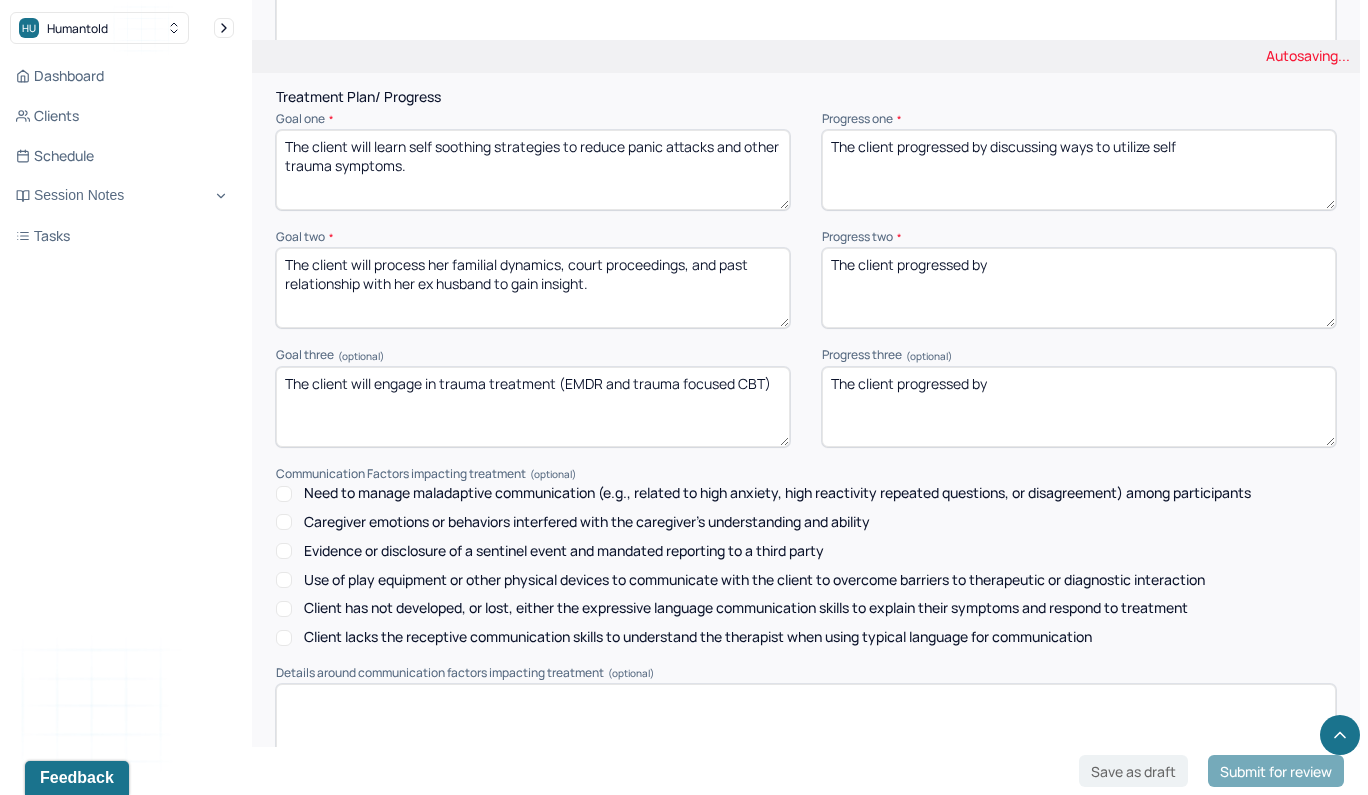 type on "The client progressed by" 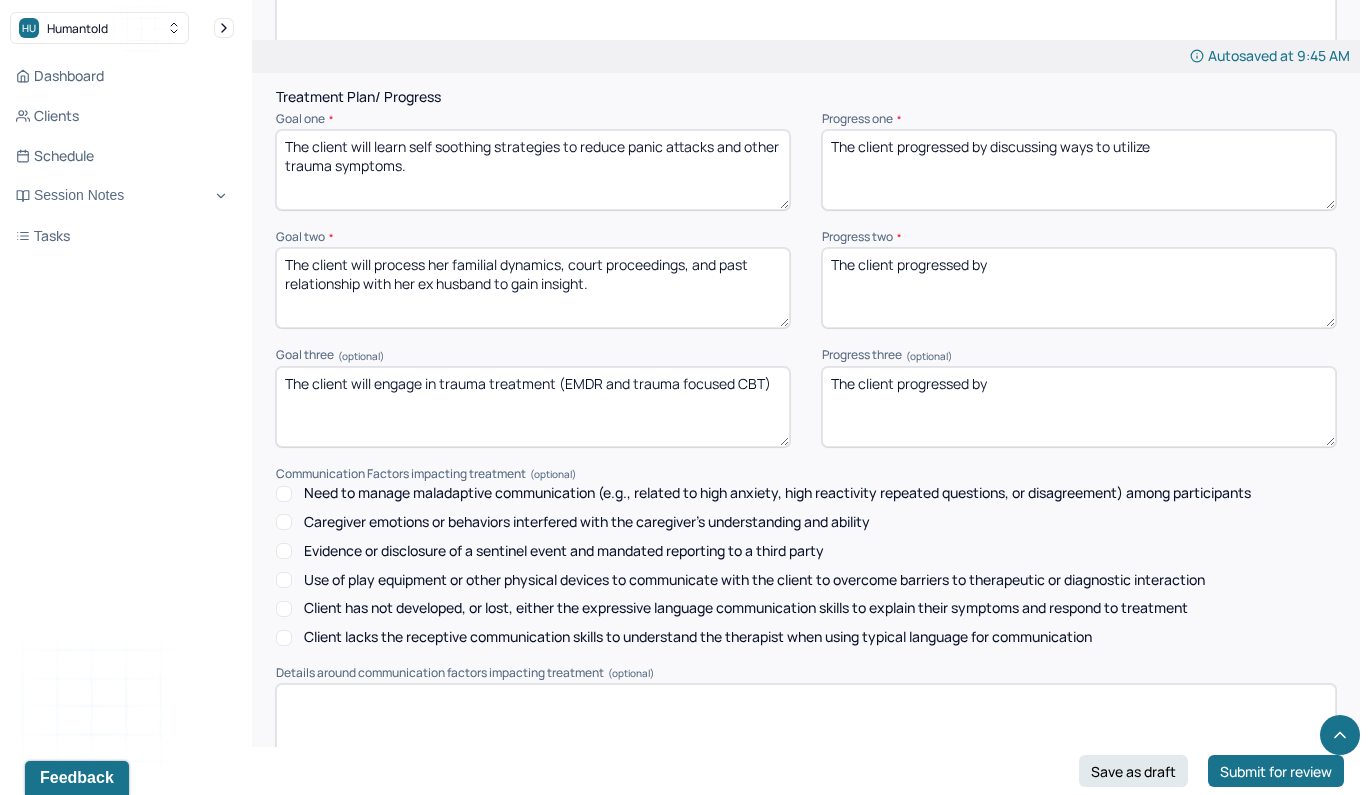 type on "The client progressed by discussing ways to utilize" 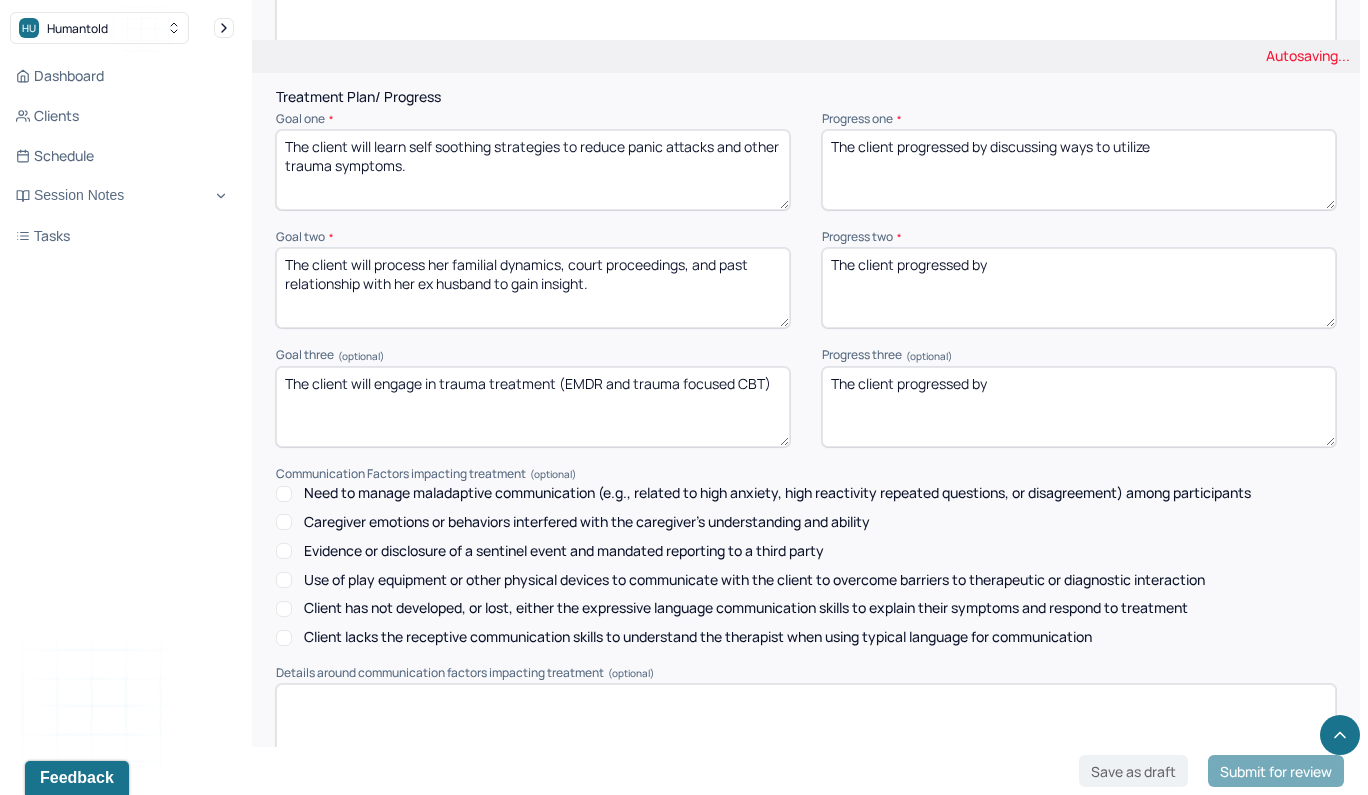 drag, startPoint x: 1212, startPoint y: 140, endPoint x: 1149, endPoint y: 269, distance: 143.56183 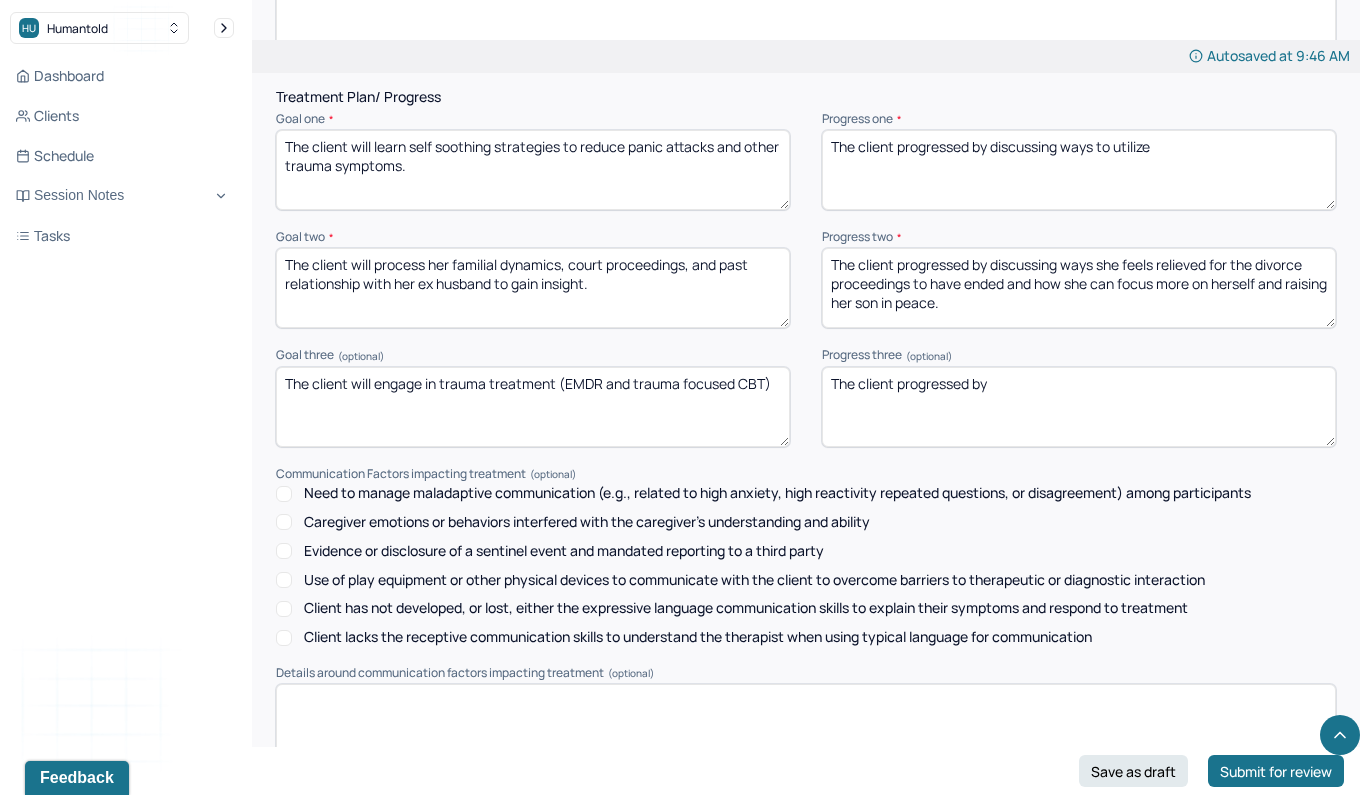 type on "The client progressed by discussing ways she feels relieved for the divorce proceedings to have ended and how she can focus more on herself and raising her son in peace." 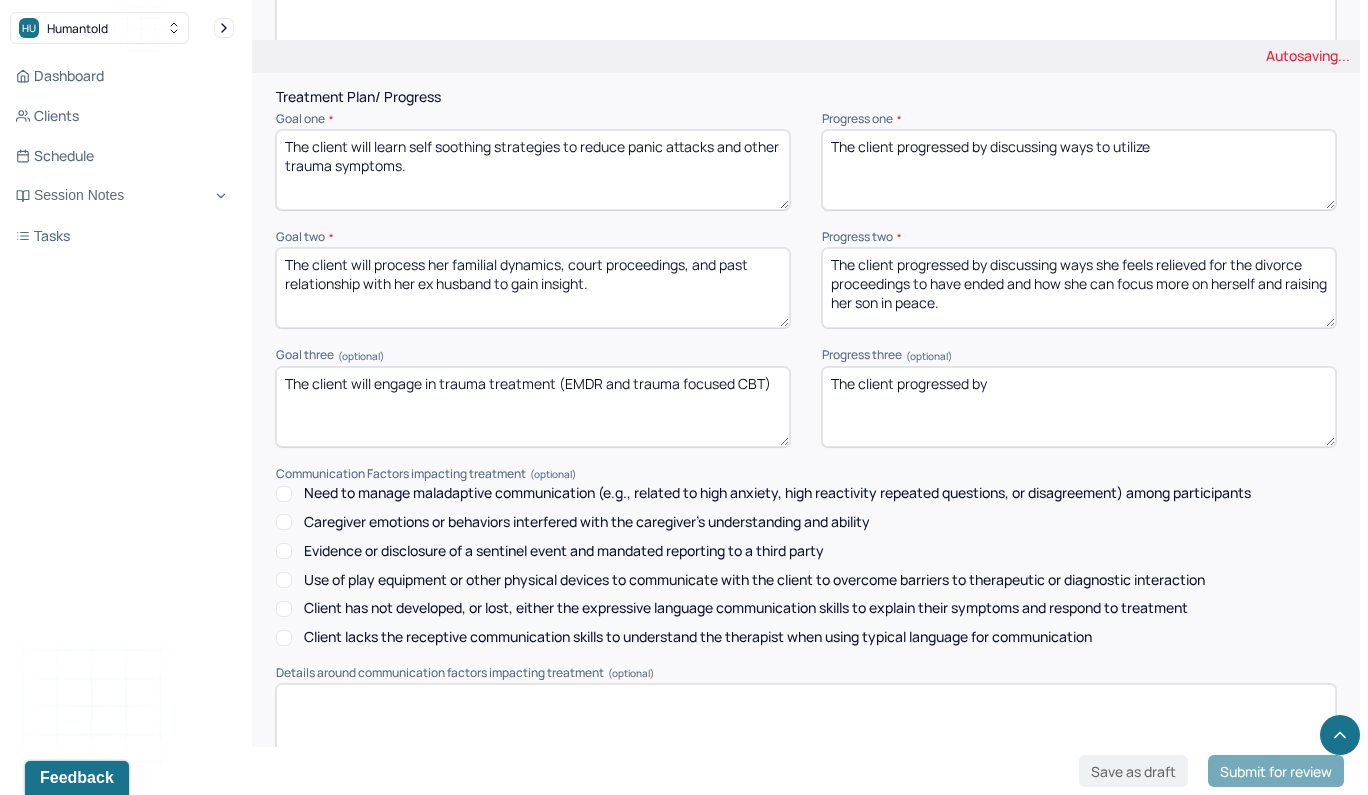 click on "The client progressed by" at bounding box center (1079, 407) 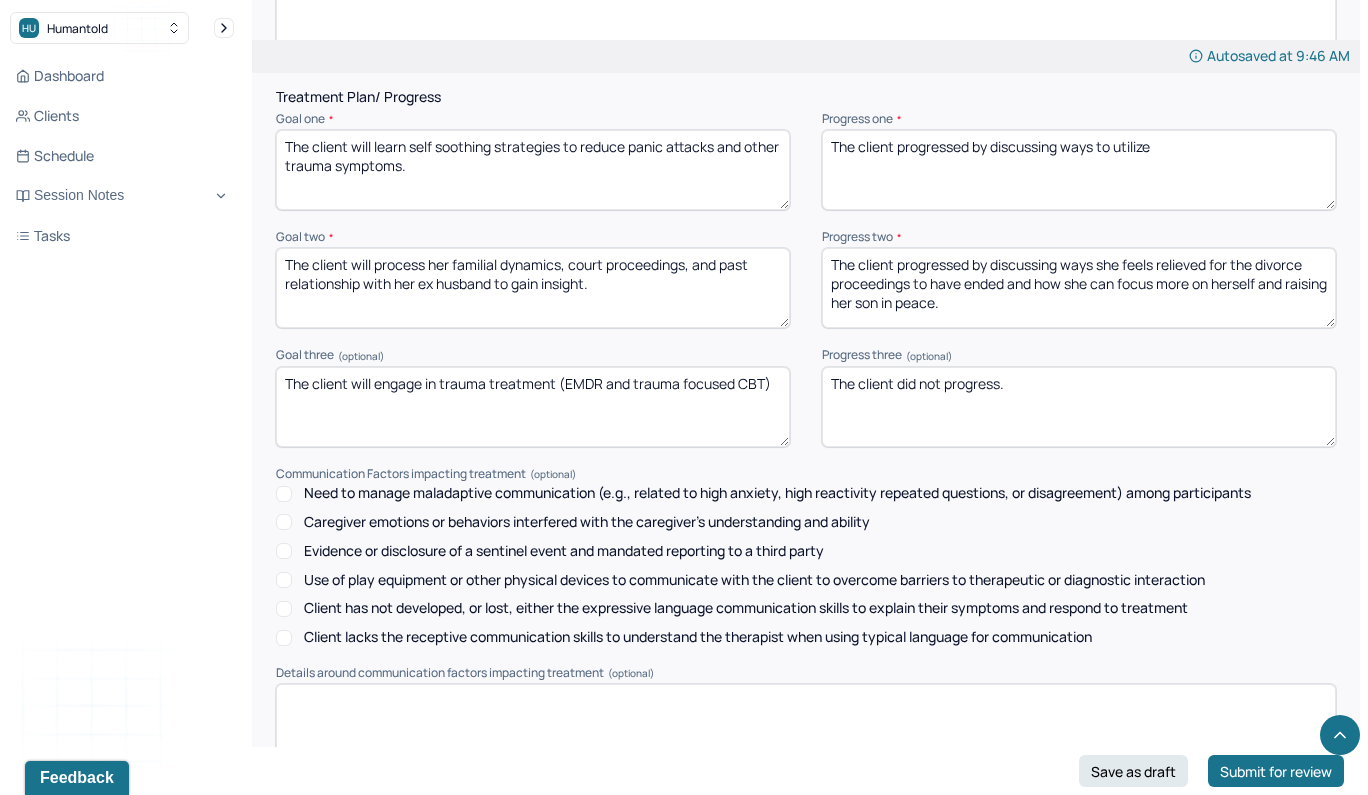 type on "The client did not progress." 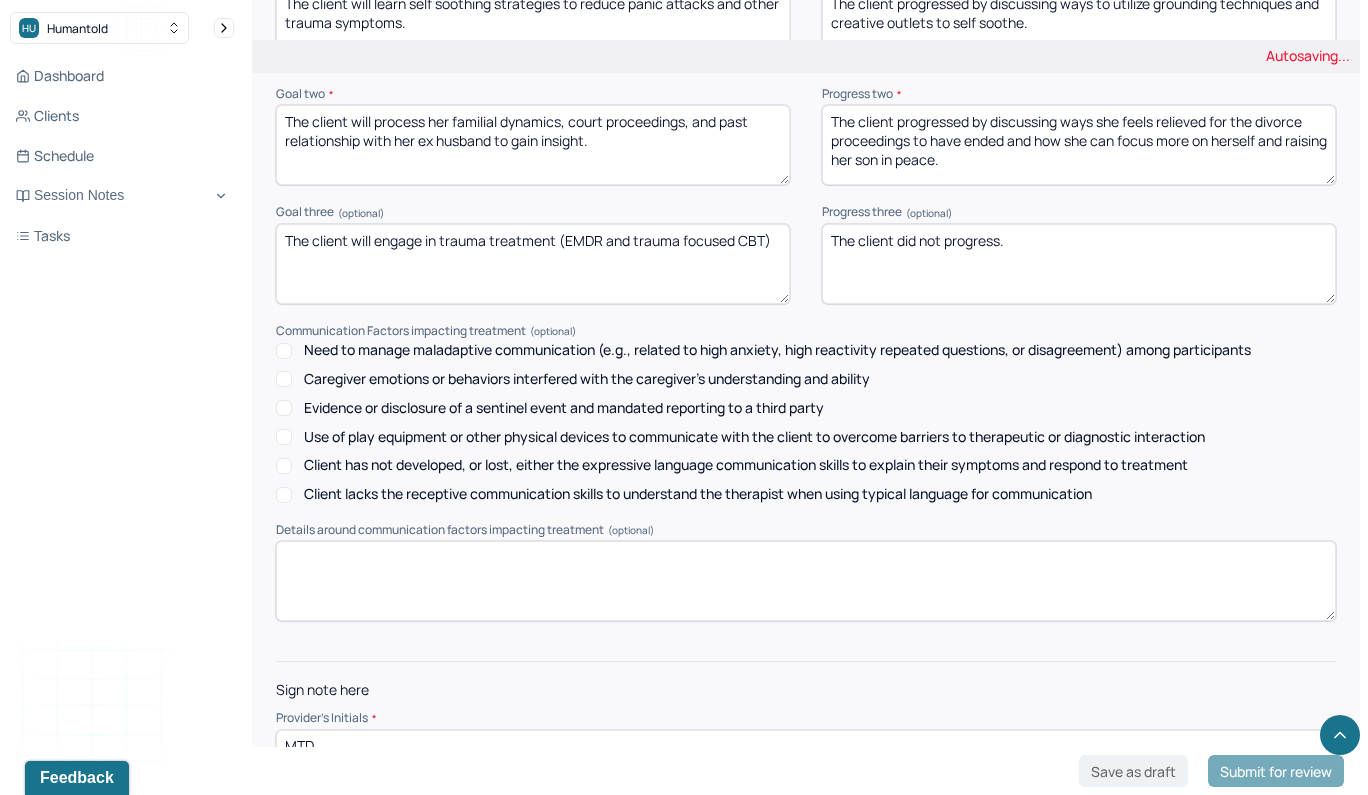 scroll, scrollTop: 2779, scrollLeft: 0, axis: vertical 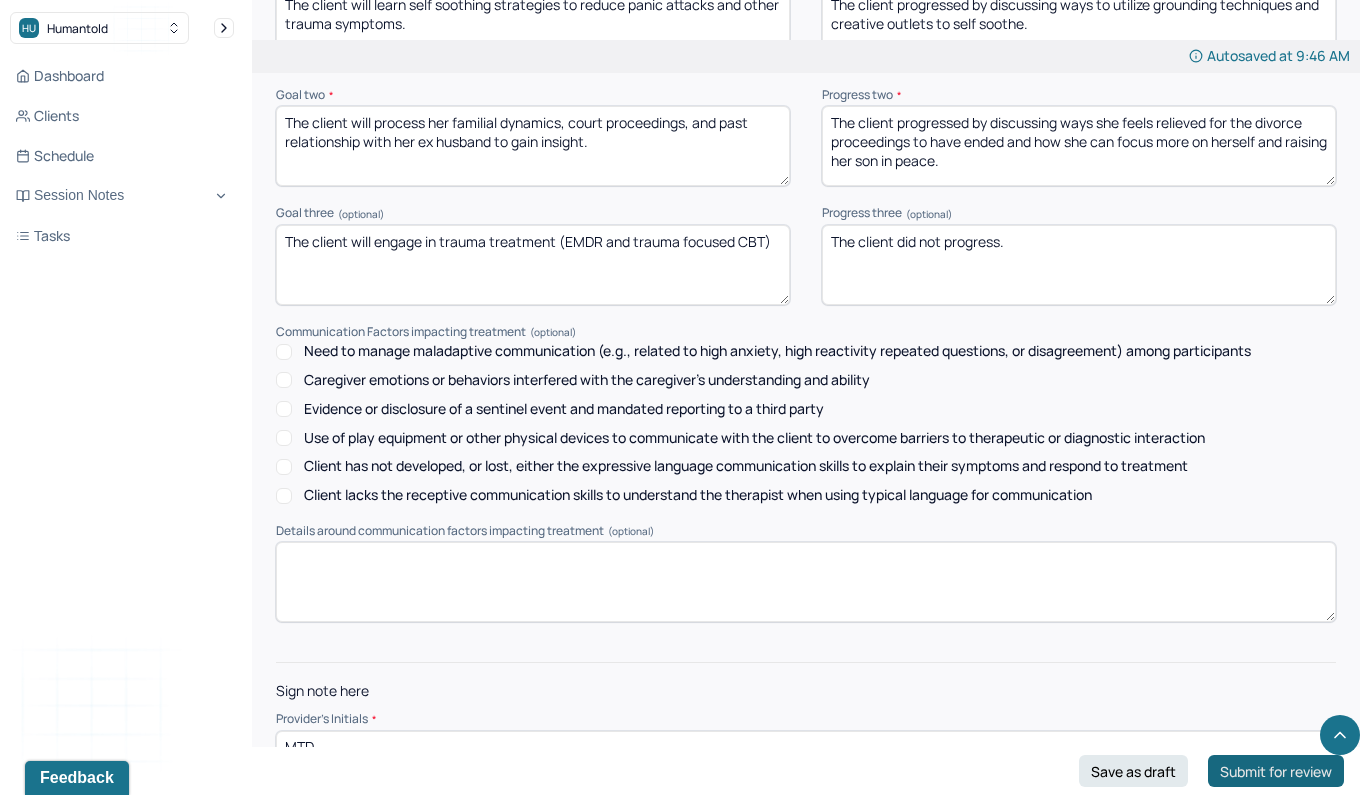 type on "The client progressed by discussing ways to utilize grounding techniques and creative outlets to self soothe." 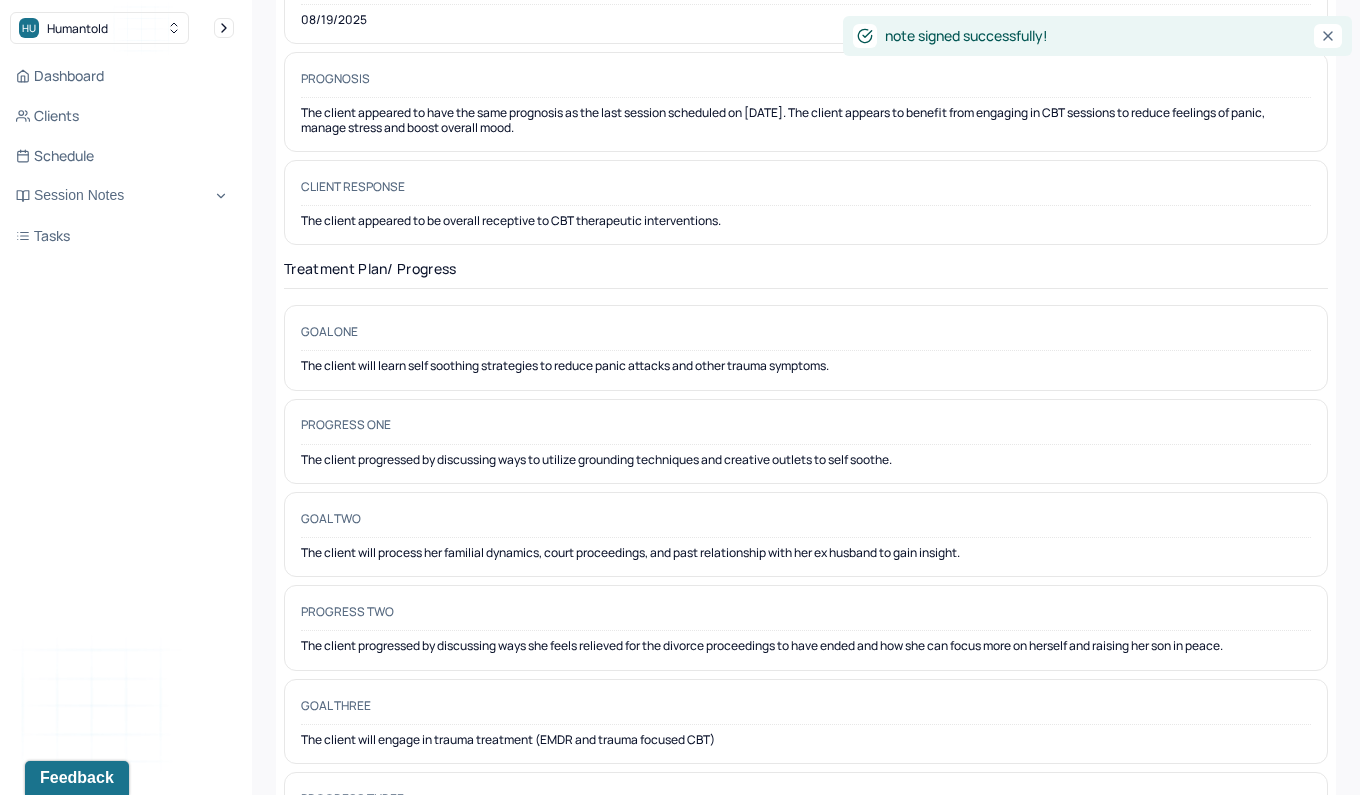 scroll, scrollTop: 0, scrollLeft: 0, axis: both 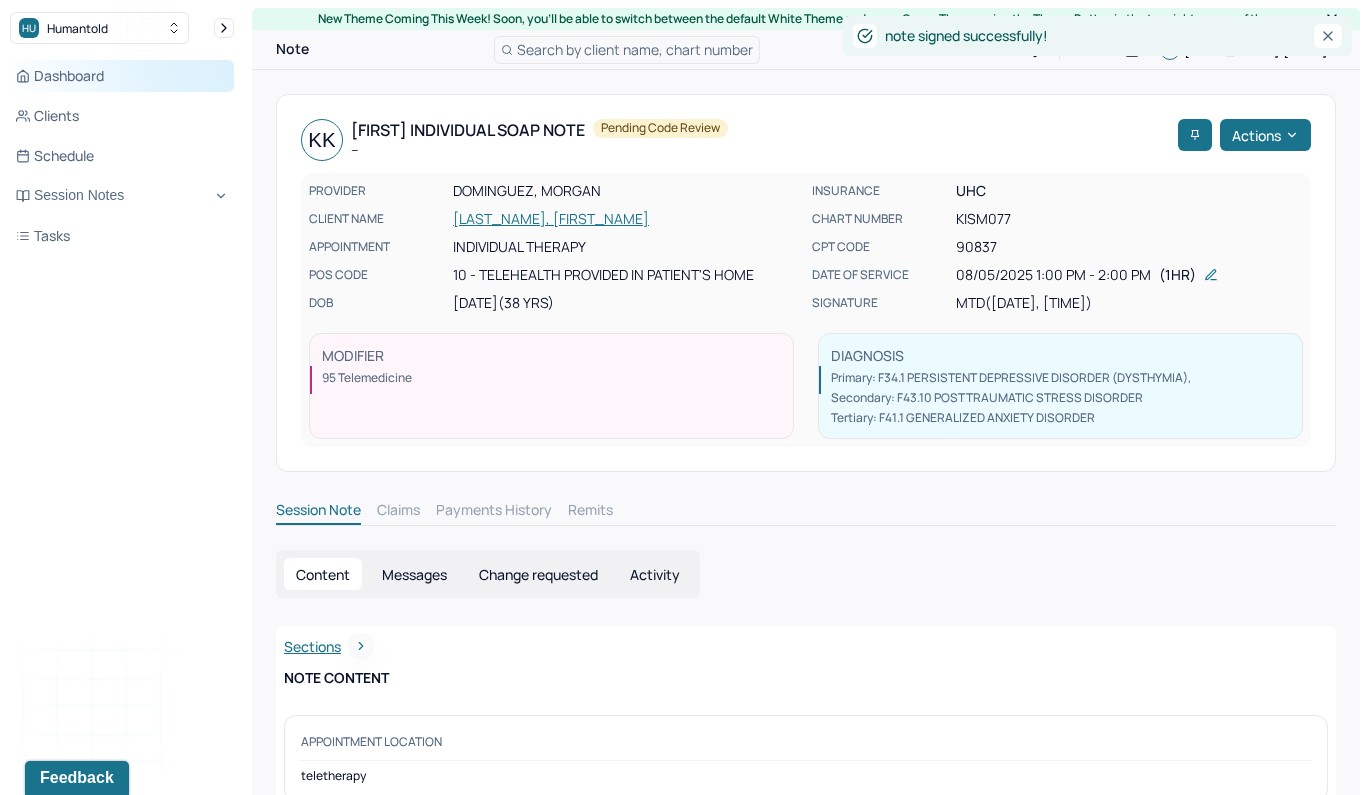 click on "Dashboard" at bounding box center (122, 76) 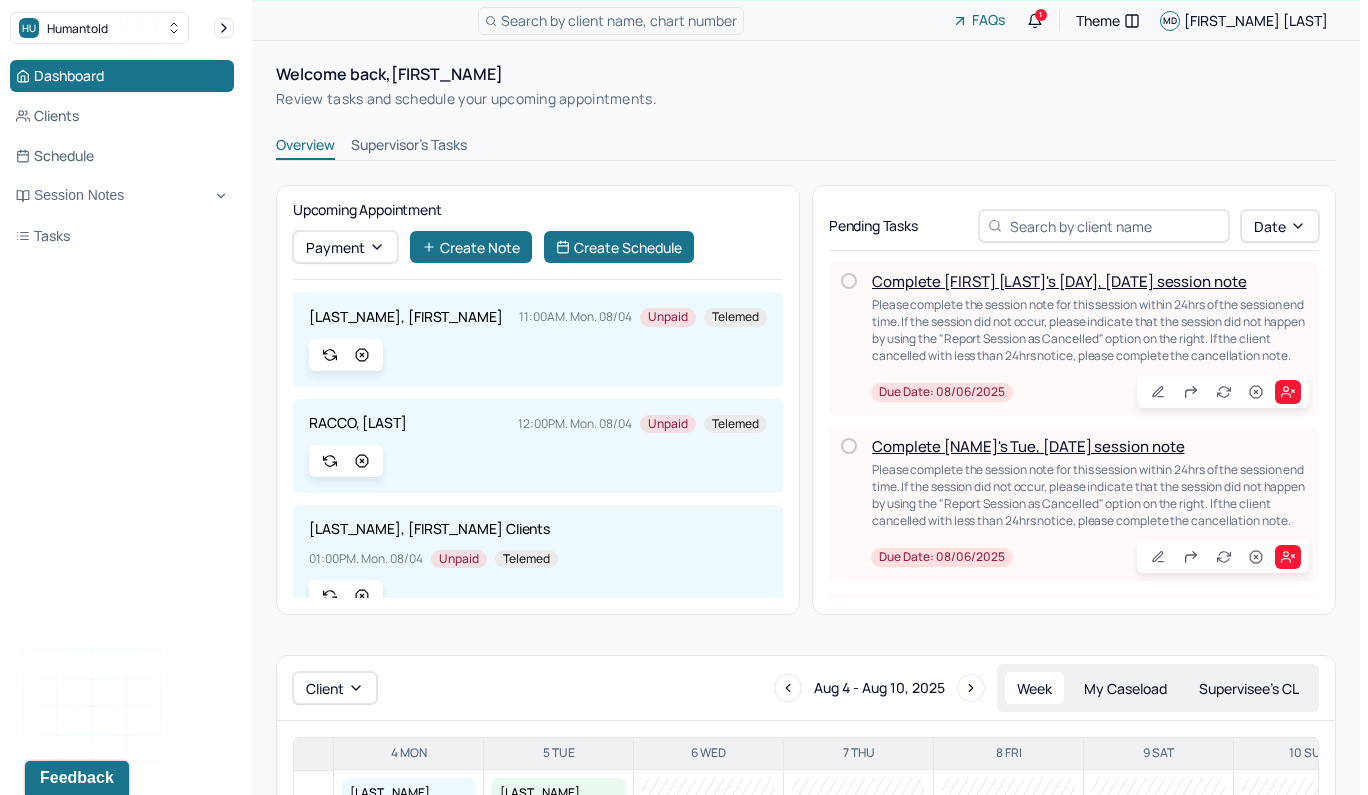 scroll, scrollTop: 35, scrollLeft: 0, axis: vertical 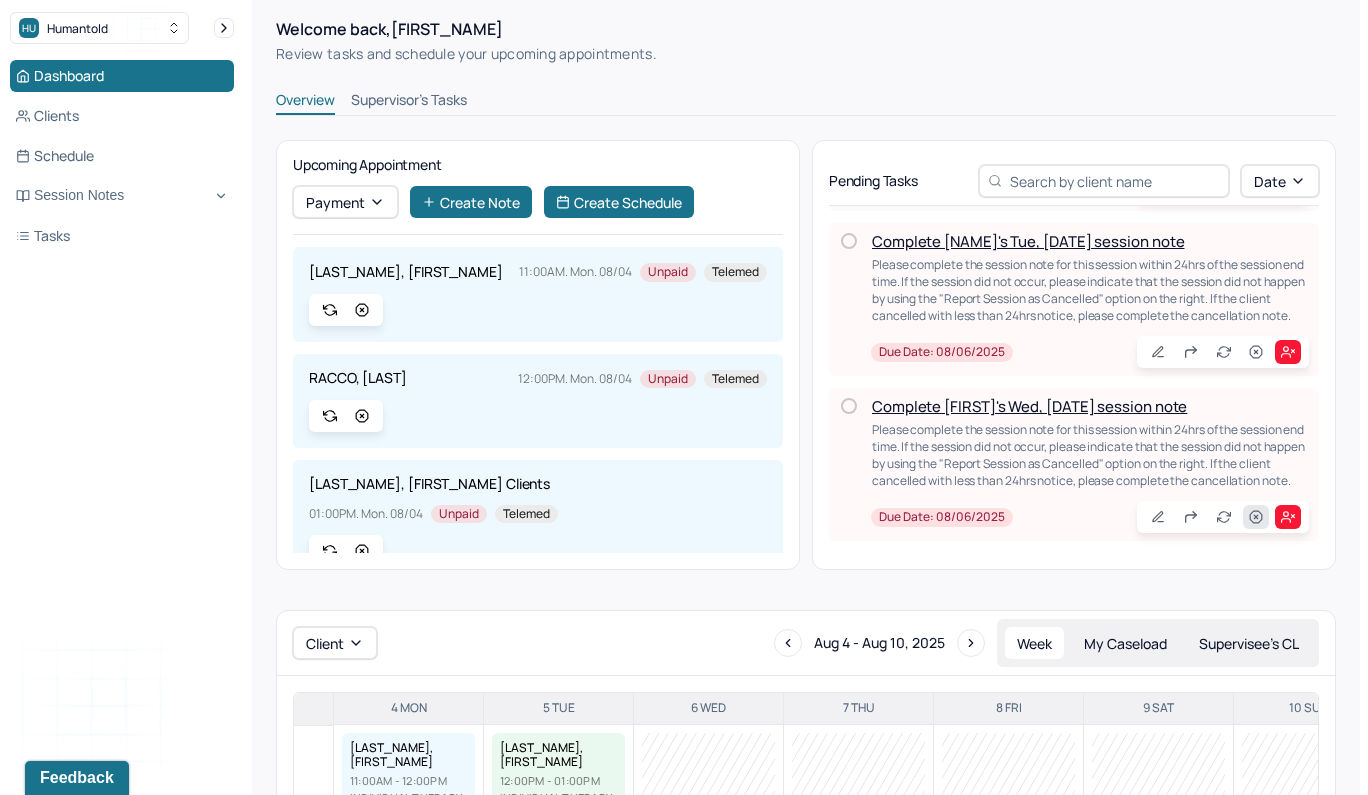click 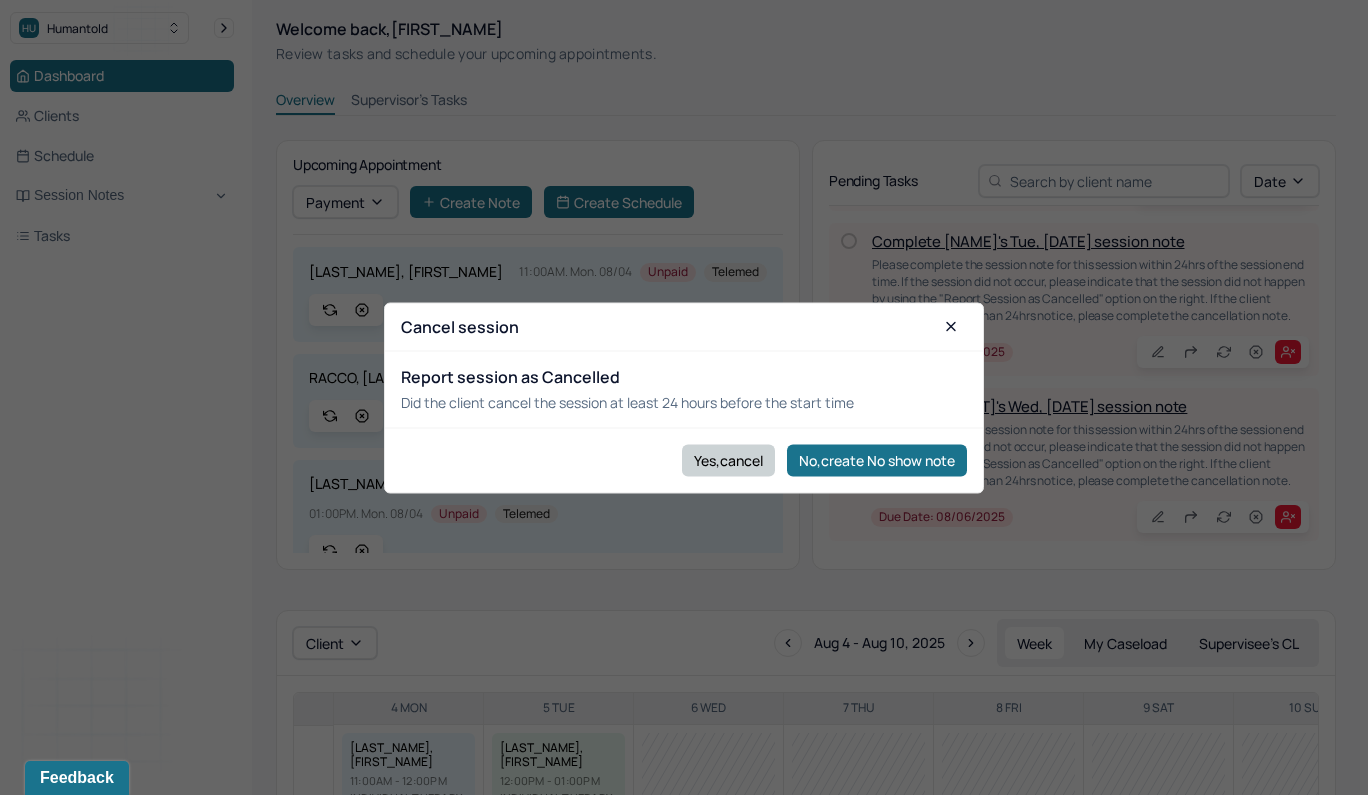 click on "Yes,cancel" at bounding box center [728, 460] 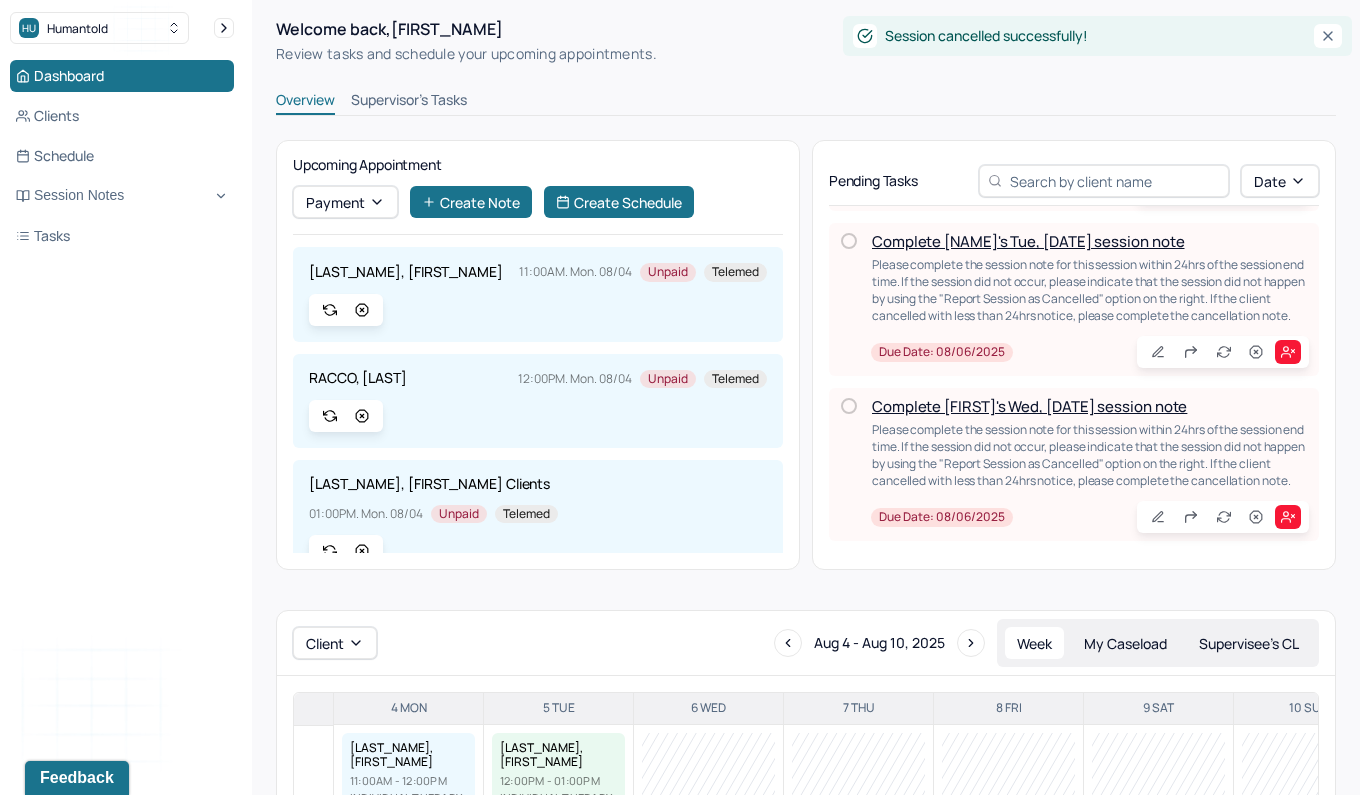 scroll, scrollTop: 210, scrollLeft: 0, axis: vertical 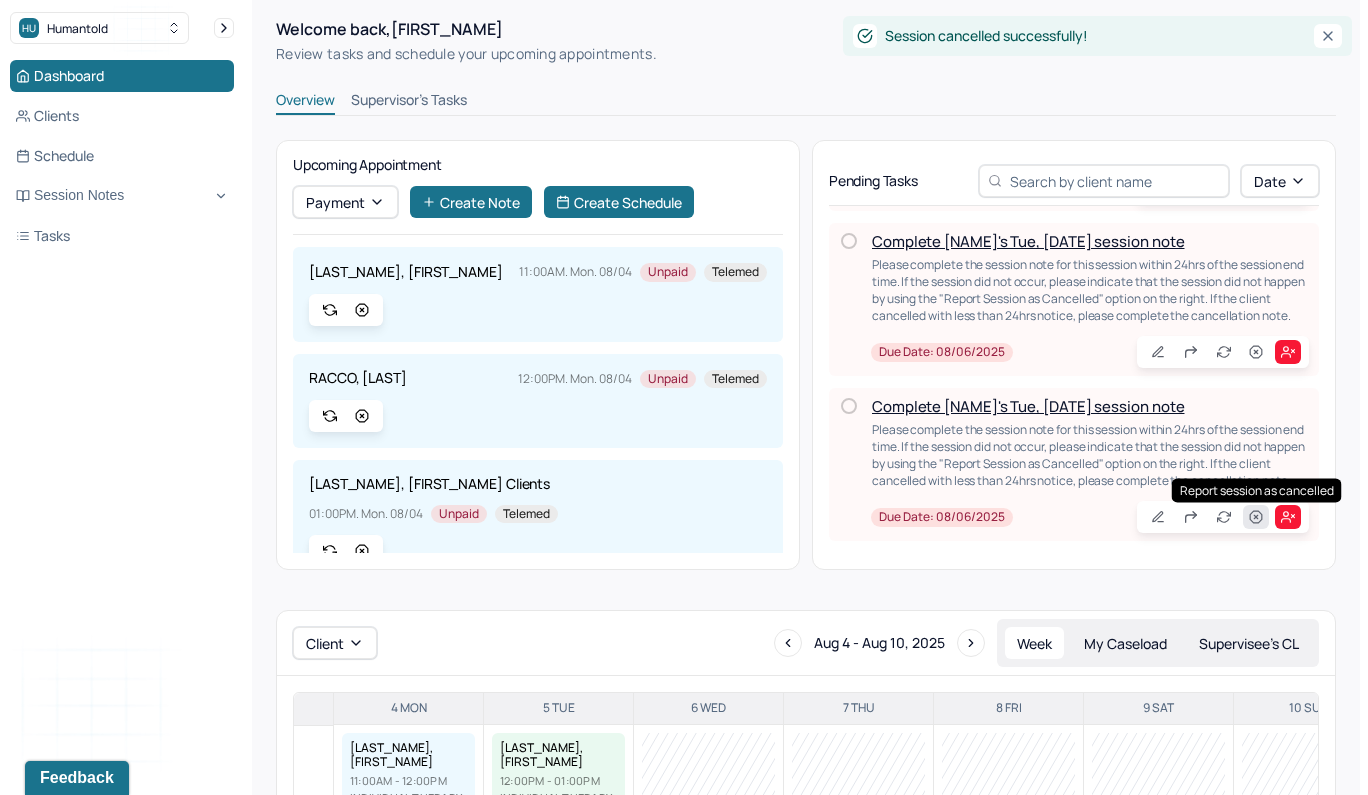 click 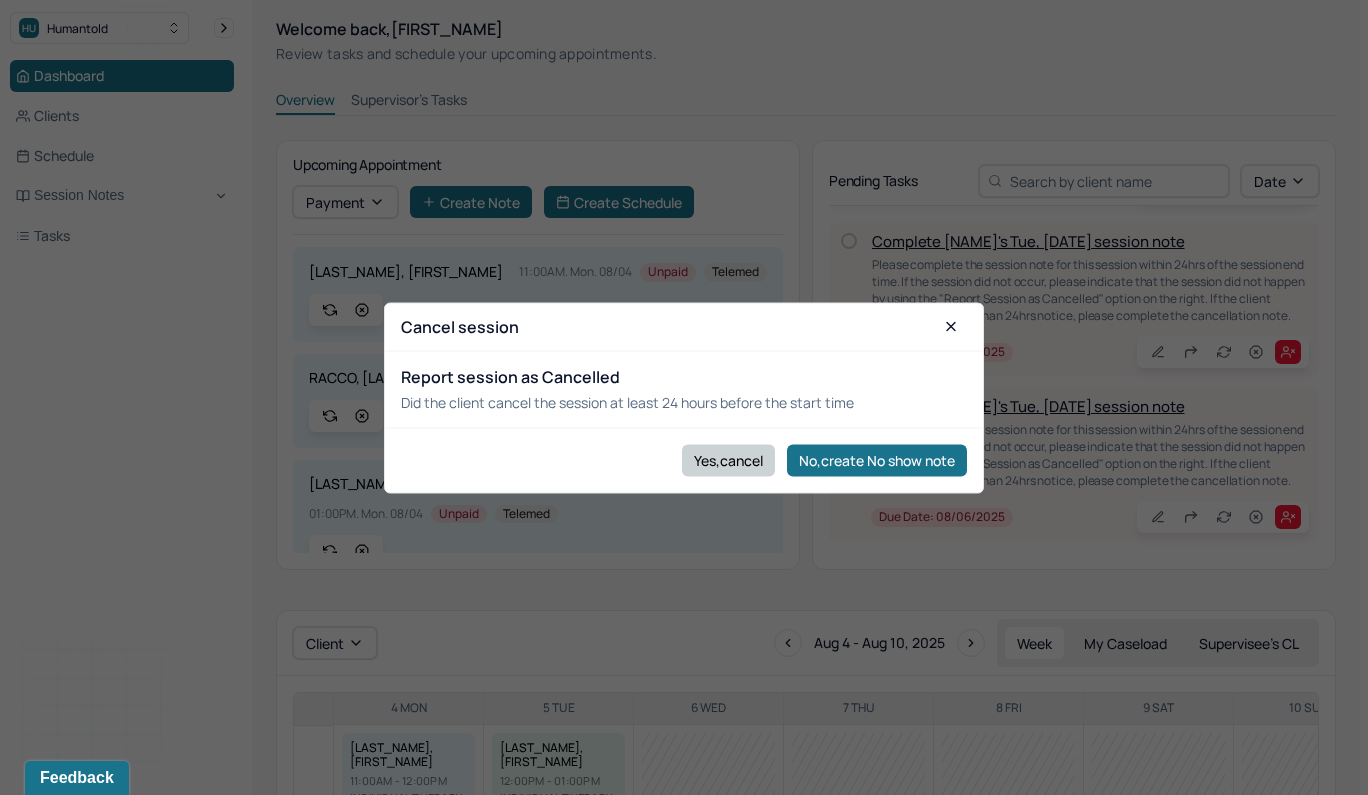 click on "Yes,cancel" at bounding box center [728, 460] 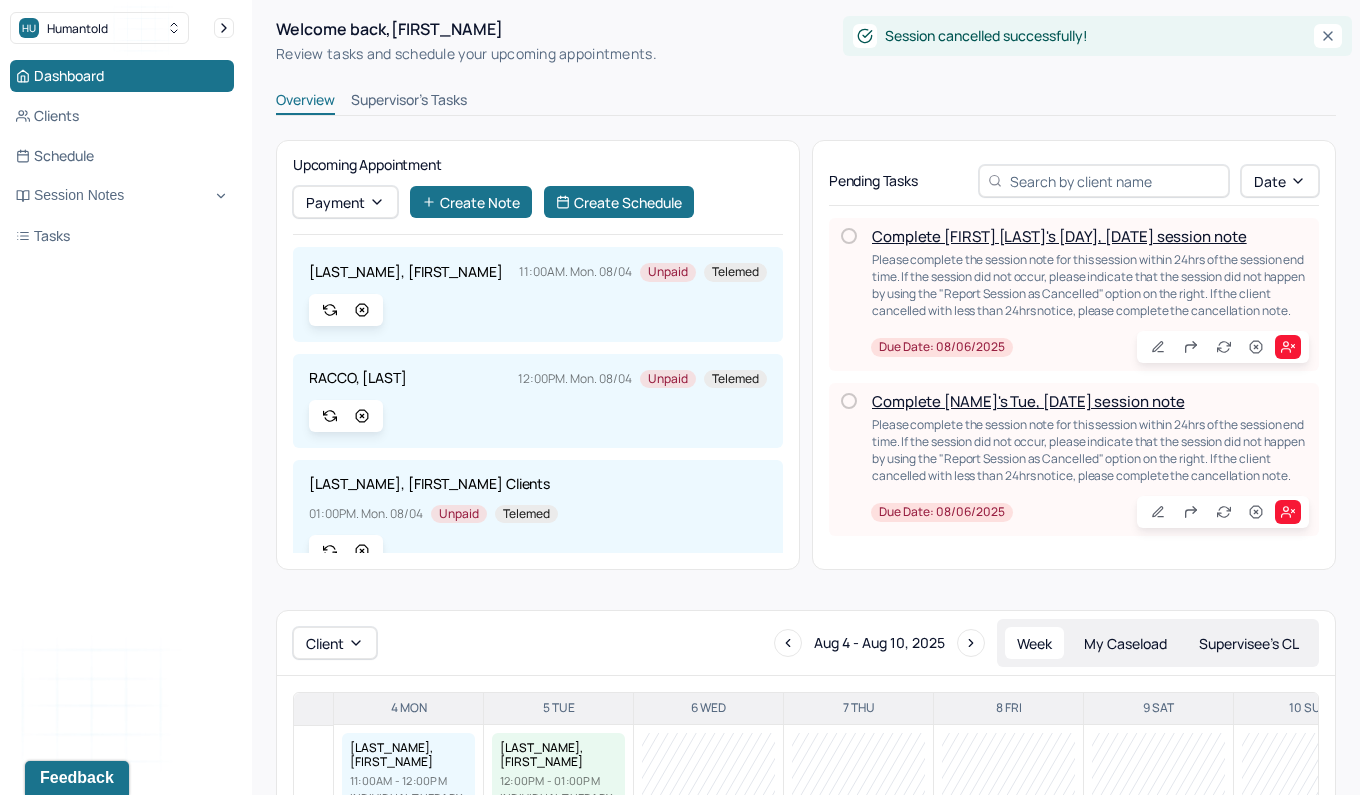 scroll, scrollTop: 0, scrollLeft: 0, axis: both 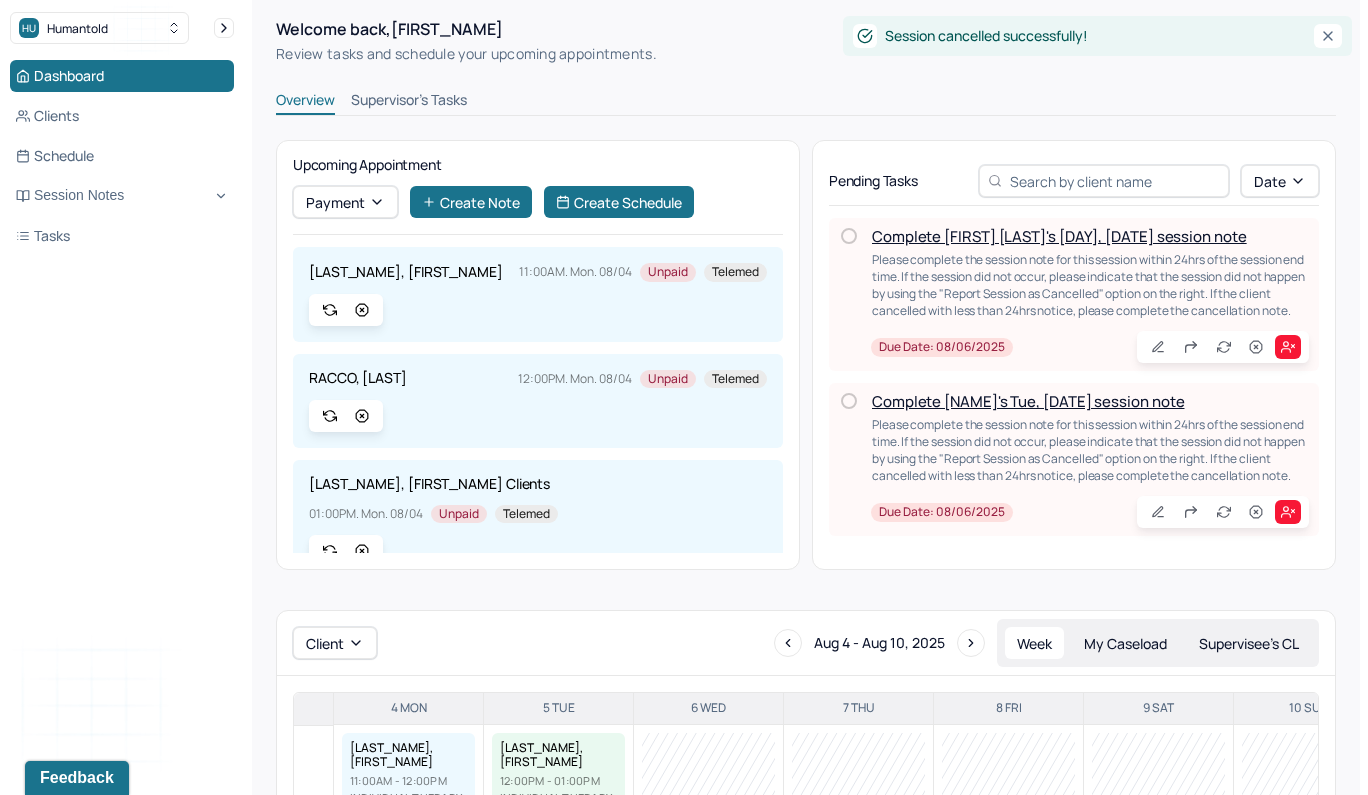 click on "Complete [FIRST] [LAST]'s [DAY], [DATE] session note" at bounding box center [1059, 236] 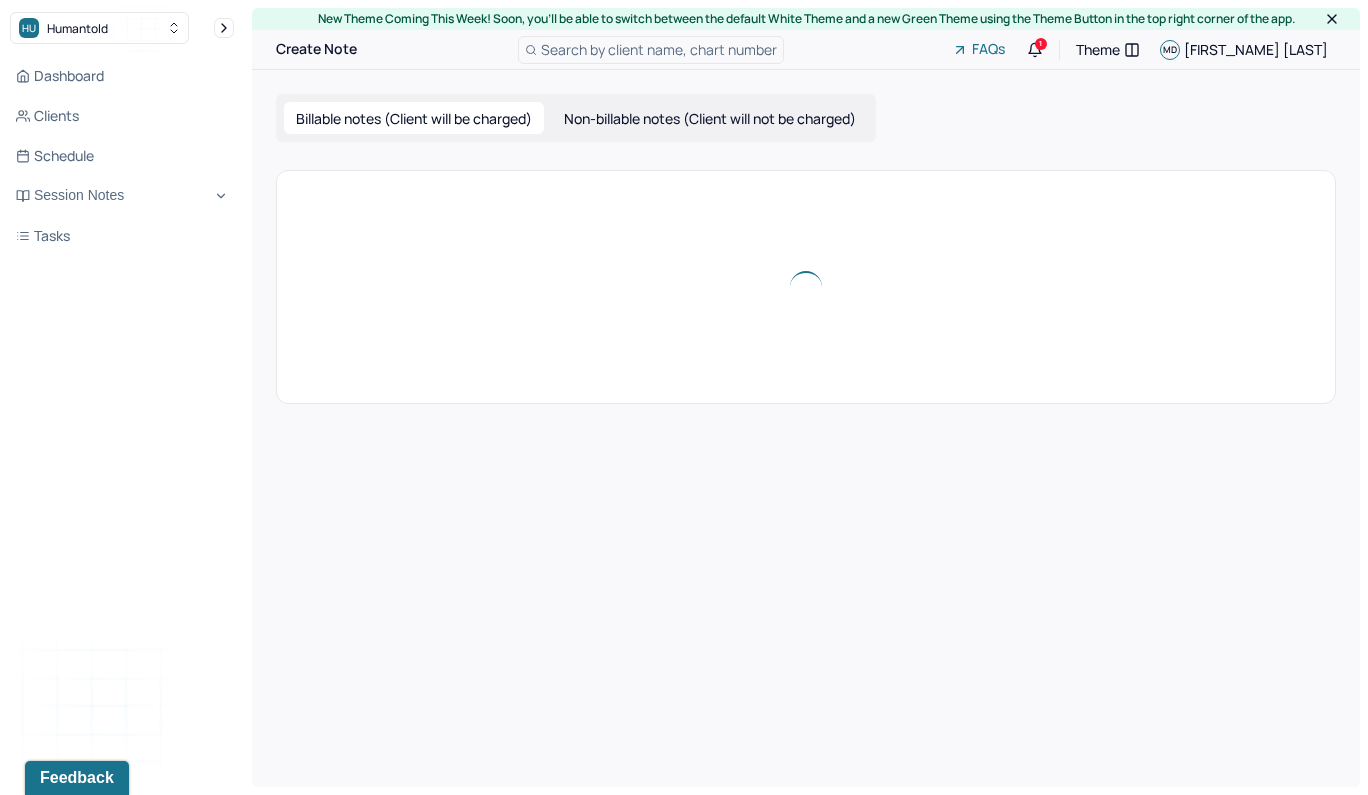 scroll, scrollTop: 0, scrollLeft: 0, axis: both 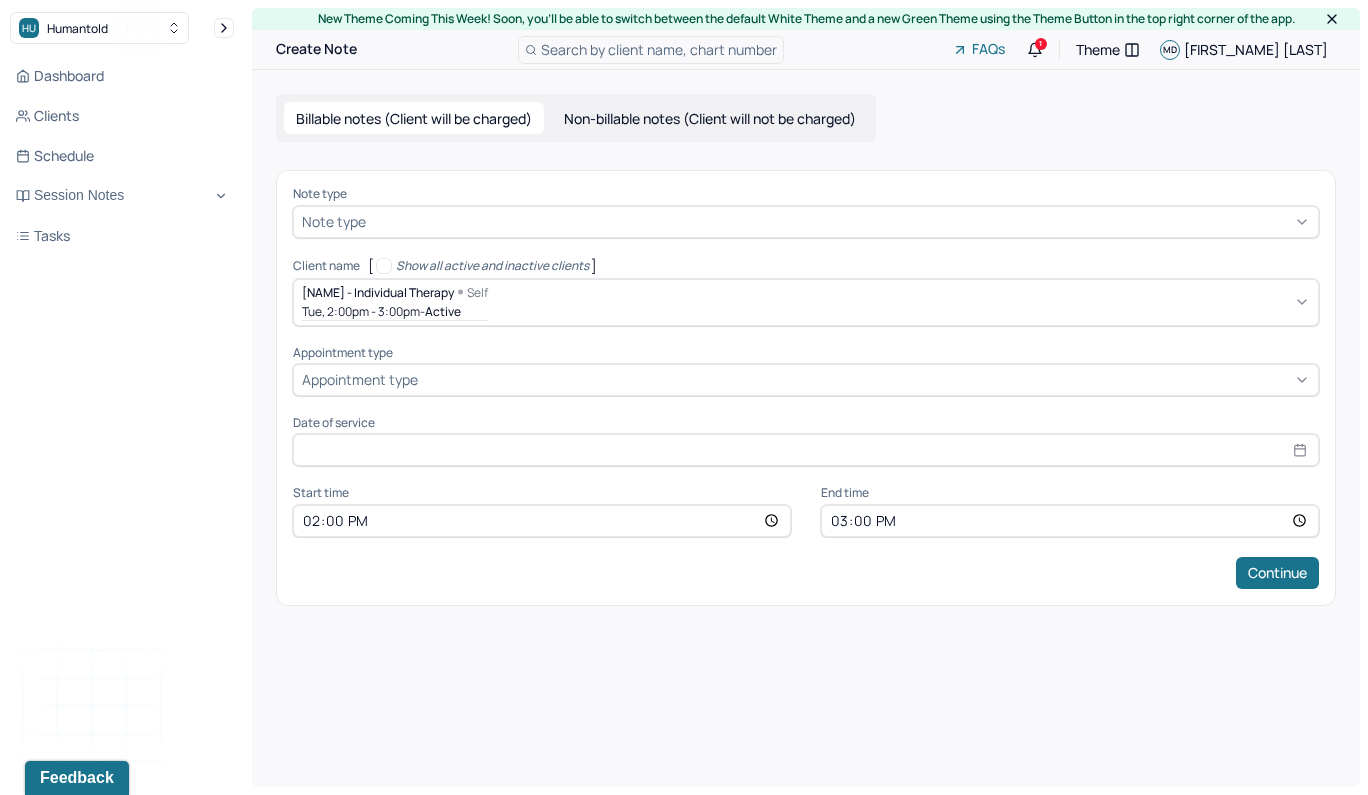 type on "Aug 5, 2025" 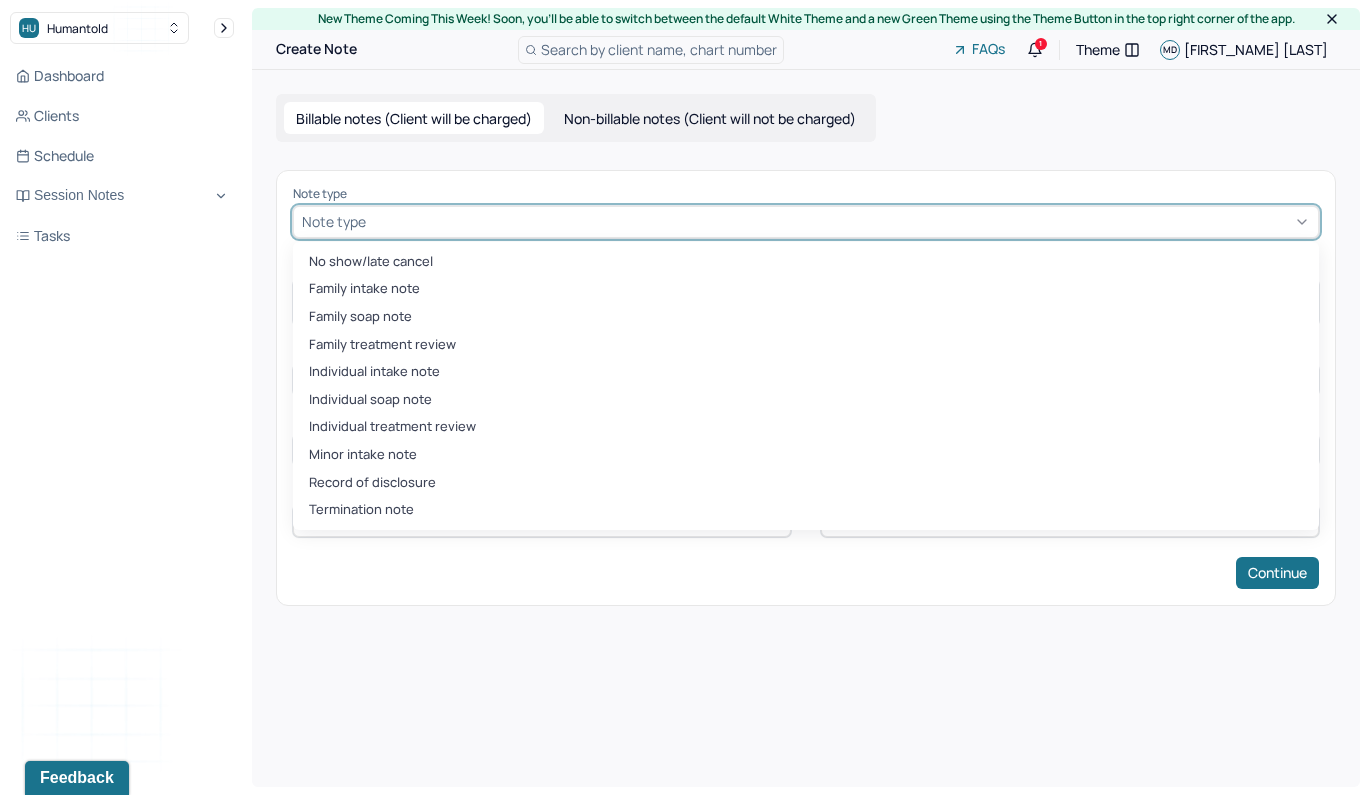 click at bounding box center (840, 221) 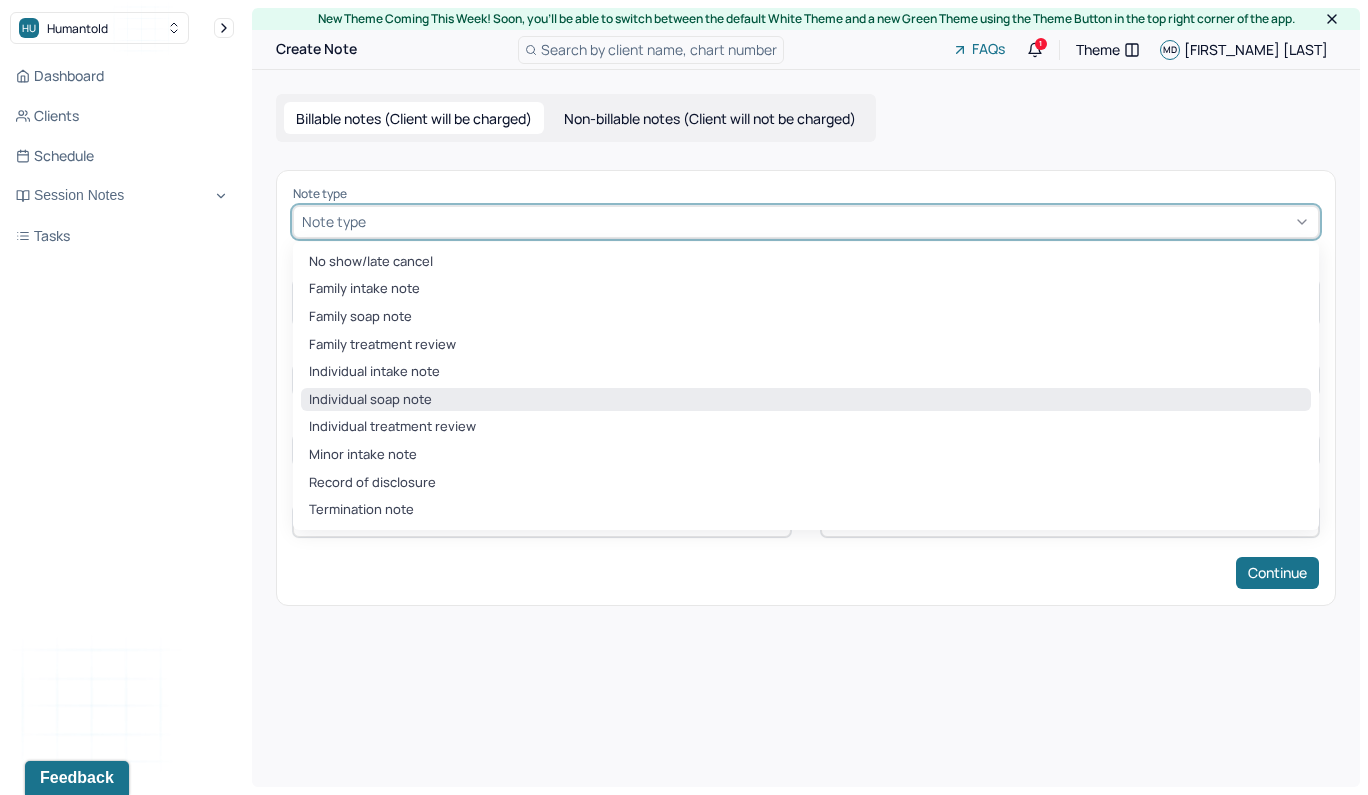 click on "Individual soap note" at bounding box center [806, 400] 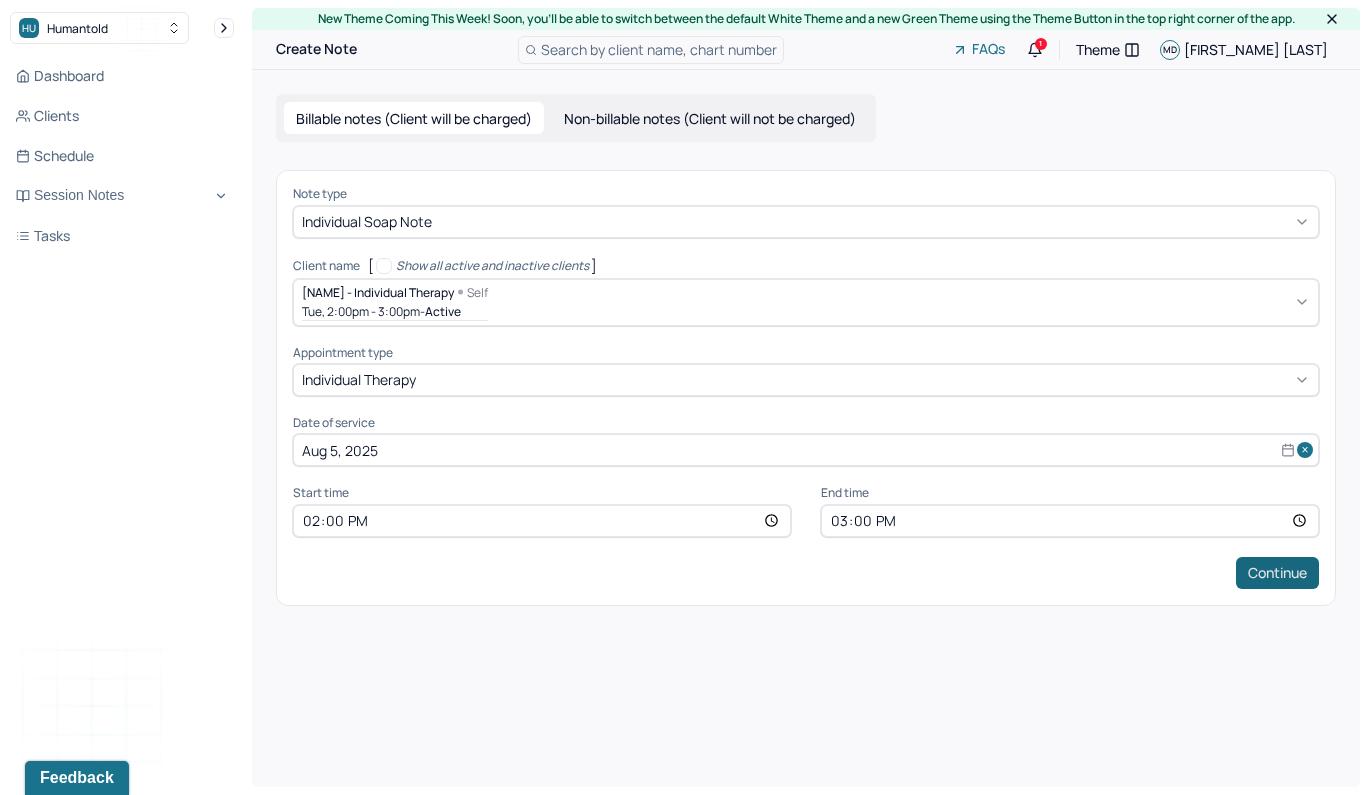 click on "Continue" at bounding box center (1277, 573) 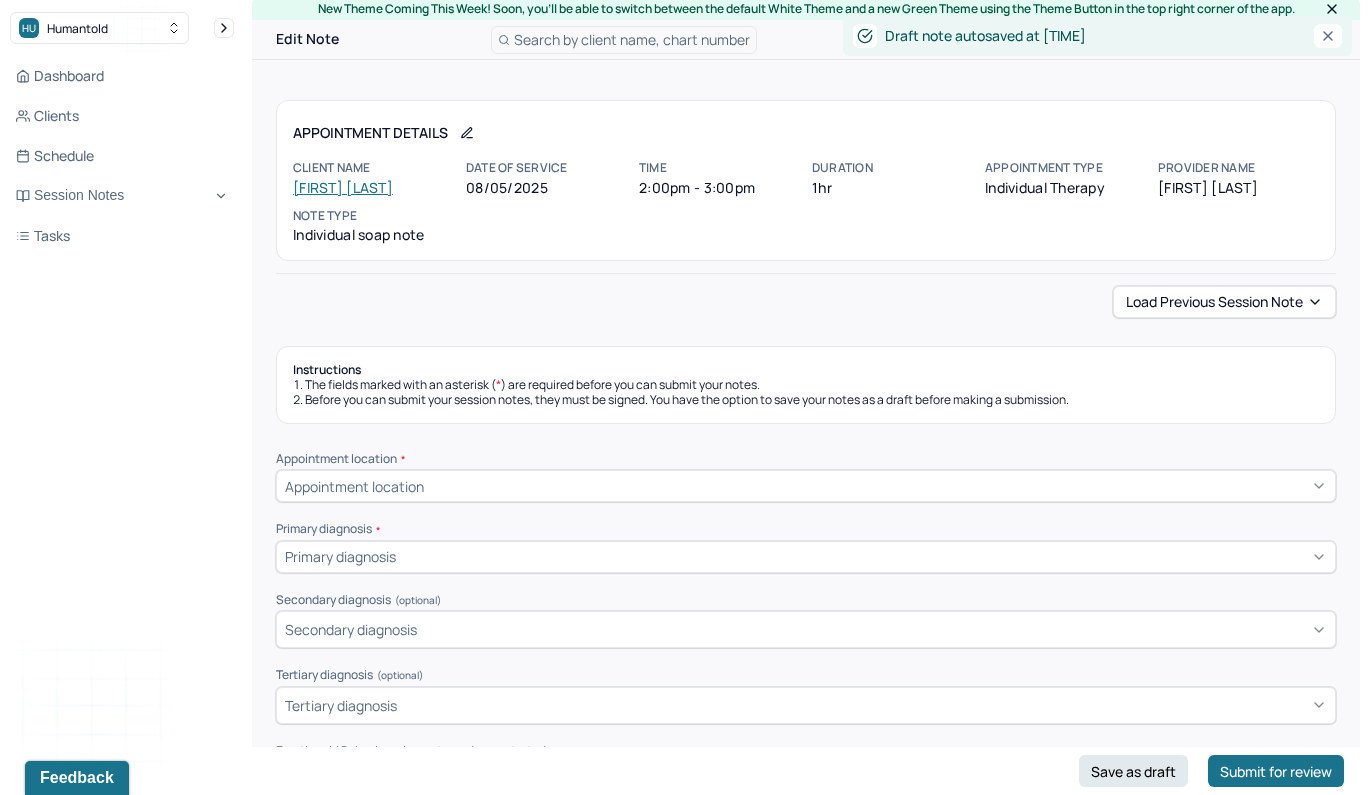 scroll, scrollTop: 12, scrollLeft: 0, axis: vertical 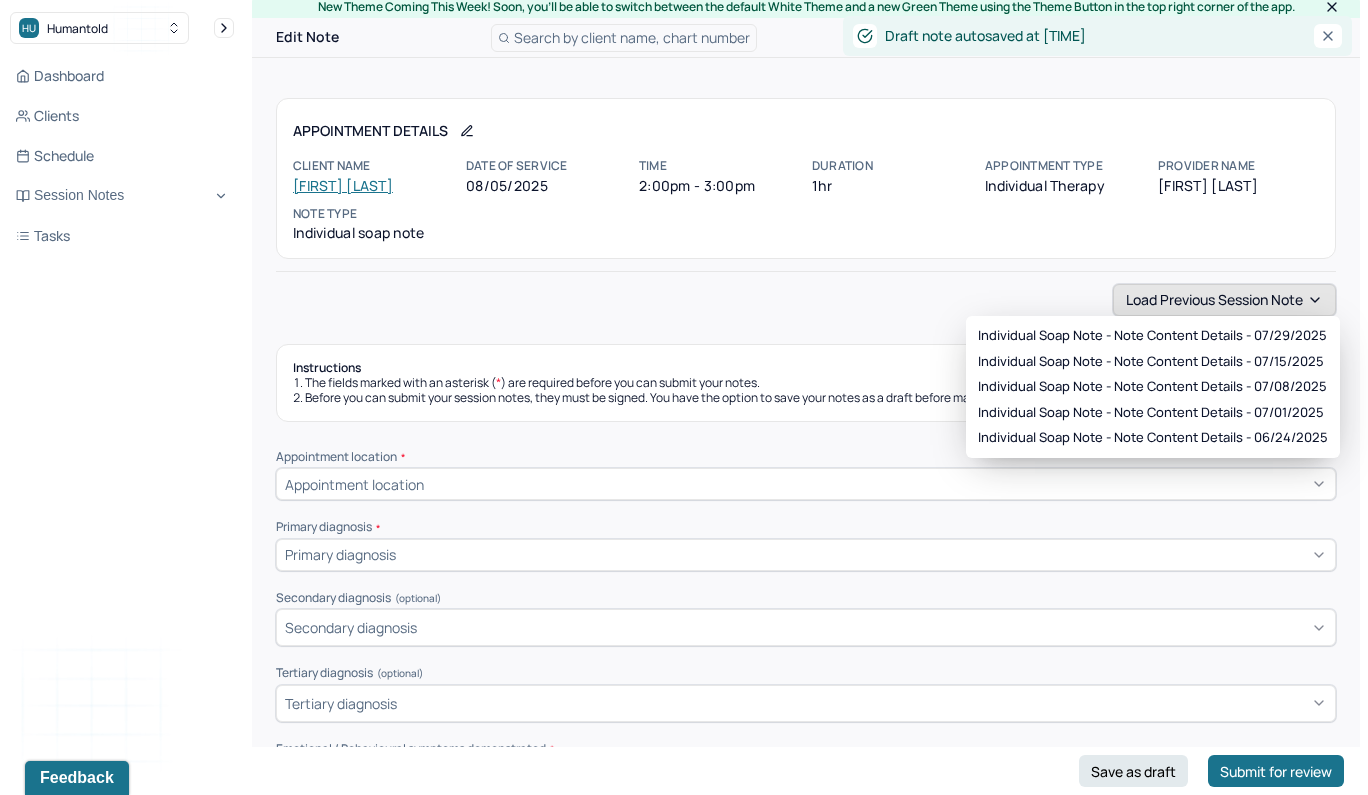 click on "Load previous session note" at bounding box center (1224, 300) 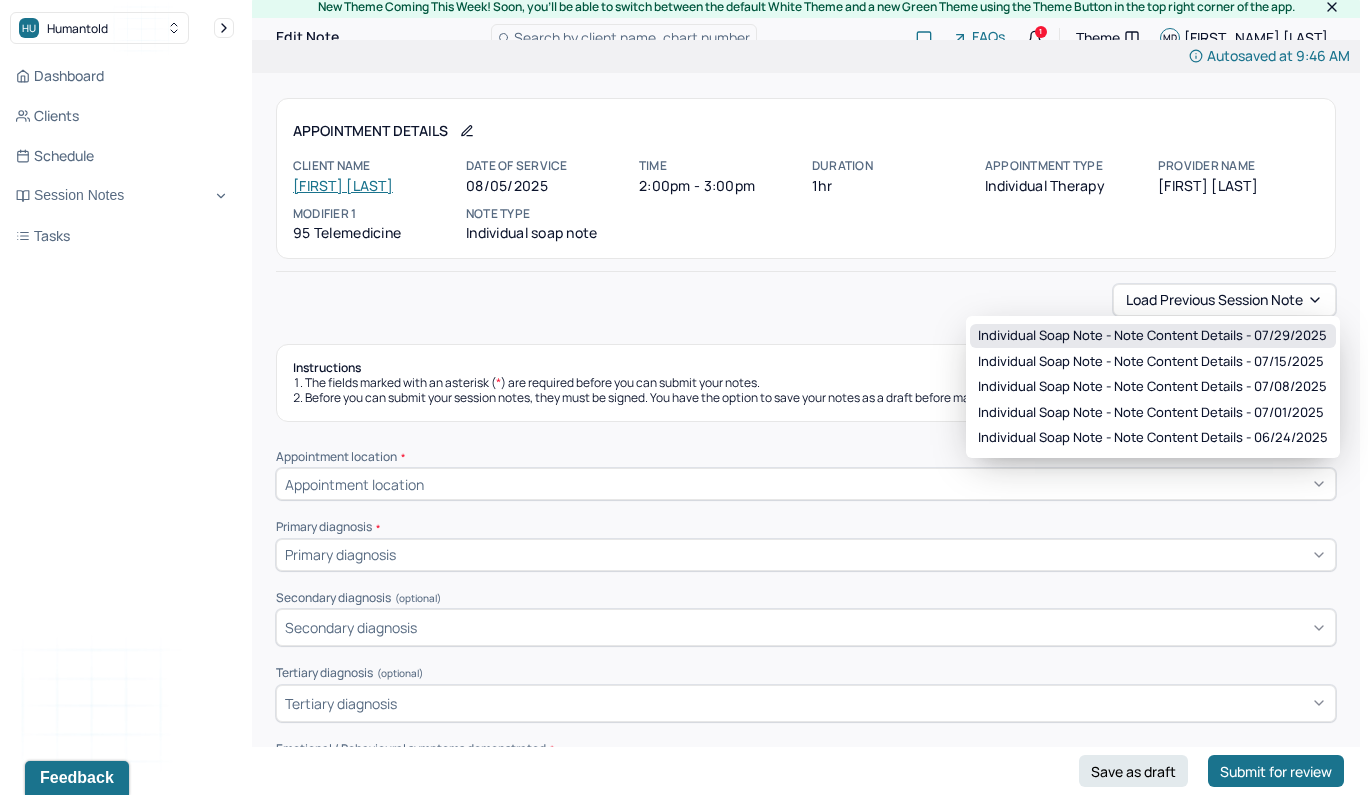 click on "Individual soap note   - Note content Details -   07/29/2025" at bounding box center (1152, 336) 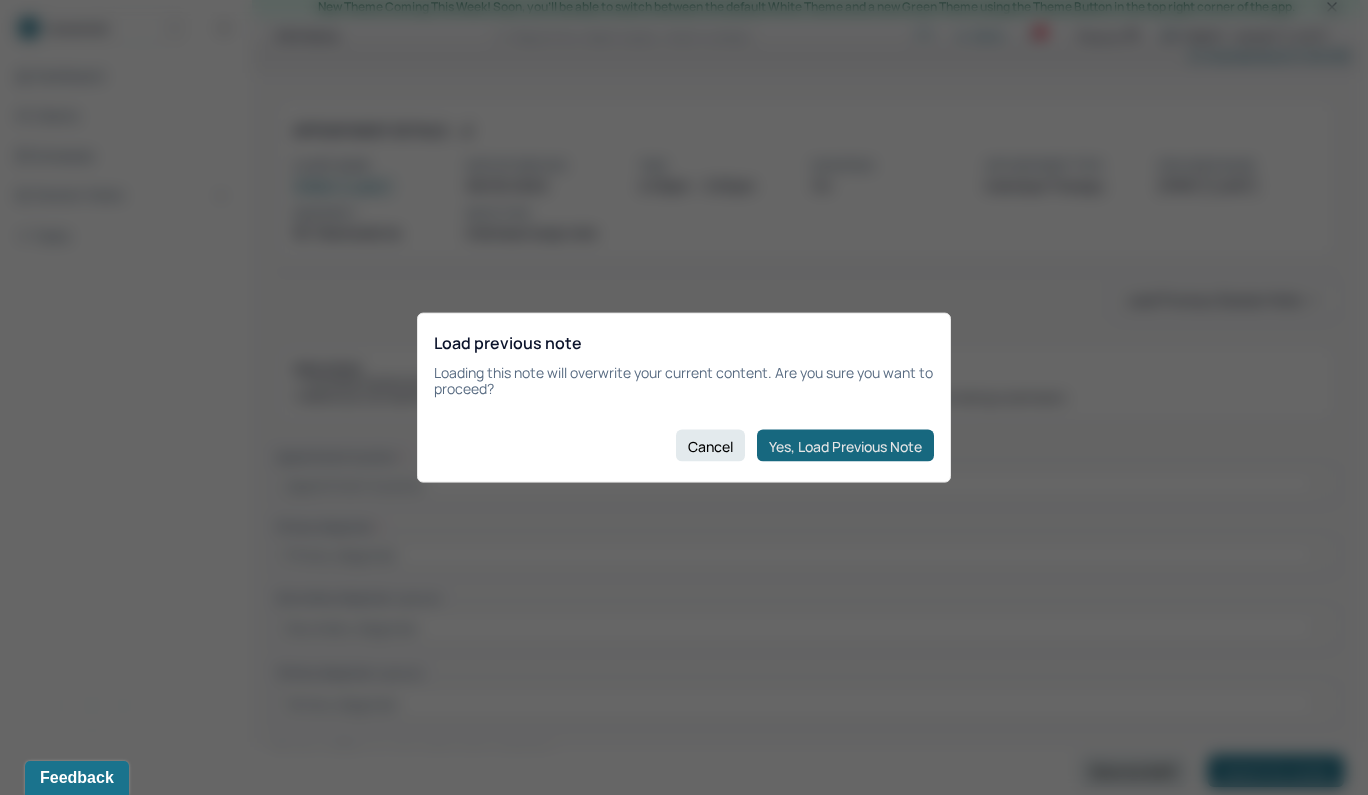 click on "Yes, Load Previous Note" at bounding box center [845, 446] 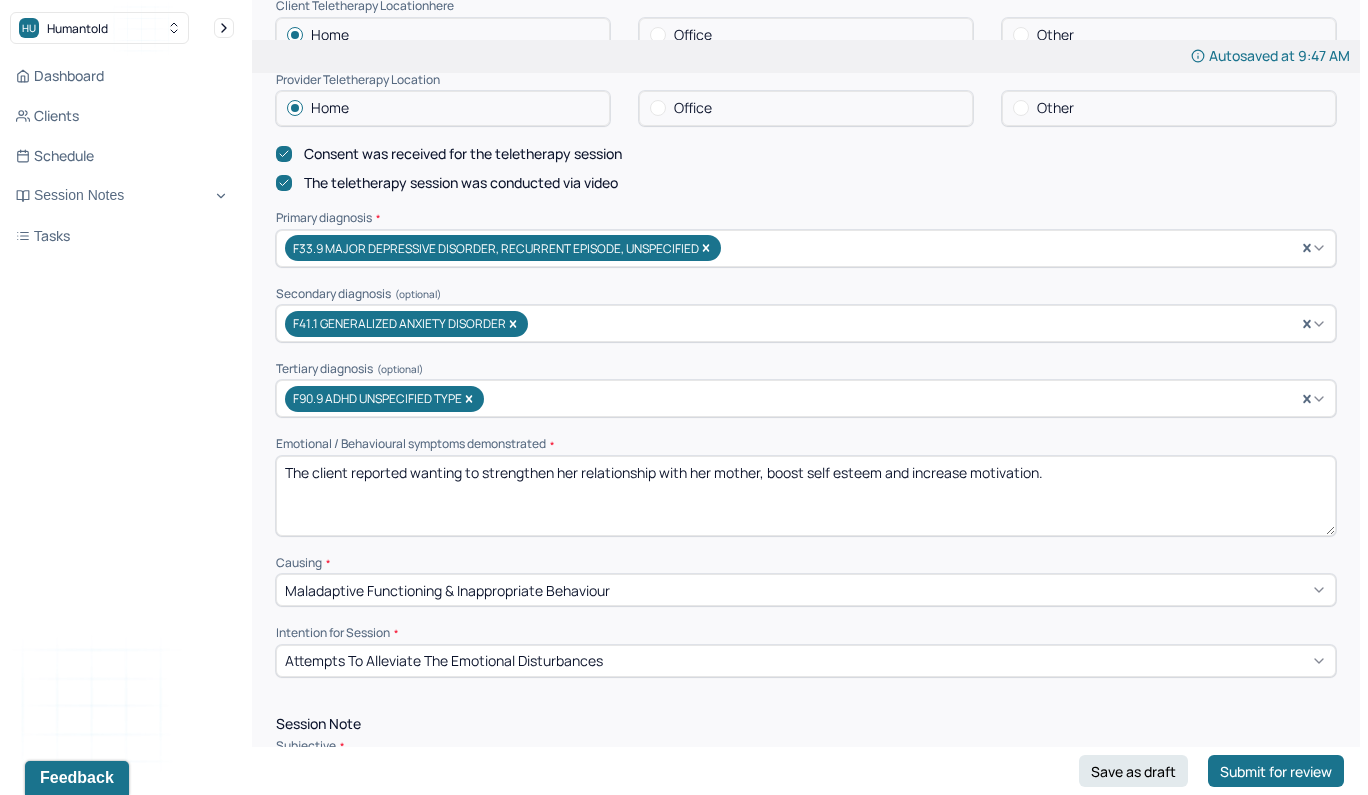 scroll, scrollTop: 533, scrollLeft: 0, axis: vertical 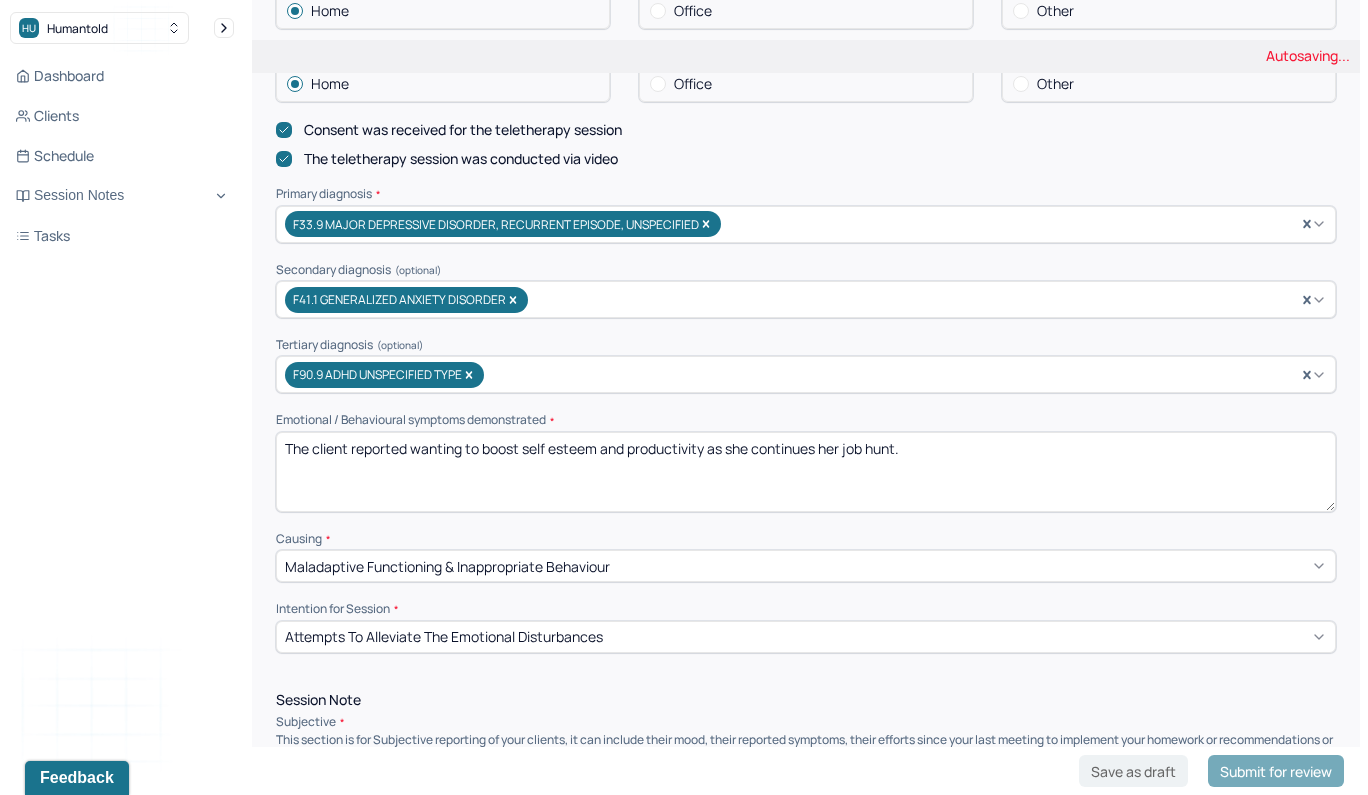 type on "The client reported wanting to boost self esteem and productivity as she continues her job hunt." 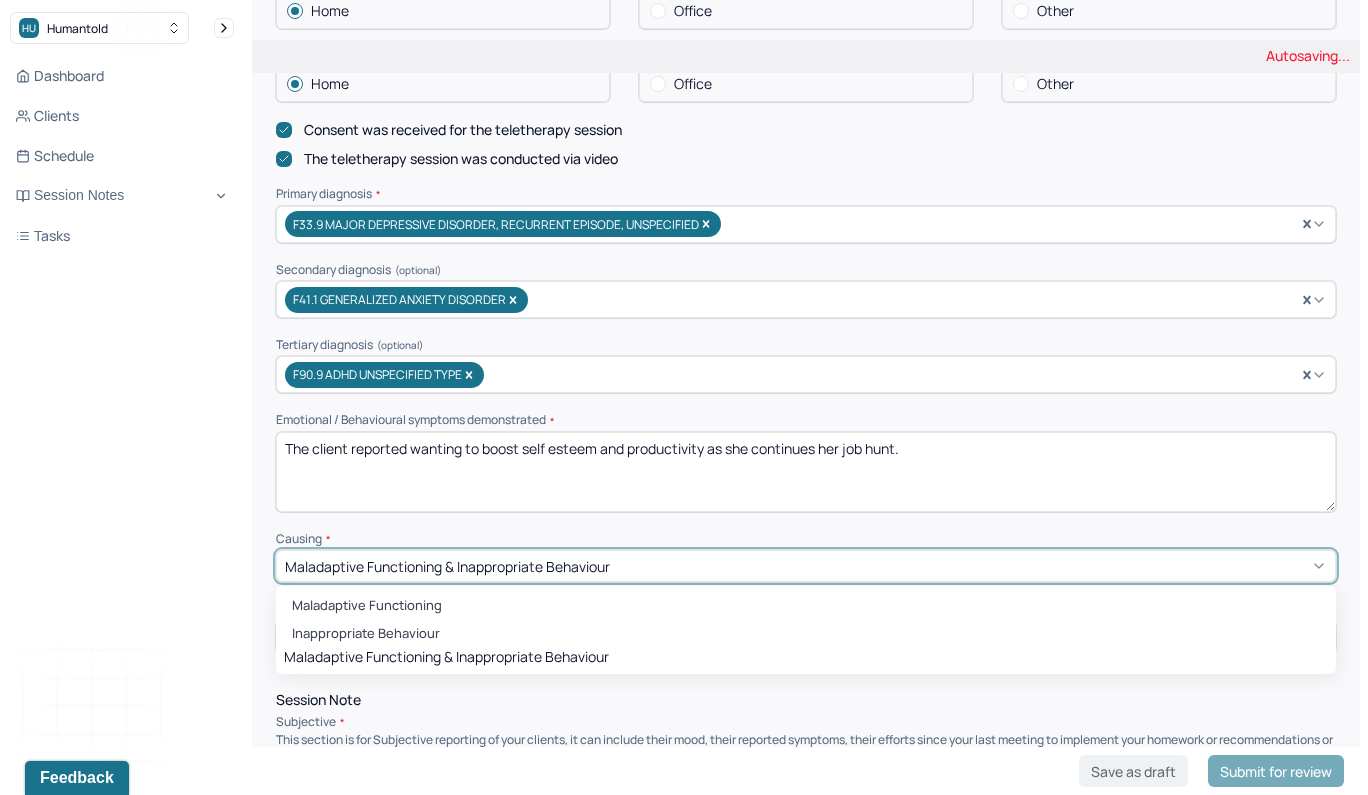 click on "Maladaptive Functioning & Inappropriate Behaviour" at bounding box center (806, 566) 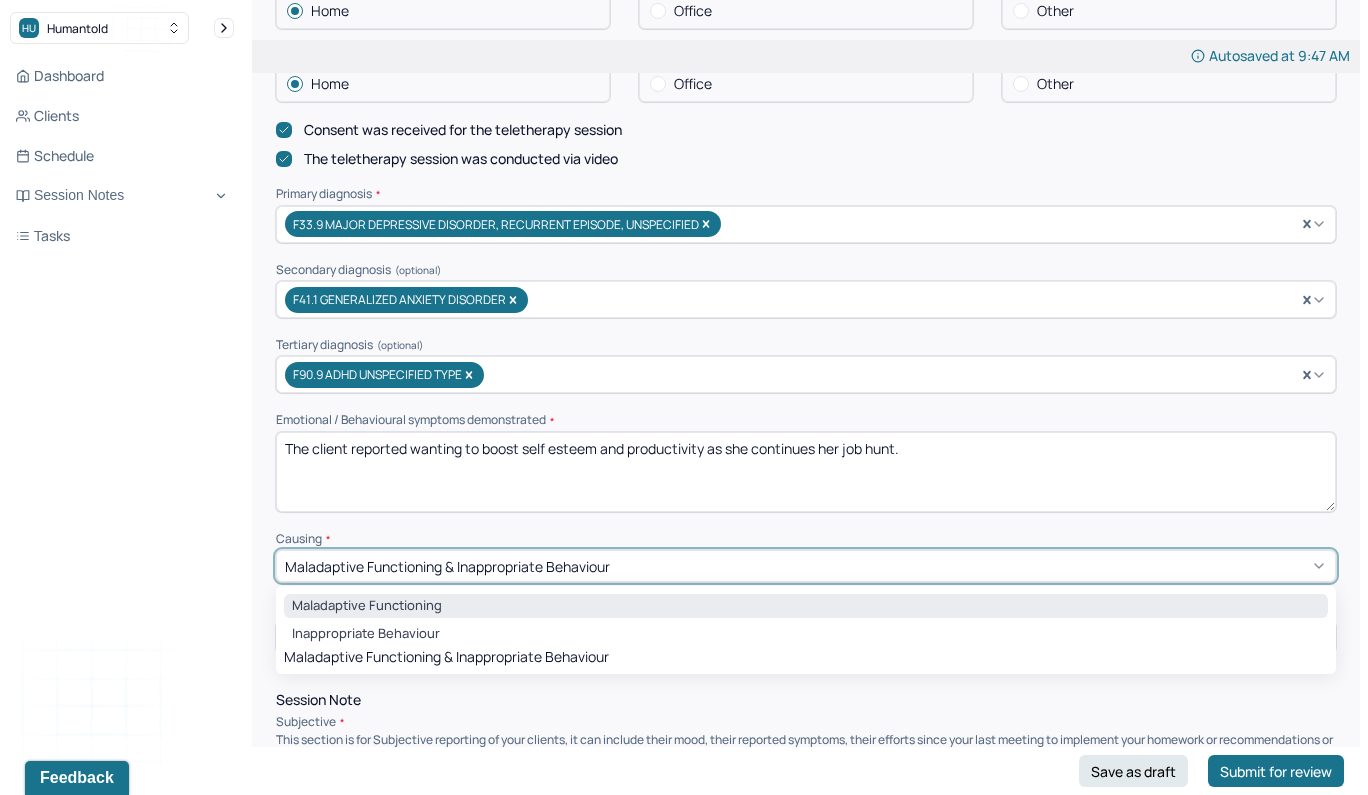 click on "Maladaptive Functioning" at bounding box center (806, 606) 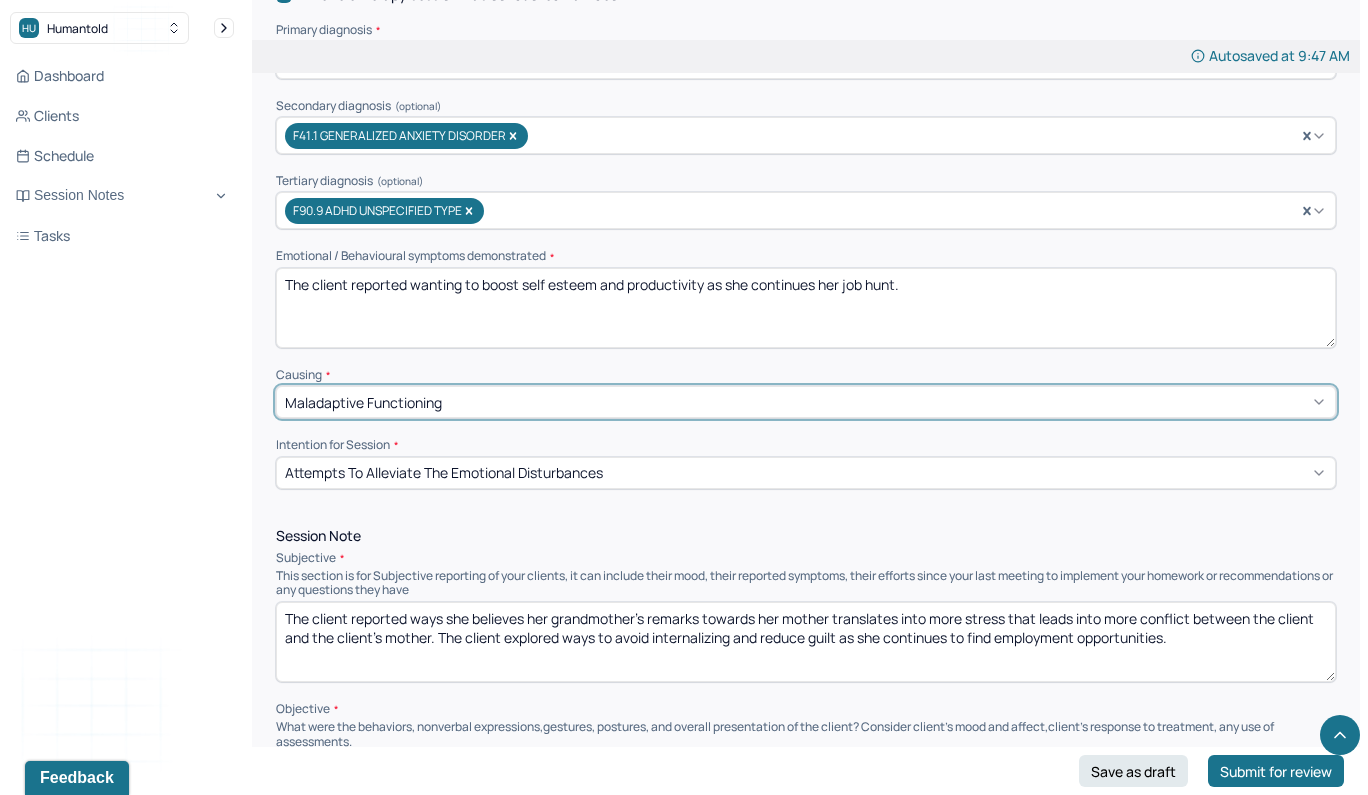 scroll, scrollTop: 837, scrollLeft: 0, axis: vertical 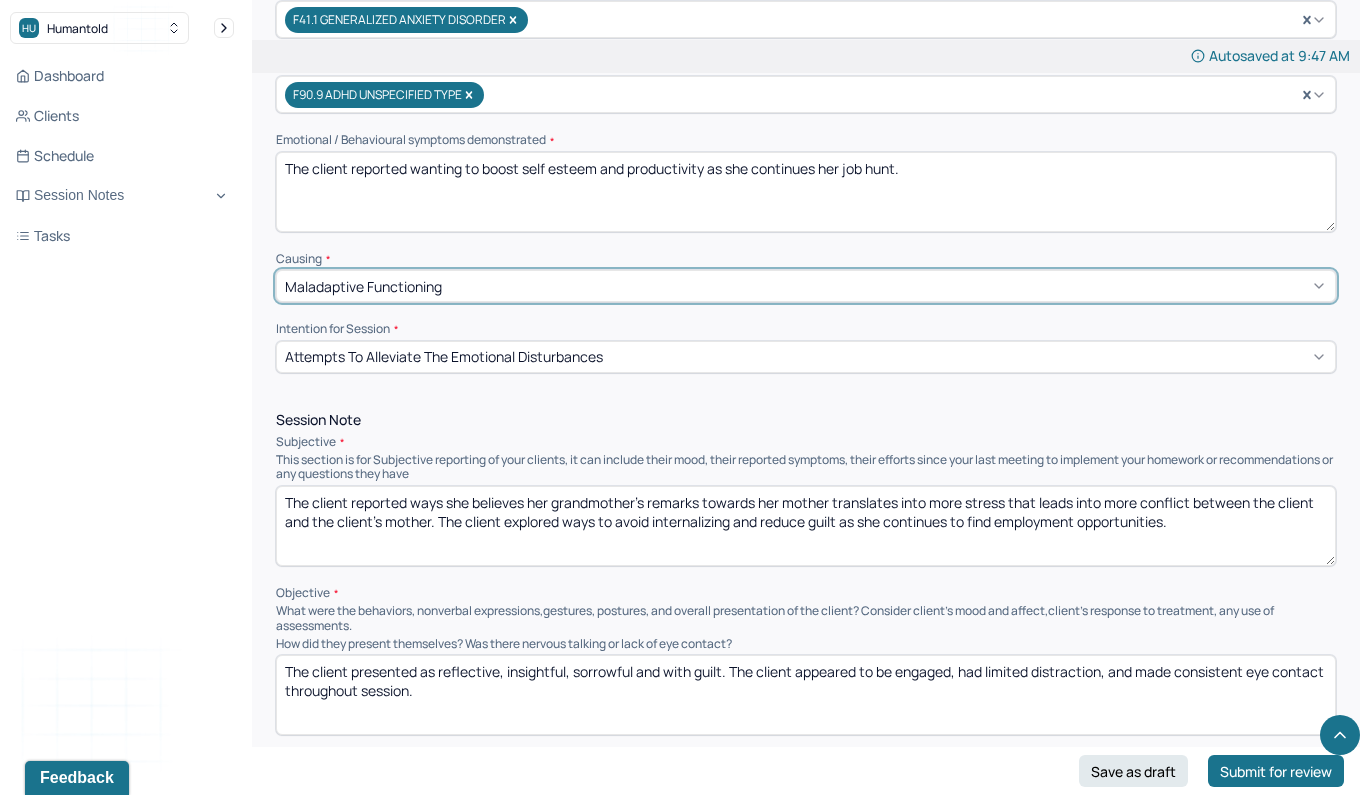 click on "Attempts to alleviate the emotional disturbances" at bounding box center (444, 356) 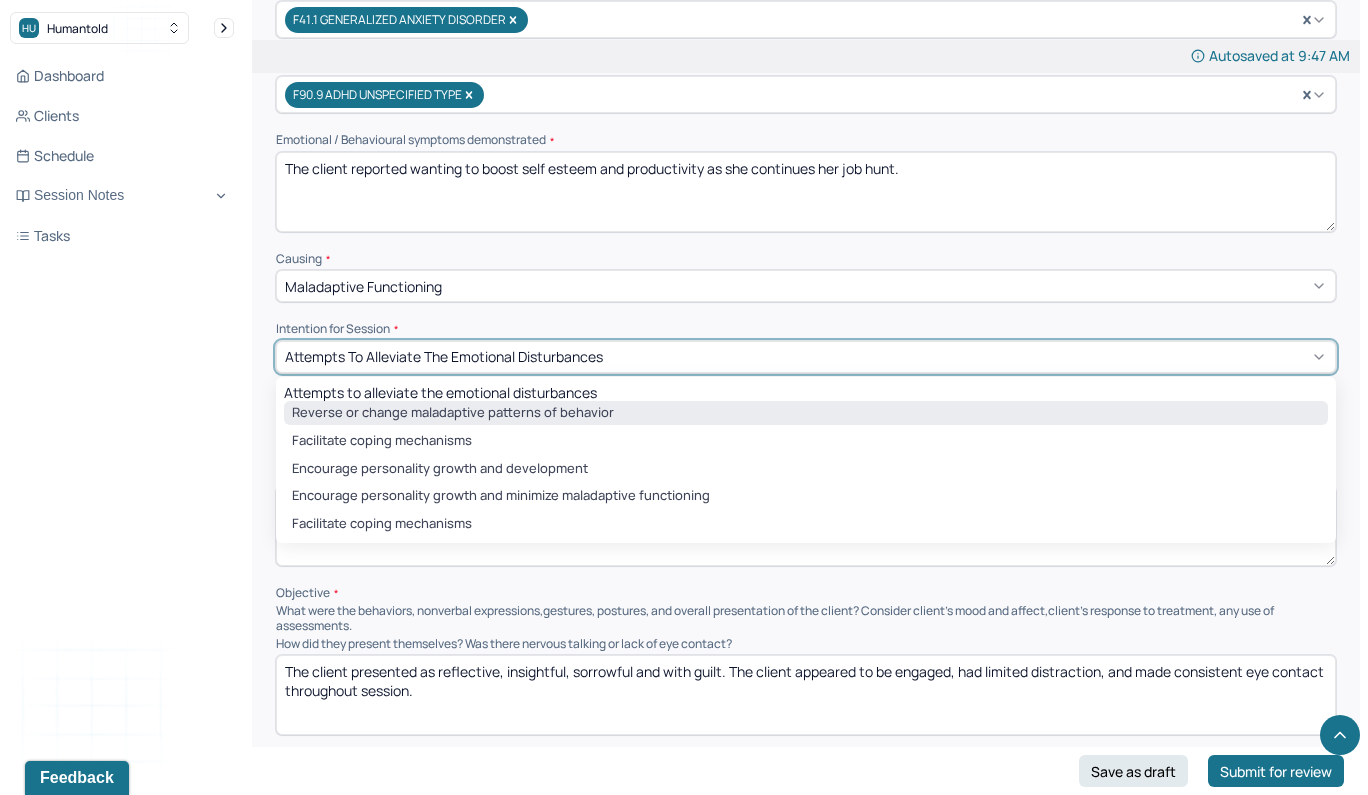 click on "Reverse or change maladaptive patterns of behavior" at bounding box center (806, 413) 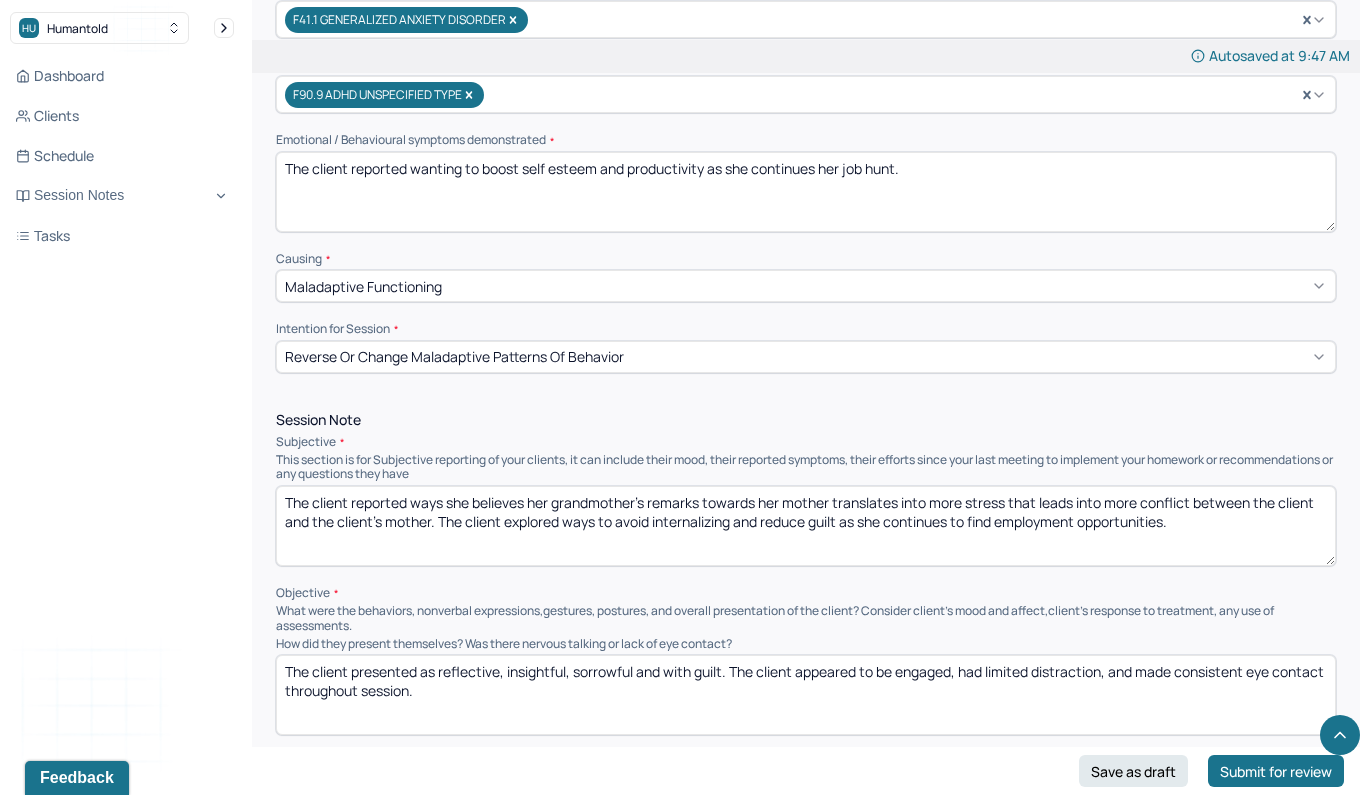 drag, startPoint x: 1198, startPoint y: 495, endPoint x: 227, endPoint y: 472, distance: 971.27234 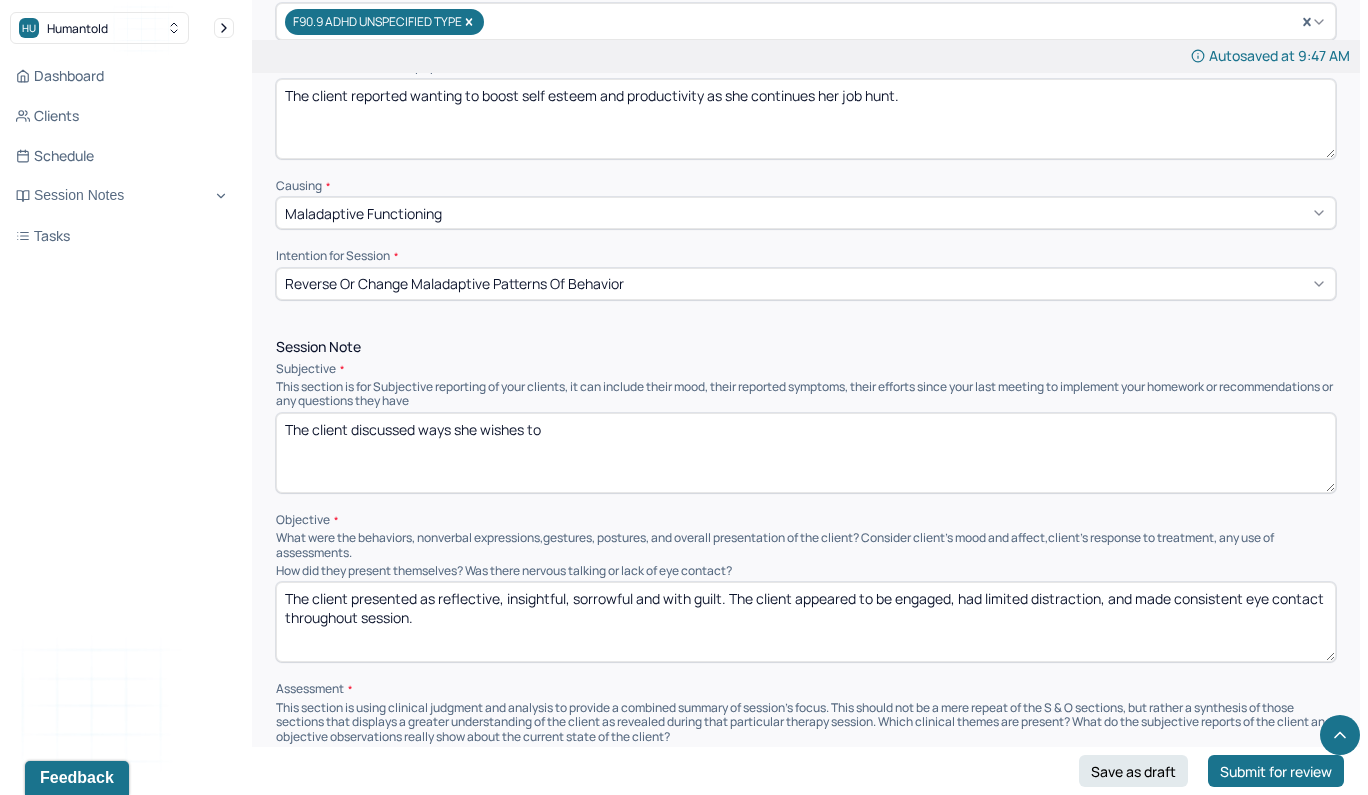 scroll, scrollTop: 912, scrollLeft: 0, axis: vertical 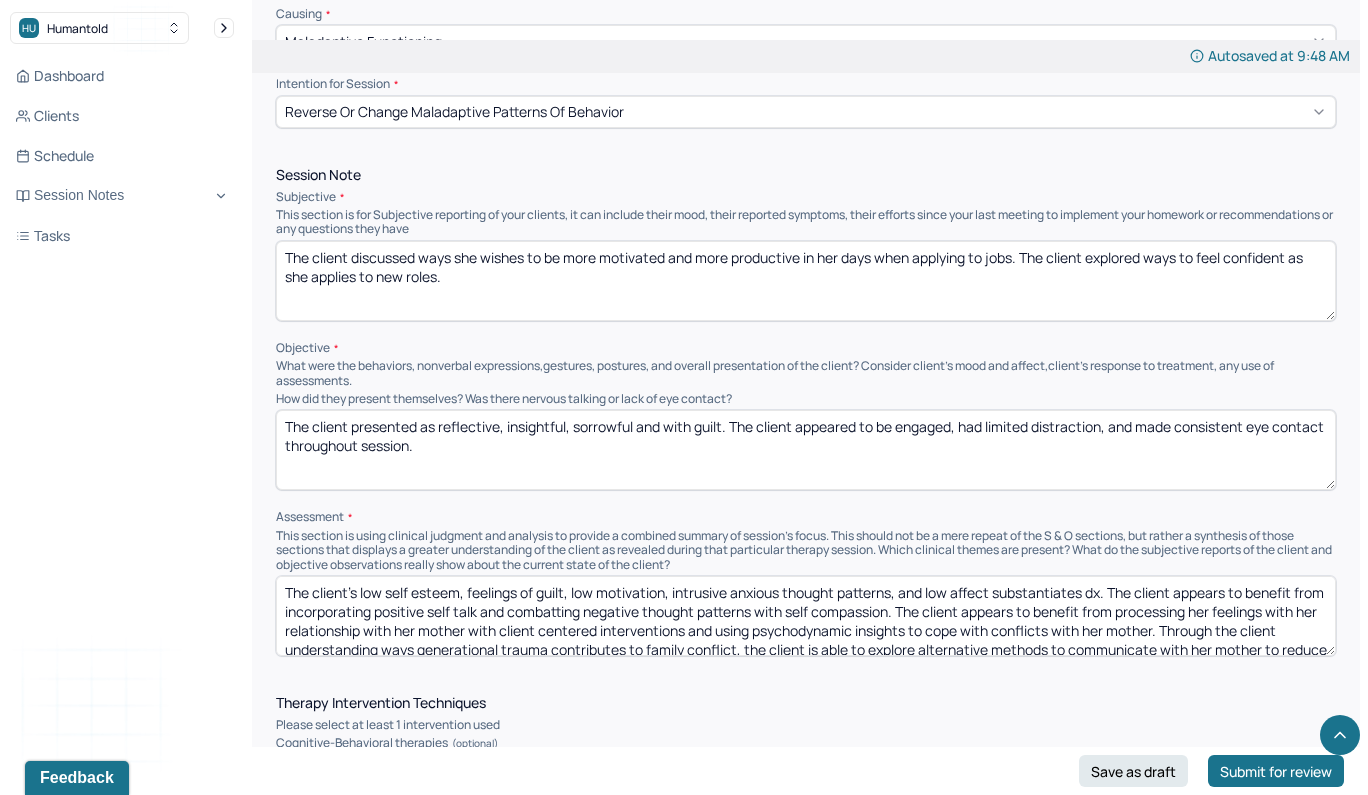 type on "The client discussed ways she wishes to be more motivated and more productive in her days when applying to jobs. The client explored ways to feel confident as she applies to new roles." 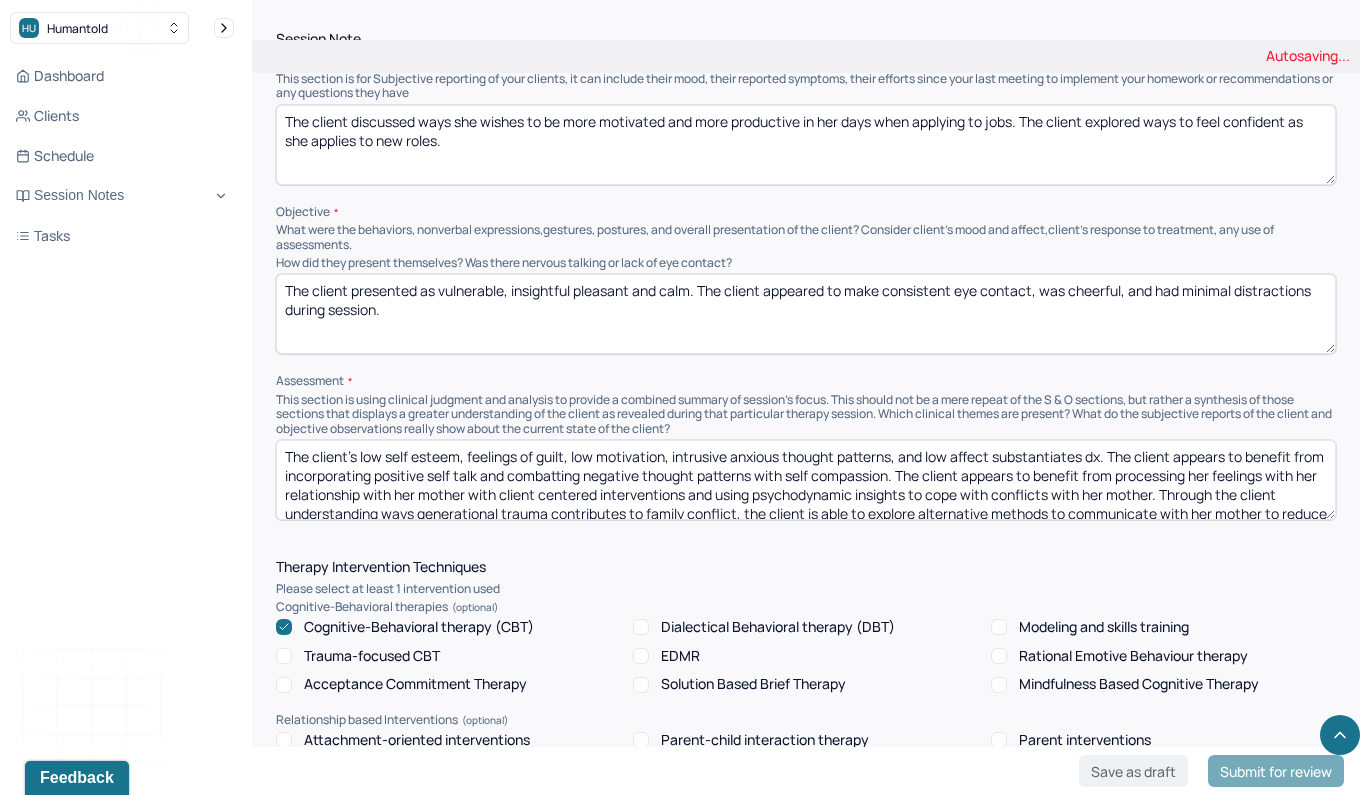 scroll, scrollTop: 1268, scrollLeft: 0, axis: vertical 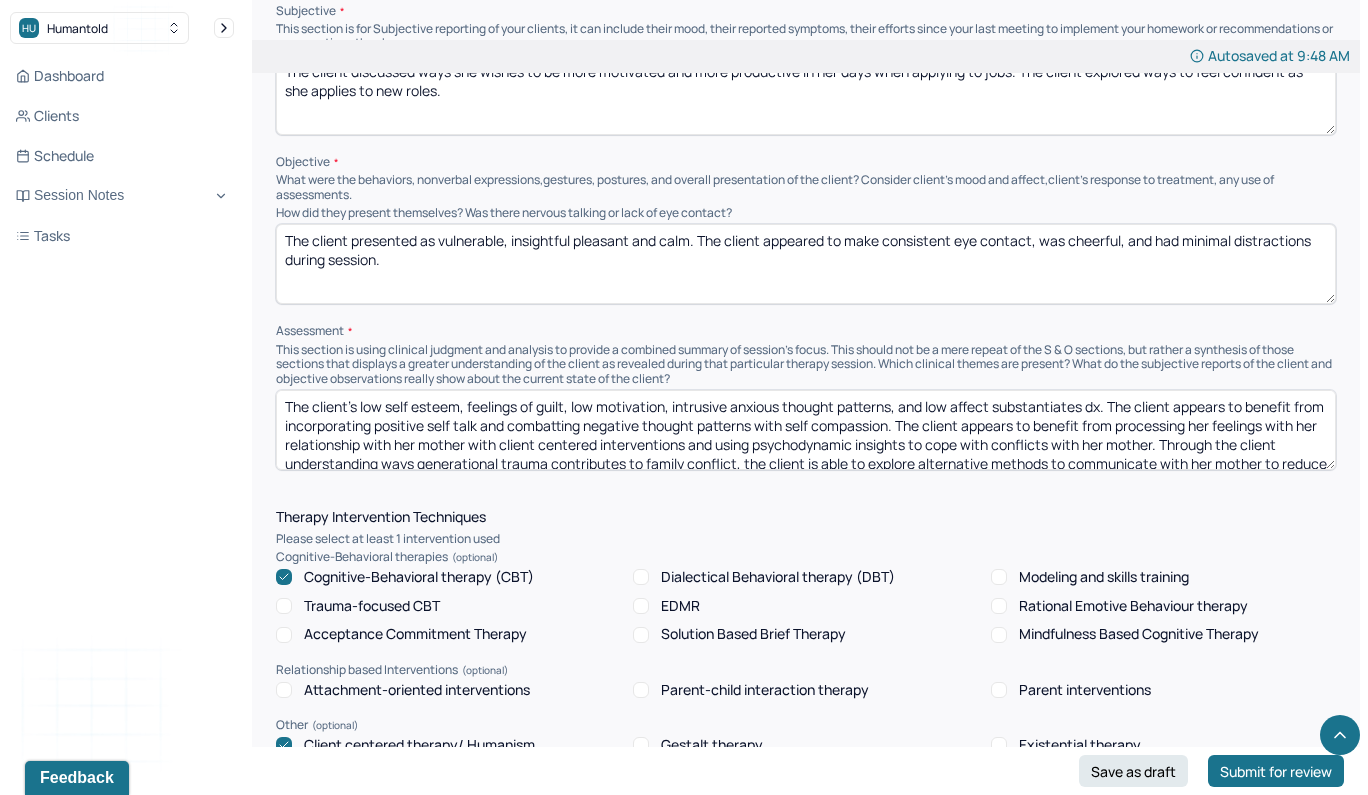 type on "The client presented as vulnerable, insightful pleasant and calm. The client appeared to make consistent eye contact, was cheerful, and had minimal distractions during session." 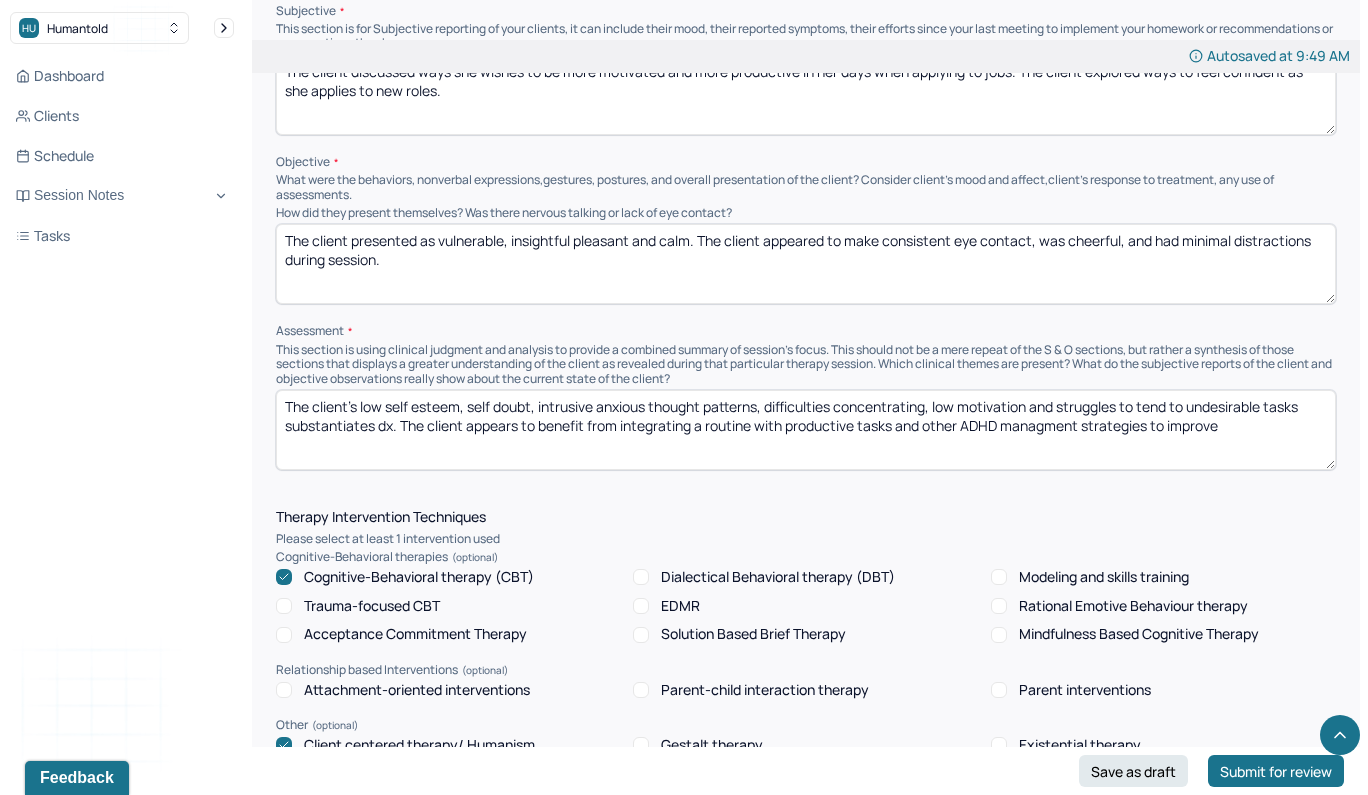 click on "The client's low self esteem, self doubt, intrusive anxious thought patterns, difficulties concentrating, low motivation and struggles to tend to undesirable tasks substantiates dx. The client appears to benefit from integrating a routine with productive tasks and other ADHD managment strategies to improve" at bounding box center [806, 430] 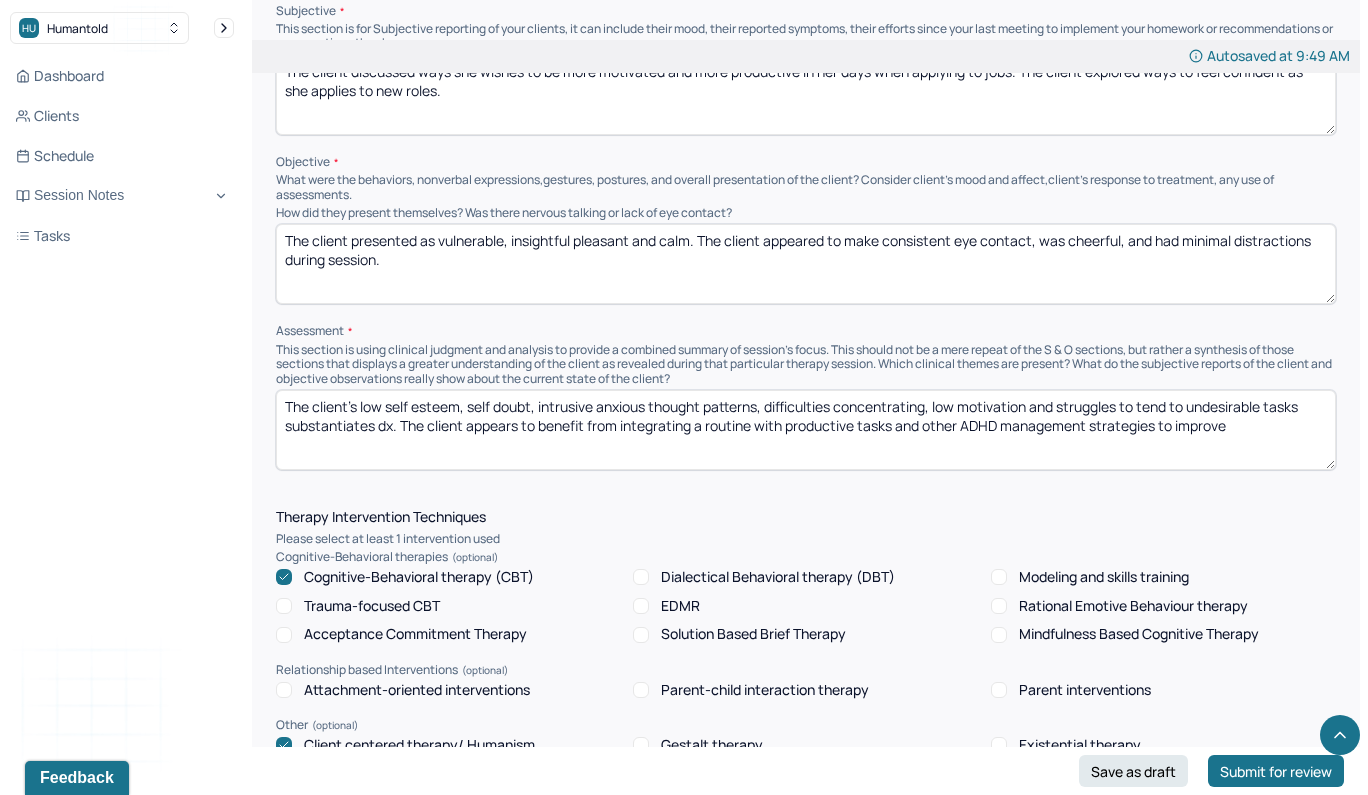 click on "The client's low self esteem, self doubt, intrusive anxious thought patterns, difficulties concentrating, low motivation and struggles to tend to undesirable tasks substantiates dx. The client appears to benefit from integrating a routine with productive tasks and other ADHD managment strategies to improve" at bounding box center [806, 430] 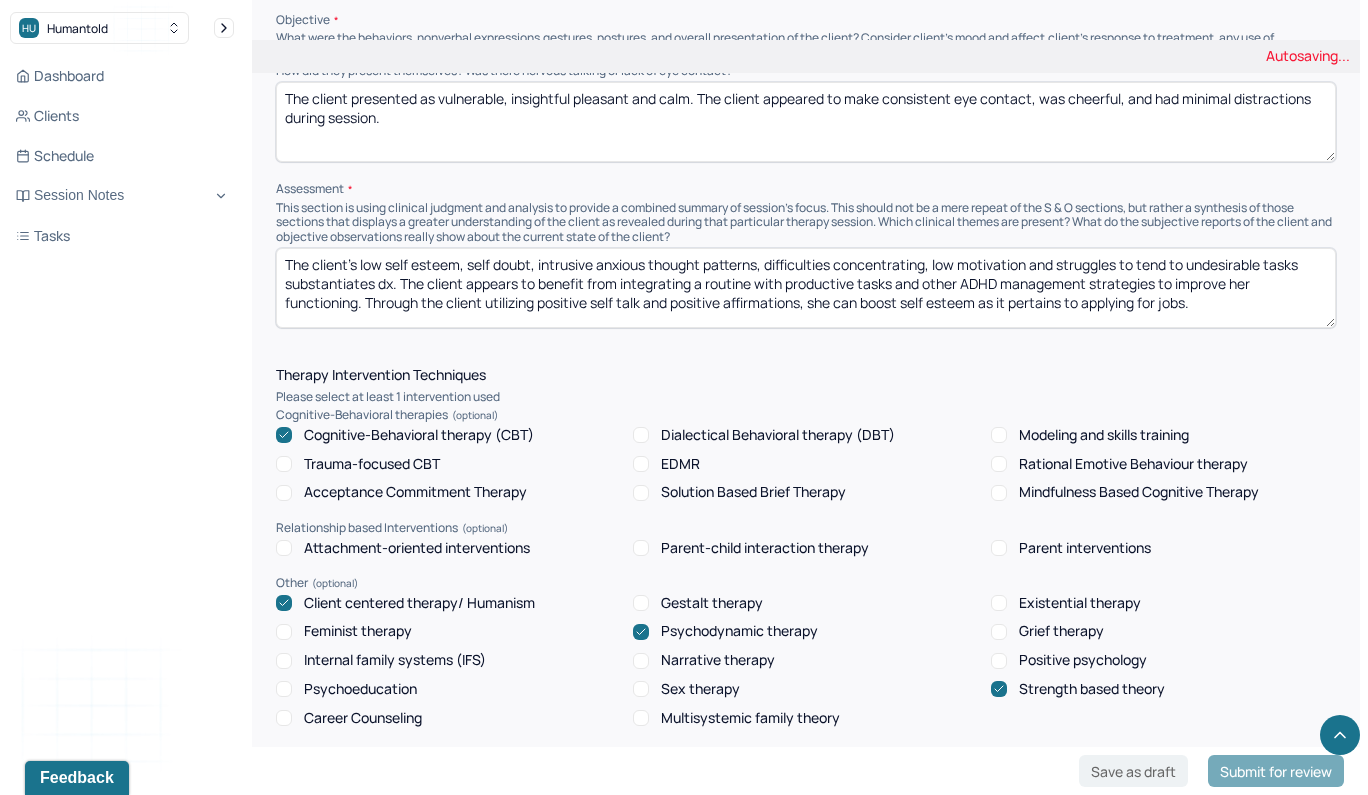 scroll, scrollTop: 1446, scrollLeft: 0, axis: vertical 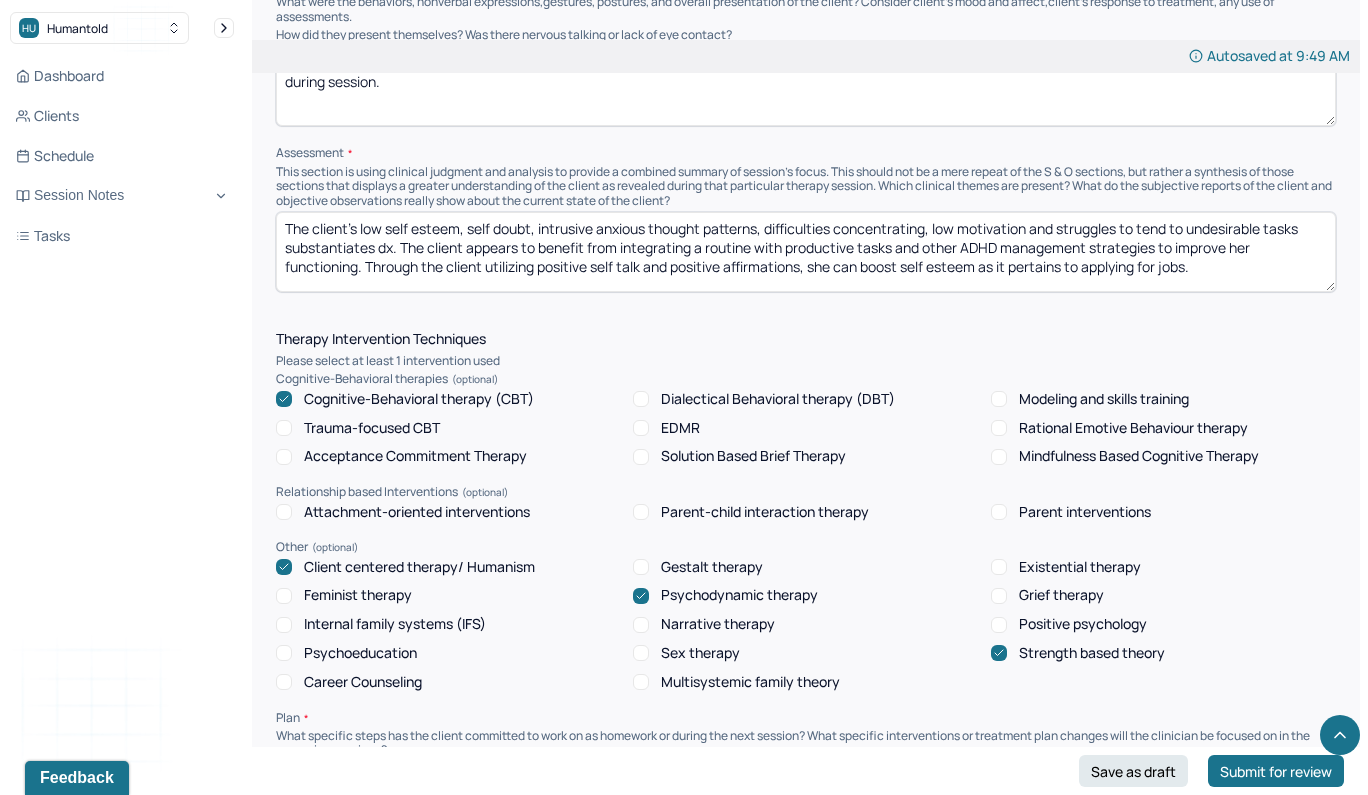 type on "The client's low self esteem, self doubt, intrusive anxious thought patterns, difficulties concentrating, low motivation and struggles to tend to undesirable tasks substantiates dx. The client appears to benefit from integrating a routine with productive tasks and other ADHD management strategies to improve her functioning. Through the client utilizing positive self talk and positive affirmations, she can boost self esteem as it pertains to applying for jobs." 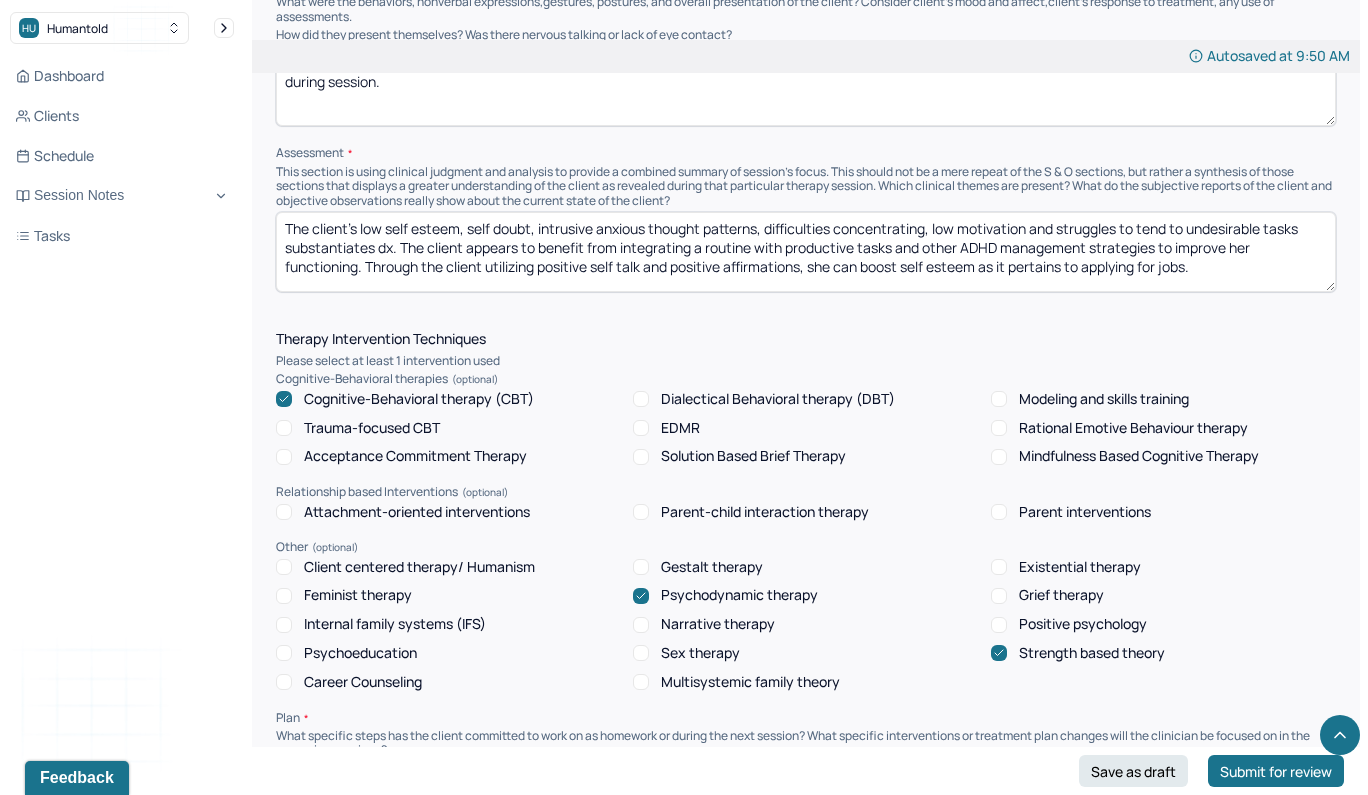 click 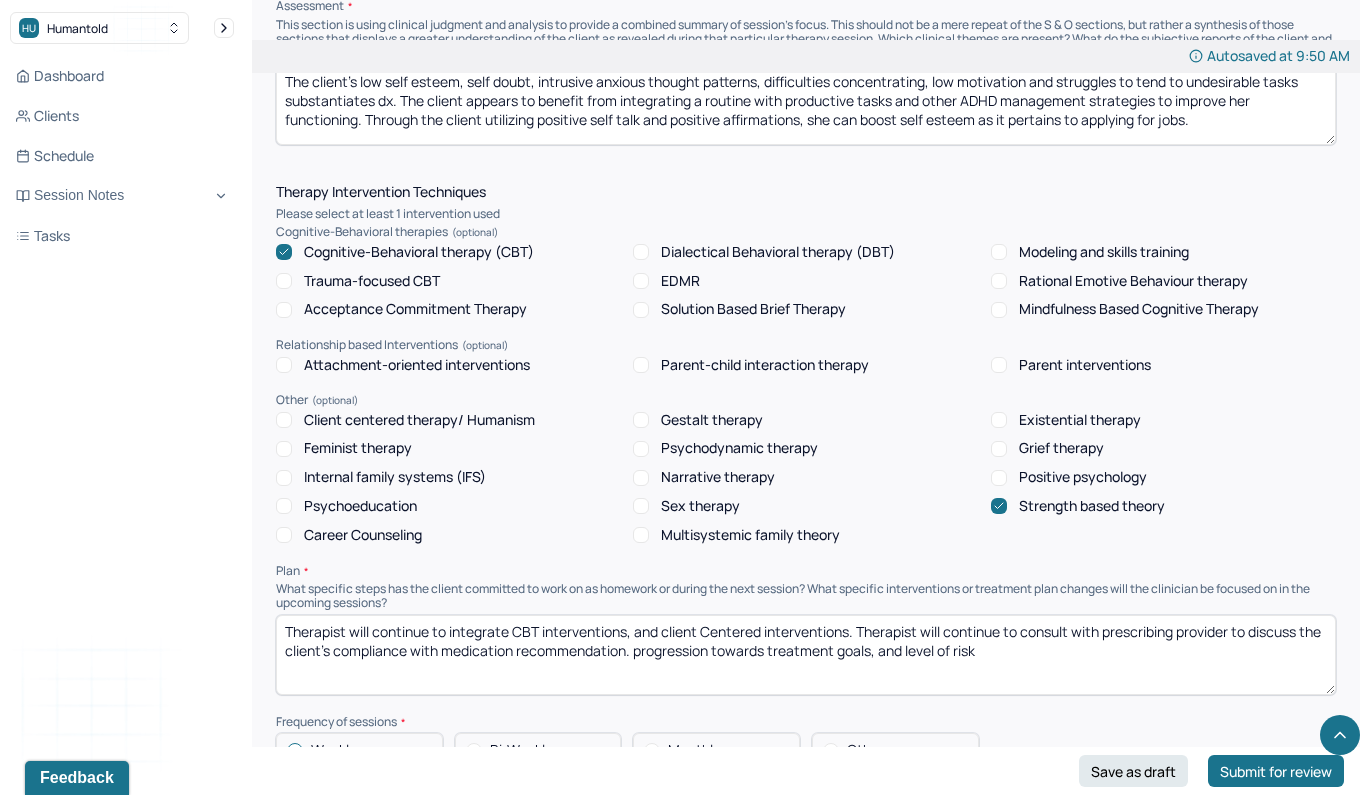 scroll, scrollTop: 1647, scrollLeft: 0, axis: vertical 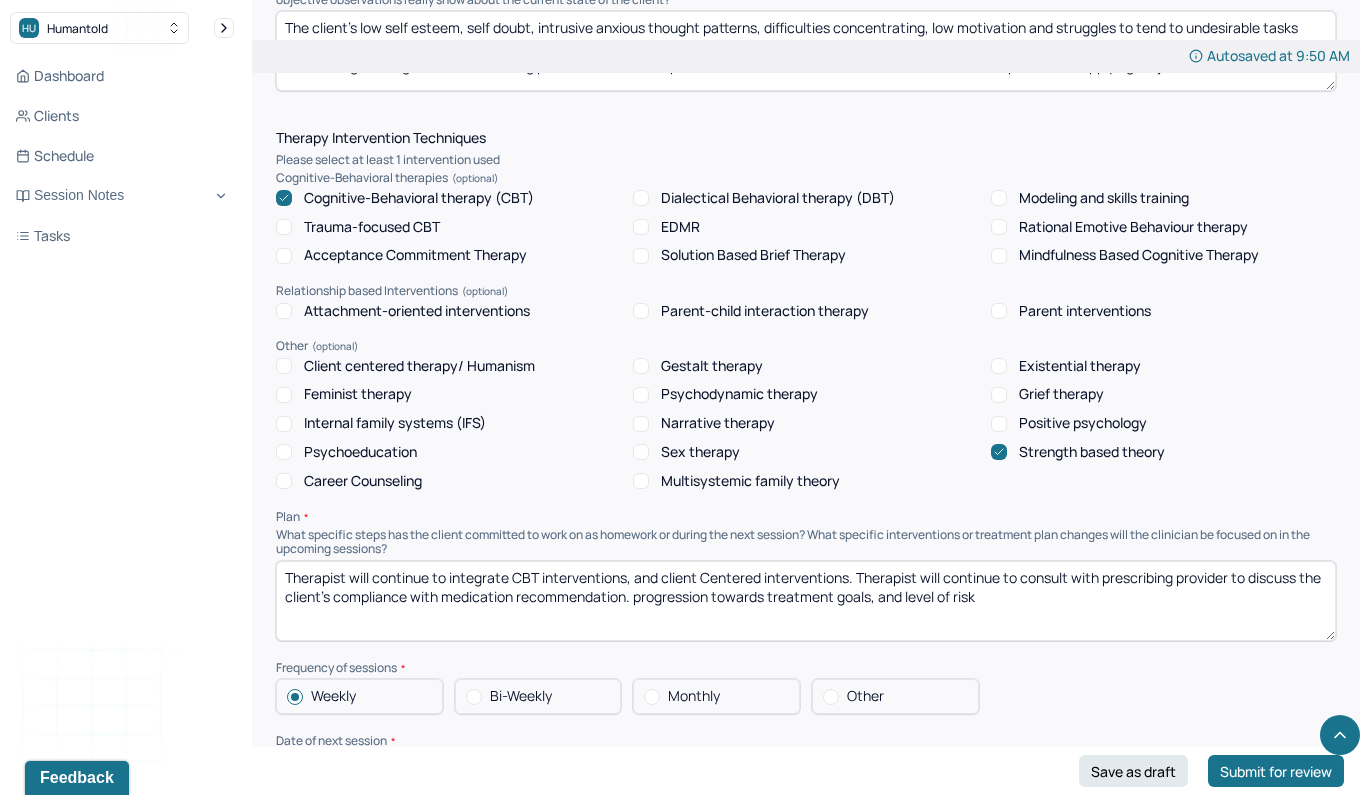 drag, startPoint x: 762, startPoint y: 541, endPoint x: 639, endPoint y: 546, distance: 123.101585 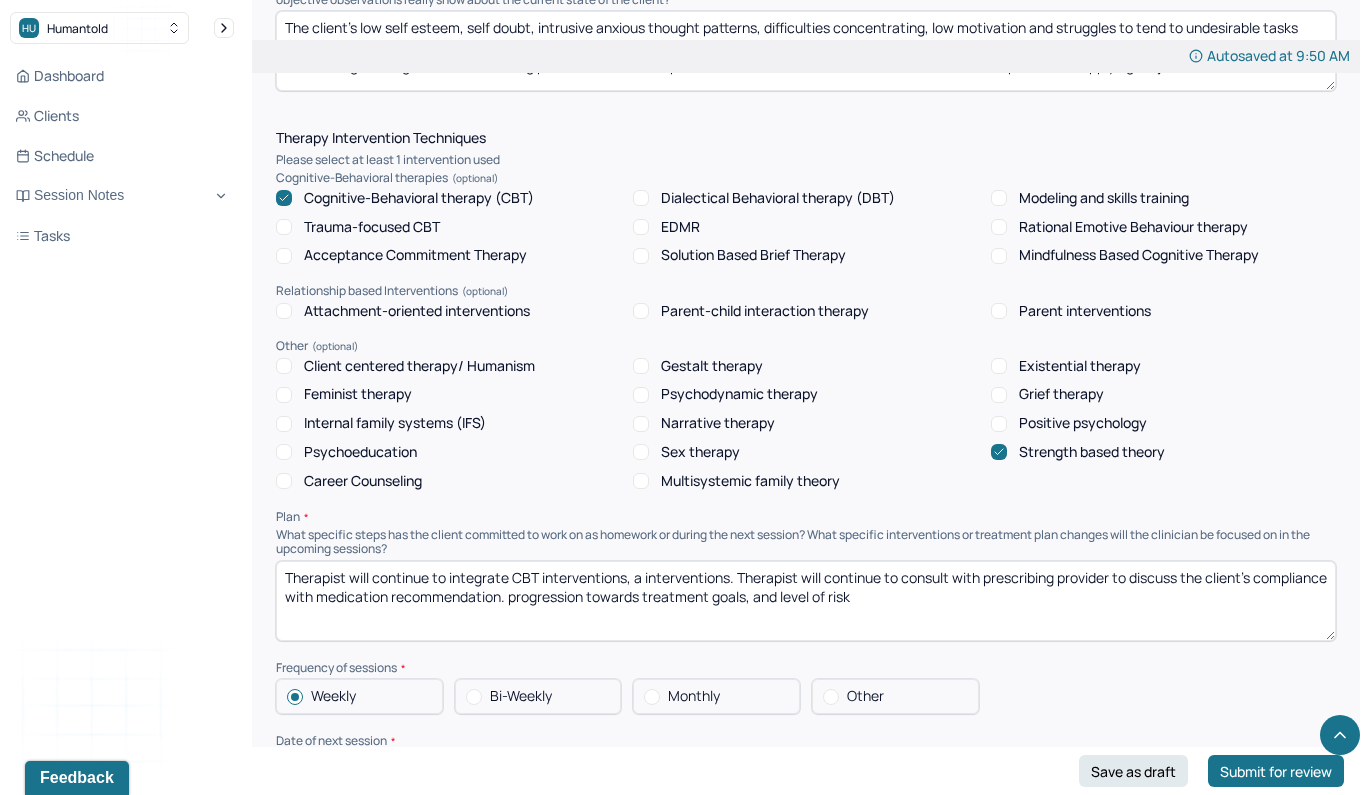 drag, startPoint x: 738, startPoint y: 546, endPoint x: 635, endPoint y: 546, distance: 103 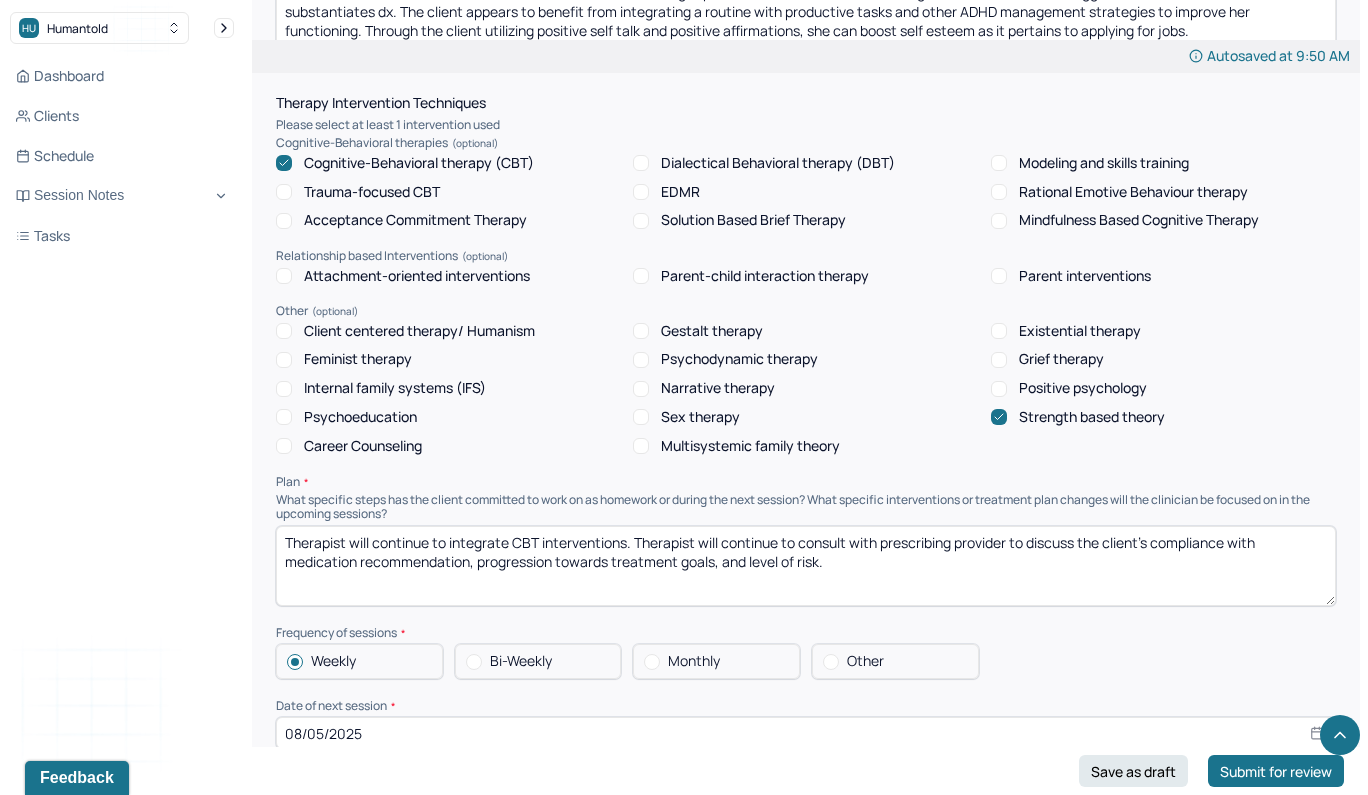 scroll, scrollTop: 1694, scrollLeft: 0, axis: vertical 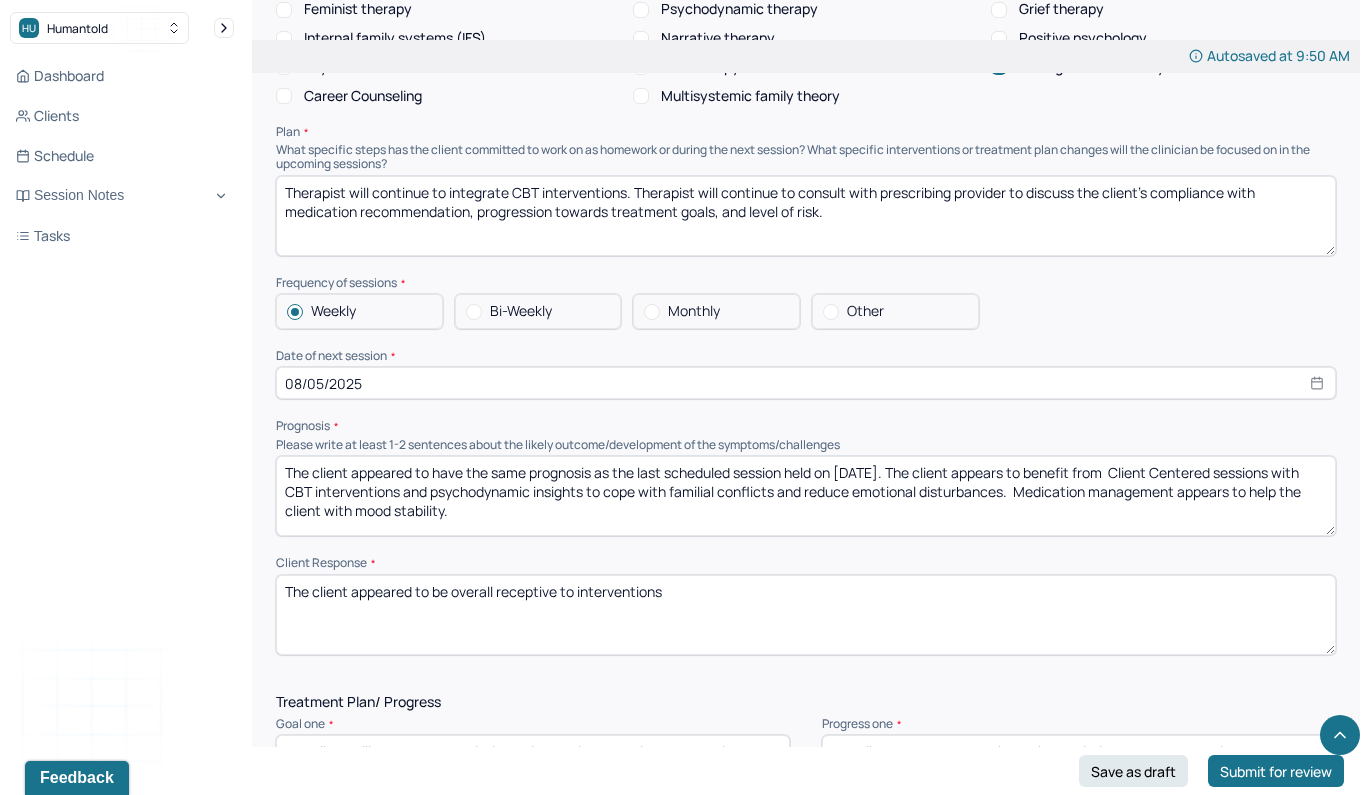 type on "Therapist will continue to integrate CBT interventions. Therapist will continue to consult with prescribing provider to discuss the client's compliance with medication recommendation, progression towards treatment goals, and level of risk." 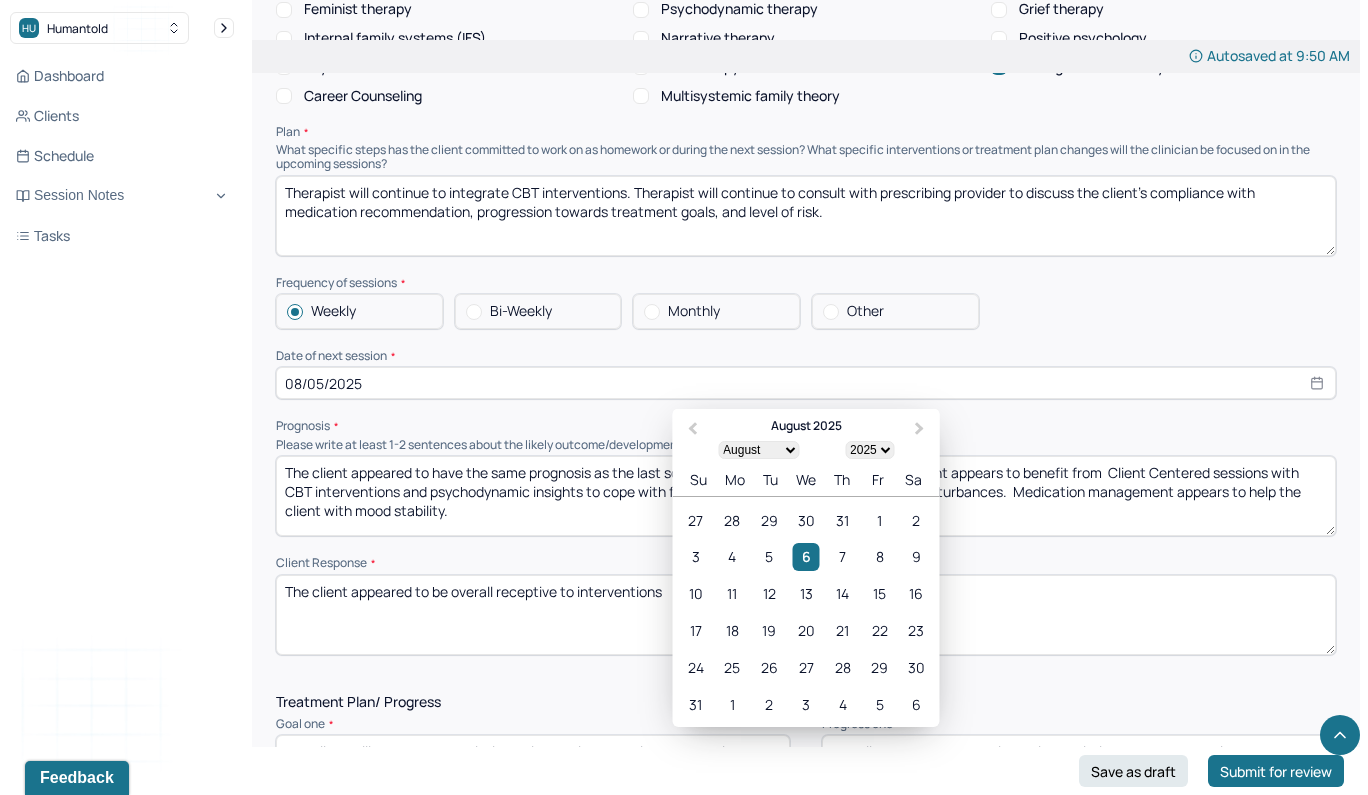 click on "08/05/2025" at bounding box center [806, 383] 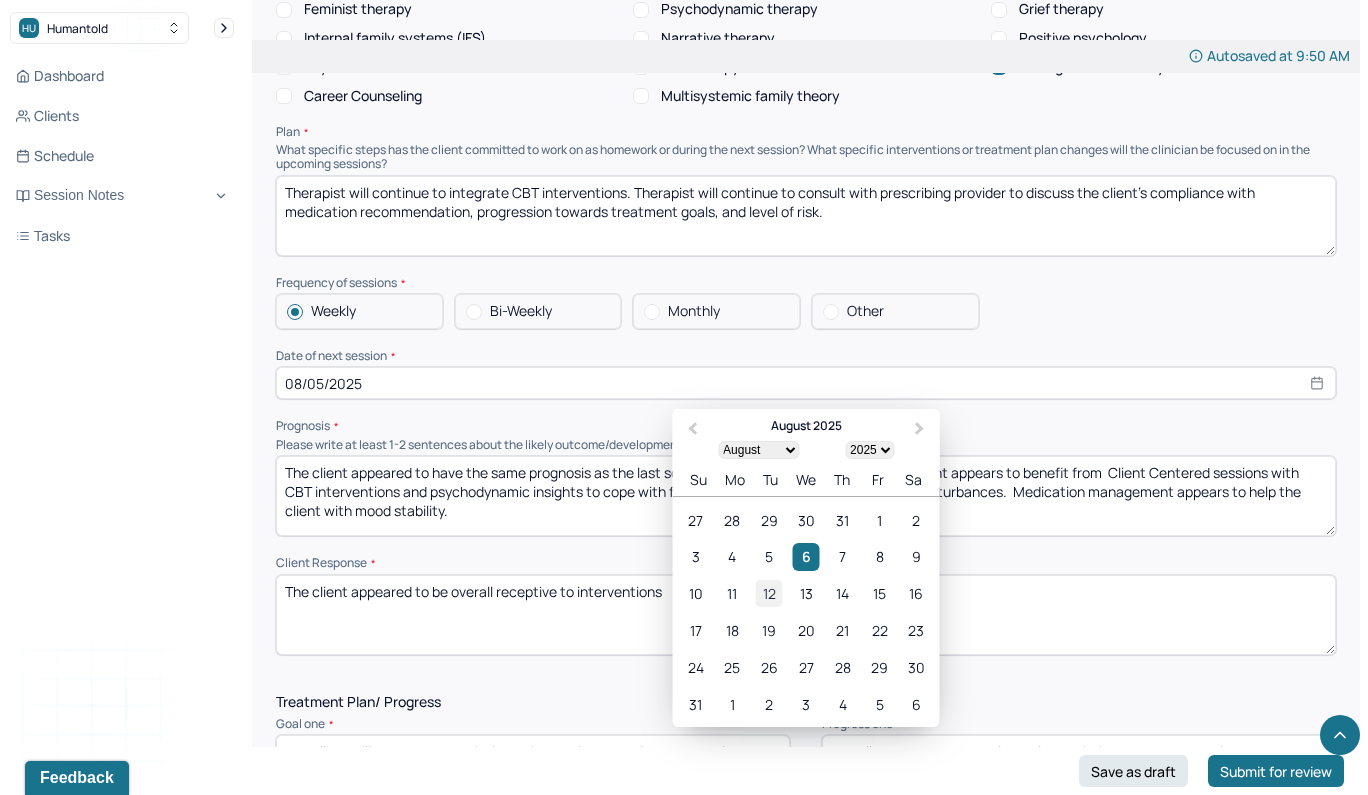 click on "12" at bounding box center (769, 594) 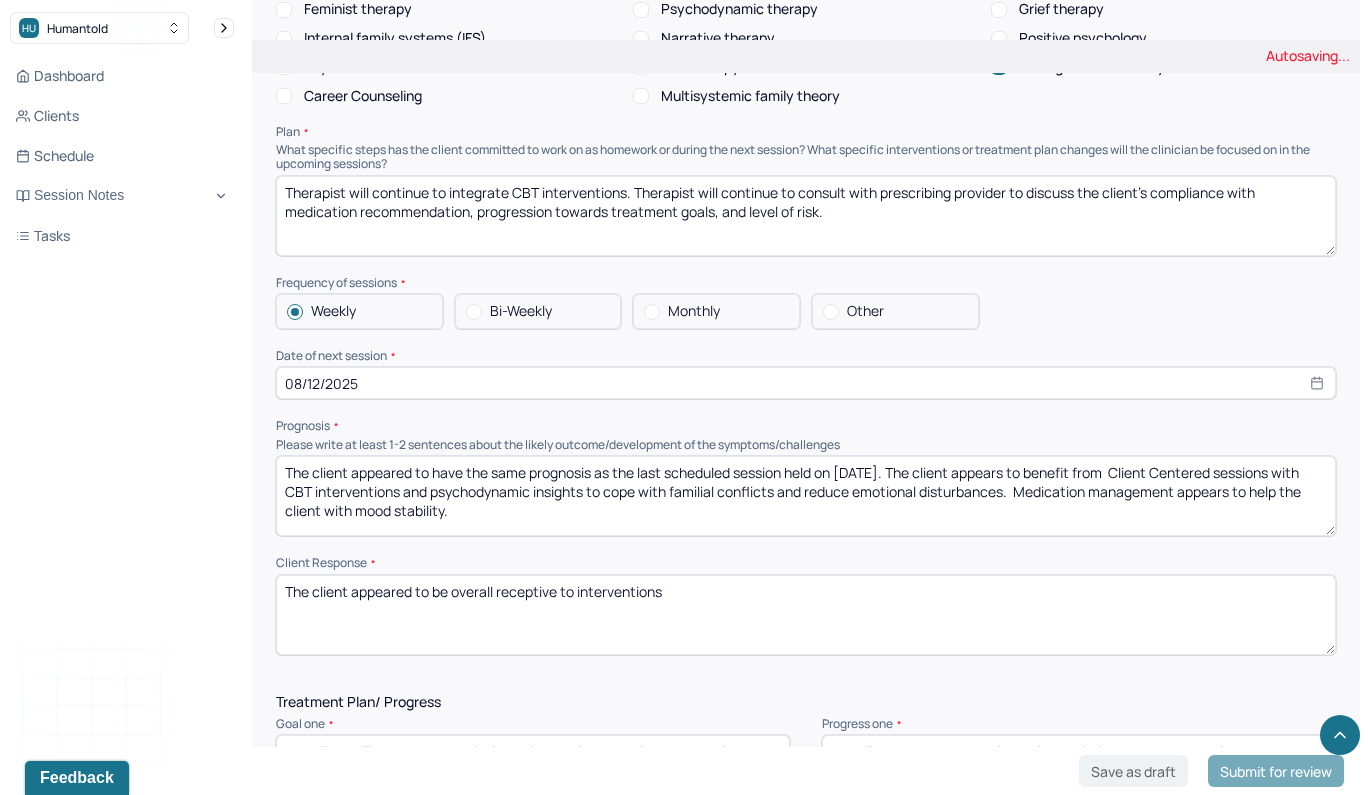 click on "The client appeared to have the same prognosis as the last scheduled session held on [DATE]. The client appears to benefit from  Client Centered sessions with CBT interventions and psychodynamic insights to cope with familial conflicts and reduce emotional disturbances.  Medication management appears to help the client with mood stability." at bounding box center (806, 496) 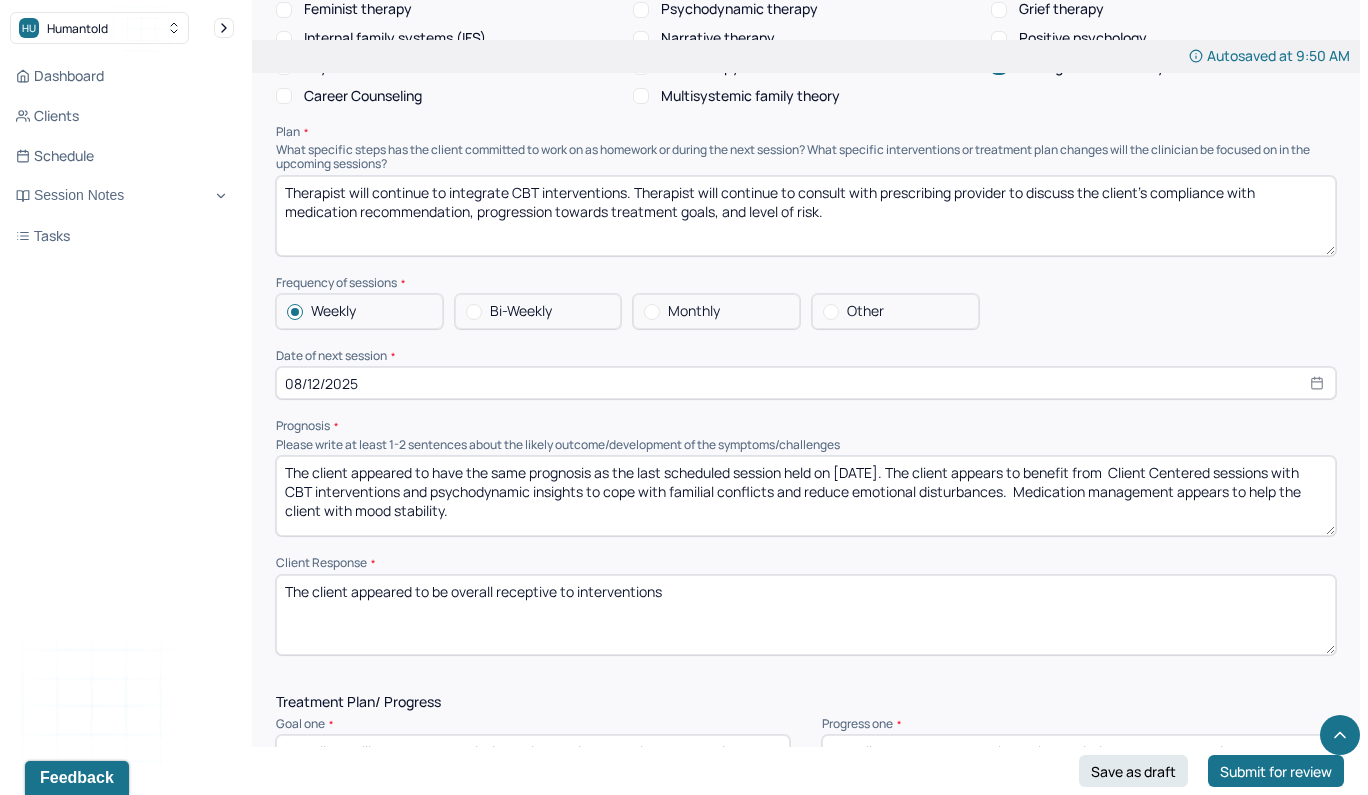 drag, startPoint x: 1136, startPoint y: 434, endPoint x: 1037, endPoint y: 461, distance: 102.61579 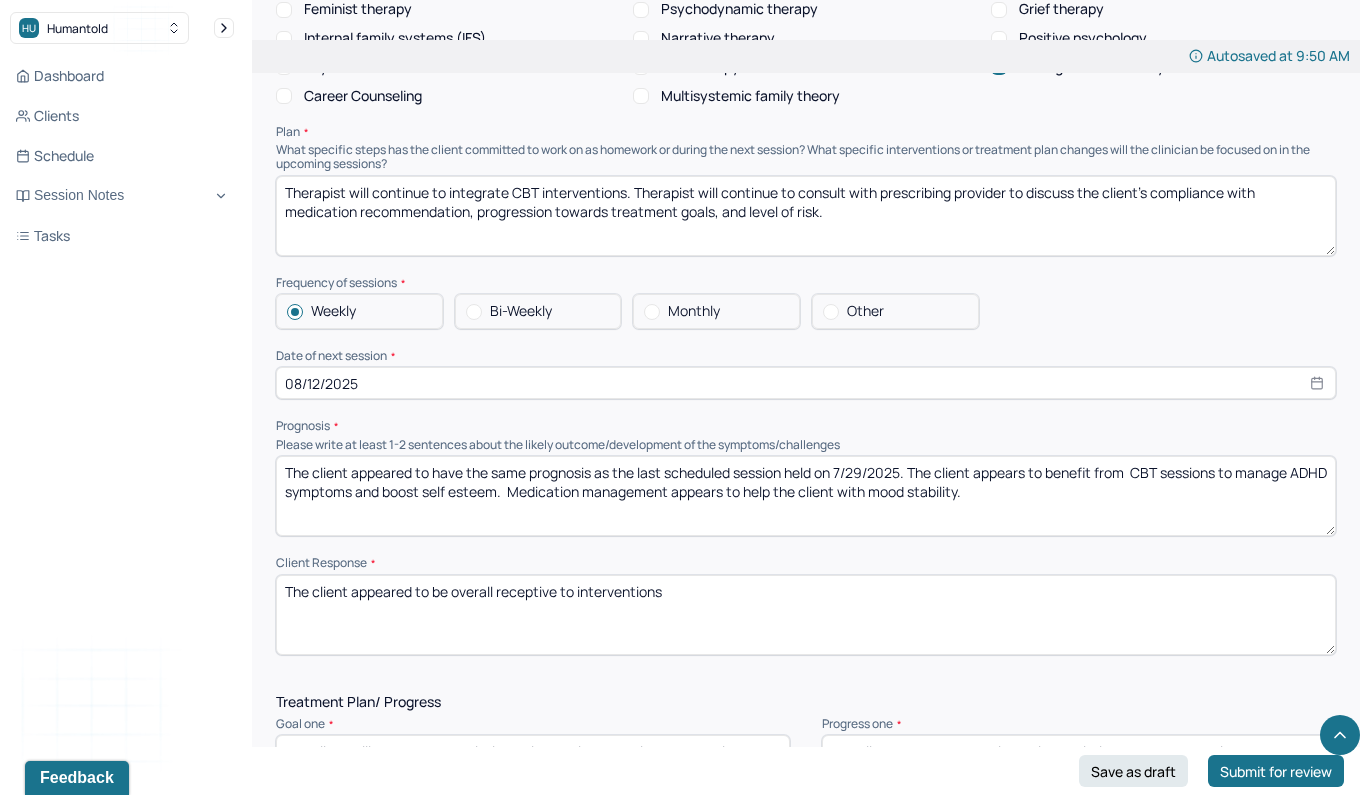 type on "The client appeared to have the same prognosis as the last scheduled session held on 7/29/2025. The client appears to benefit from  CBT sessions to manage ADHD symptoms and boost self esteem.  Medication management appears to help the client with mood stability." 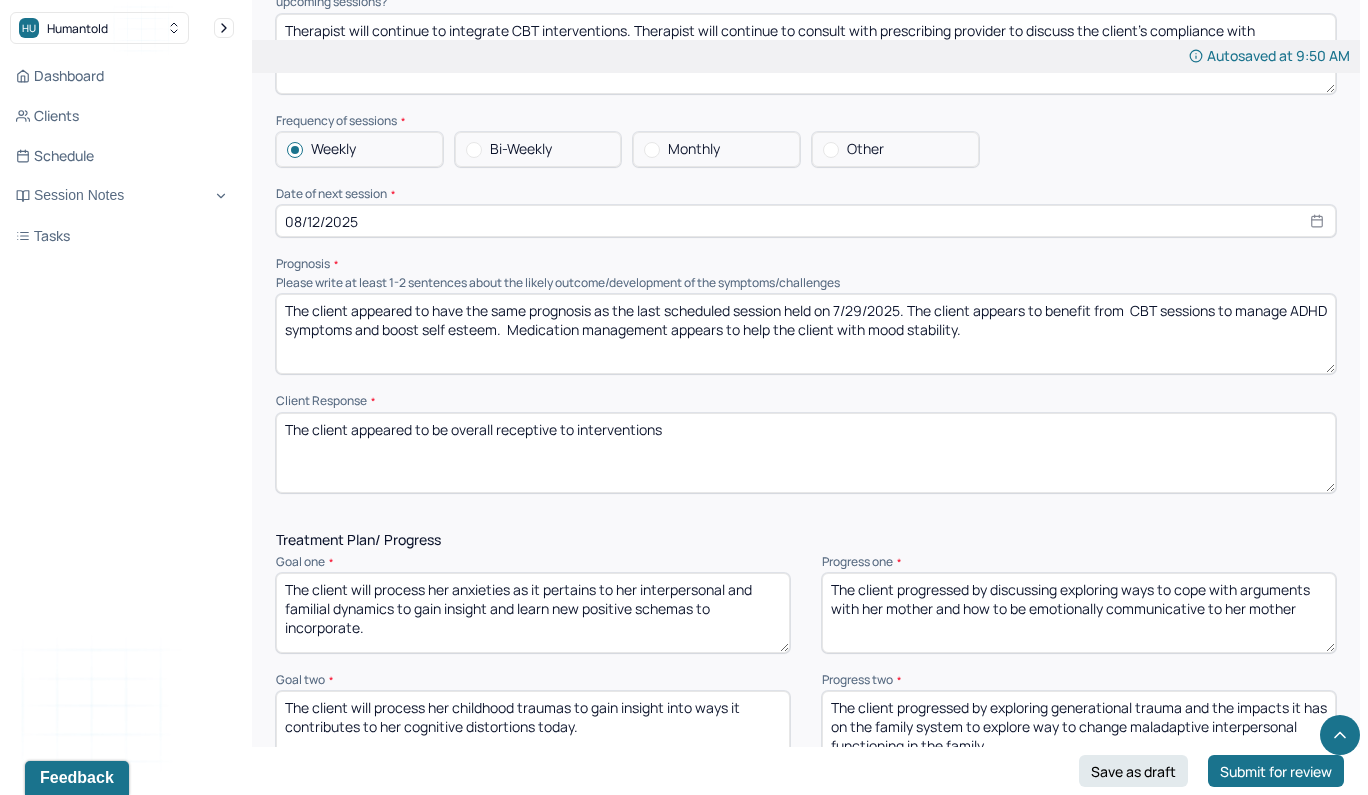 scroll, scrollTop: 2195, scrollLeft: 0, axis: vertical 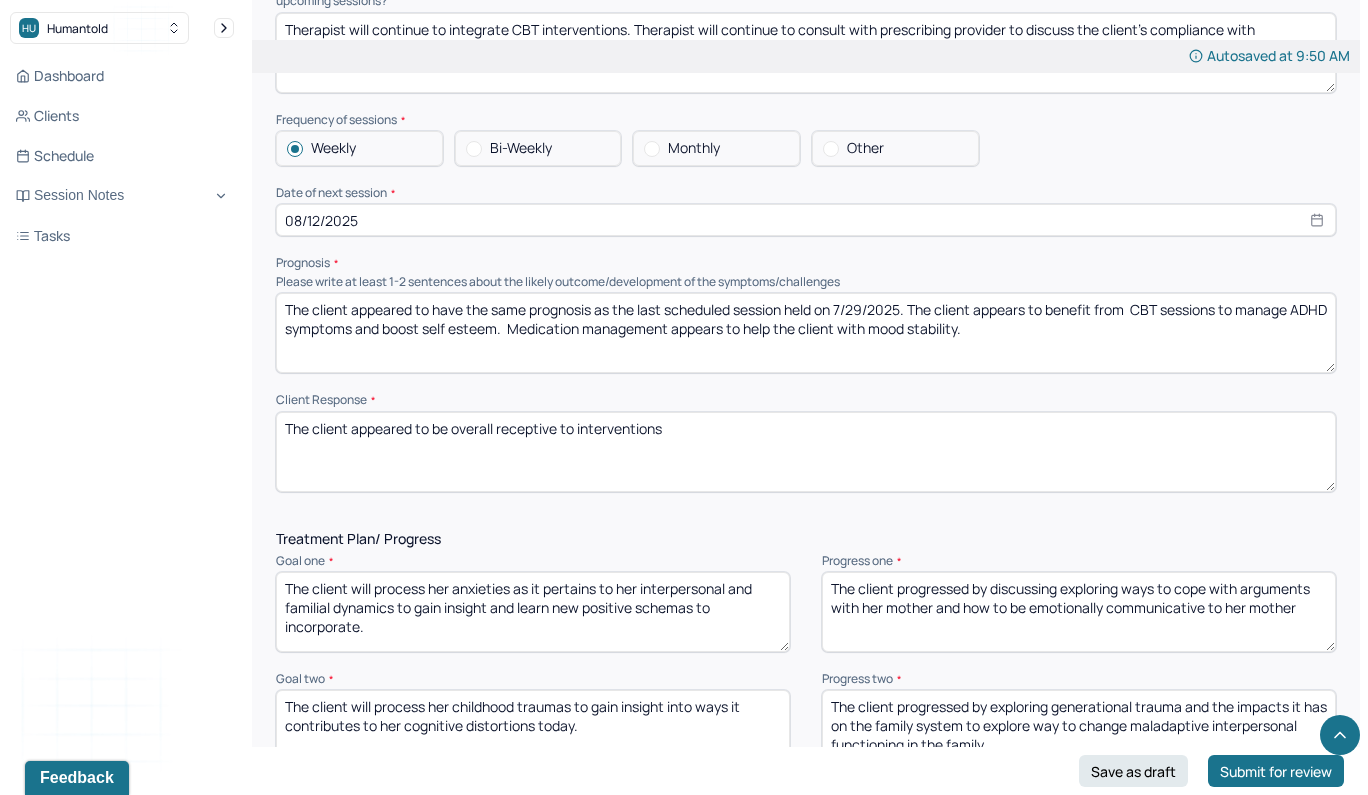 click on "The client appeared to be overall receptive to interventions" at bounding box center (806, 452) 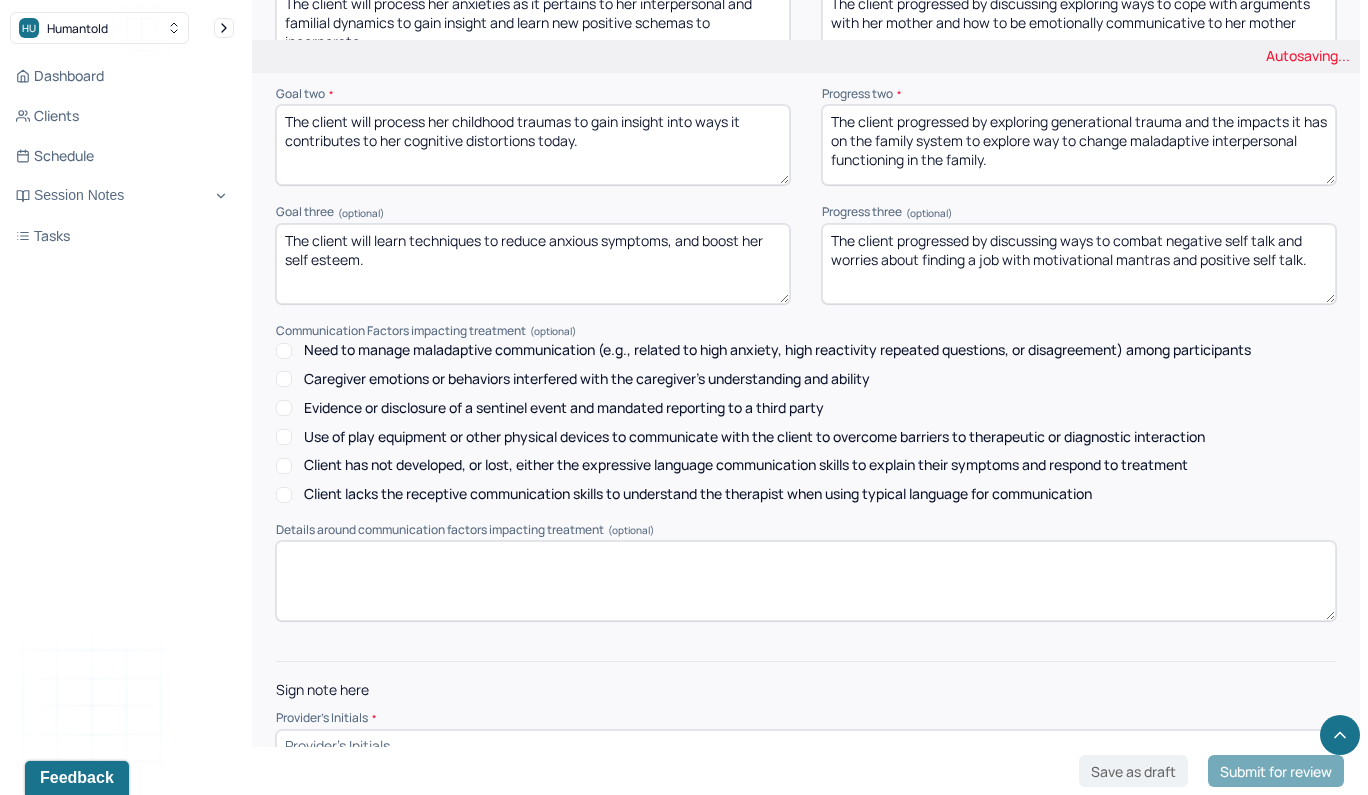 scroll, scrollTop: 2779, scrollLeft: 0, axis: vertical 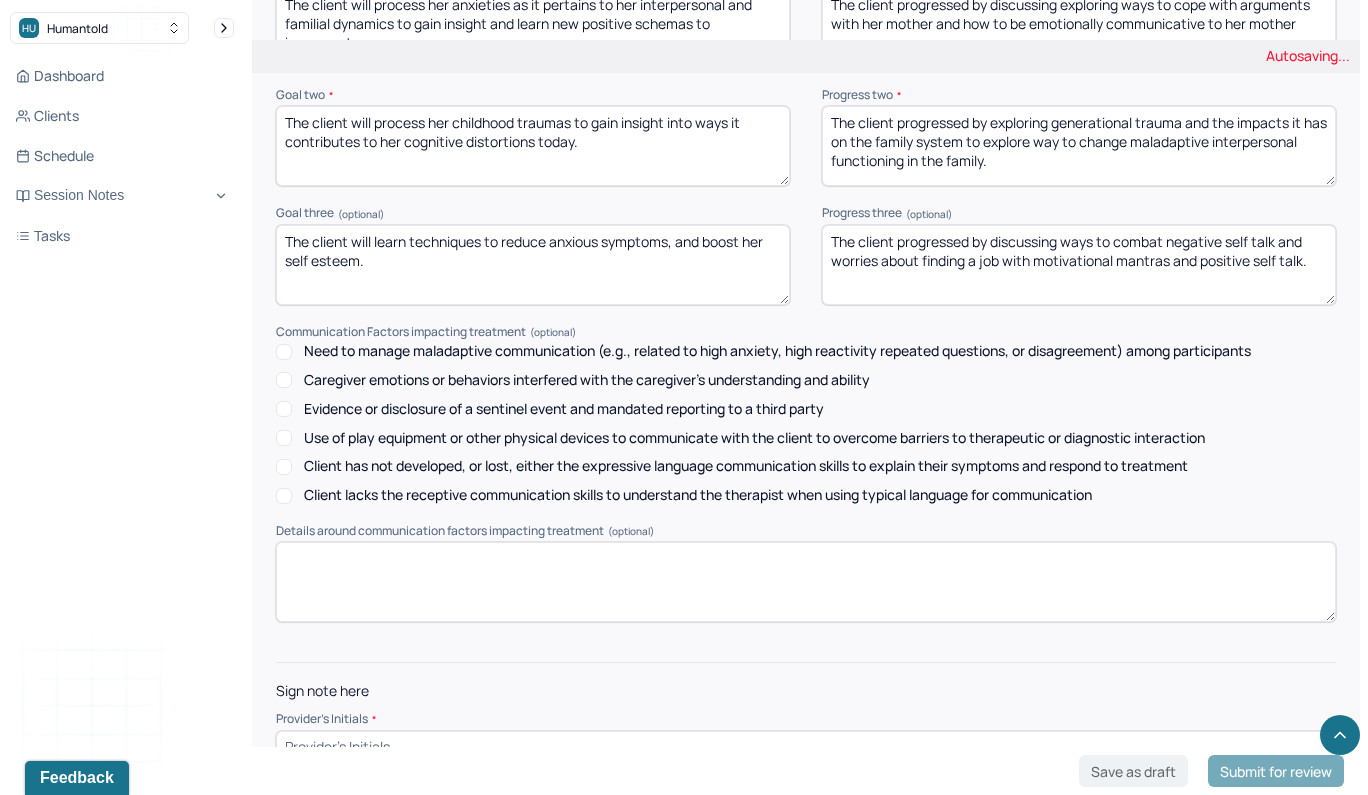 type on "The client appeared to be overall receptive to CBT and ADHD management interventions" 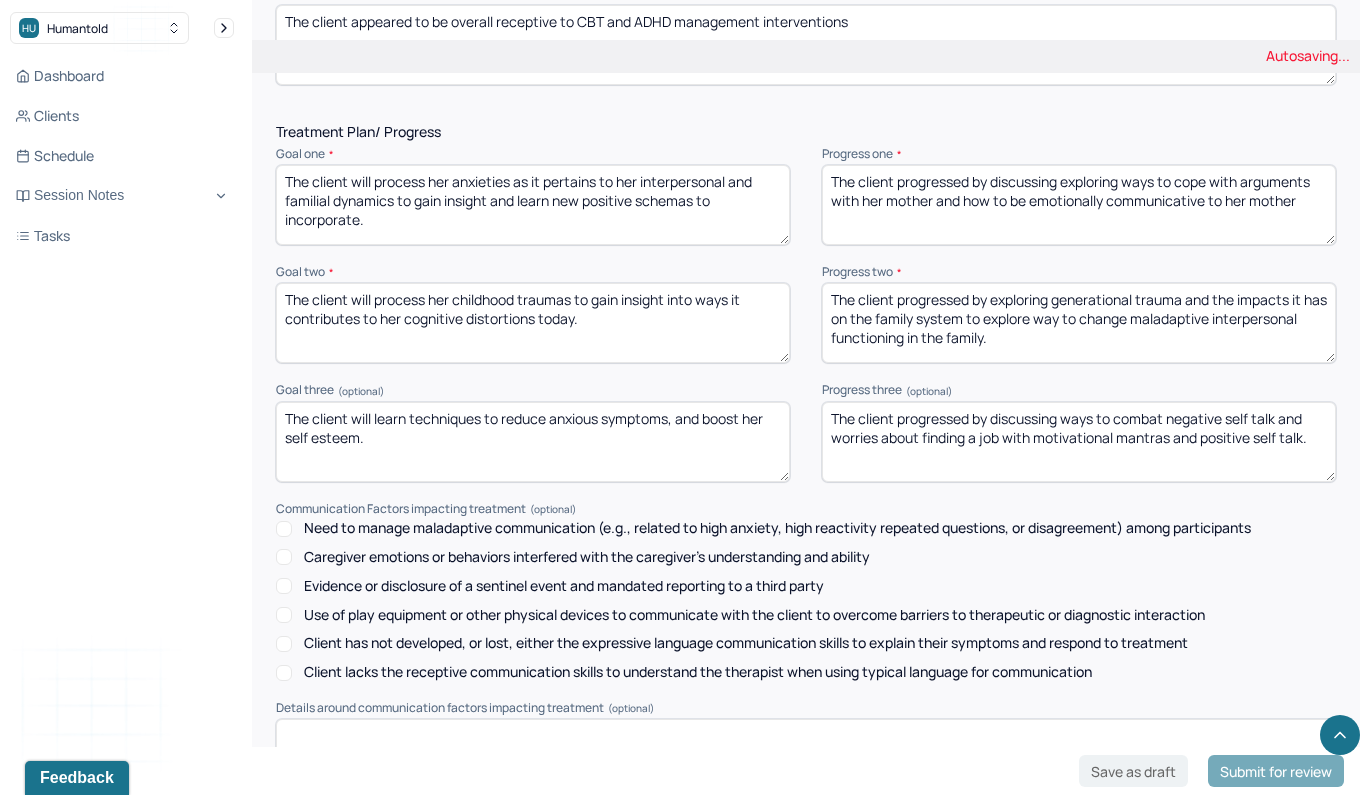 scroll, scrollTop: 2598, scrollLeft: 0, axis: vertical 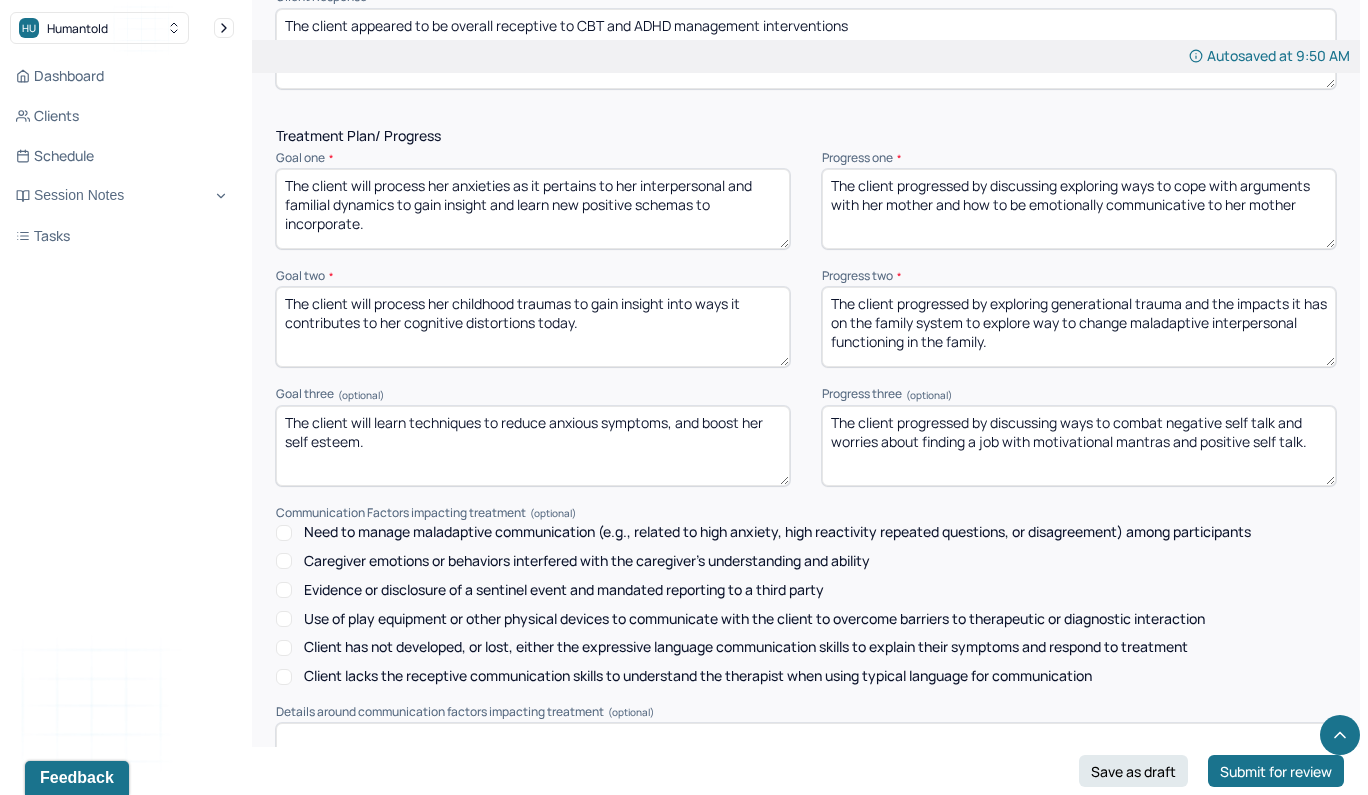 type on "MTD" 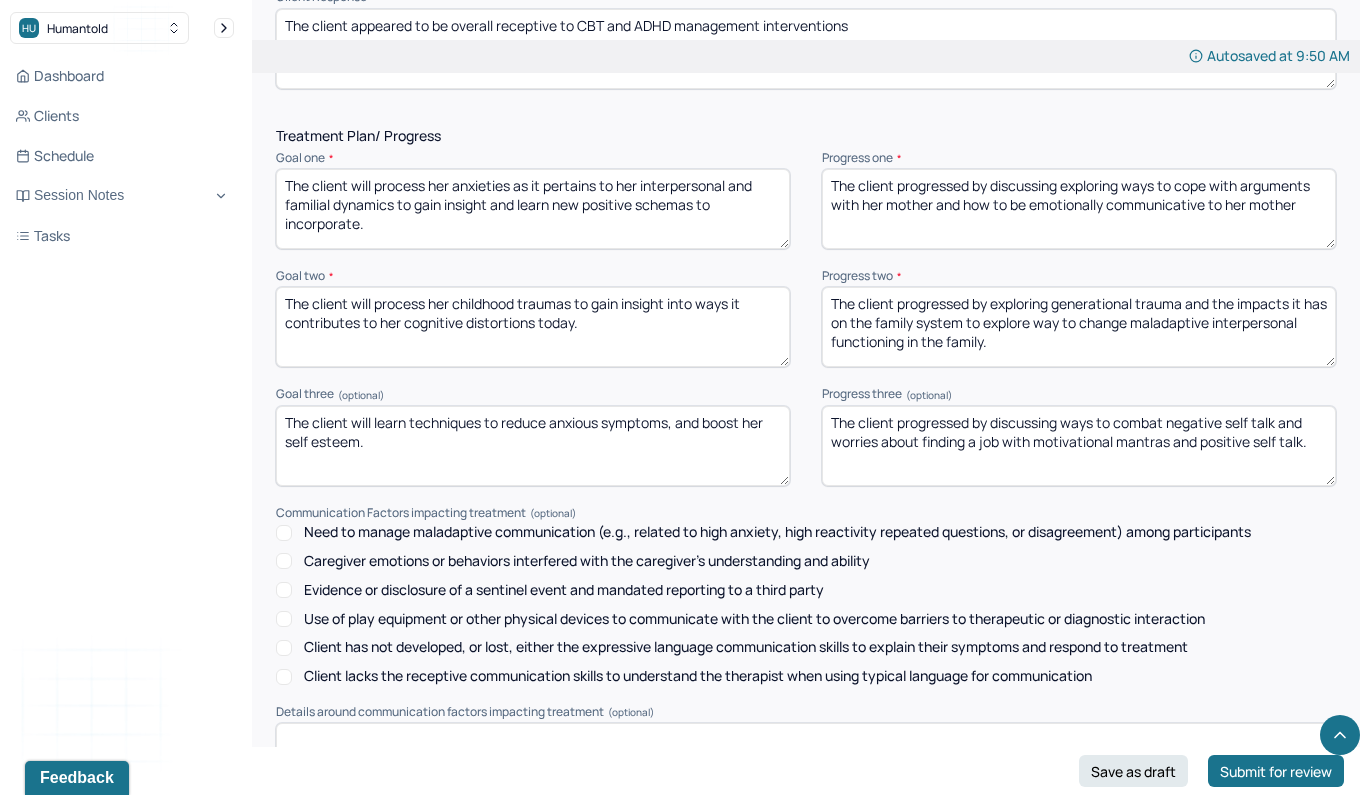 drag, startPoint x: 1310, startPoint y: 163, endPoint x: 989, endPoint y: 145, distance: 321.50427 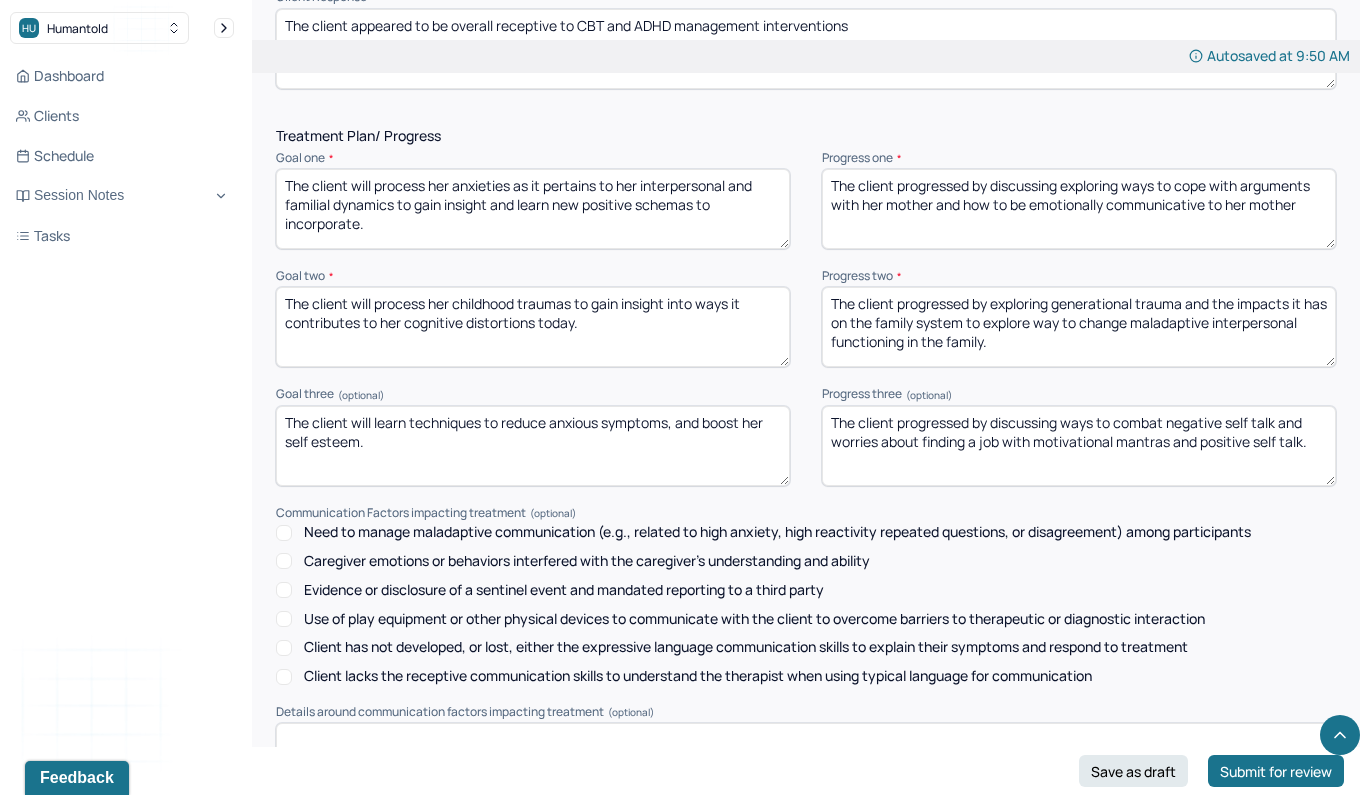 click on "The client progressed by discussing exploring ways to cope with arguments with her mother and how to be emotionally communicative to her mother" at bounding box center [1079, 209] 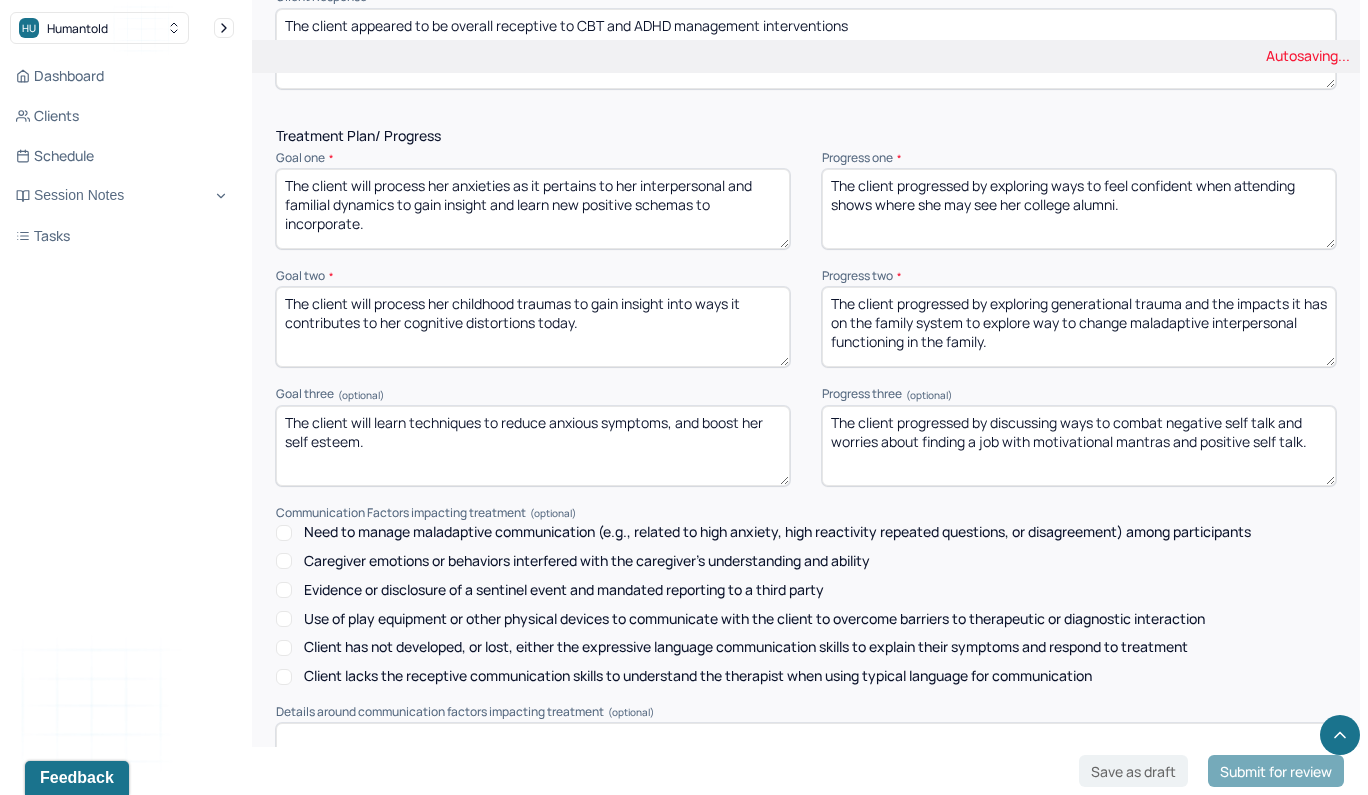 type on "The client progressed by exploring ways to feel confident when attending shows where she may see her college alumni." 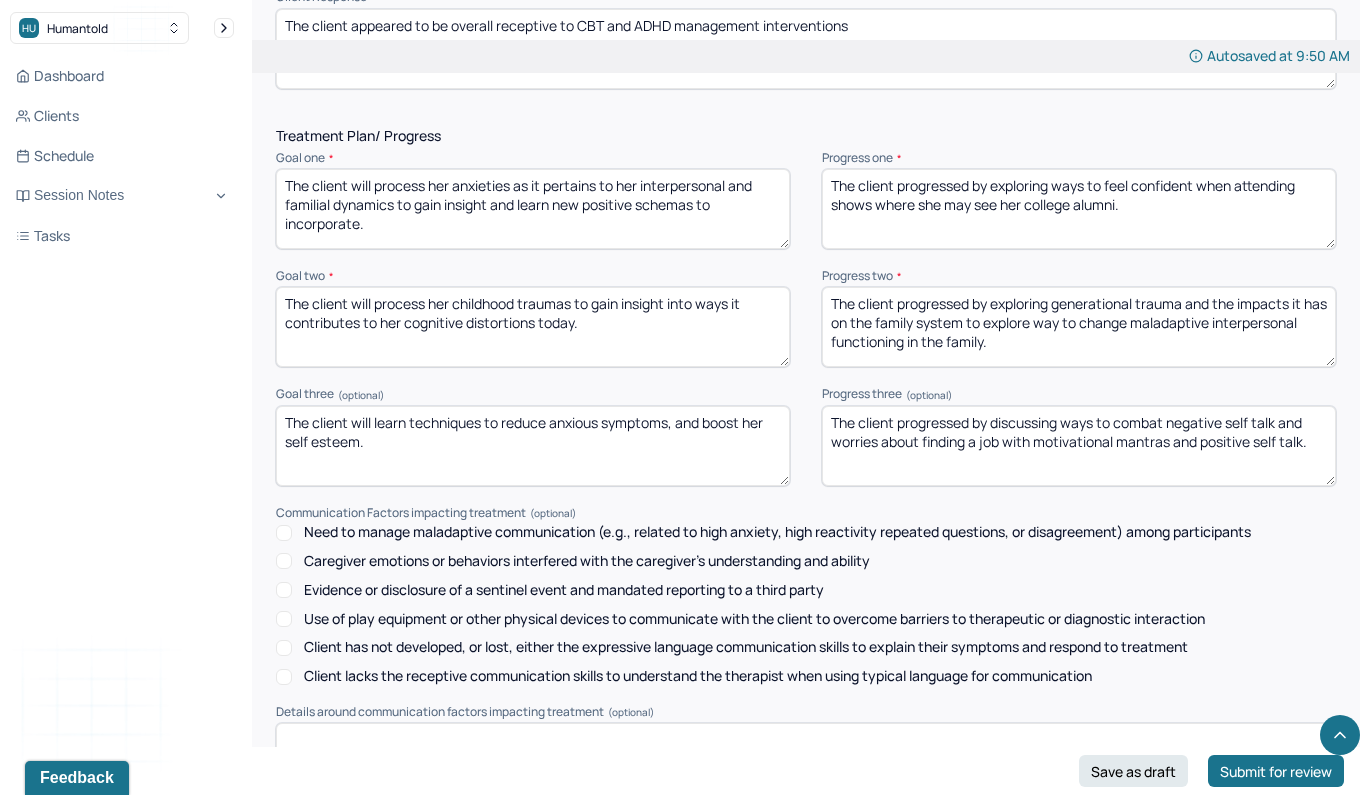 drag, startPoint x: 994, startPoint y: 265, endPoint x: 1067, endPoint y: 374, distance: 131.18689 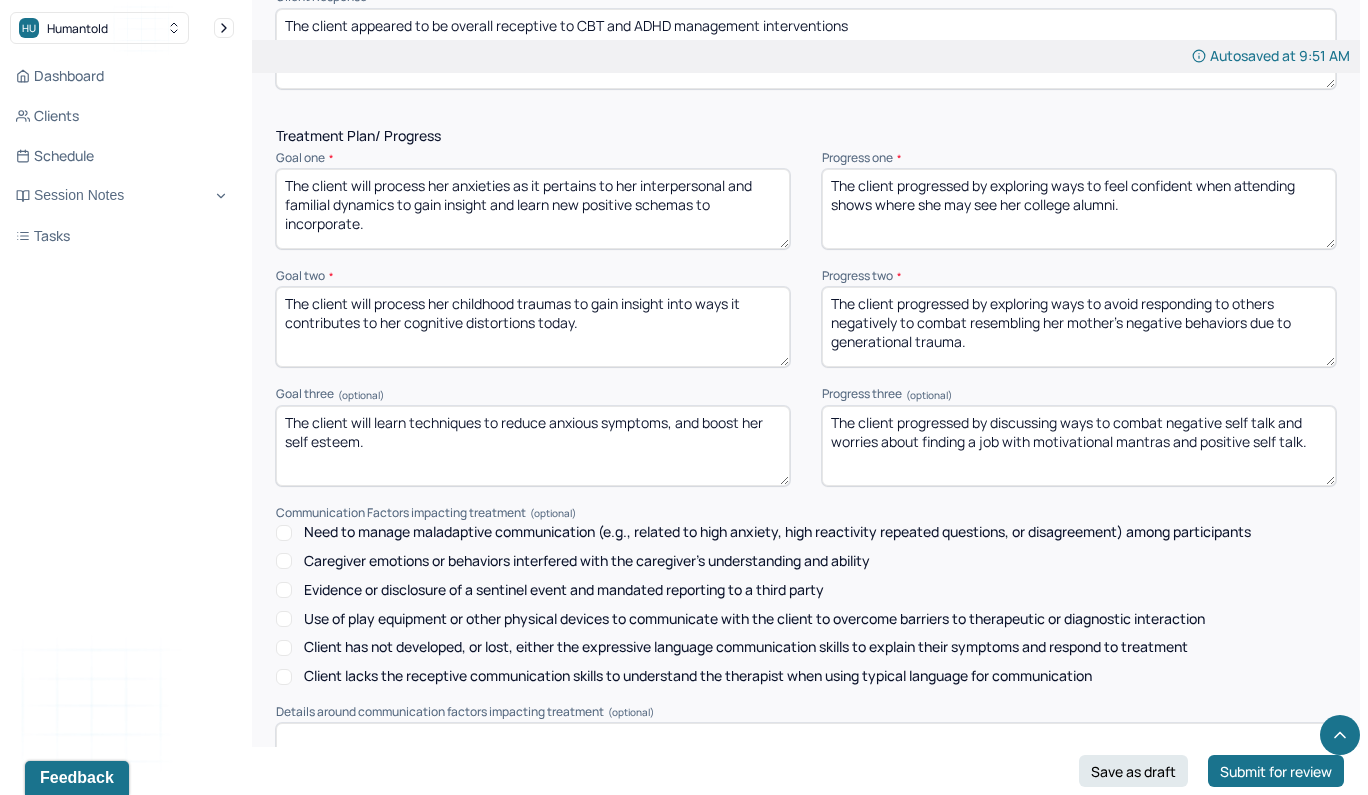 type on "The client progressed by exploring ways to avoid responding to others negatively to combat resembling her mother's negative behaviors due to generational trauma." 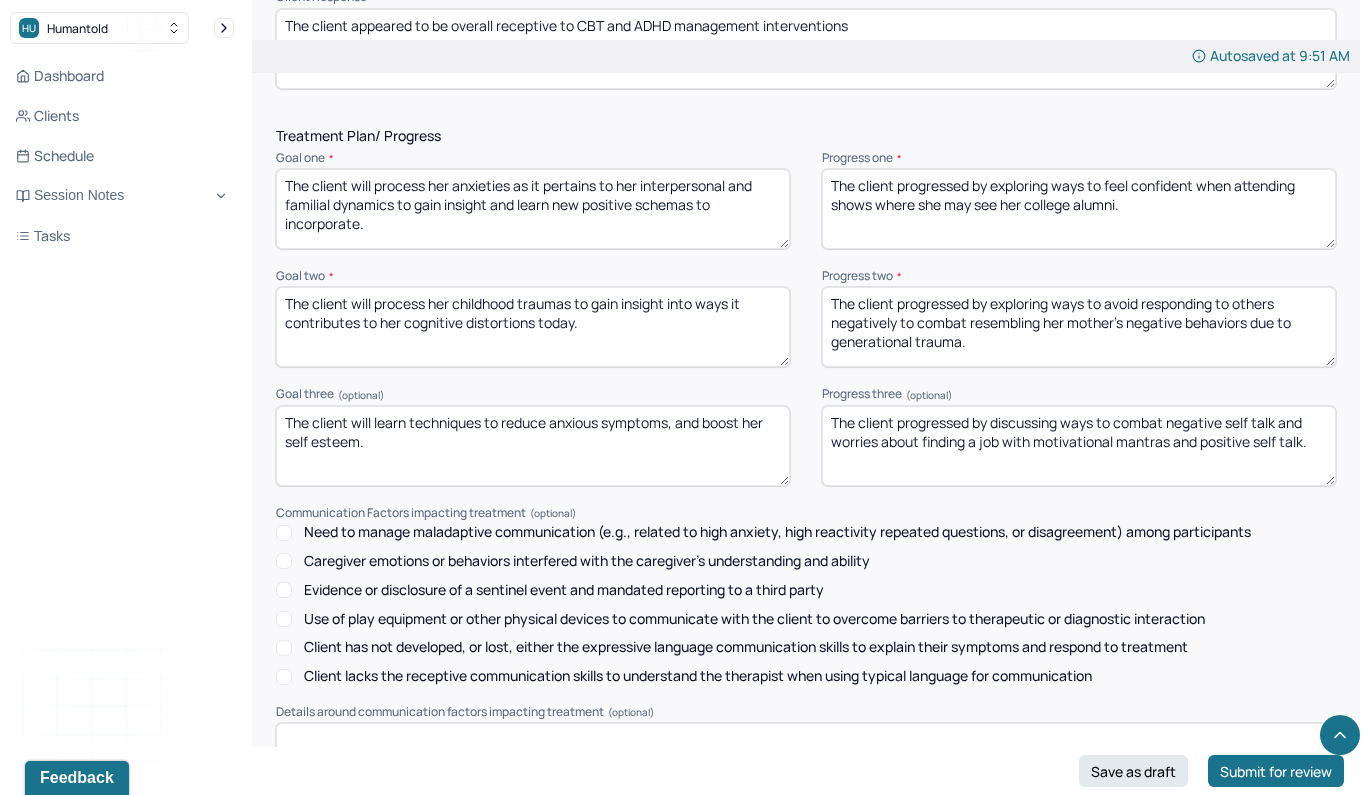 drag, startPoint x: 1309, startPoint y: 409, endPoint x: 994, endPoint y: 383, distance: 316.0712 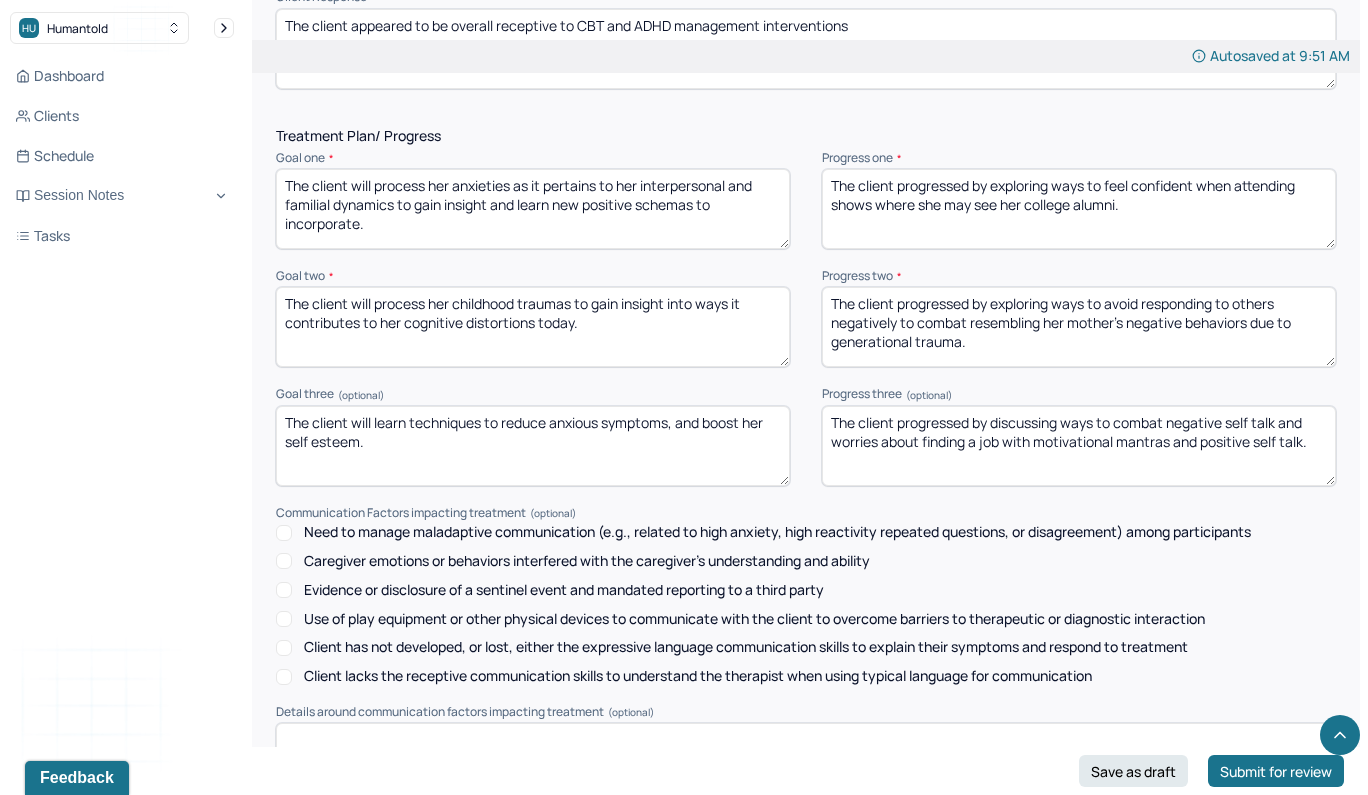click on "The client progressed by discussing ways to combat negative self talk and worries about finding a job with motivational mantras and positive self talk." at bounding box center (1079, 446) 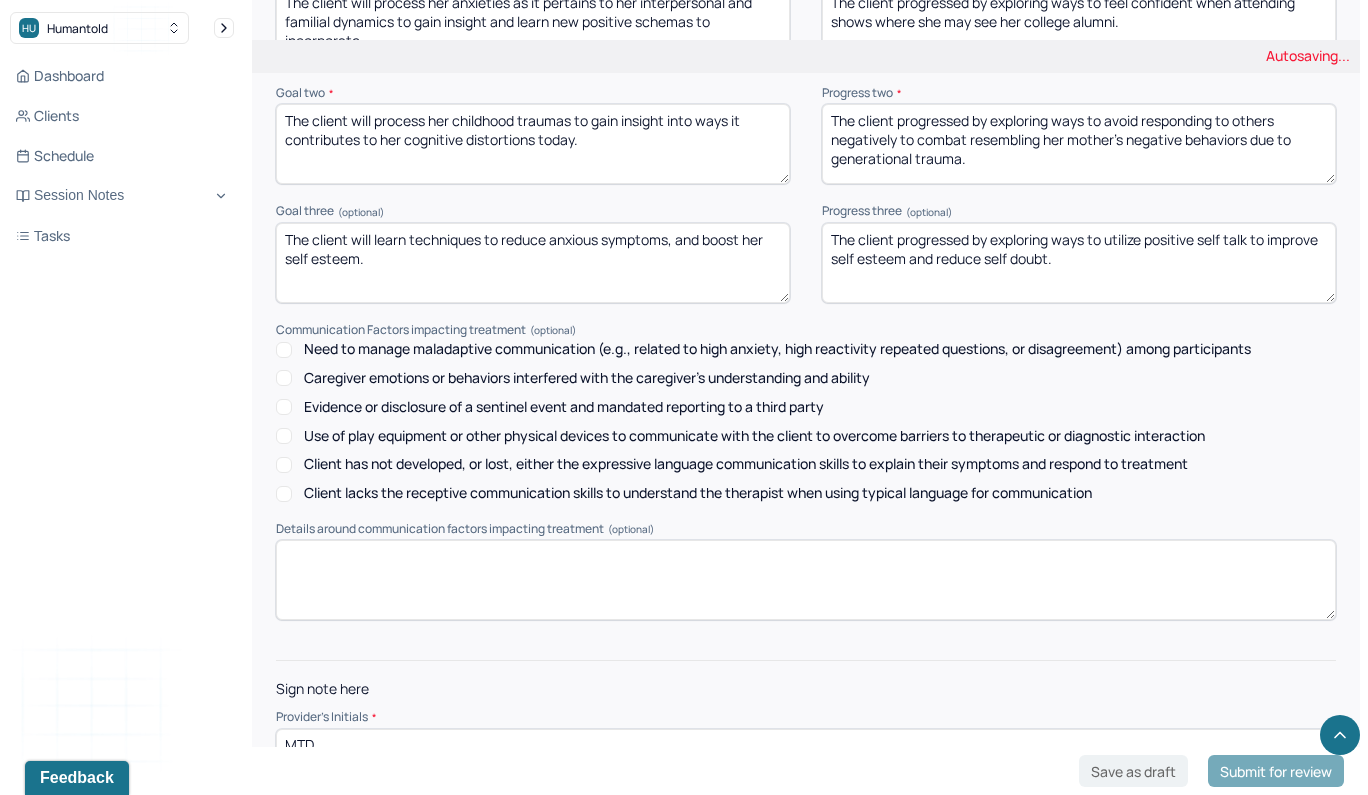 scroll, scrollTop: 2779, scrollLeft: 0, axis: vertical 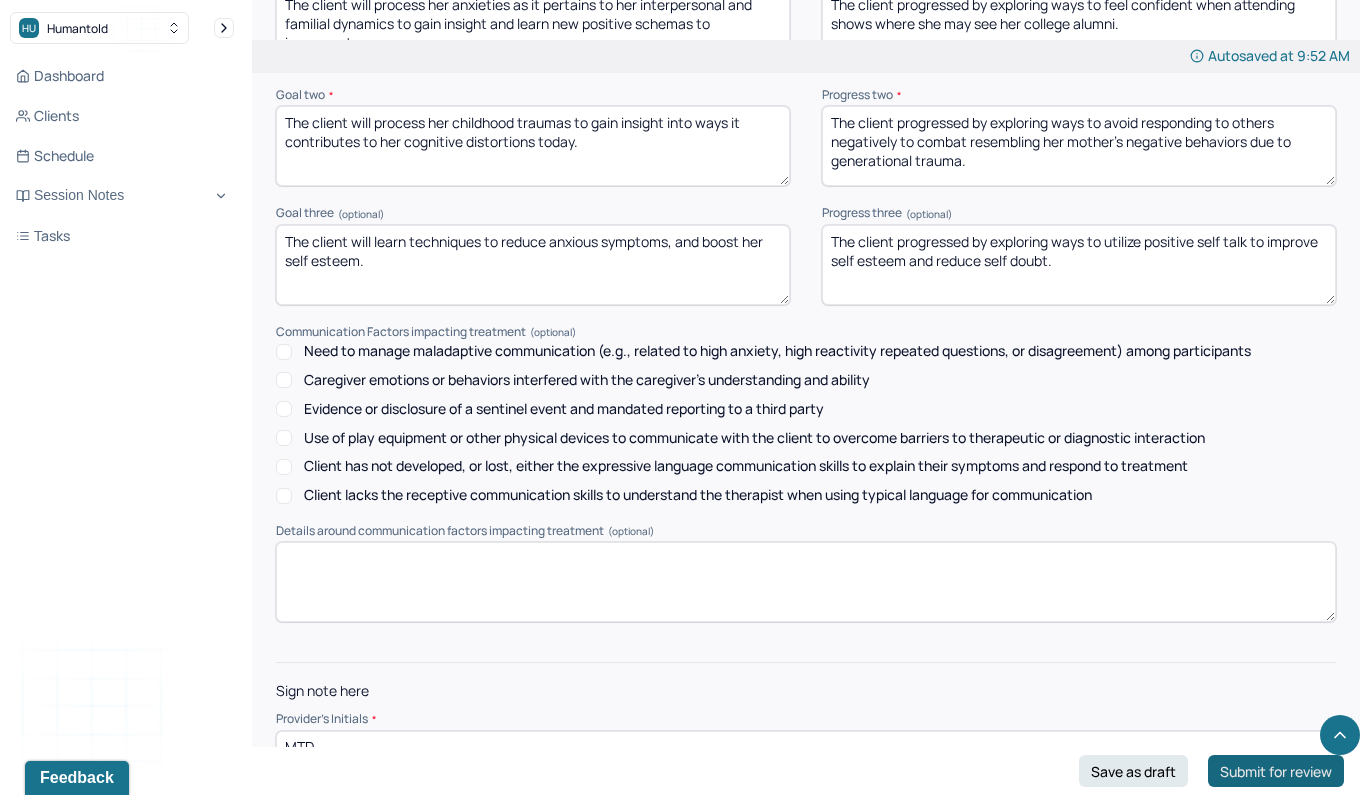 type on "The client progressed by exploring ways to utilize positive self talk to improve self esteem and reduce self doubt." 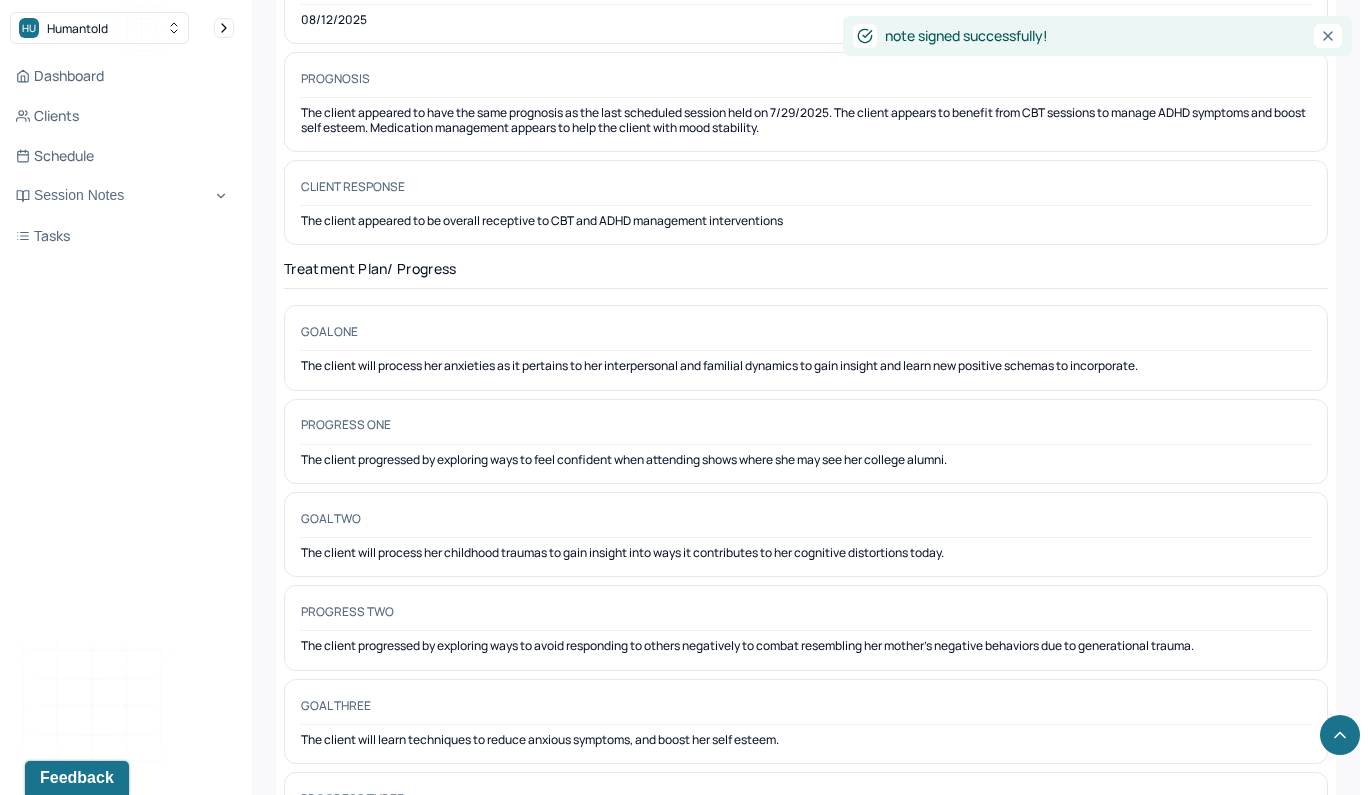 scroll, scrollTop: 0, scrollLeft: 0, axis: both 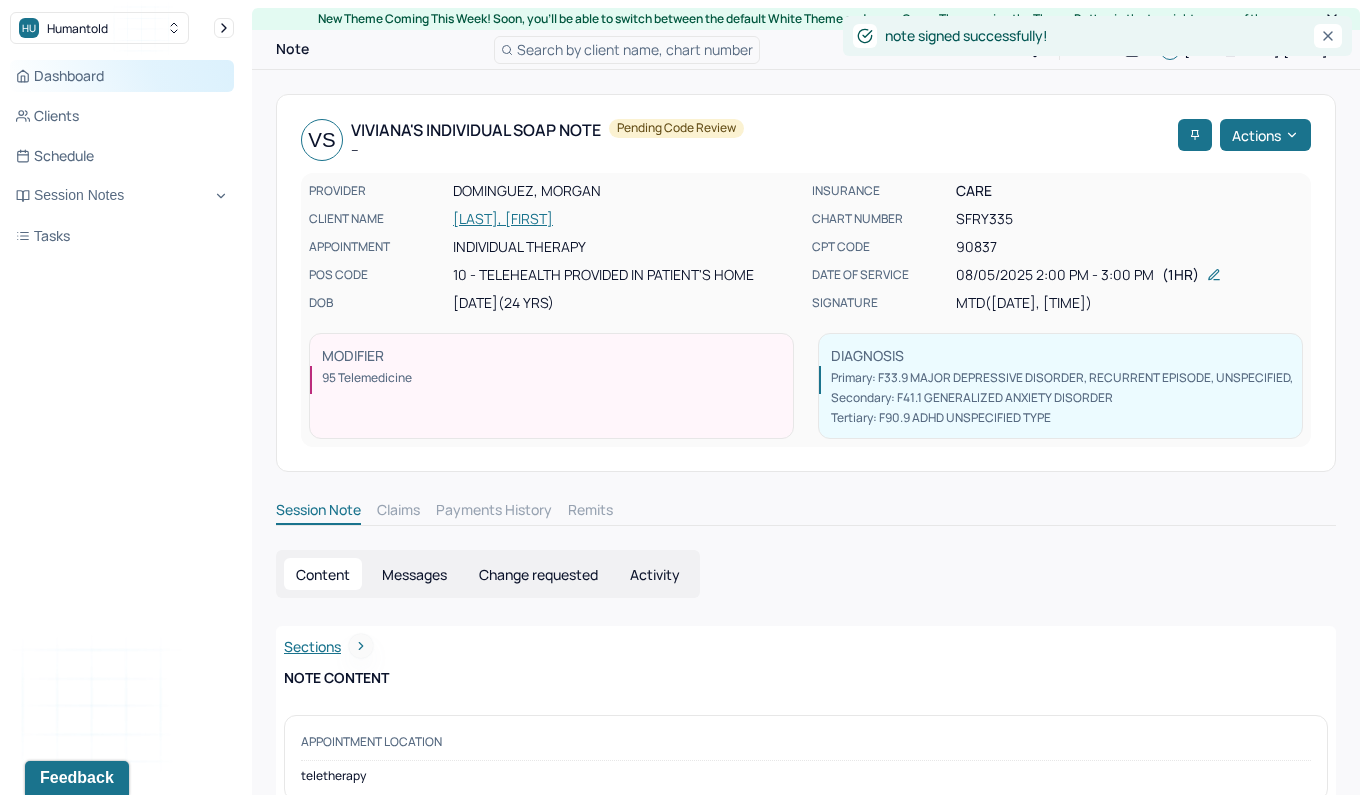 click on "Dashboard" at bounding box center [122, 76] 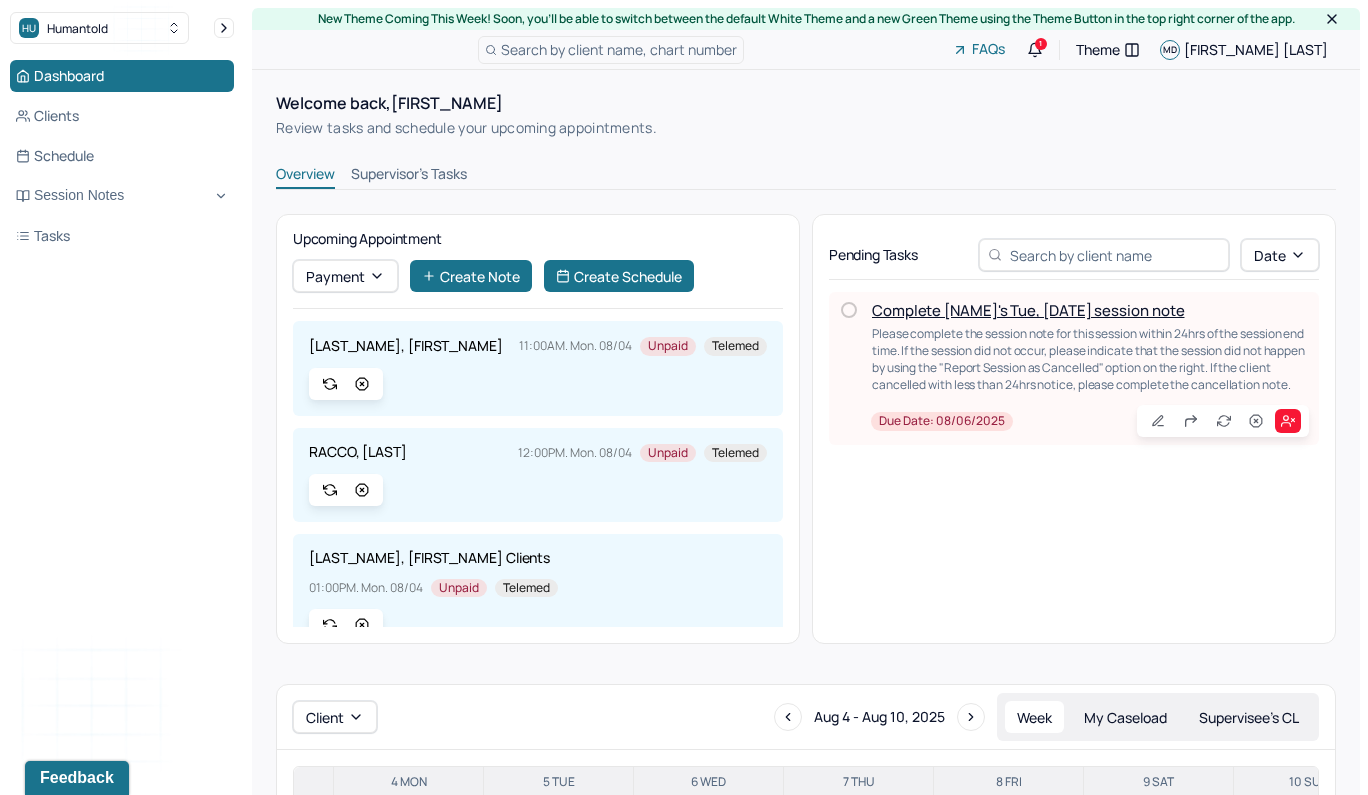 click on "Complete [NAME]'s Tue, [DATE] session note" at bounding box center (1028, 310) 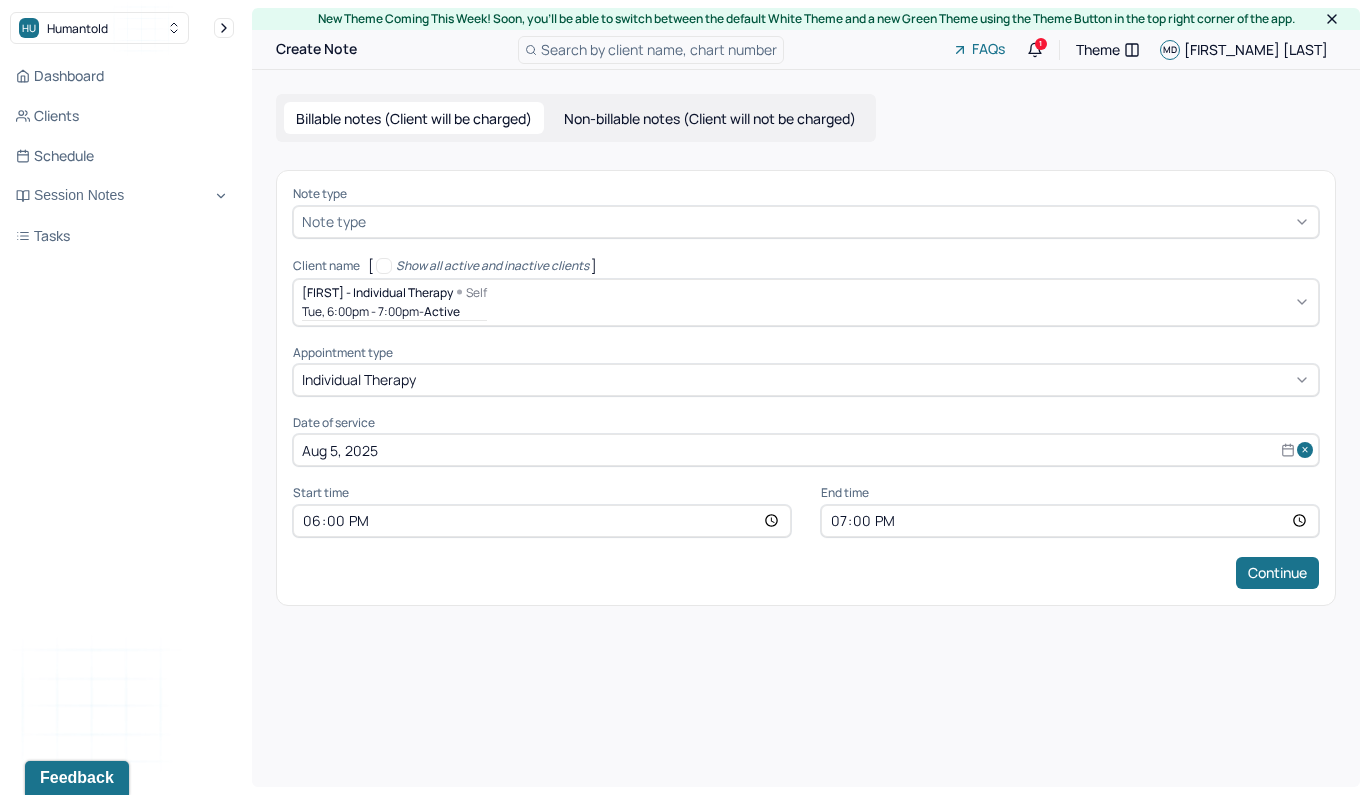click at bounding box center [840, 221] 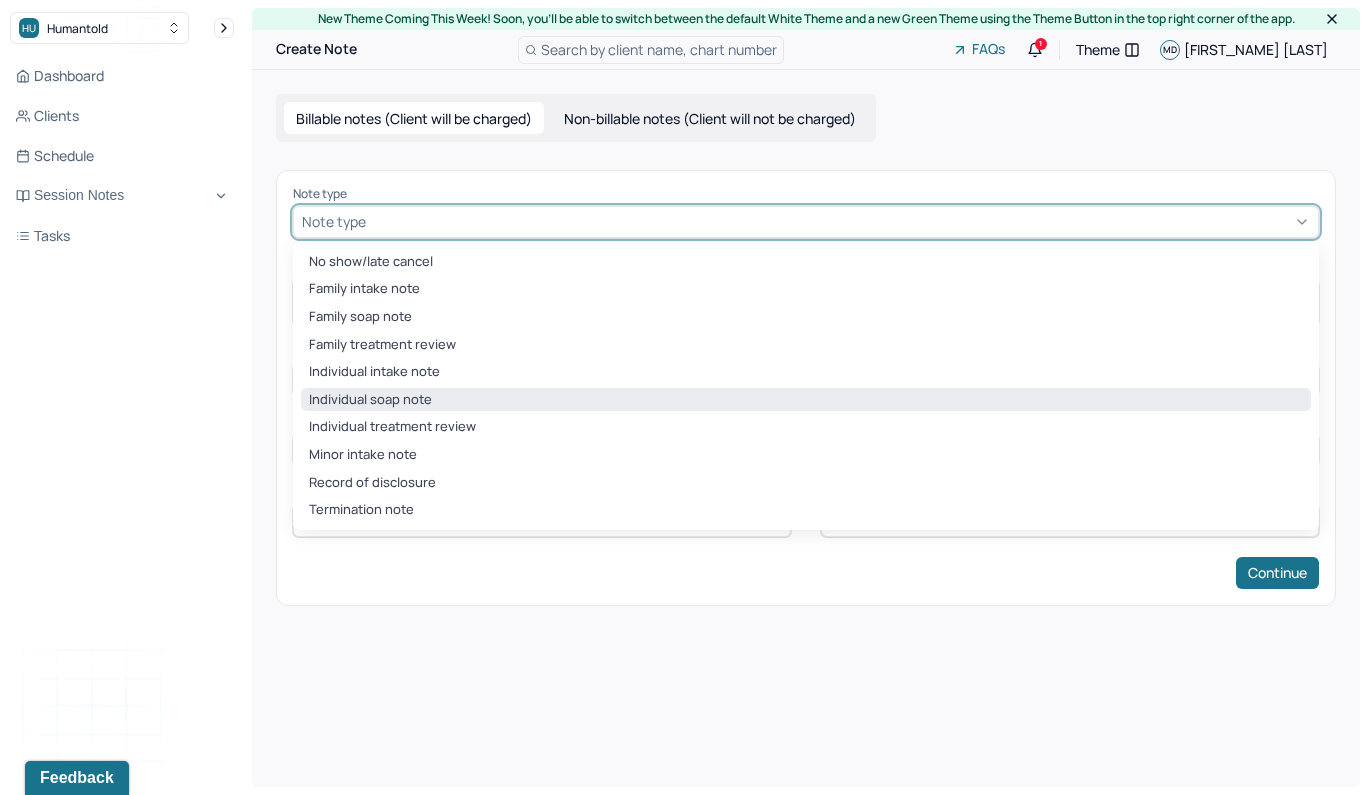 click on "Individual soap note" at bounding box center (806, 400) 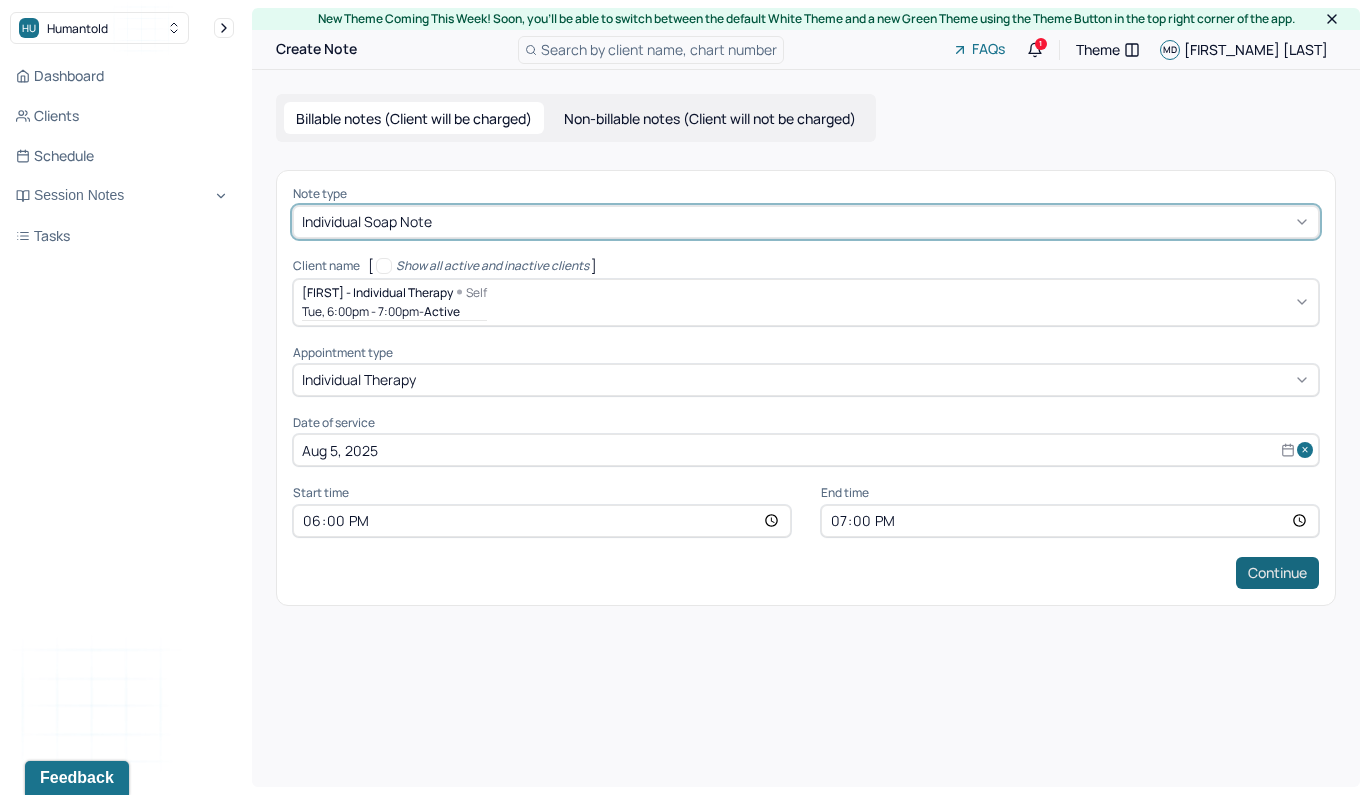 click on "Continue" at bounding box center [1277, 573] 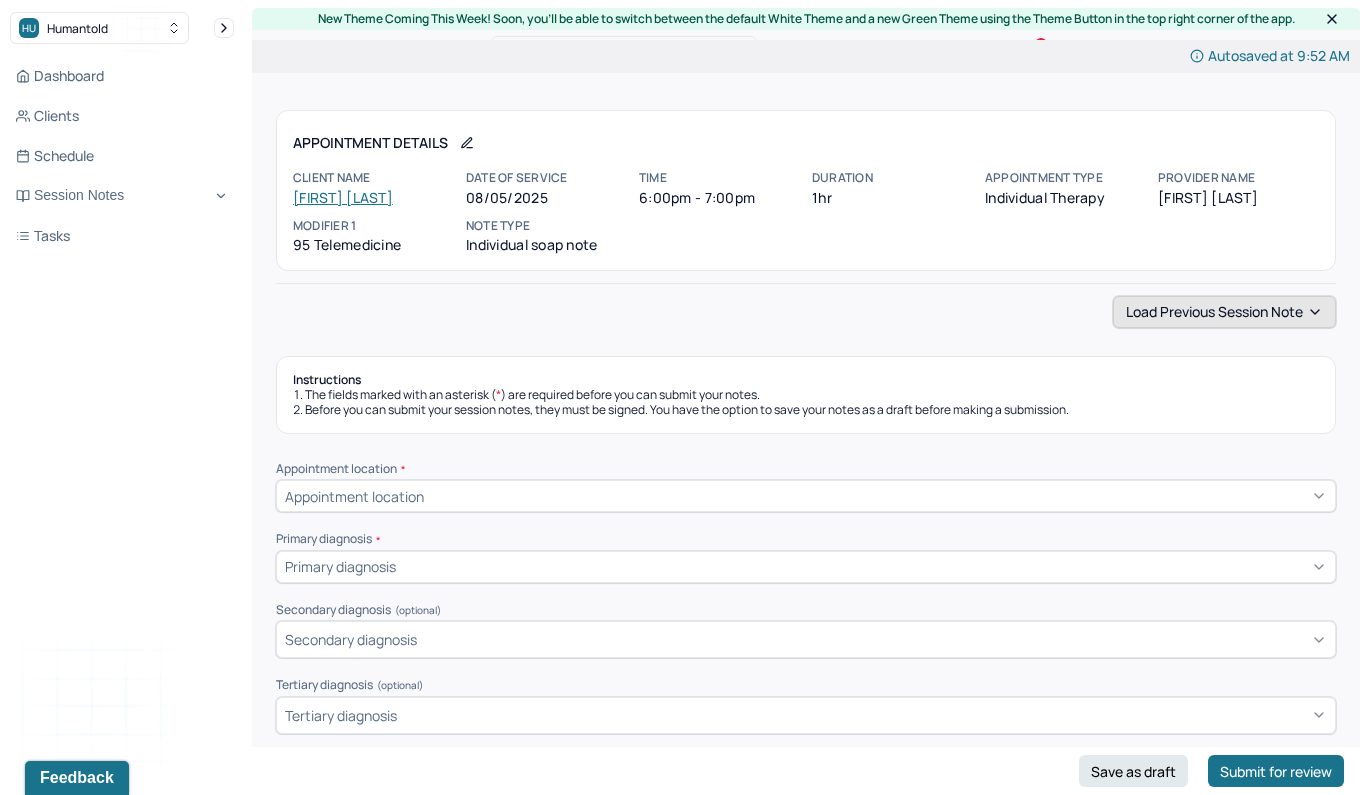 click on "Load previous session note" at bounding box center [1224, 312] 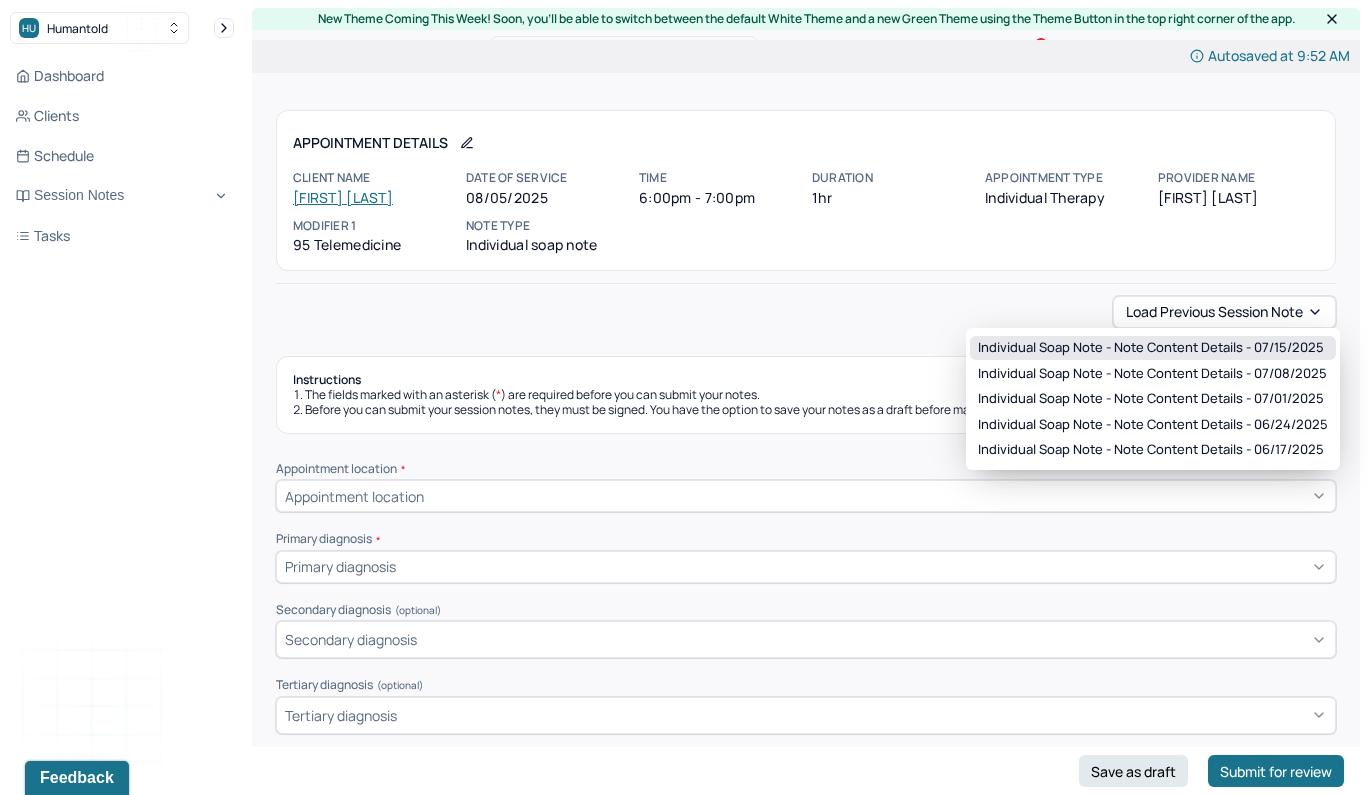 click on "Individual soap note   - Note content Details -   07/15/2025" at bounding box center (1151, 348) 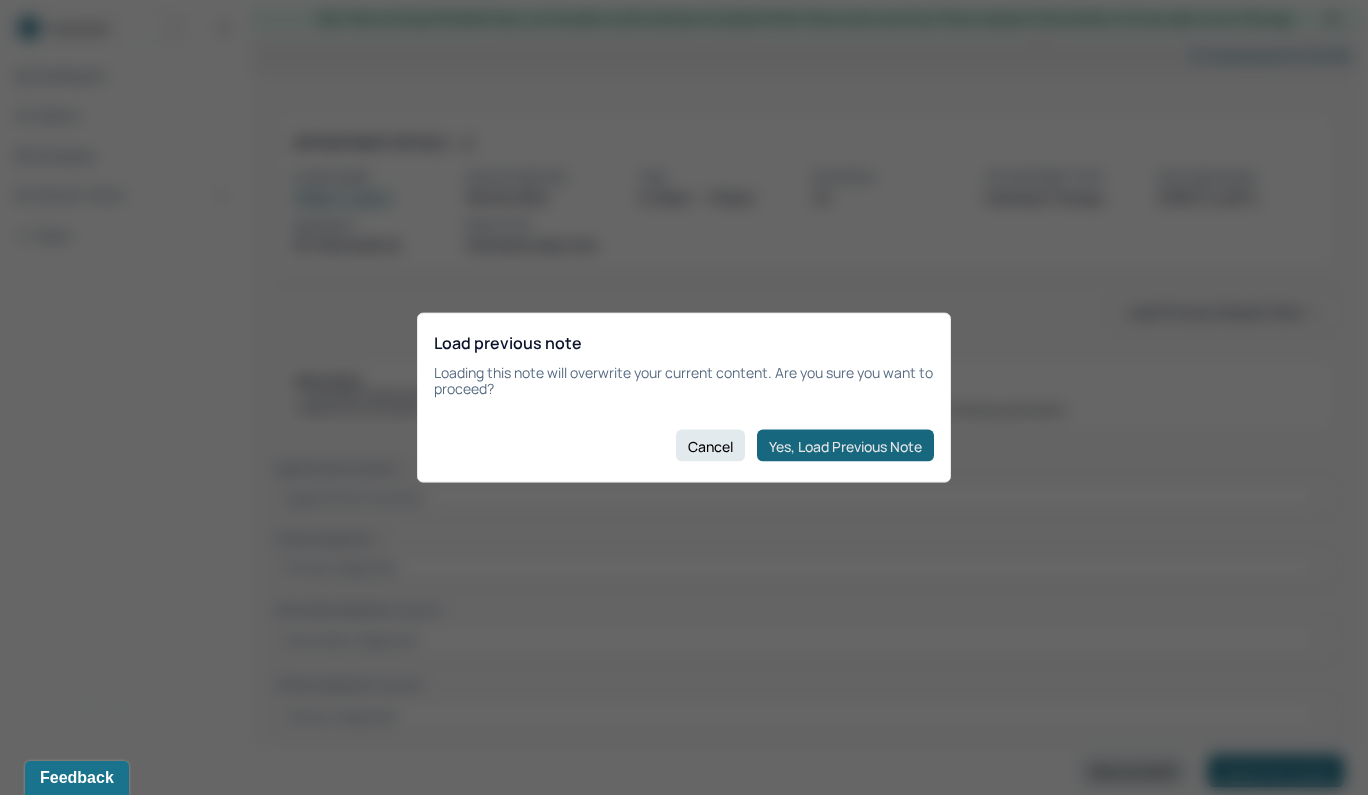 click on "Yes, Load Previous Note" at bounding box center (845, 446) 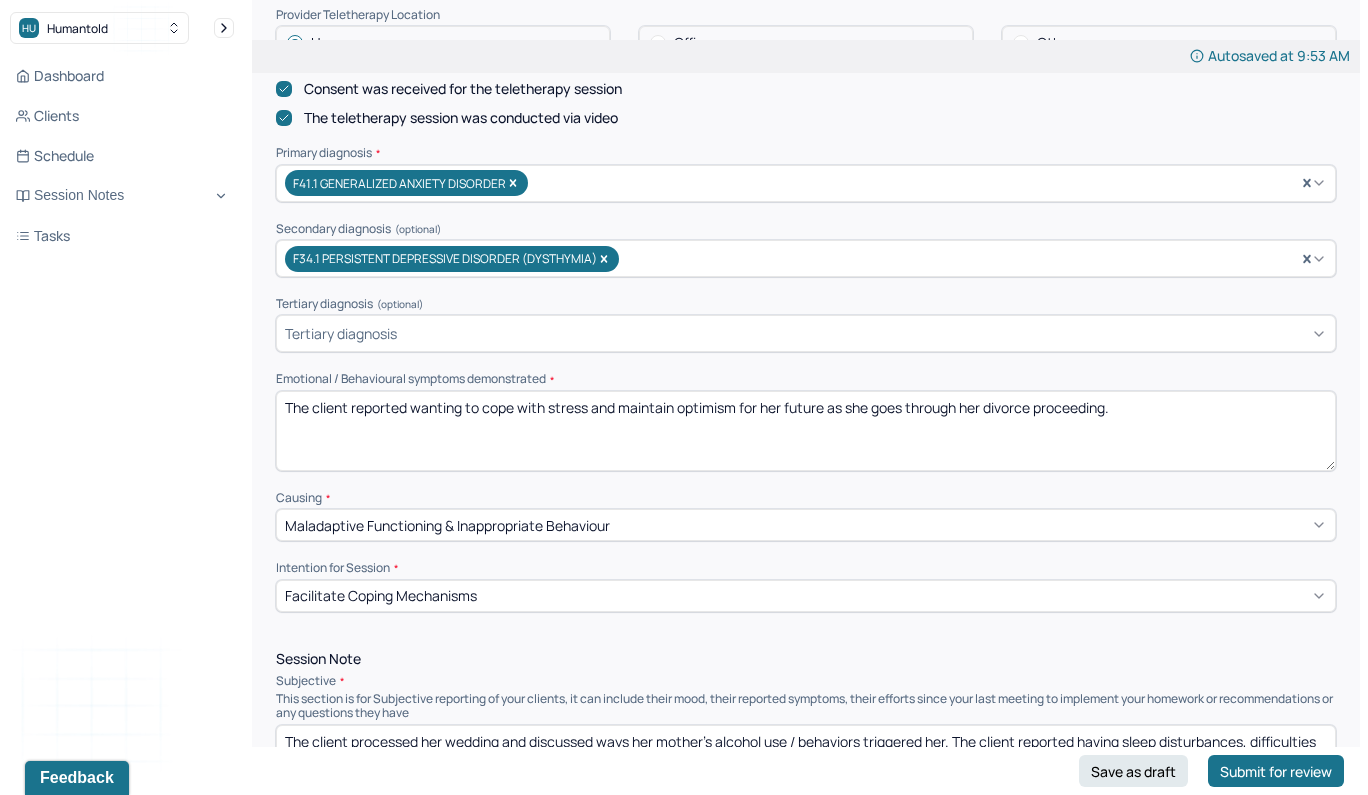 scroll, scrollTop: 602, scrollLeft: 0, axis: vertical 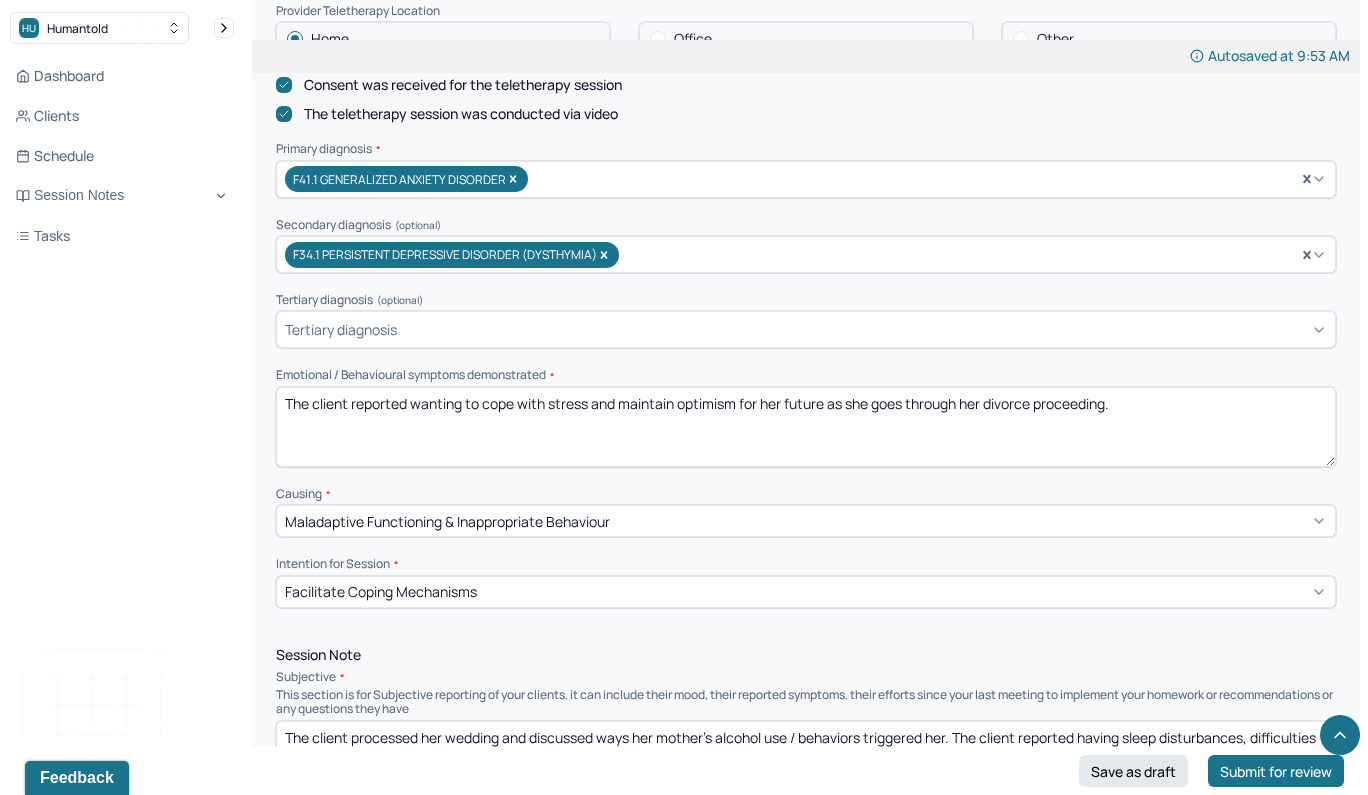 drag, startPoint x: 1143, startPoint y: 416, endPoint x: 258, endPoint y: 396, distance: 885.22595 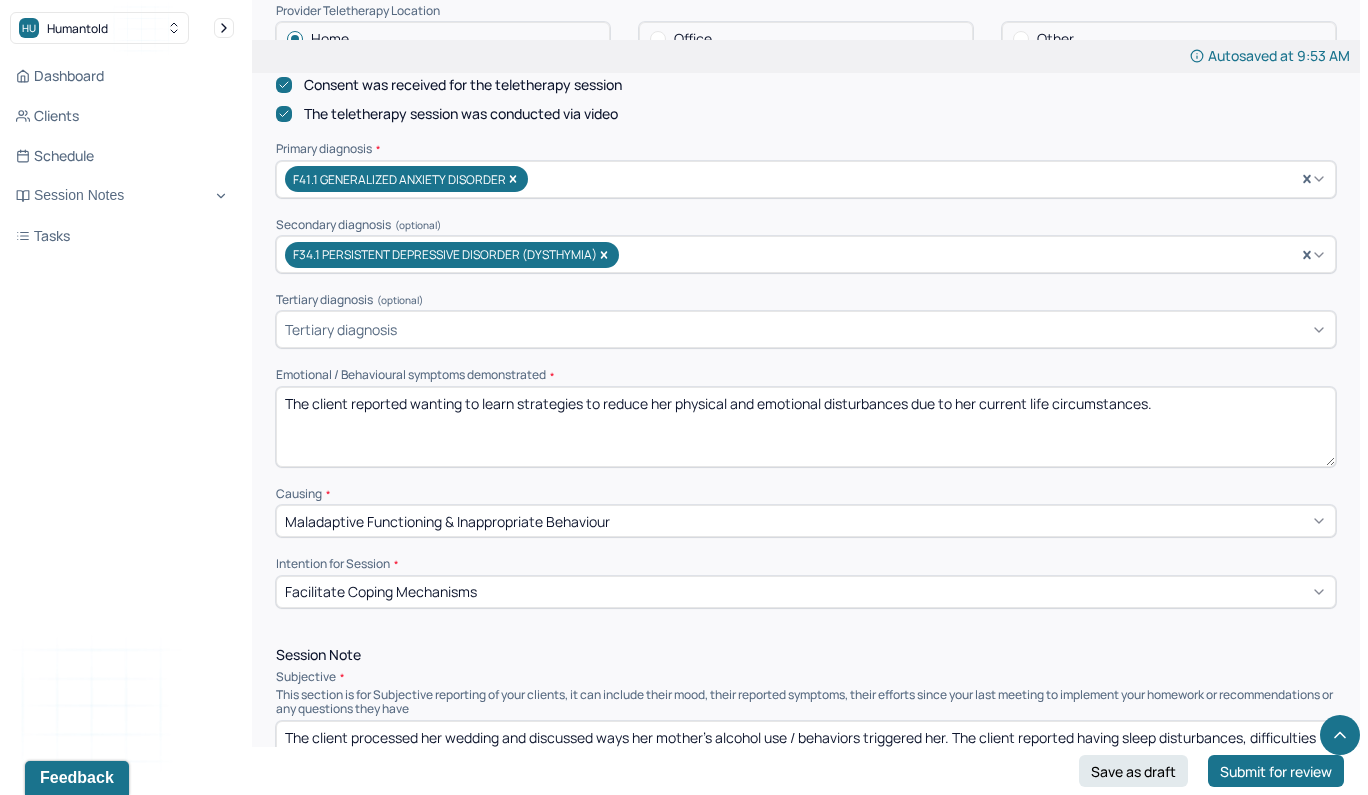 type on "The client reported wanting to learn strategies to reduce her physical and emotional disturbances due to her current life circumstances." 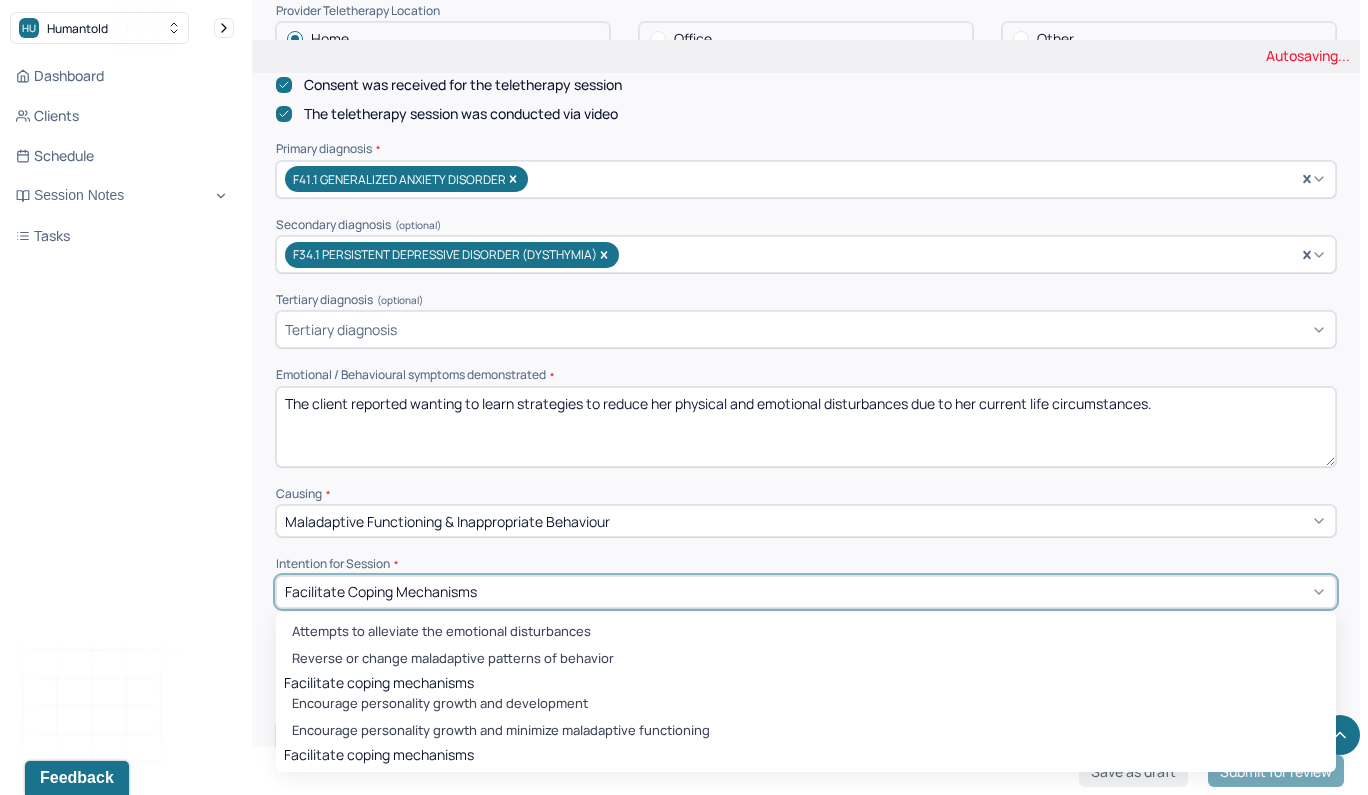 click on "Facilitate coping mechanisms" at bounding box center (381, 591) 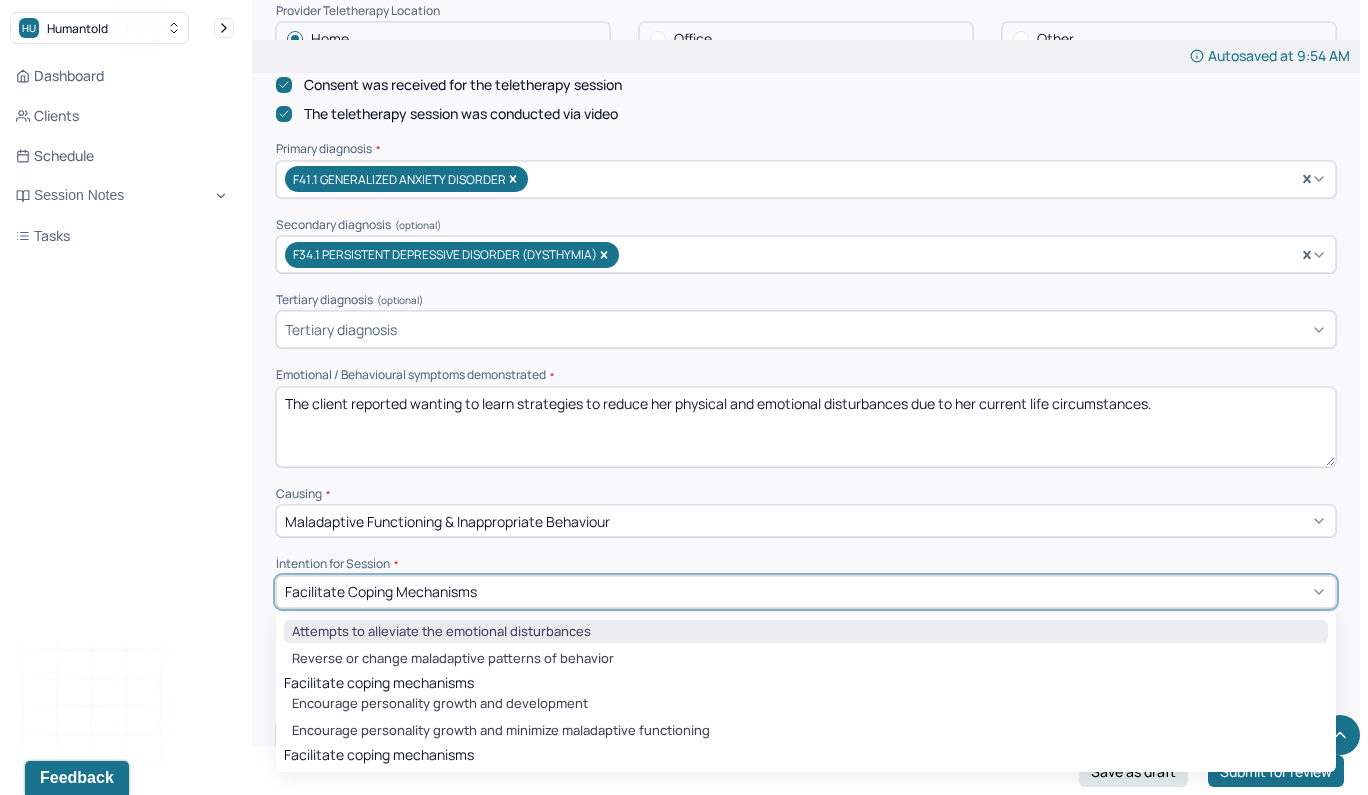 click on "Attempts to alleviate the emotional disturbances" at bounding box center [806, 632] 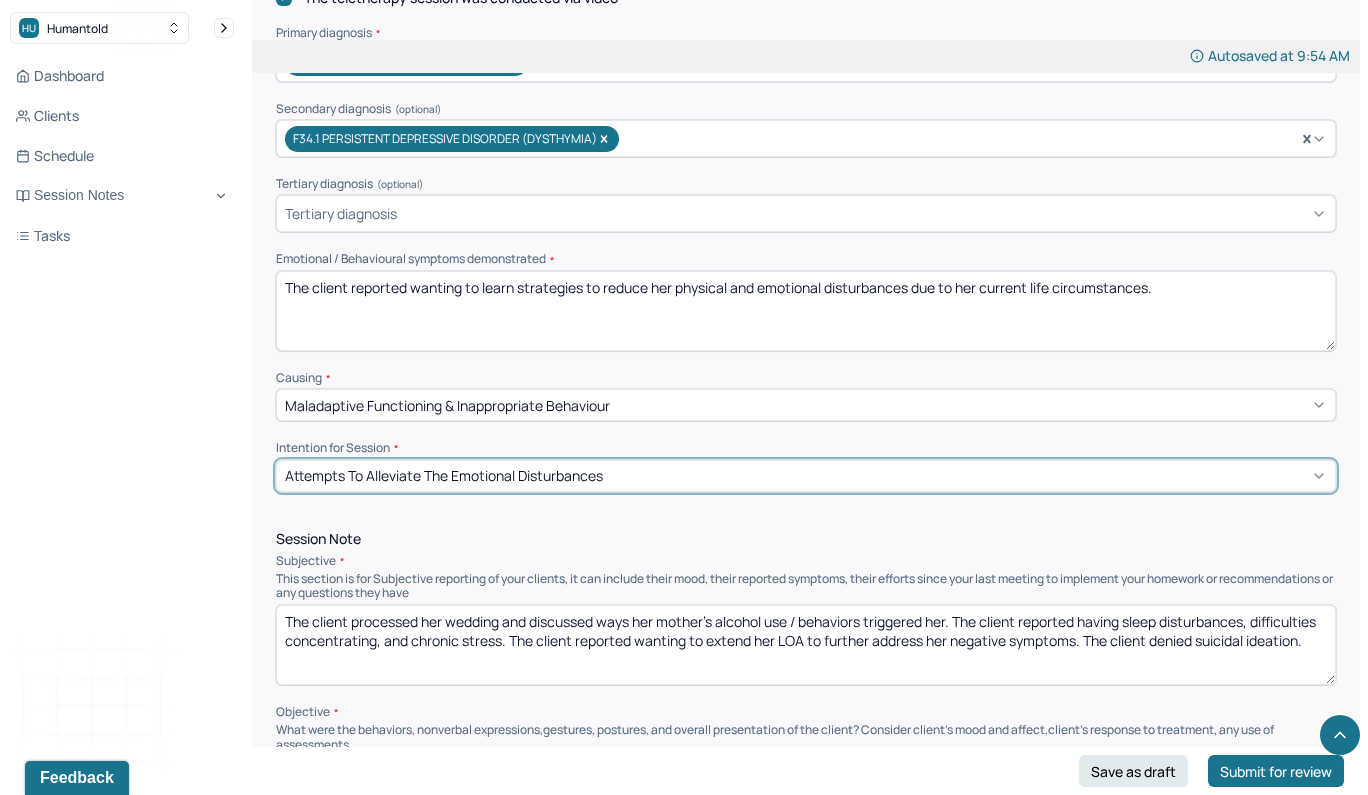 scroll, scrollTop: 842, scrollLeft: 0, axis: vertical 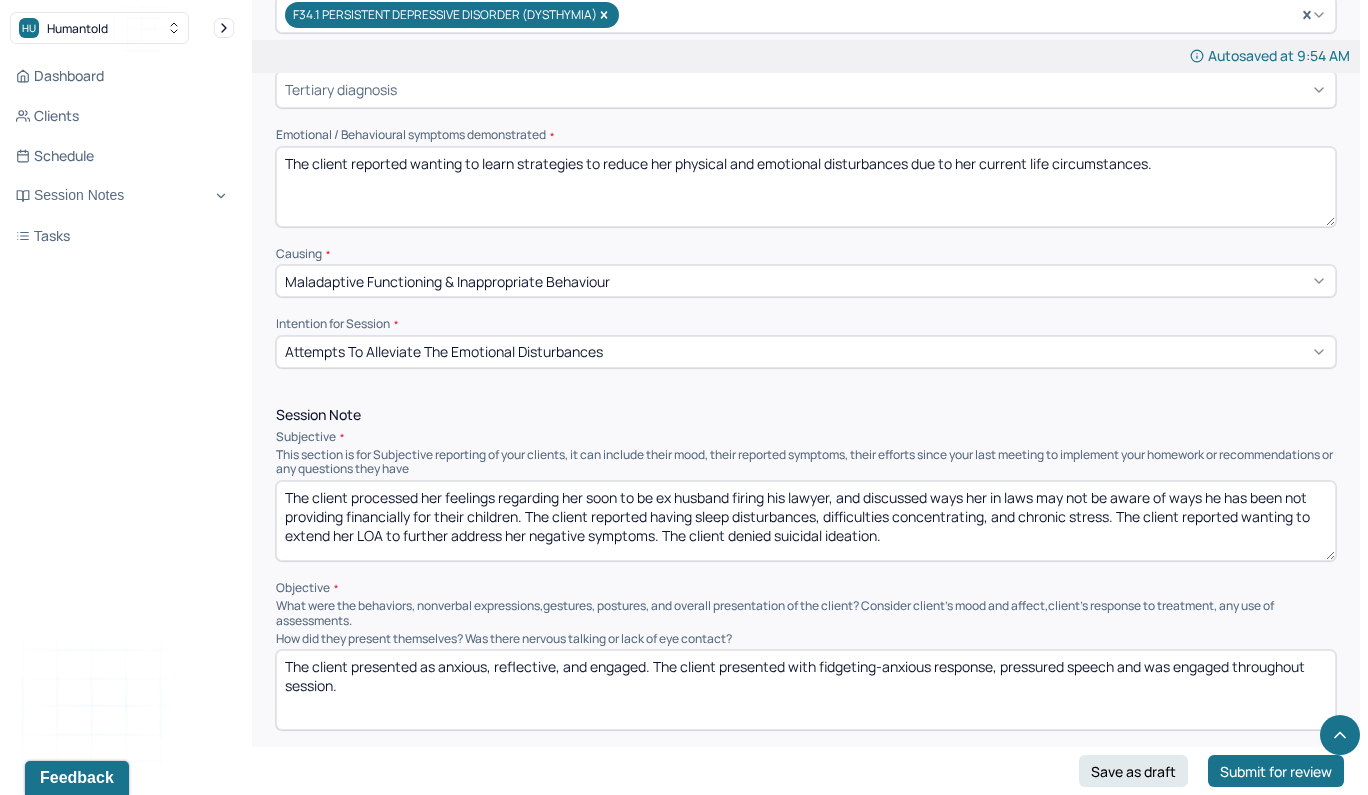 click on "The client processed her feelings regarding her soon to be ex husband firing his lawyer, and discussed ways her in laws may not be aware of ways he has been not providing financially for their children. The client reported having sleep disturbances, difficulties concentrating, and chronic stress. The client reported wanting to extend her LOA to further address her negative symptoms. The client denied suicidal ideation." at bounding box center (806, 521) 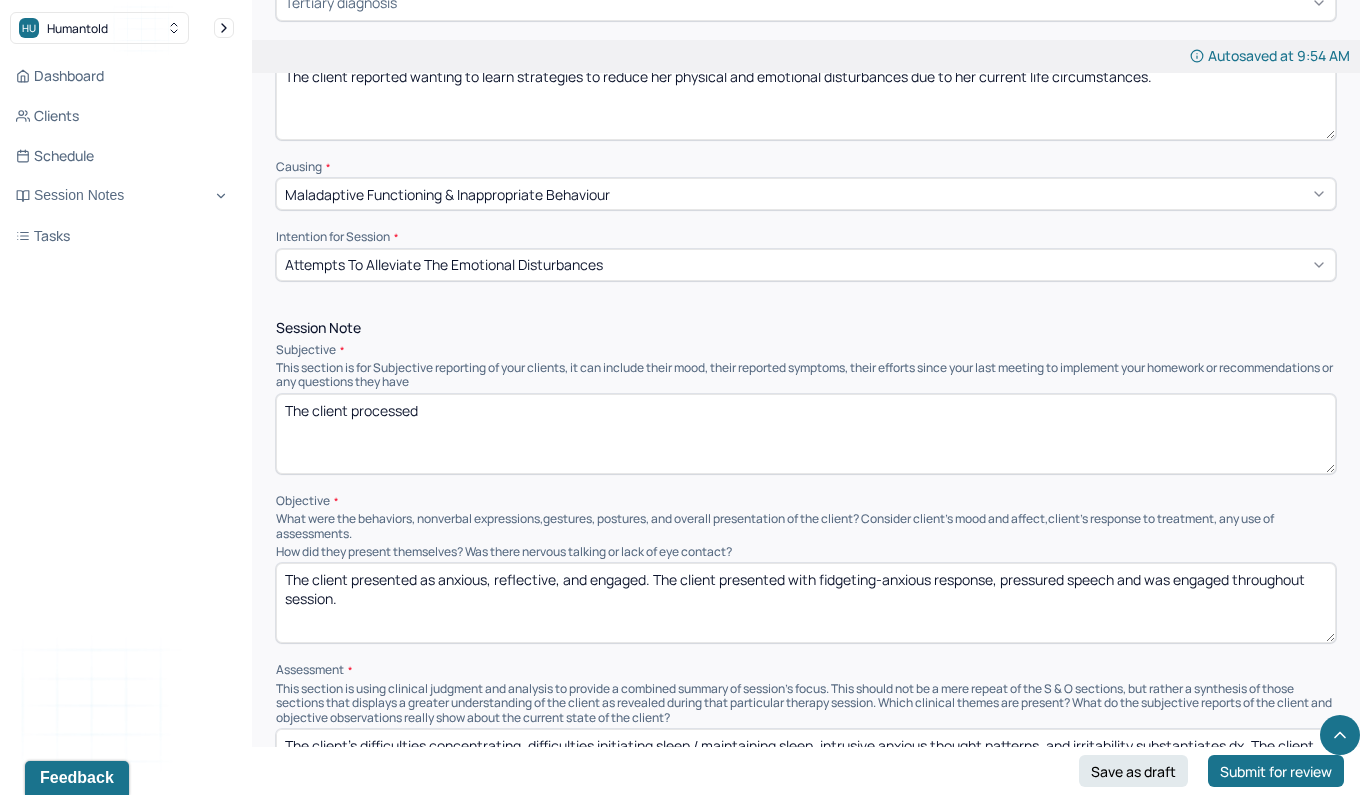 scroll, scrollTop: 930, scrollLeft: 0, axis: vertical 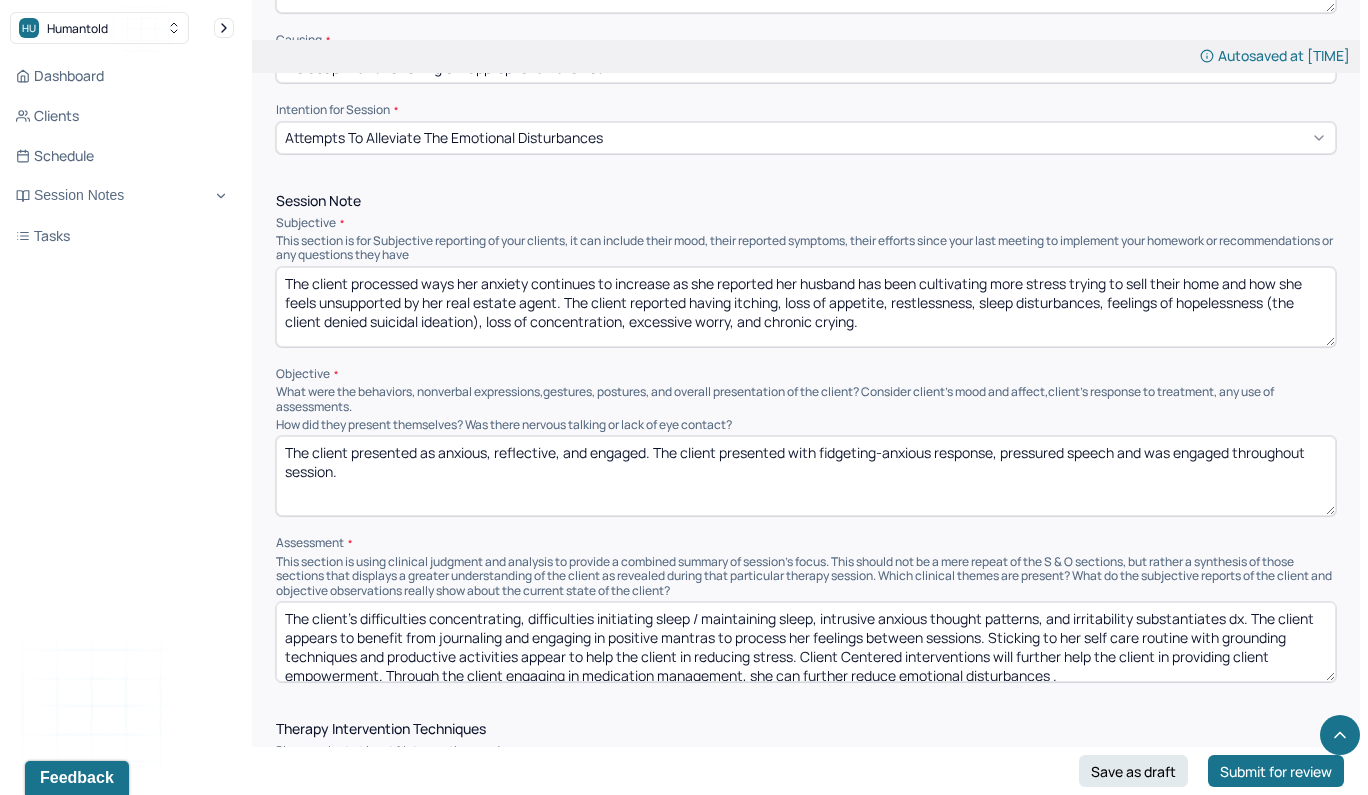 type on "The client processed ways her anxiety continues to increase as she reported her husband has been cultivating more stress trying to sell their home and how she feels unsupported by her real estate agent. The client reported having itching, loss of appetite, restlessness, sleep disturbances, feelings of hopelessness (the client denied suicidal ideation), loss of concentration, excessive worry, and chronic crying." 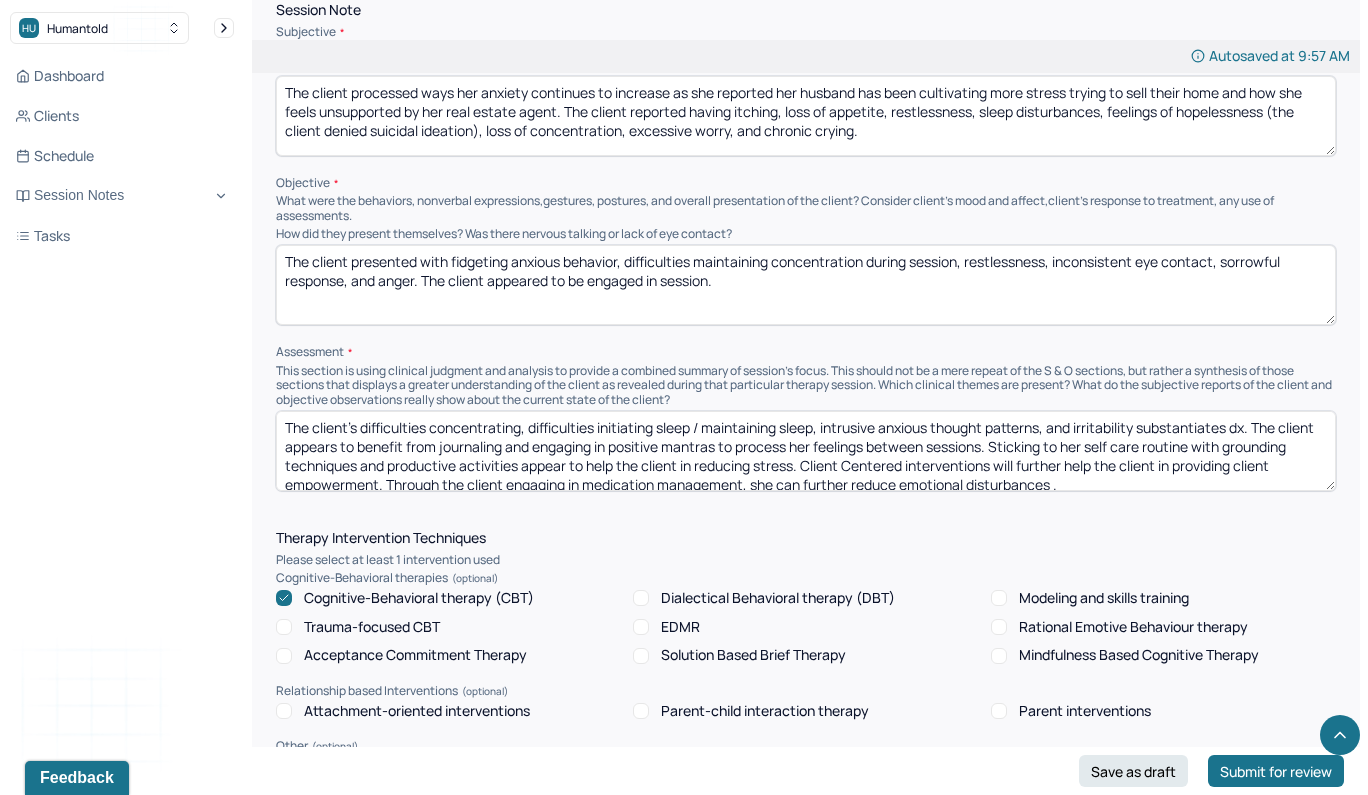 scroll, scrollTop: 1256, scrollLeft: 0, axis: vertical 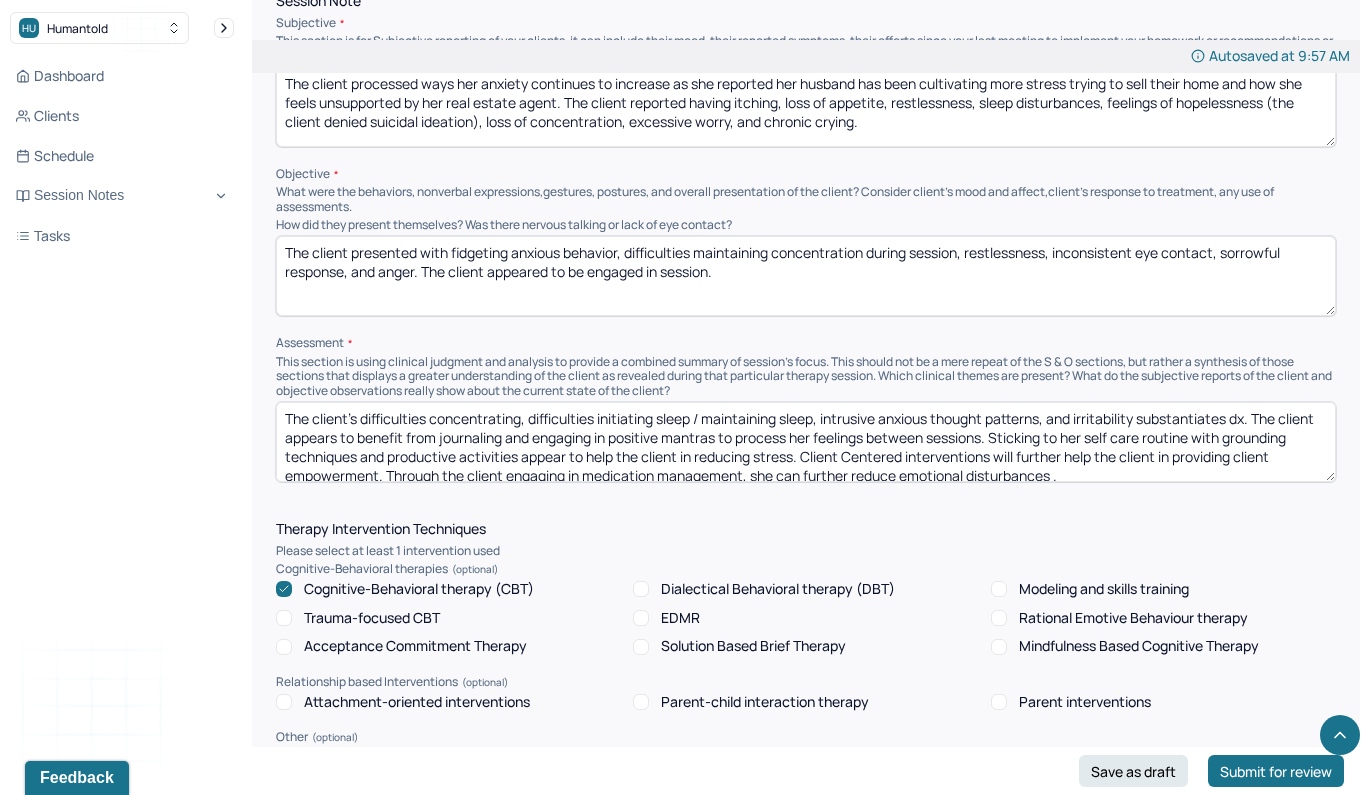 type on "The client presented with fidgeting anxious behavior, difficulties maintaining concentration during session, restlessness, inconsistent eye contact, sorrowful response, and anger. The client appeared to be engaged in session." 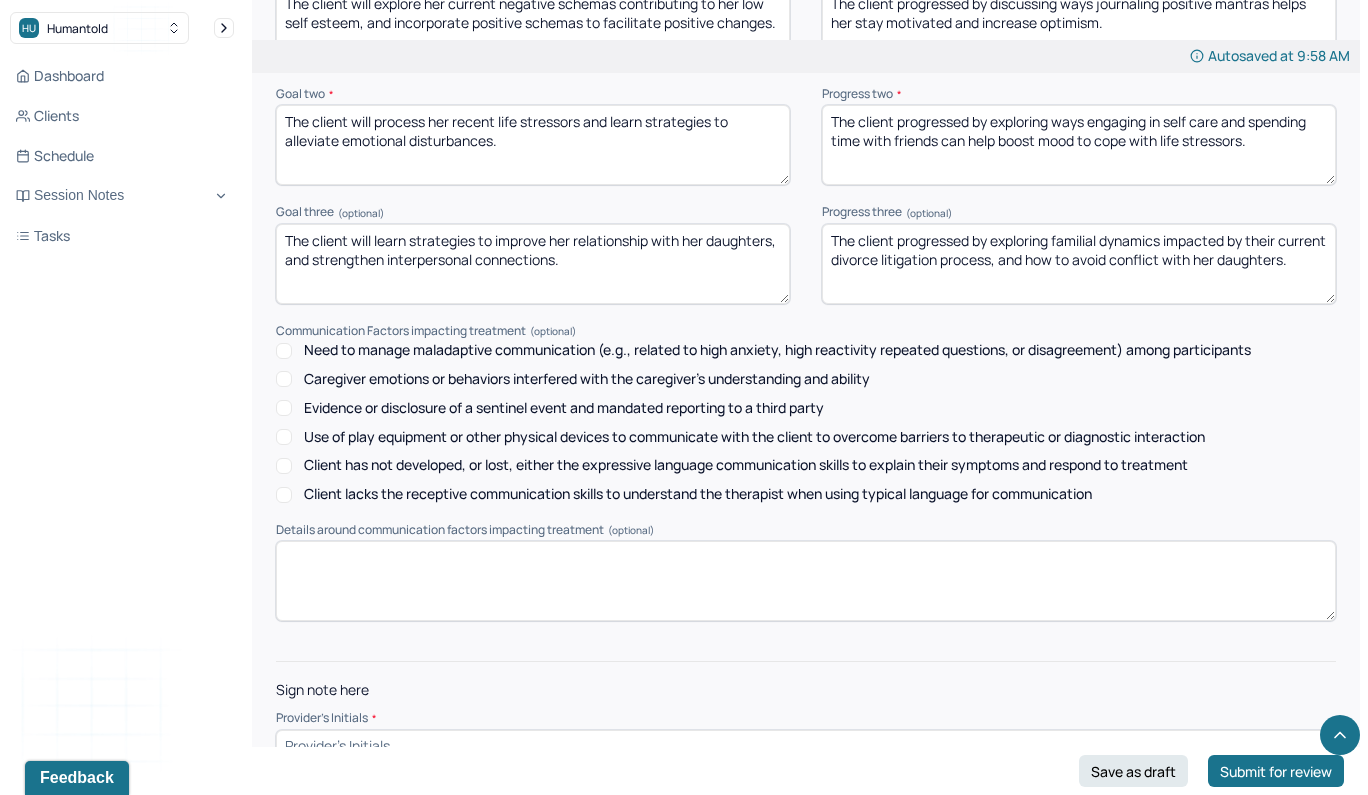 scroll, scrollTop: 2779, scrollLeft: 0, axis: vertical 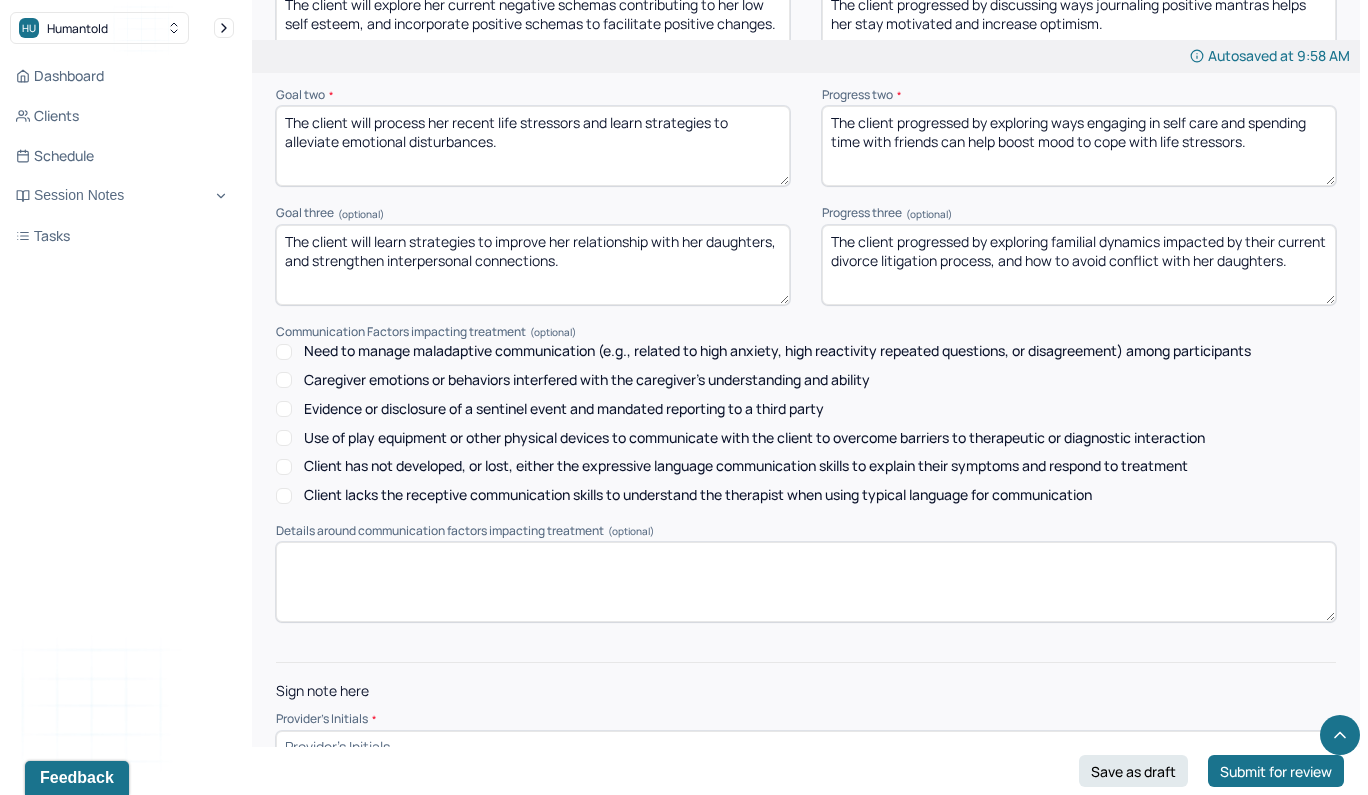 type 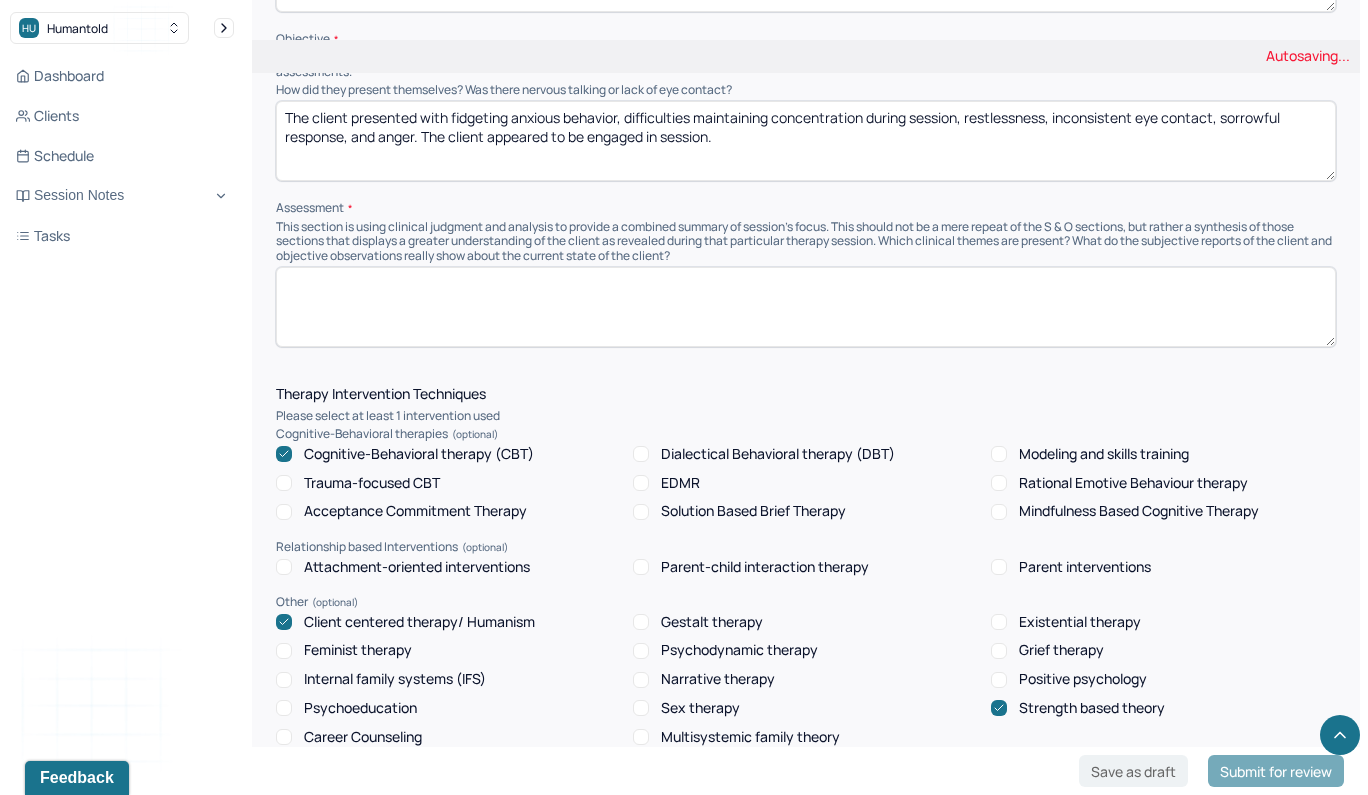 scroll, scrollTop: 1277, scrollLeft: 0, axis: vertical 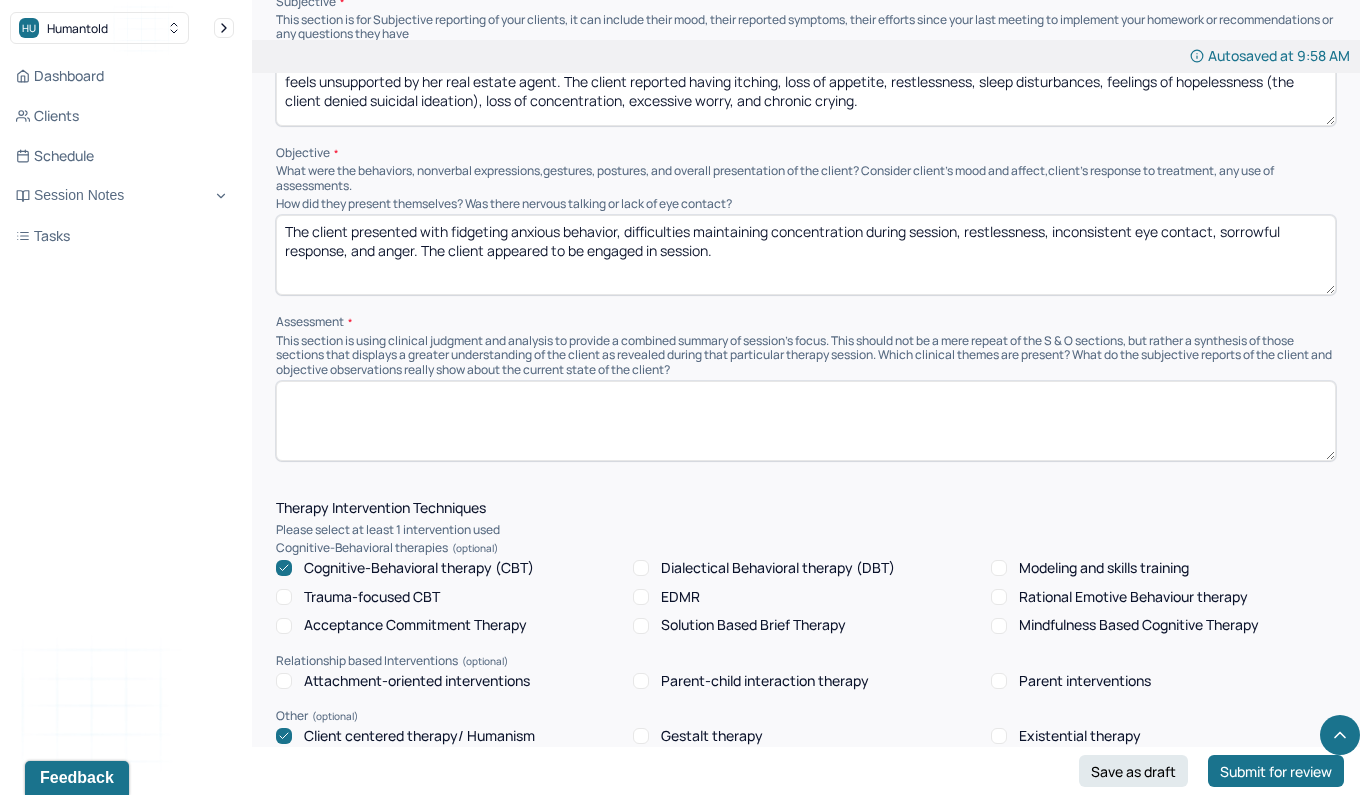 type on "MTD" 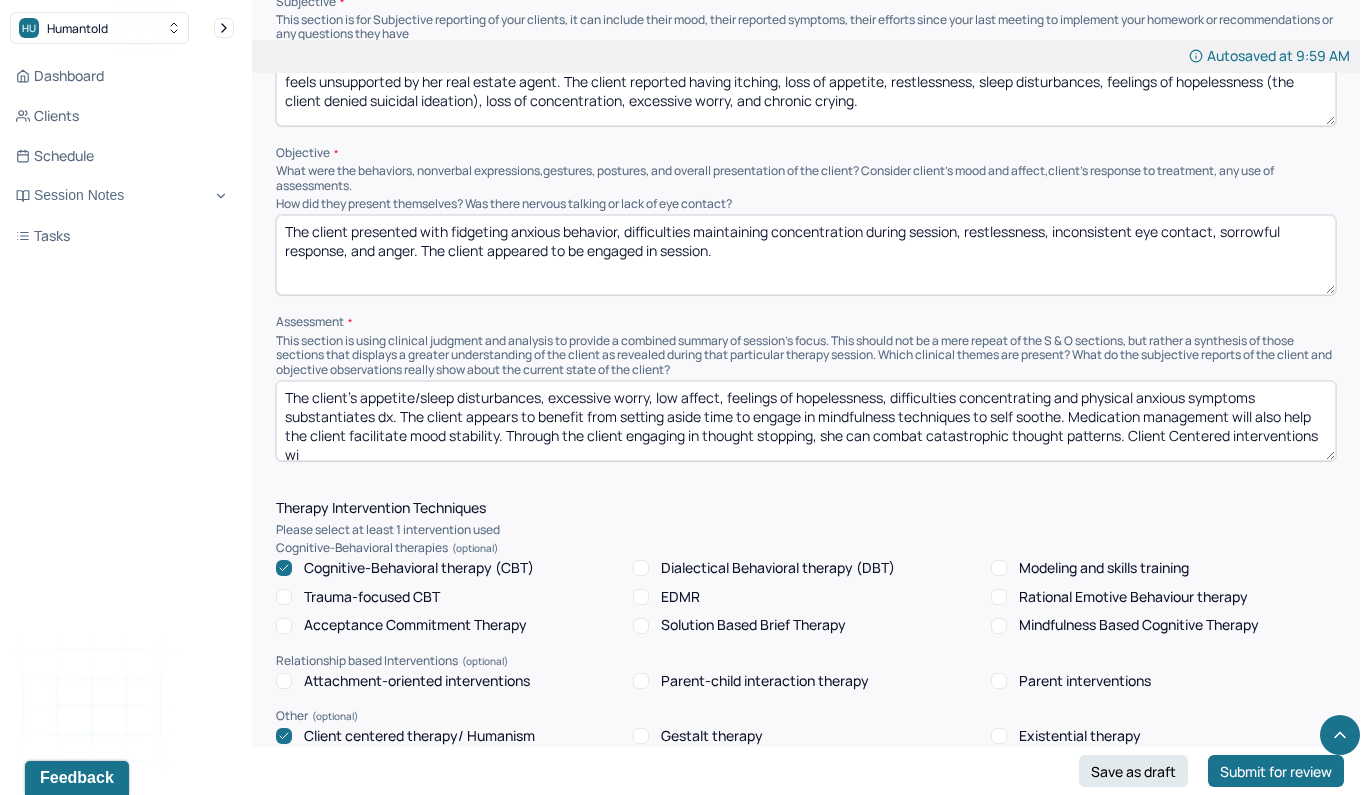 scroll, scrollTop: 4, scrollLeft: 0, axis: vertical 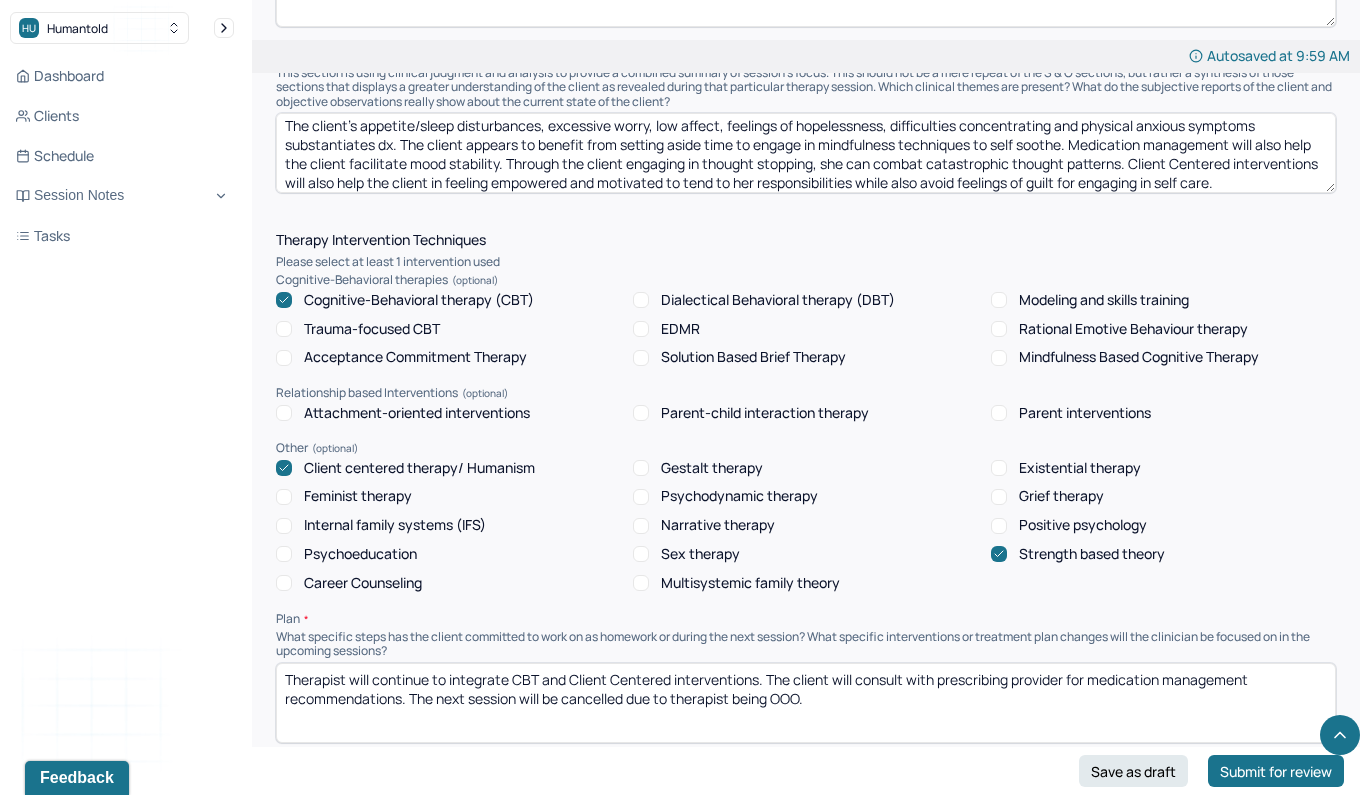 type on "The client's appetite/sleep disturbances, excessive worry, low affect, feelings of hopelessness, difficulties concentrating and physical anxious symptoms substantiates dx. The client appears to benefit from setting aside time to engage in mindfulness techniques to self soothe. Medication management will also help the client facilitate mood stability. Through the client engaging in thought stopping, she can combat catastrophic thought patterns. Client Centered interventions will also help the client in feeling empowered and motivated to tend to her responsibilities while also avoid feelings of guilt for engaging in self care." 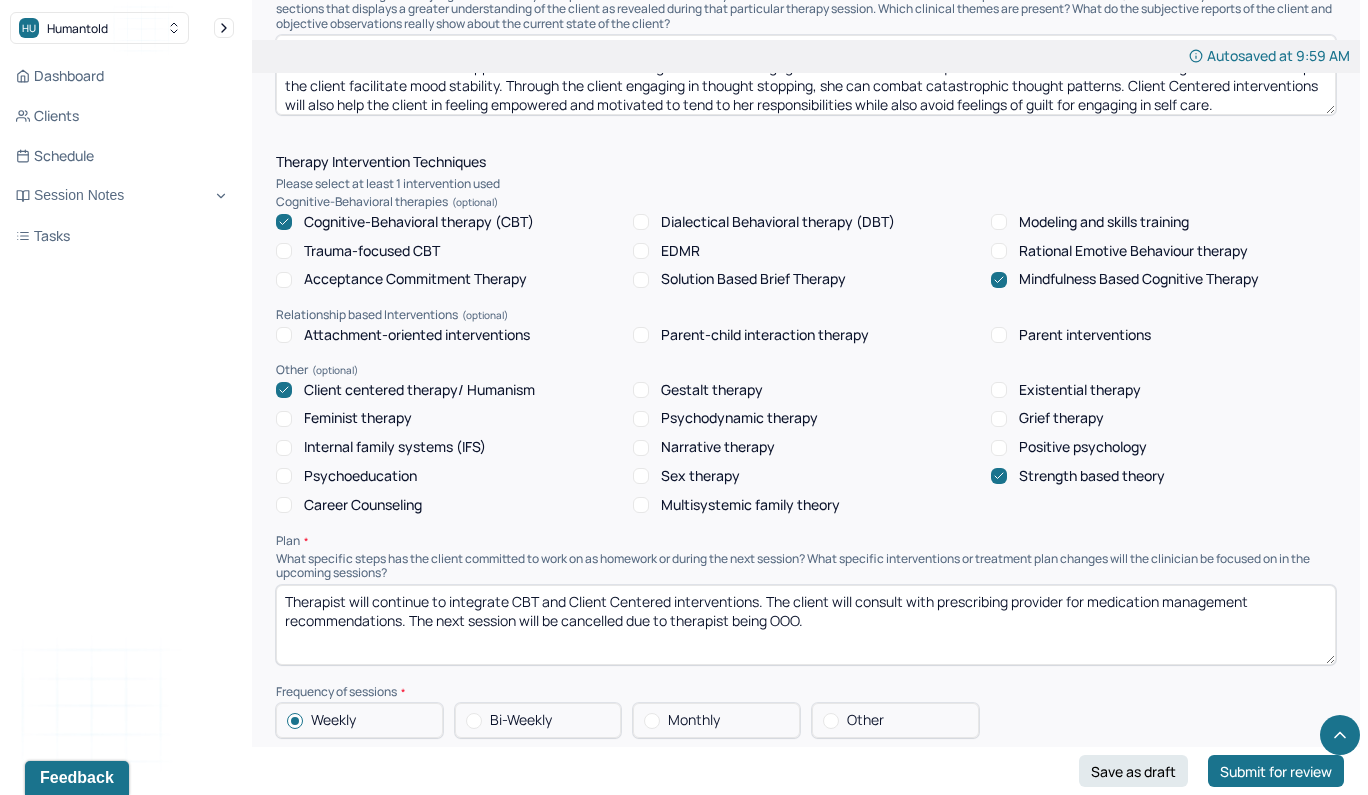 scroll, scrollTop: 1650, scrollLeft: 0, axis: vertical 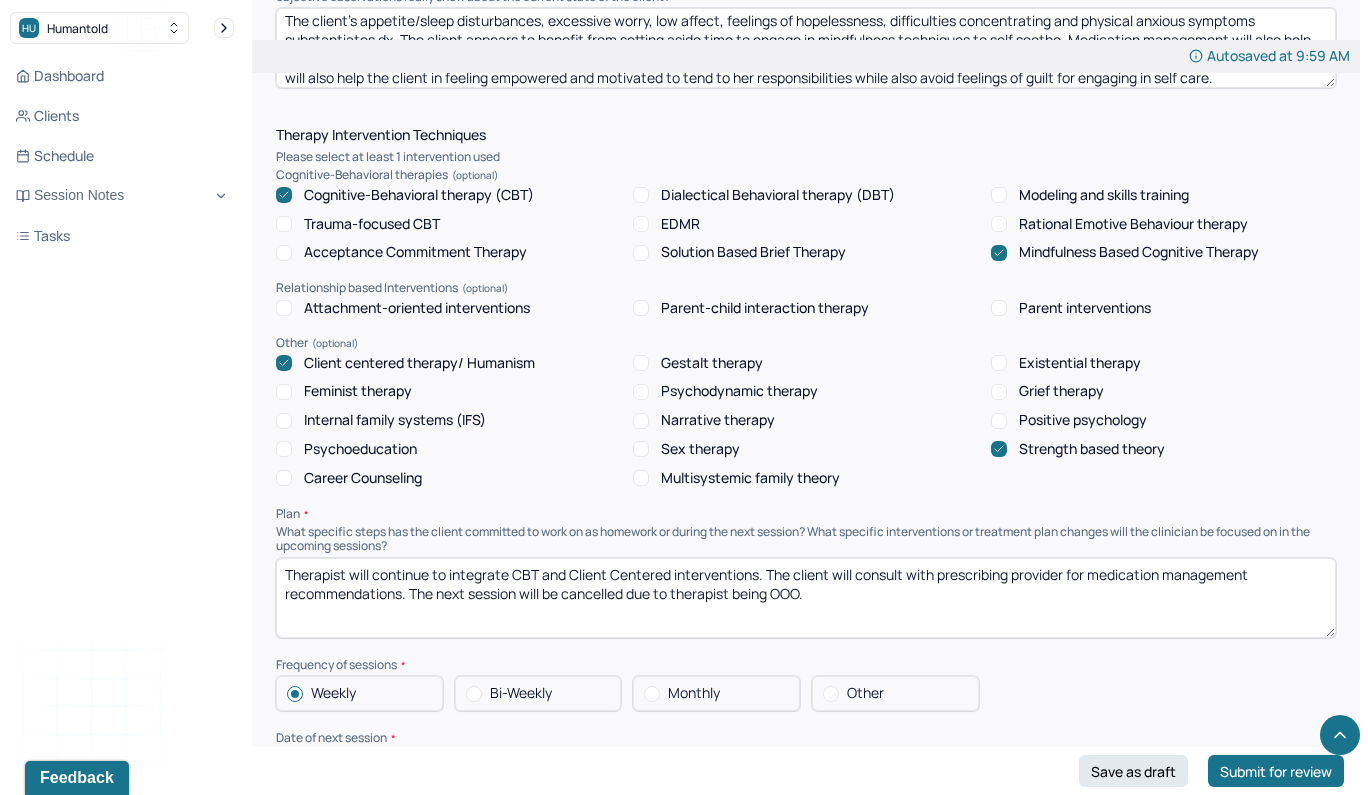 click on "Therapist will continue to integrate CBT and Client Centered interventions. The client will consult with prescribing provider for medication management recommendations. The next session will be cancelled due to therapist being OOO." at bounding box center [806, 598] 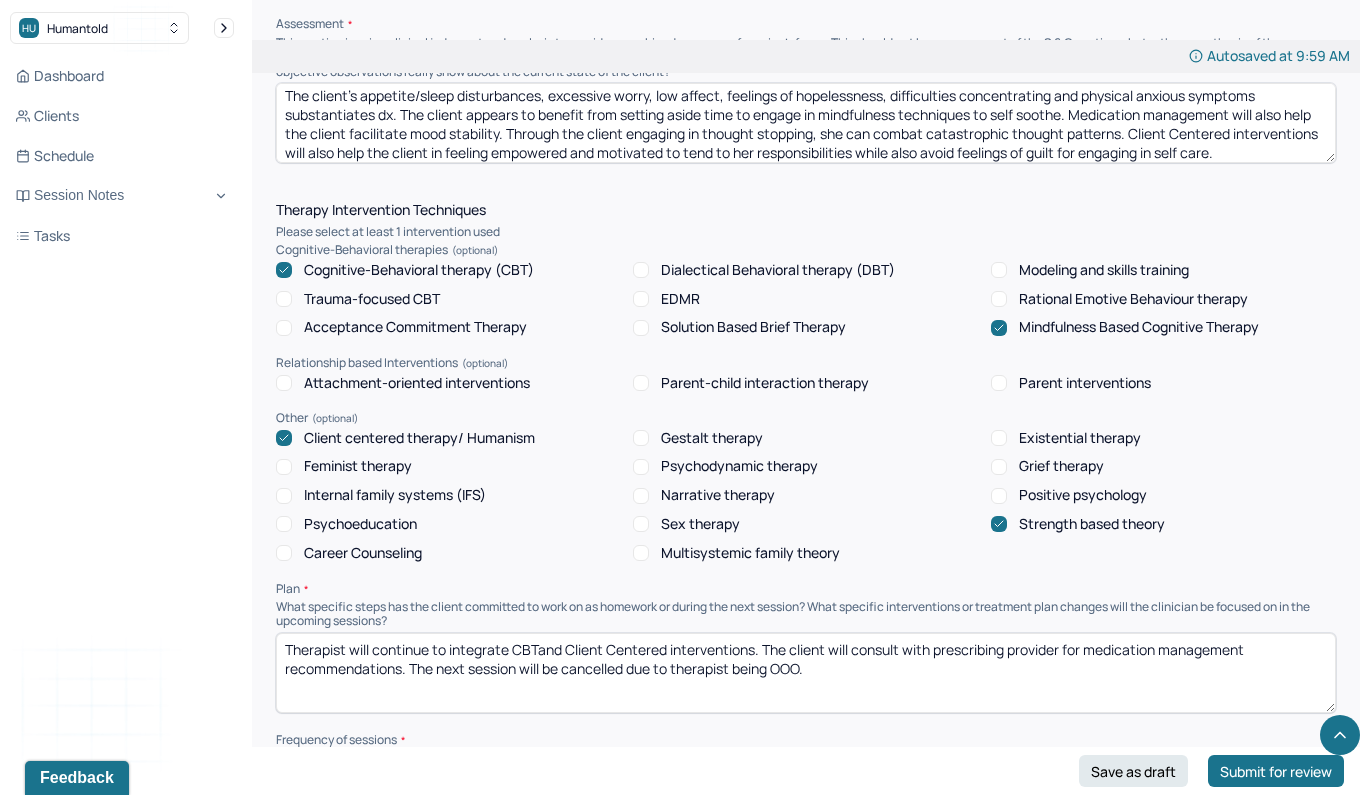 scroll, scrollTop: 1578, scrollLeft: 0, axis: vertical 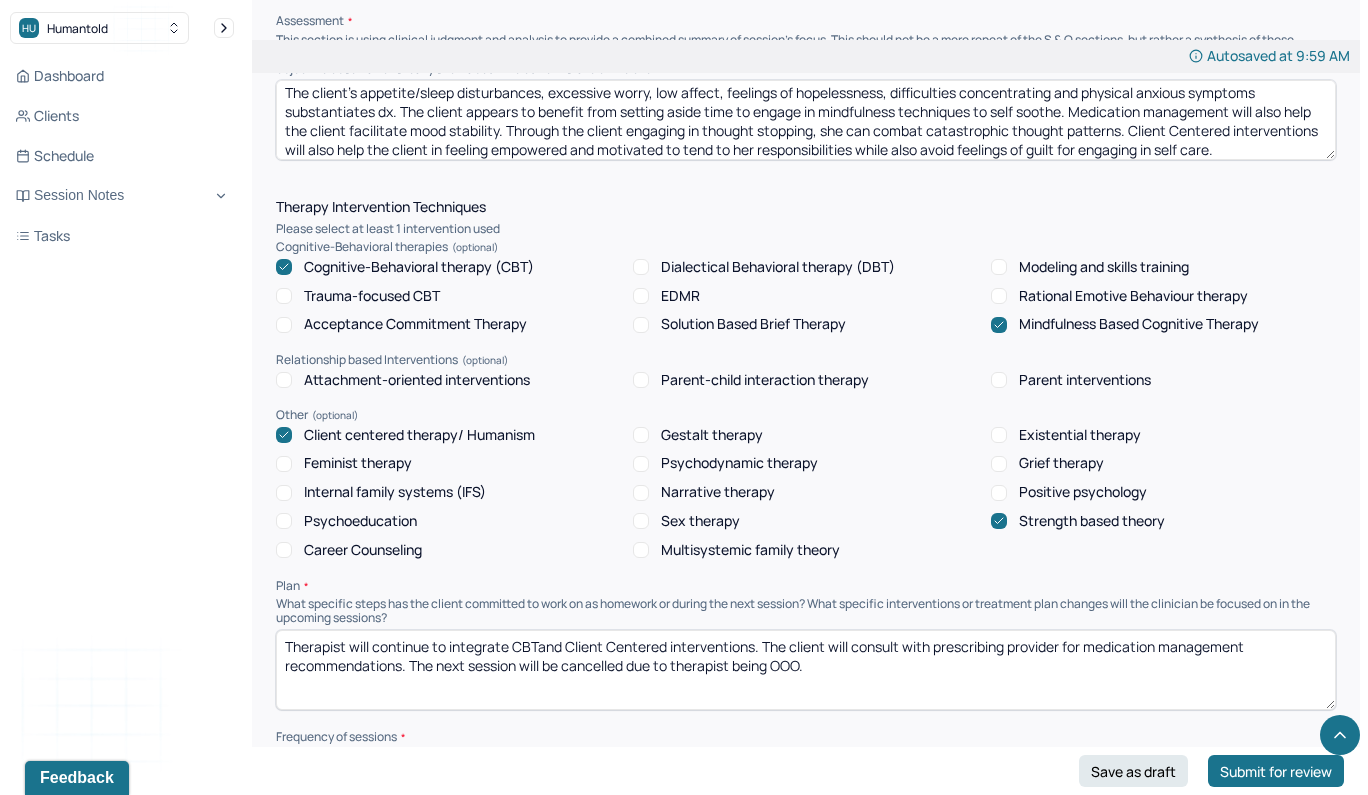 type on "Therapist will continue to integrate CBT and Client Centered interventions. The client will consult with prescribing provider for medication management recommendations. The next session will be cancelled due to therapist being OOO." 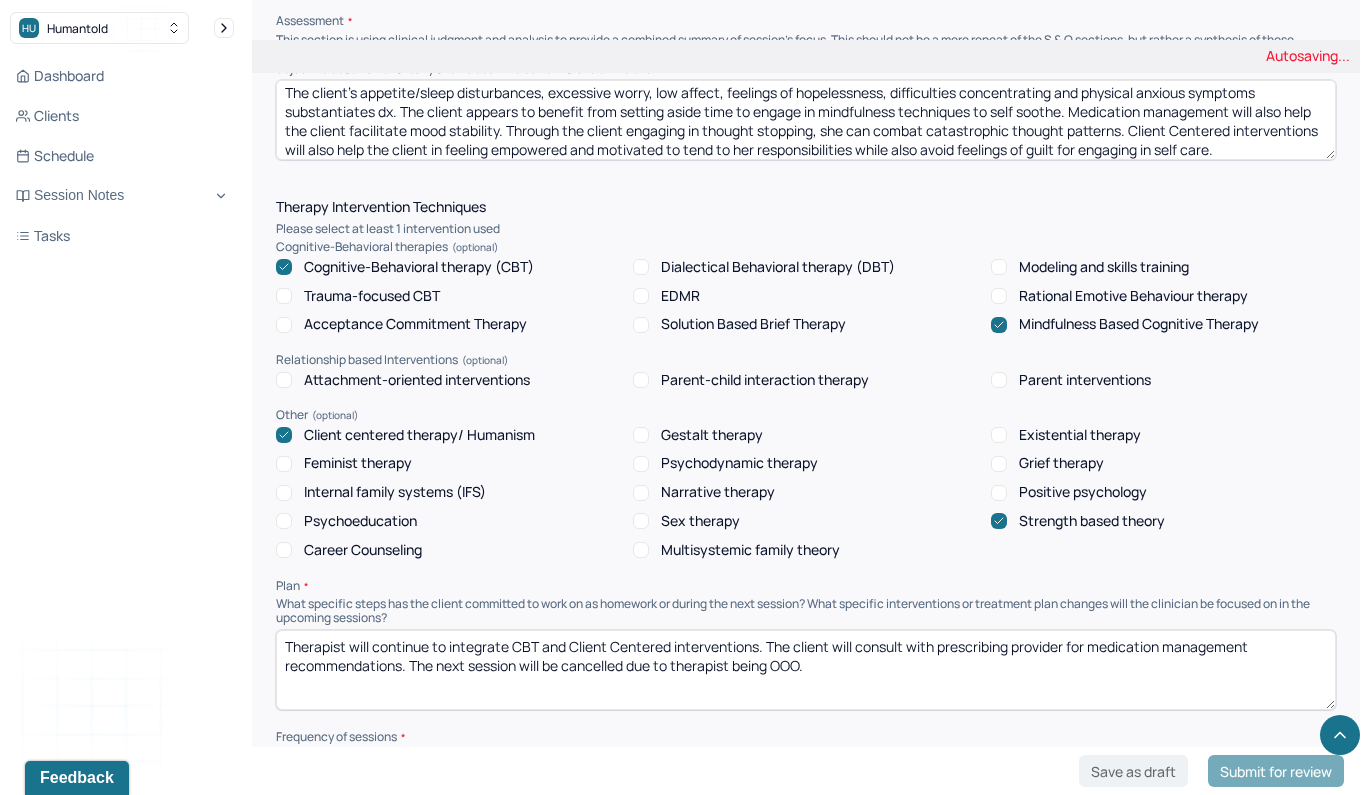 click 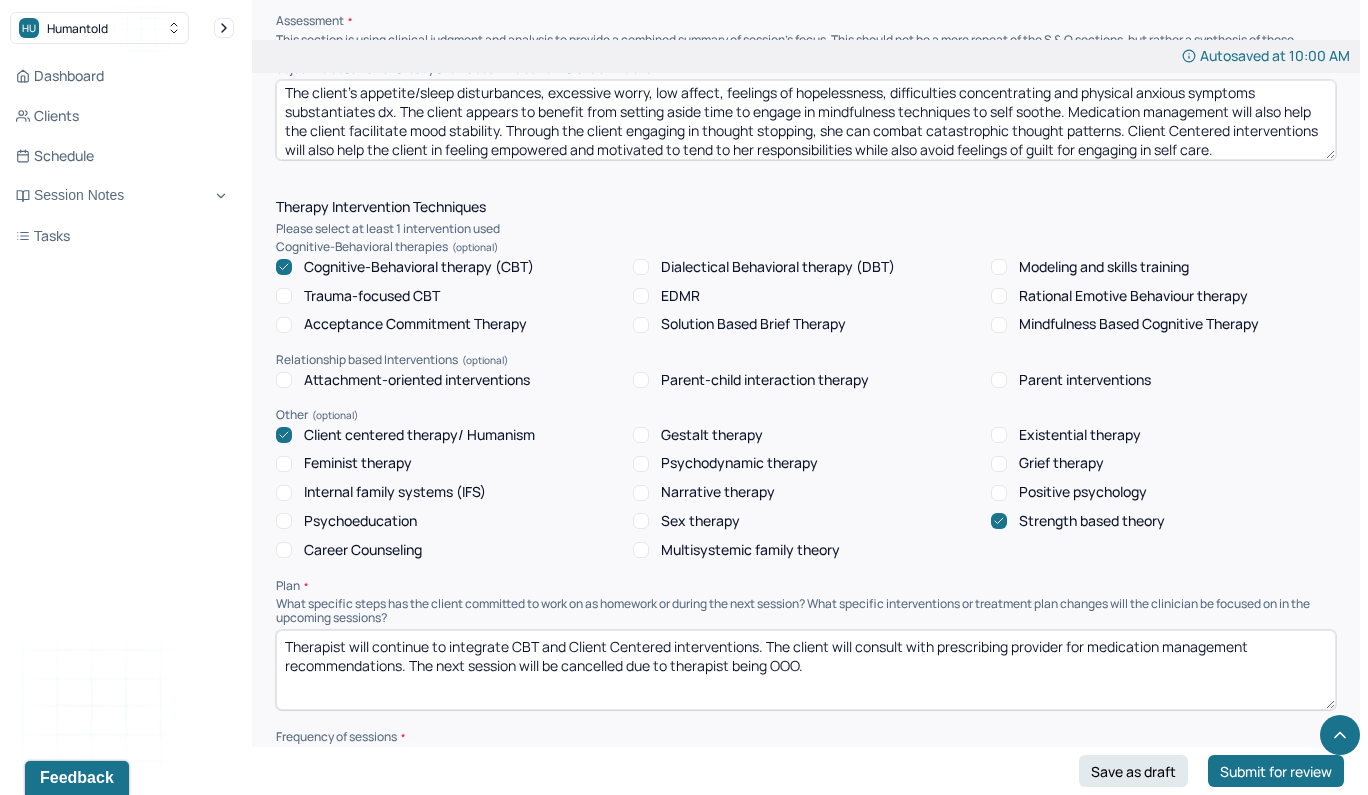 click on "Therapist will continue to integrate CBT and Client Centered interventions. The client will consult with prescribing provider for medication management recommendations. The next session will be cancelled due to therapist being OOO." at bounding box center (806, 670) 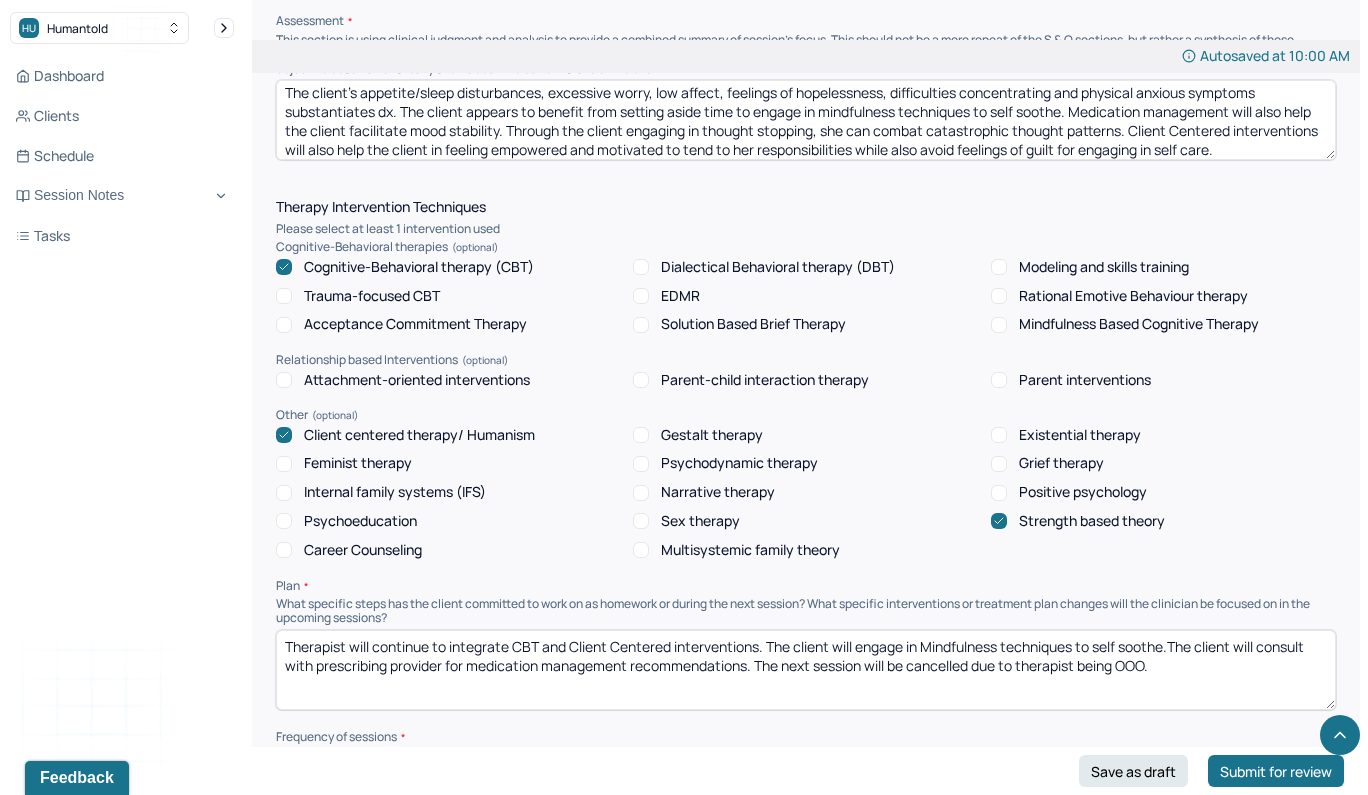 drag, startPoint x: 1170, startPoint y: 635, endPoint x: 756, endPoint y: 635, distance: 414 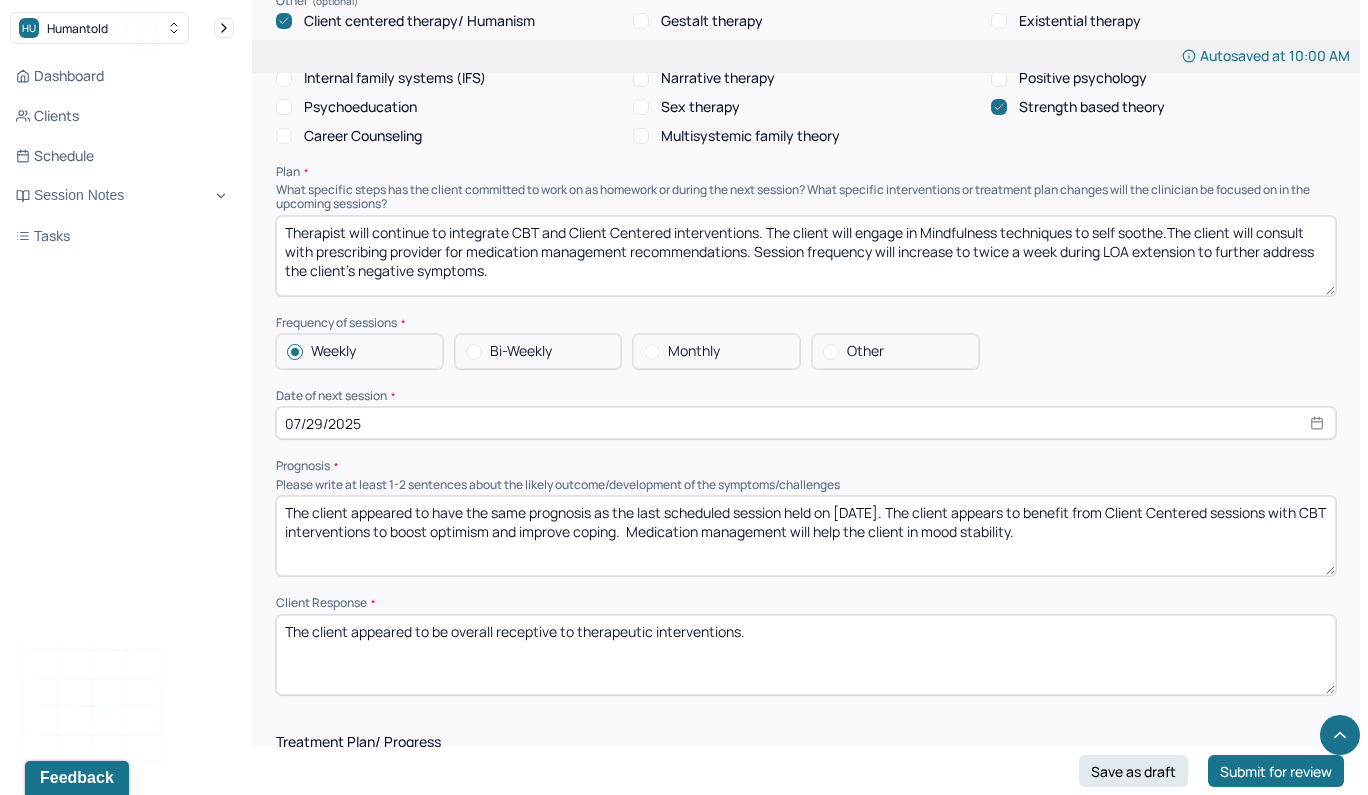 scroll, scrollTop: 2000, scrollLeft: 0, axis: vertical 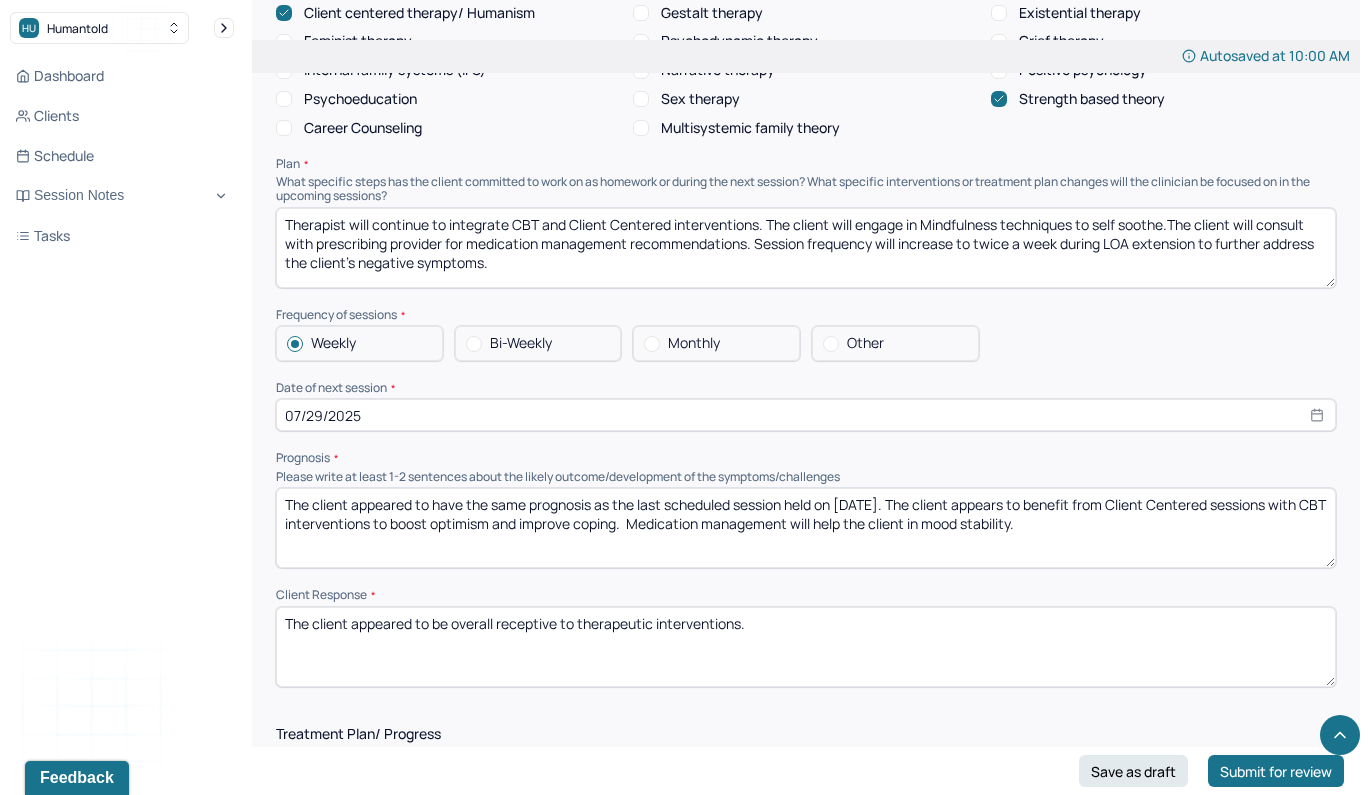 type on "Therapist will continue to integrate CBT and Client Centered interventions. The client will engage in Mindfulness techniques to self soothe.The client will consult with prescribing provider for medication management recommendations. Session frequency will increase to twice a week during LOA extension to further address the client's negative symptoms." 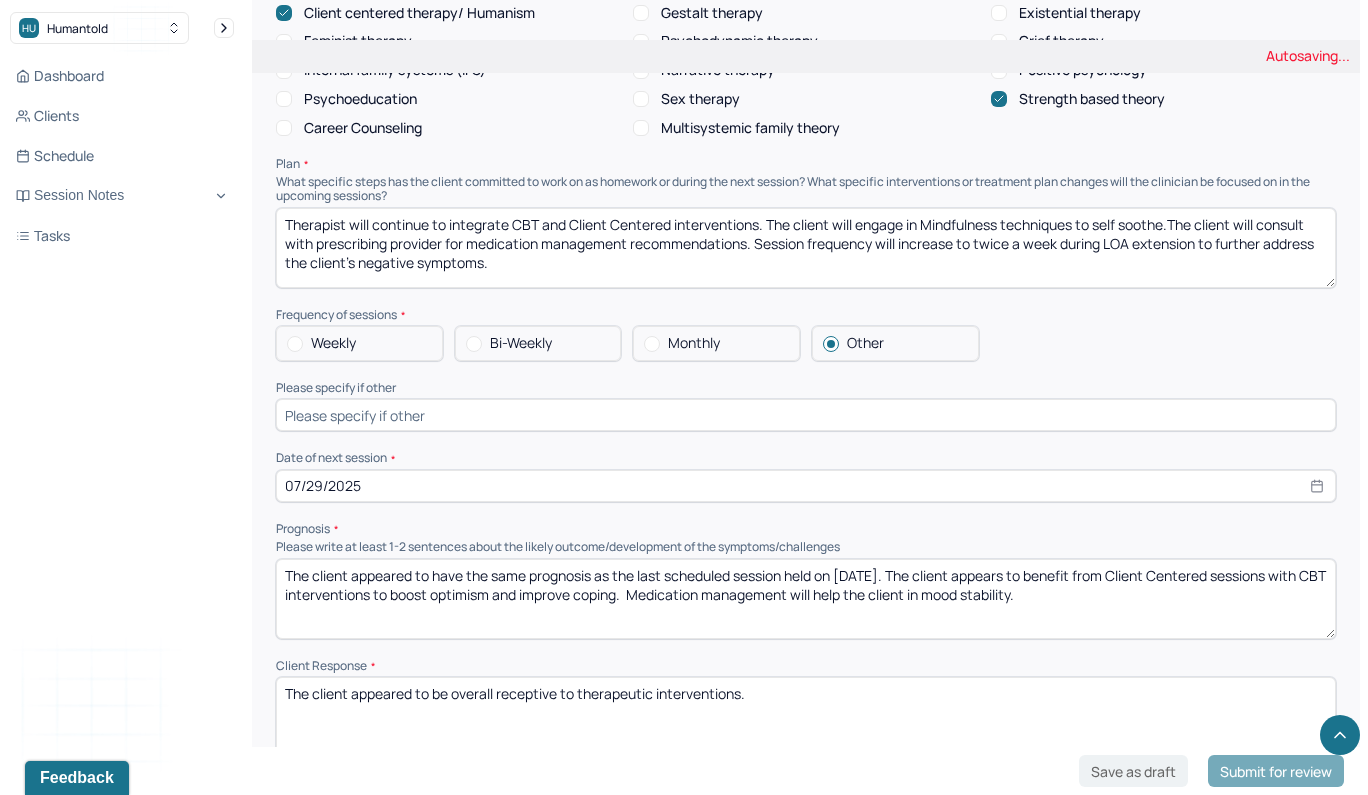 click at bounding box center (806, 415) 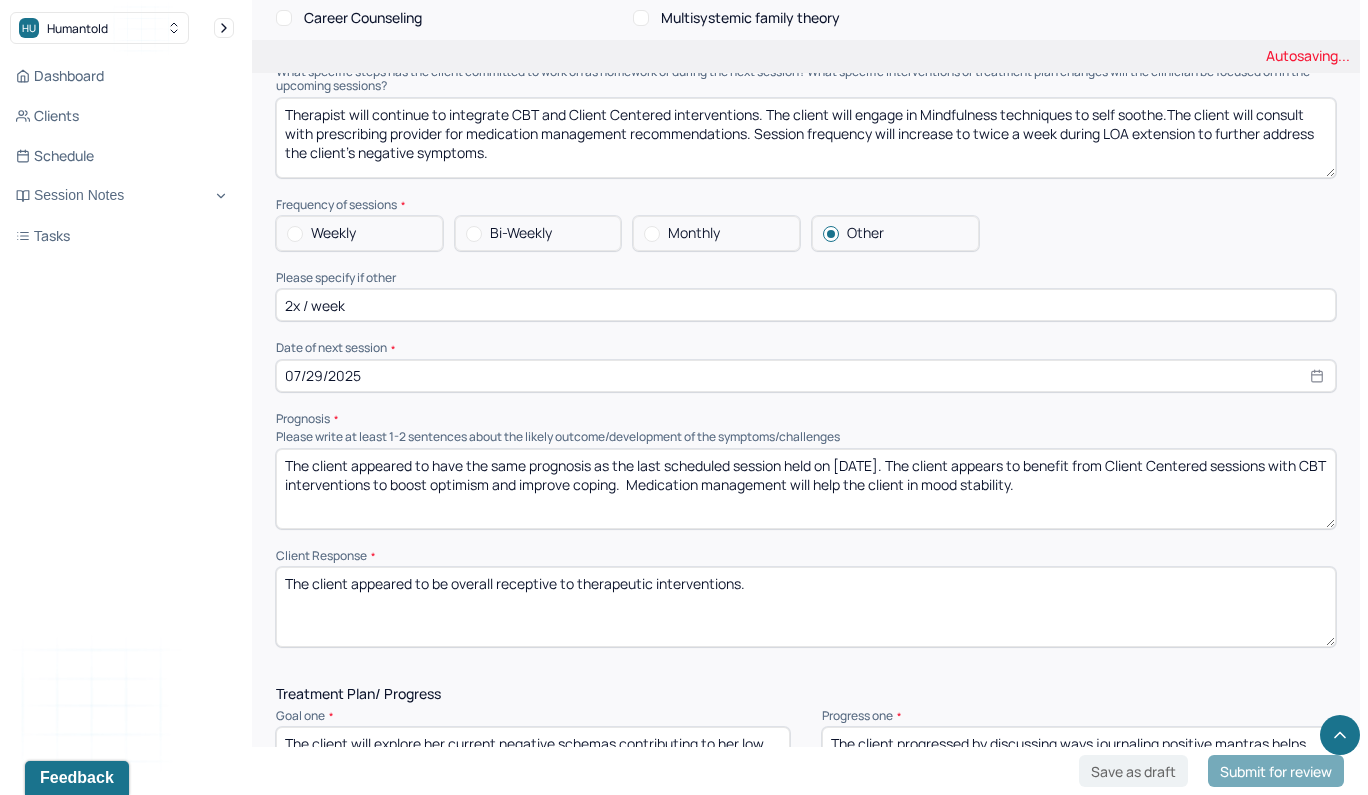 scroll, scrollTop: 2187, scrollLeft: 0, axis: vertical 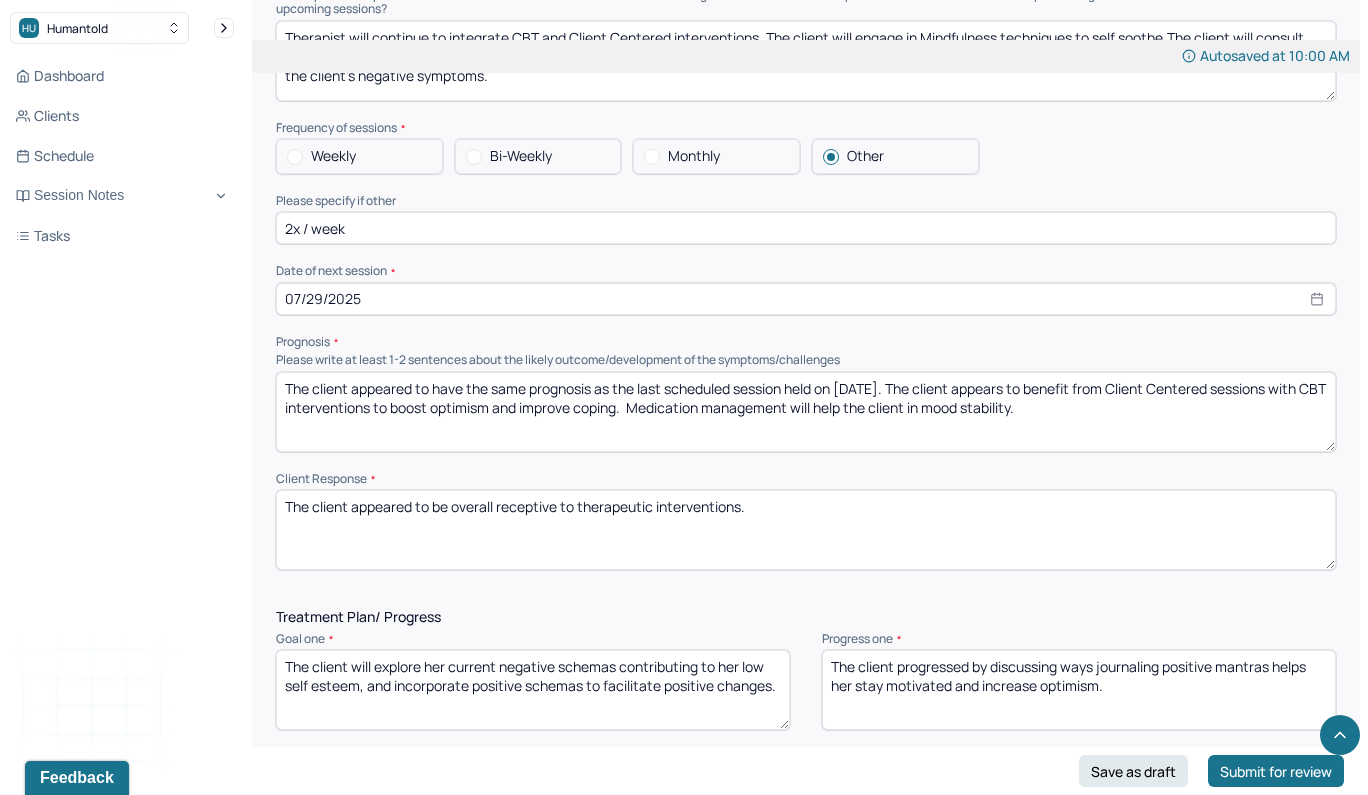type on "2x / week" 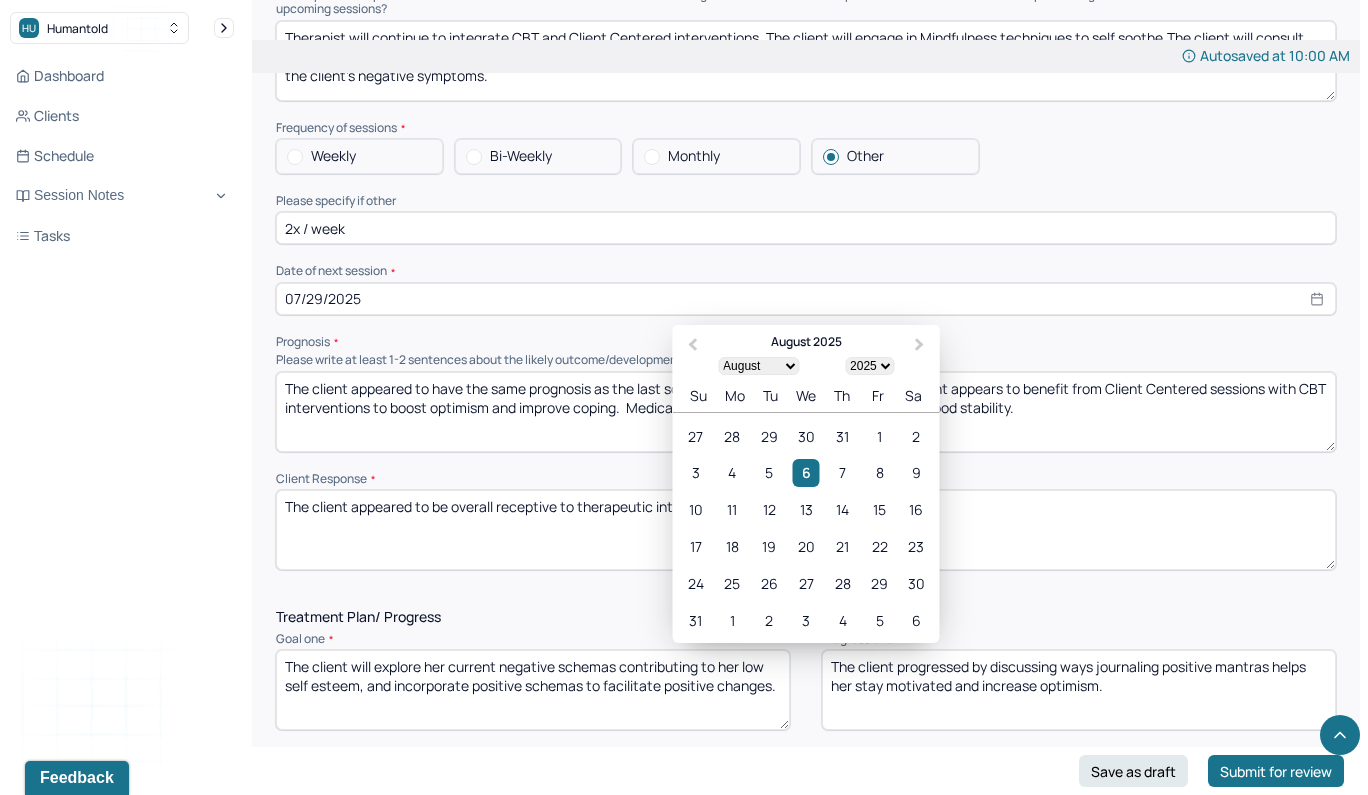 click on "07/29/2025" at bounding box center [806, 299] 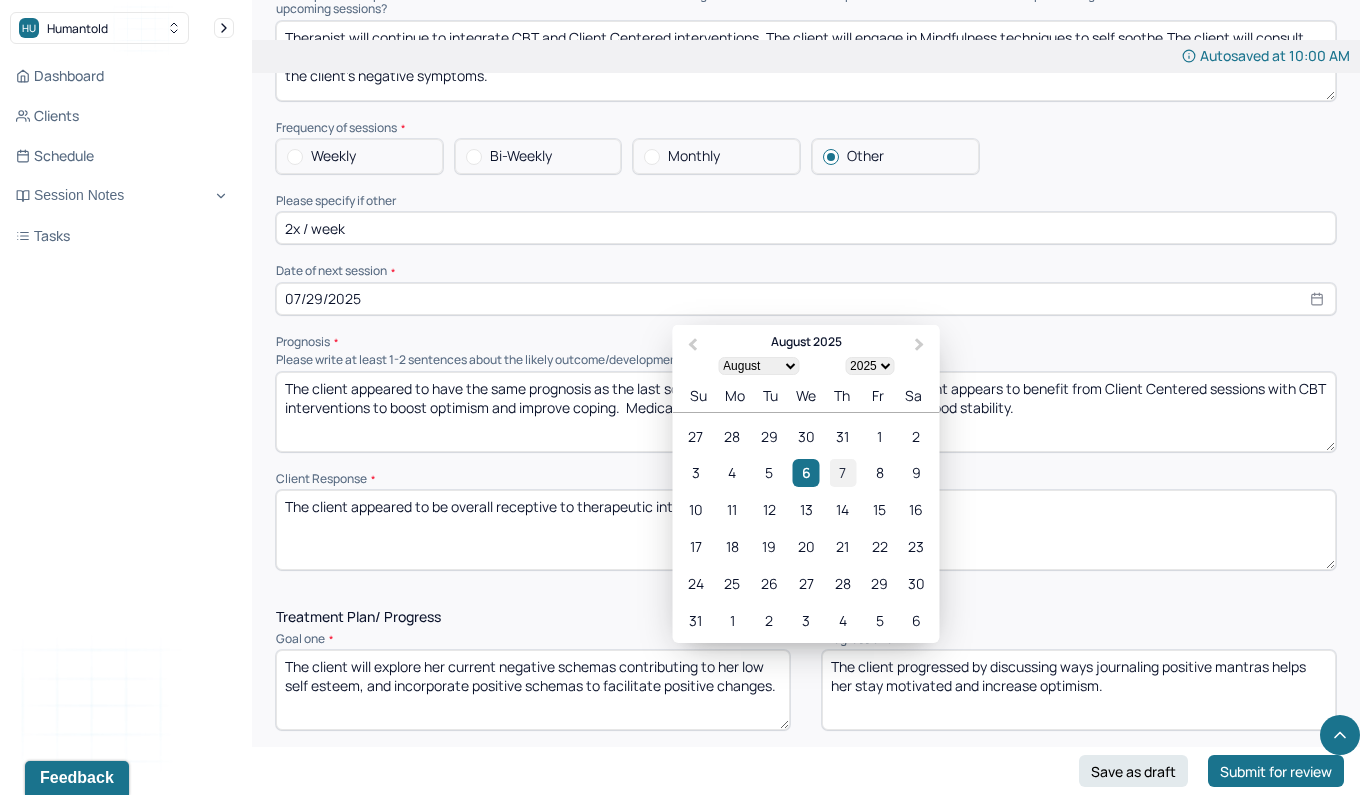 click on "7" at bounding box center [842, 472] 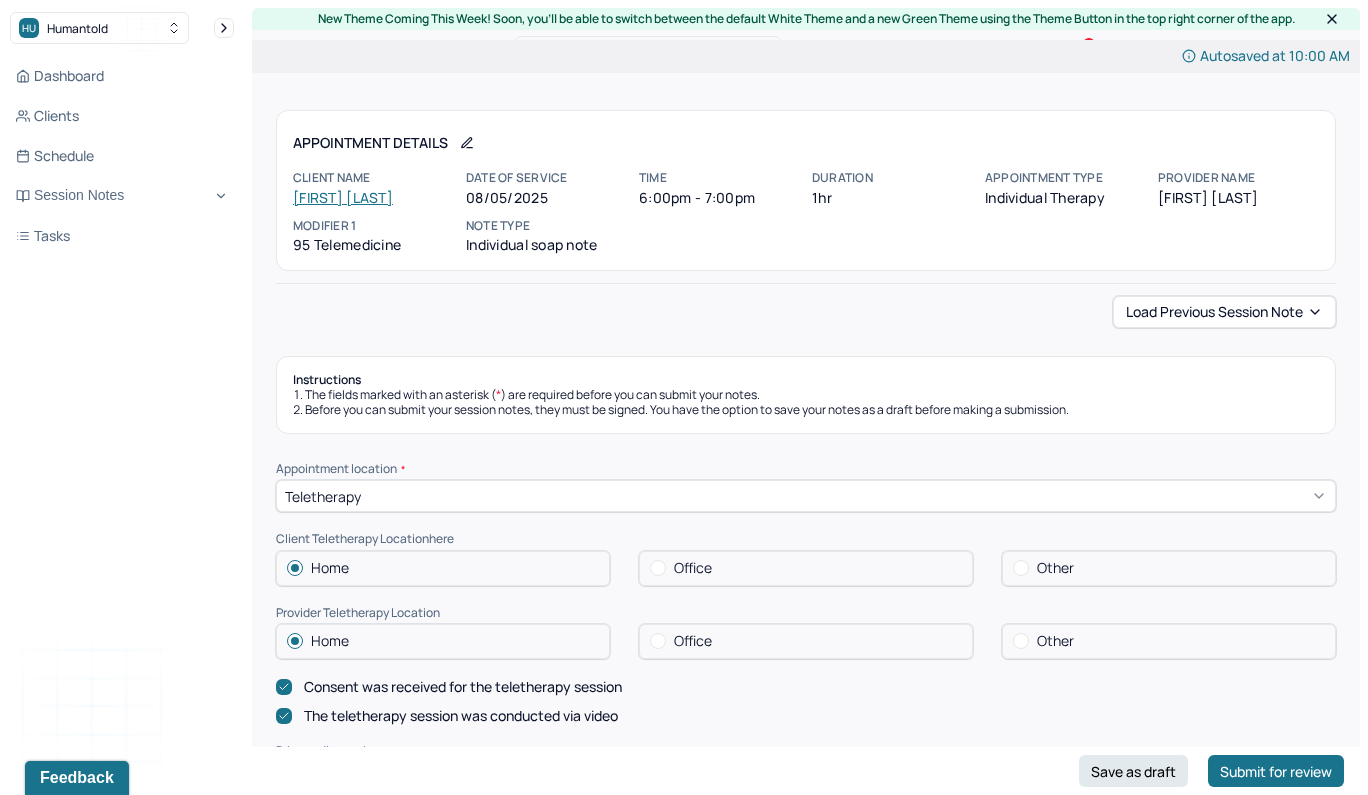 scroll, scrollTop: 0, scrollLeft: 0, axis: both 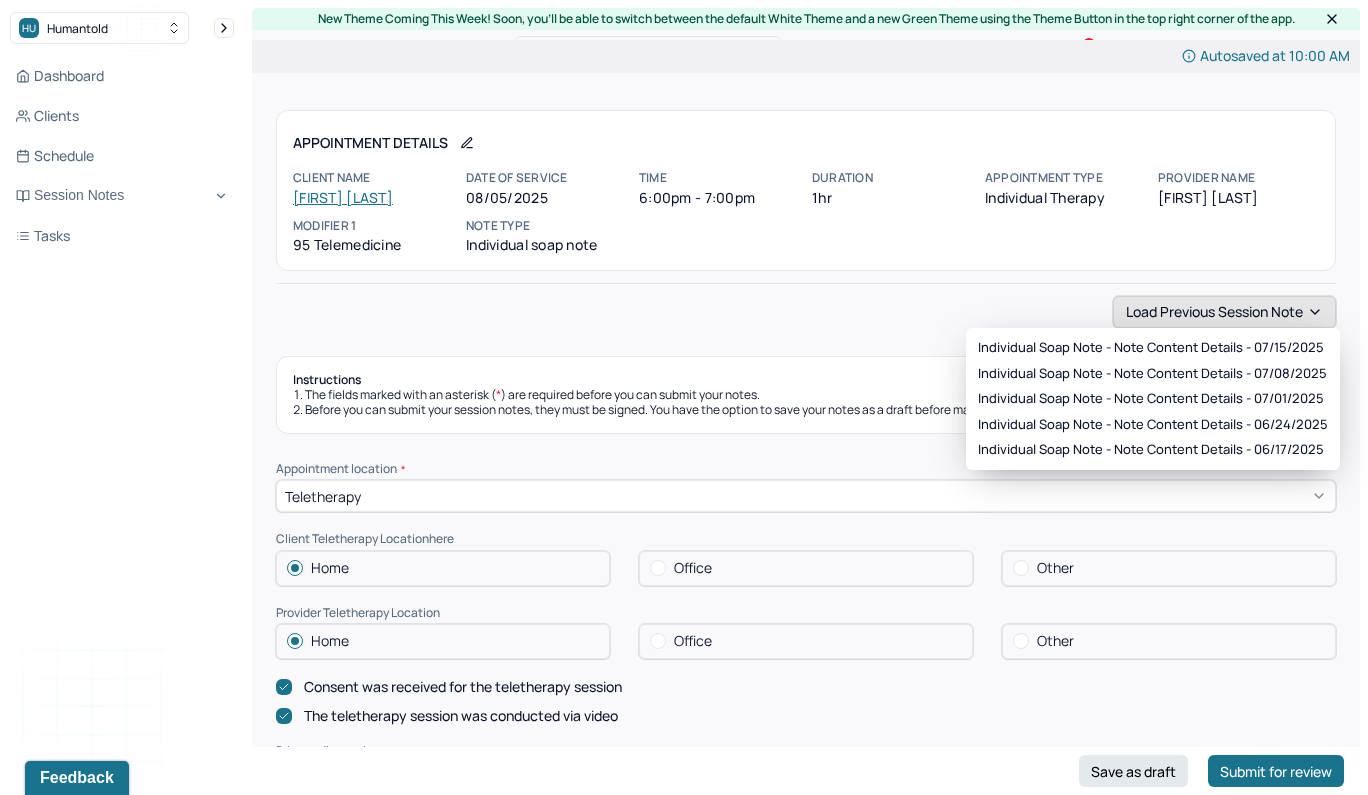 click on "Load previous session note" at bounding box center [1224, 312] 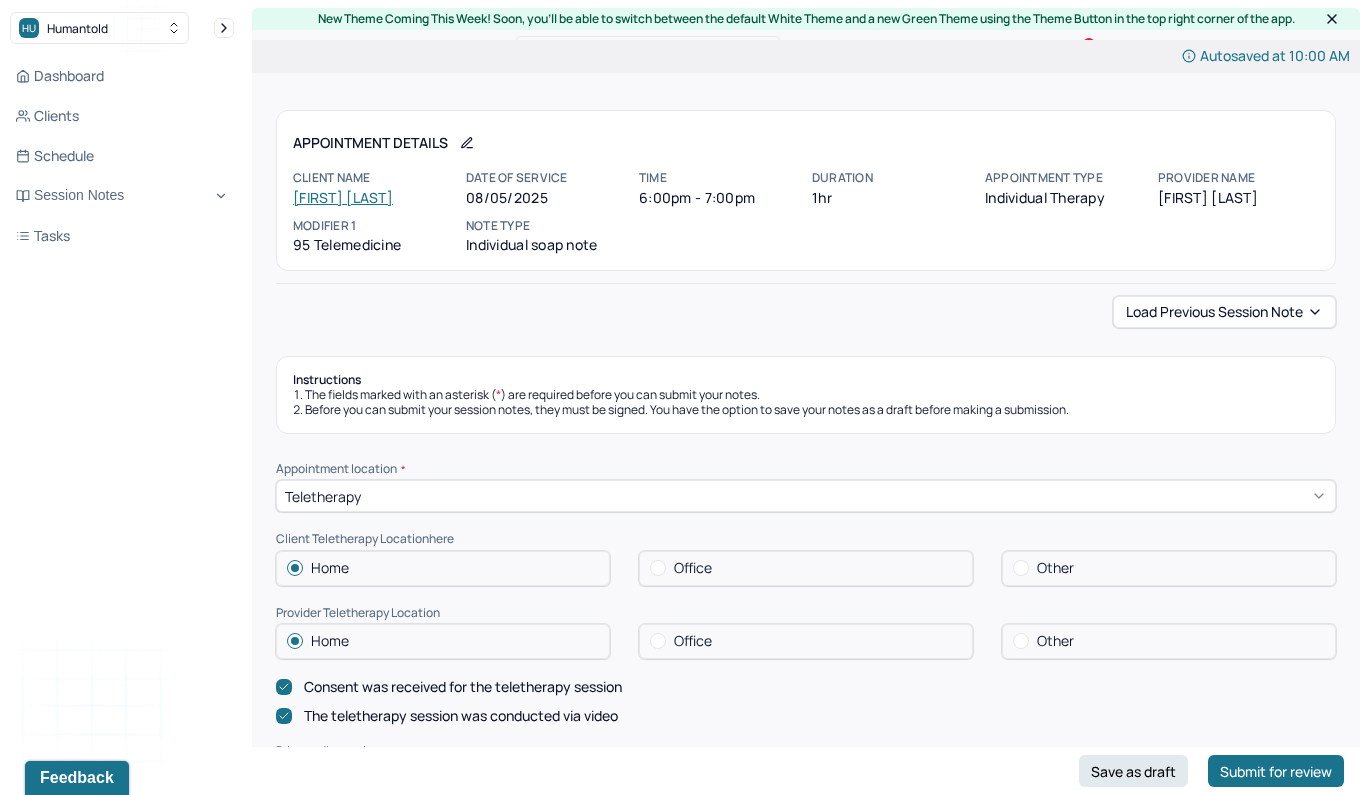 click on "Load previous session note" at bounding box center [806, 312] 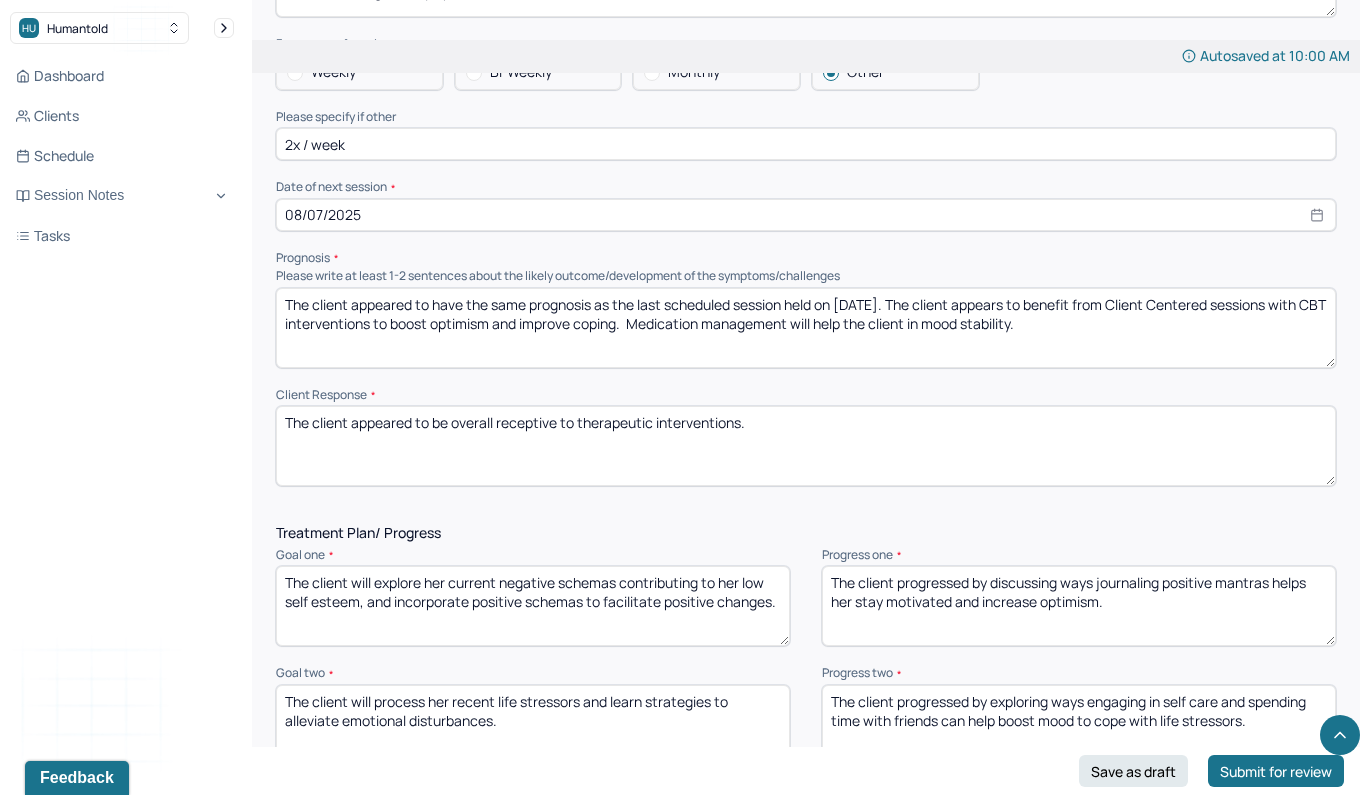 scroll, scrollTop: 2270, scrollLeft: 0, axis: vertical 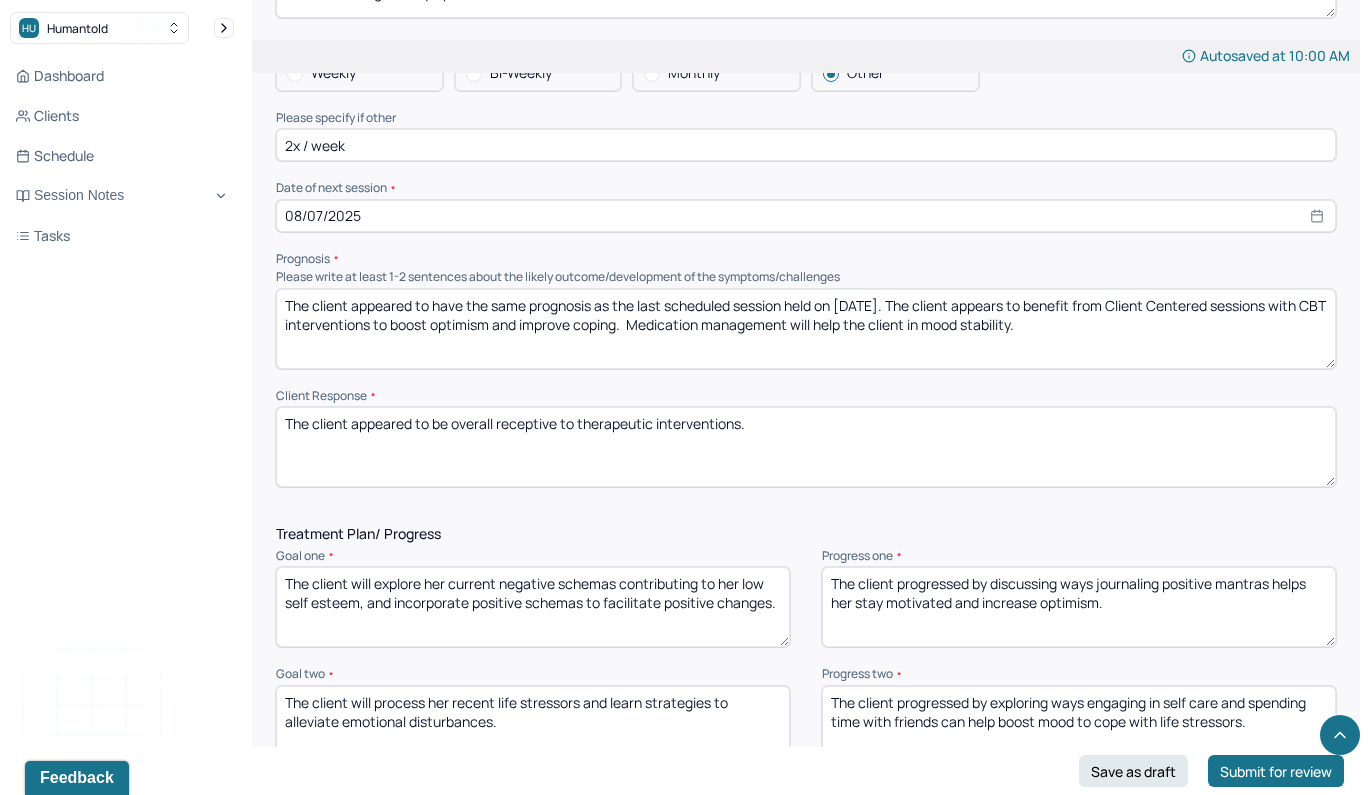 click on "The client appeared to have the same prognosis as the last scheduled session held on [DATE]. The client appears to benefit from Client Centered sessions with CBT interventions to boost optimism and improve coping.  Medication management will help the client in mood stability." at bounding box center [806, 329] 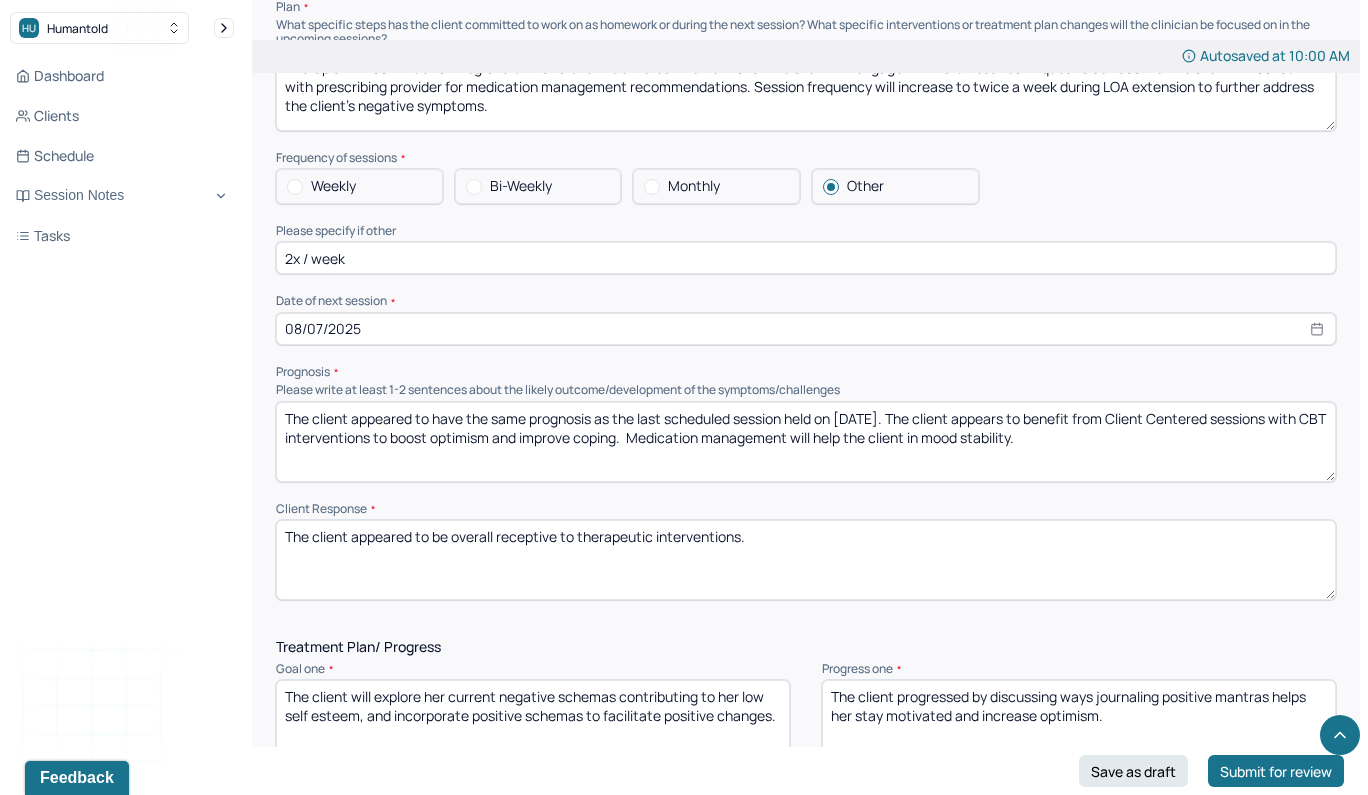scroll, scrollTop: 2142, scrollLeft: 0, axis: vertical 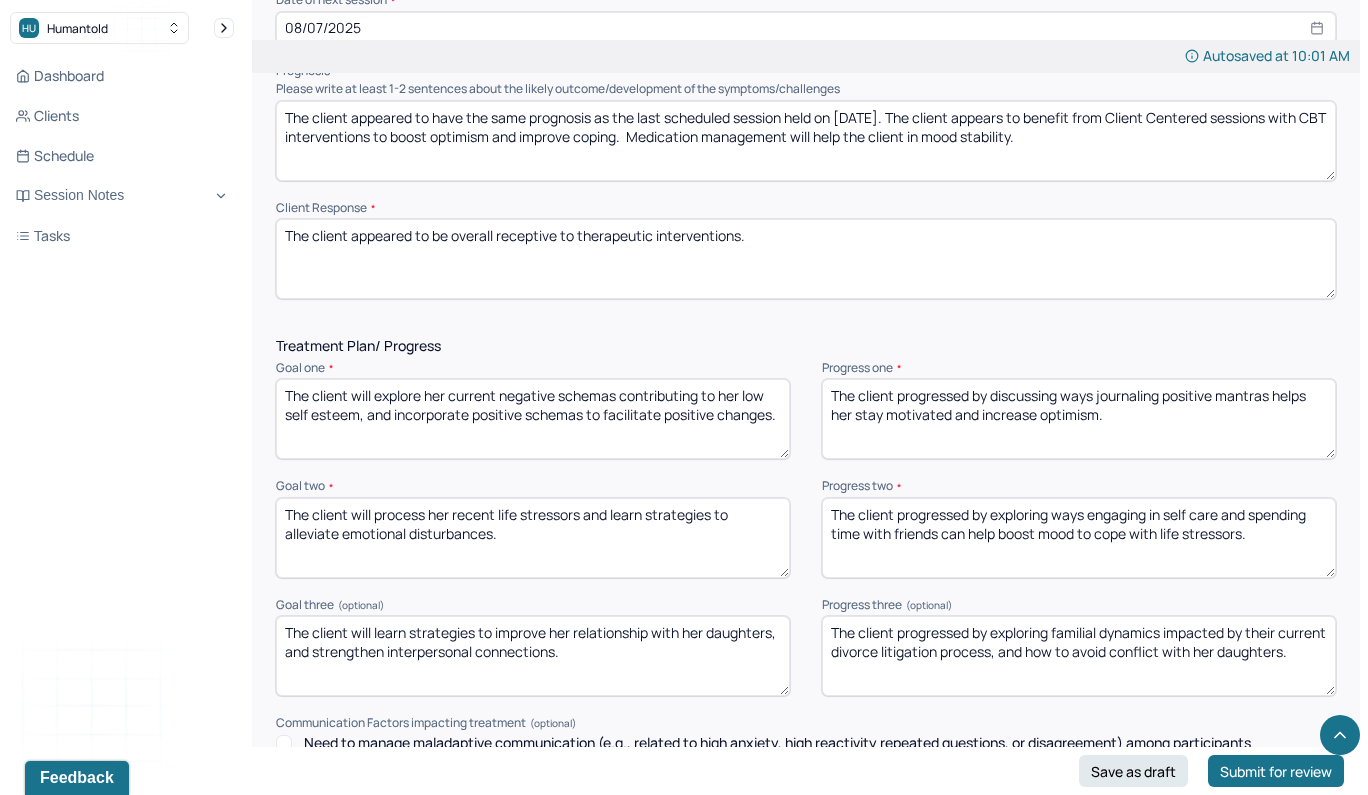 type on "The client appeared to have the same prognosis as the last scheduled session held on 7/29/2025. The client appears to benefit from Client Centered sessions with CBT interventions to boost optimism and improve coping.  Medication management will help the client in mood stability." 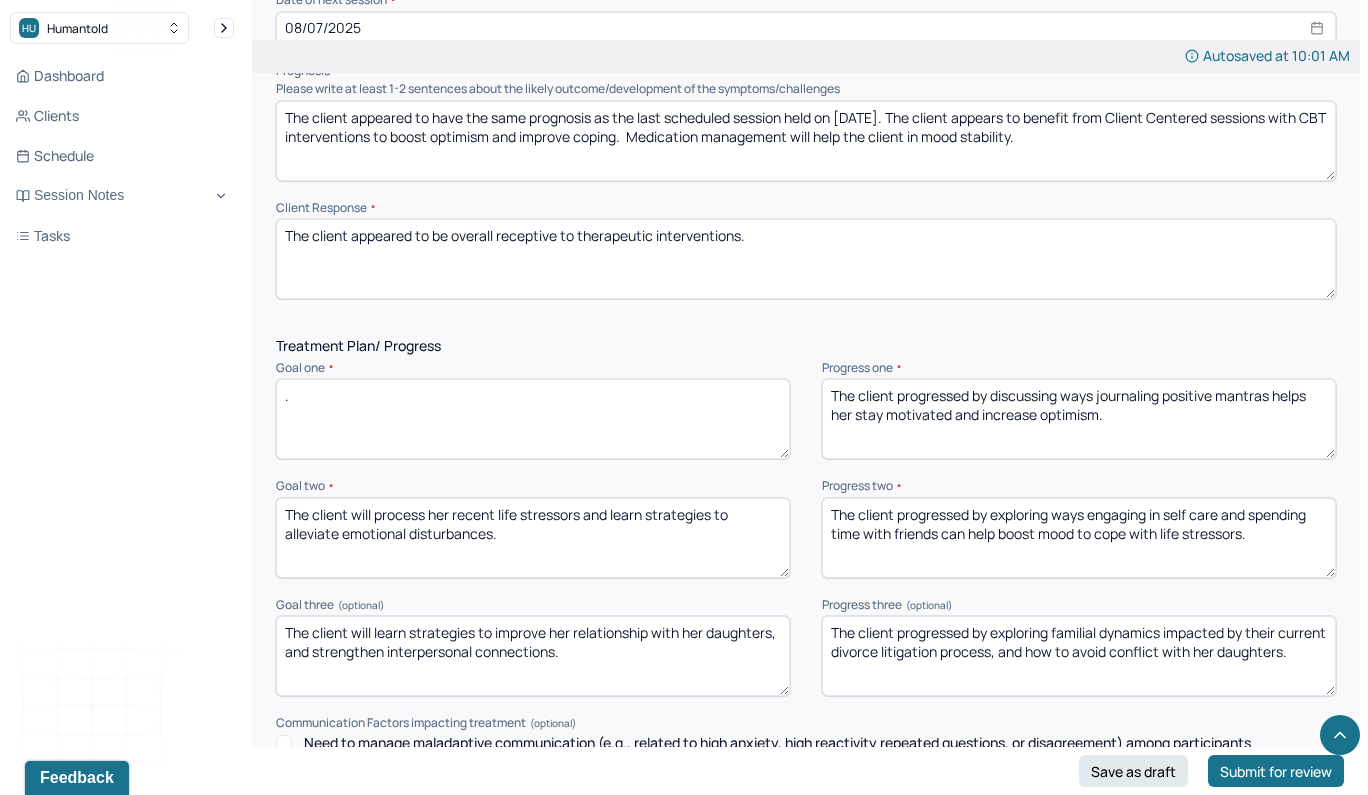 type on "." 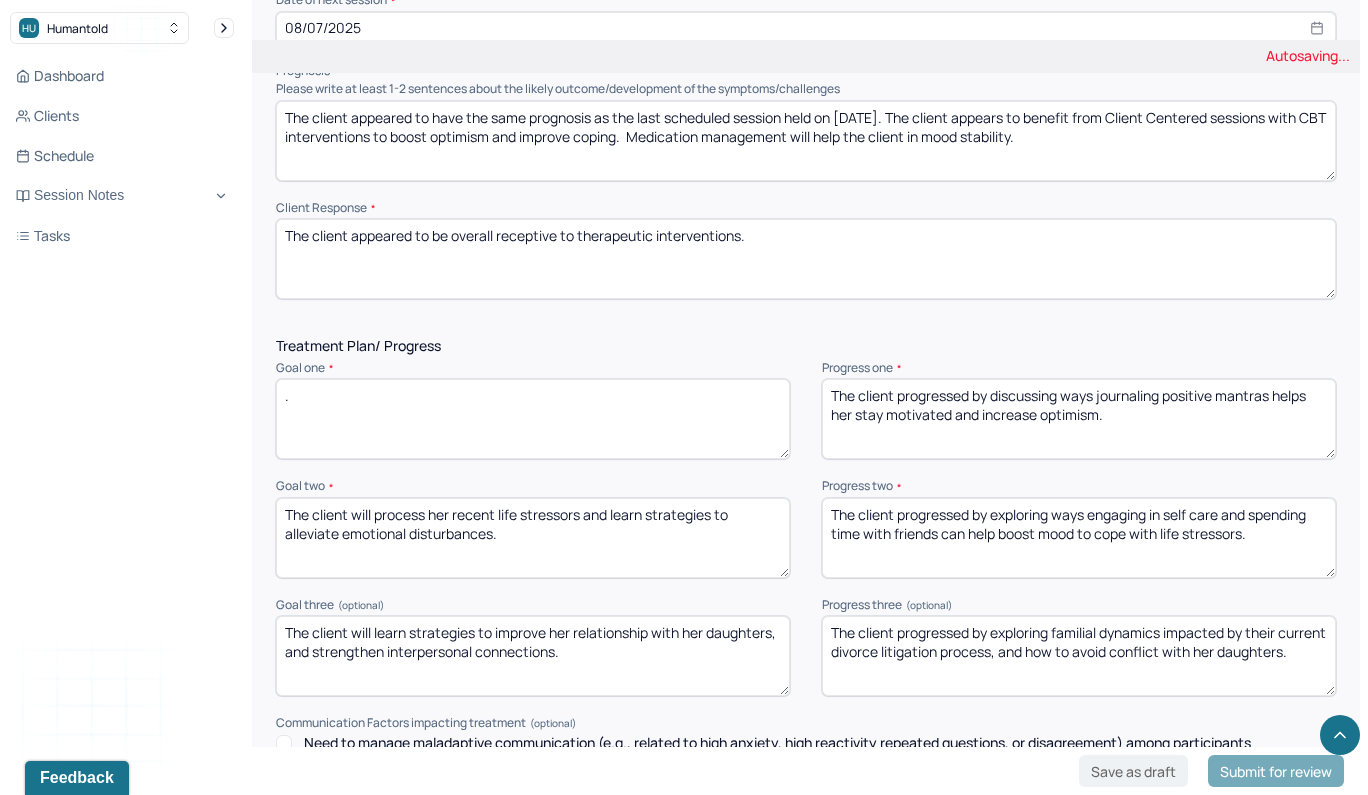 drag, startPoint x: 1124, startPoint y: 397, endPoint x: 776, endPoint y: 352, distance: 350.89743 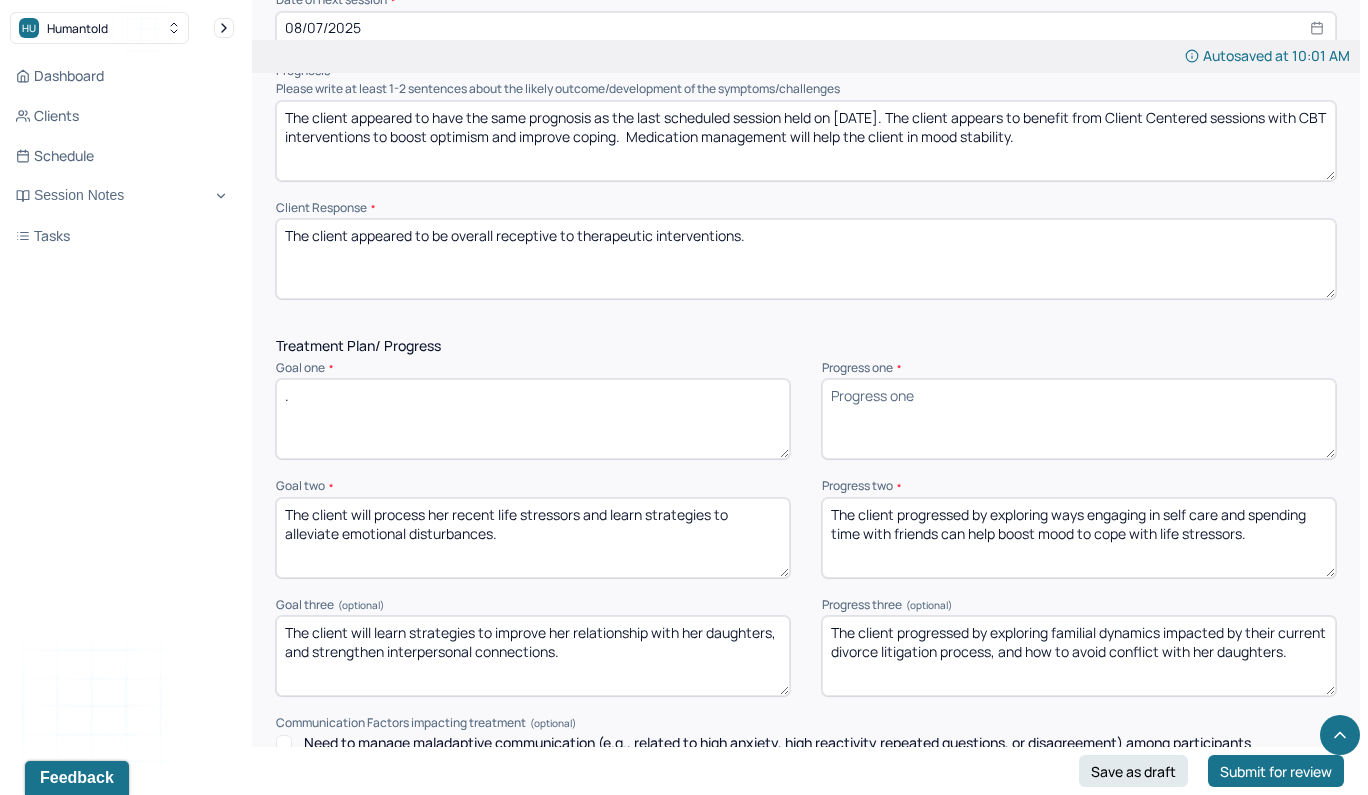 type 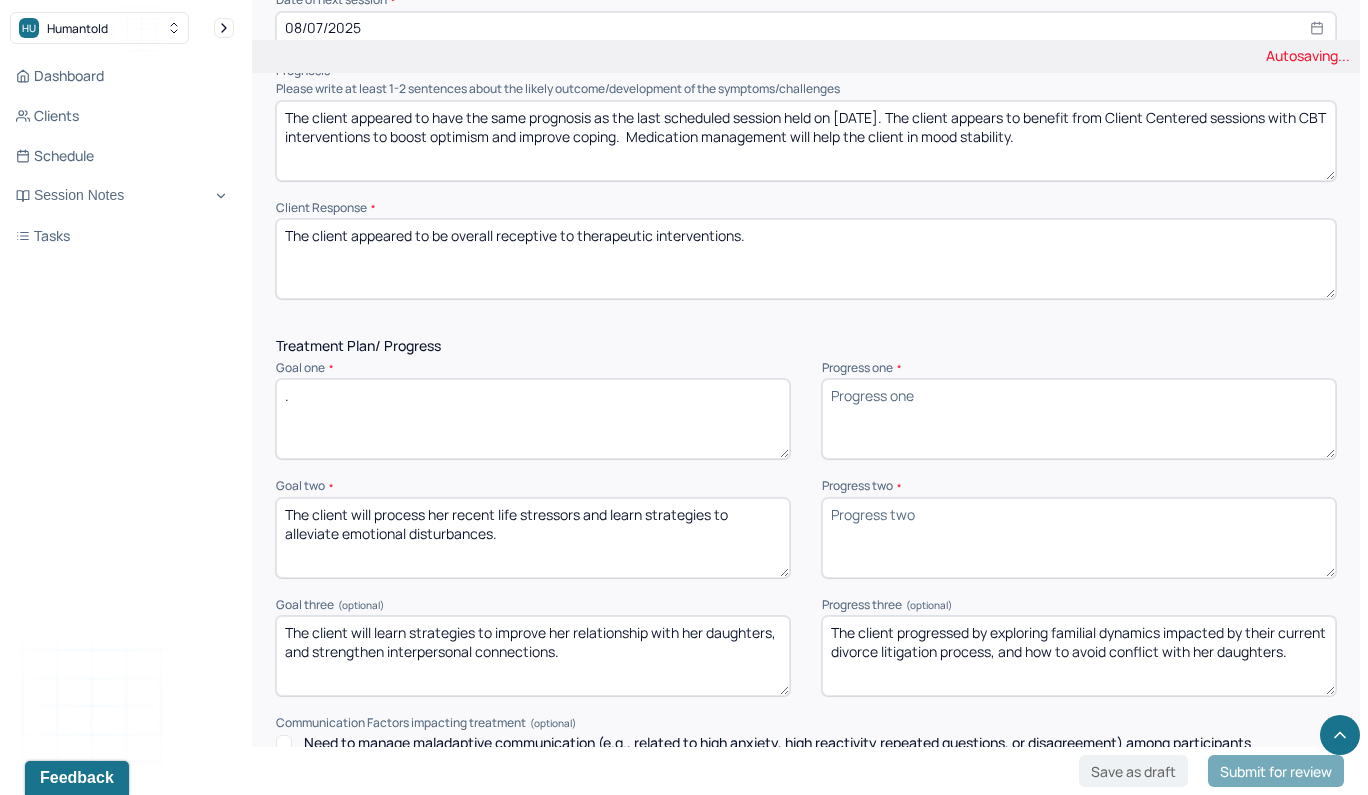 type 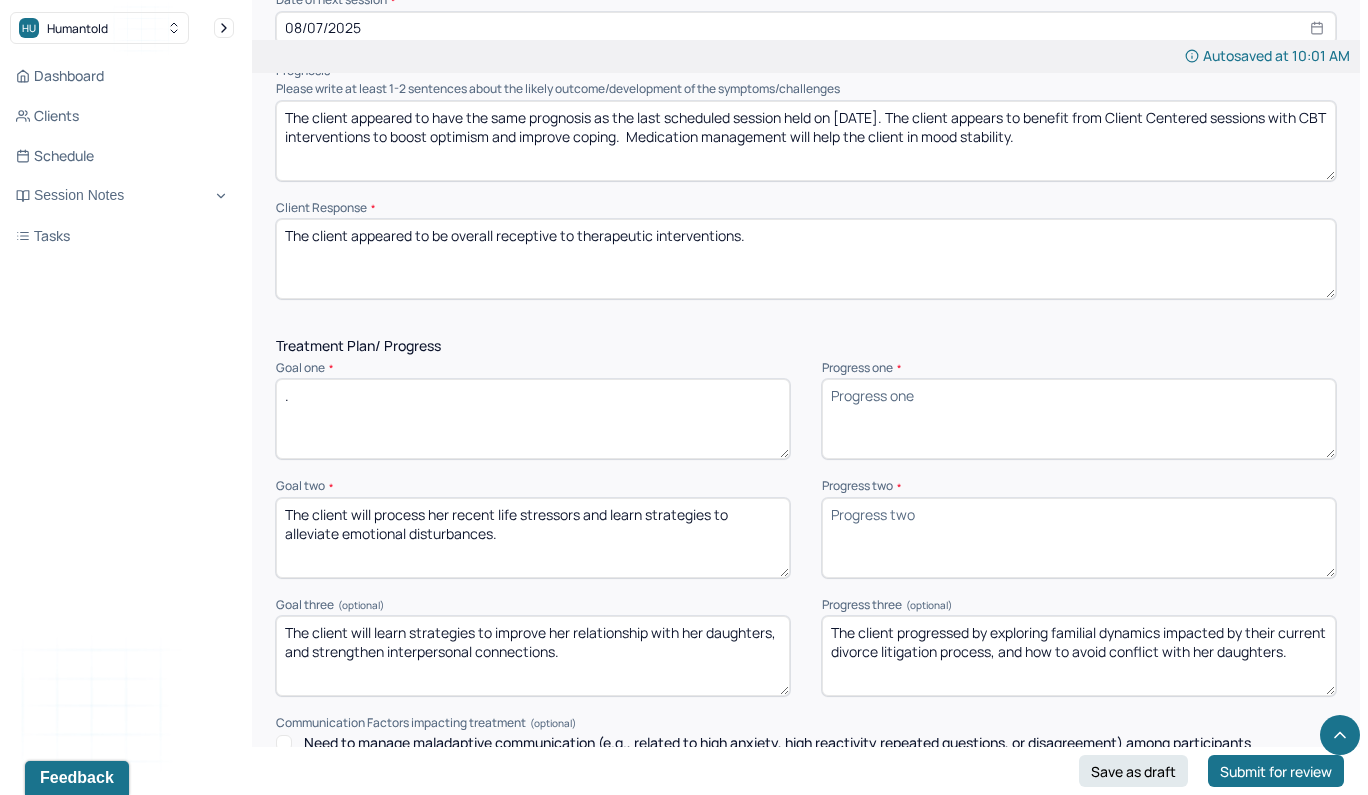 drag, startPoint x: 919, startPoint y: 642, endPoint x: 815, endPoint y: 570, distance: 126.491104 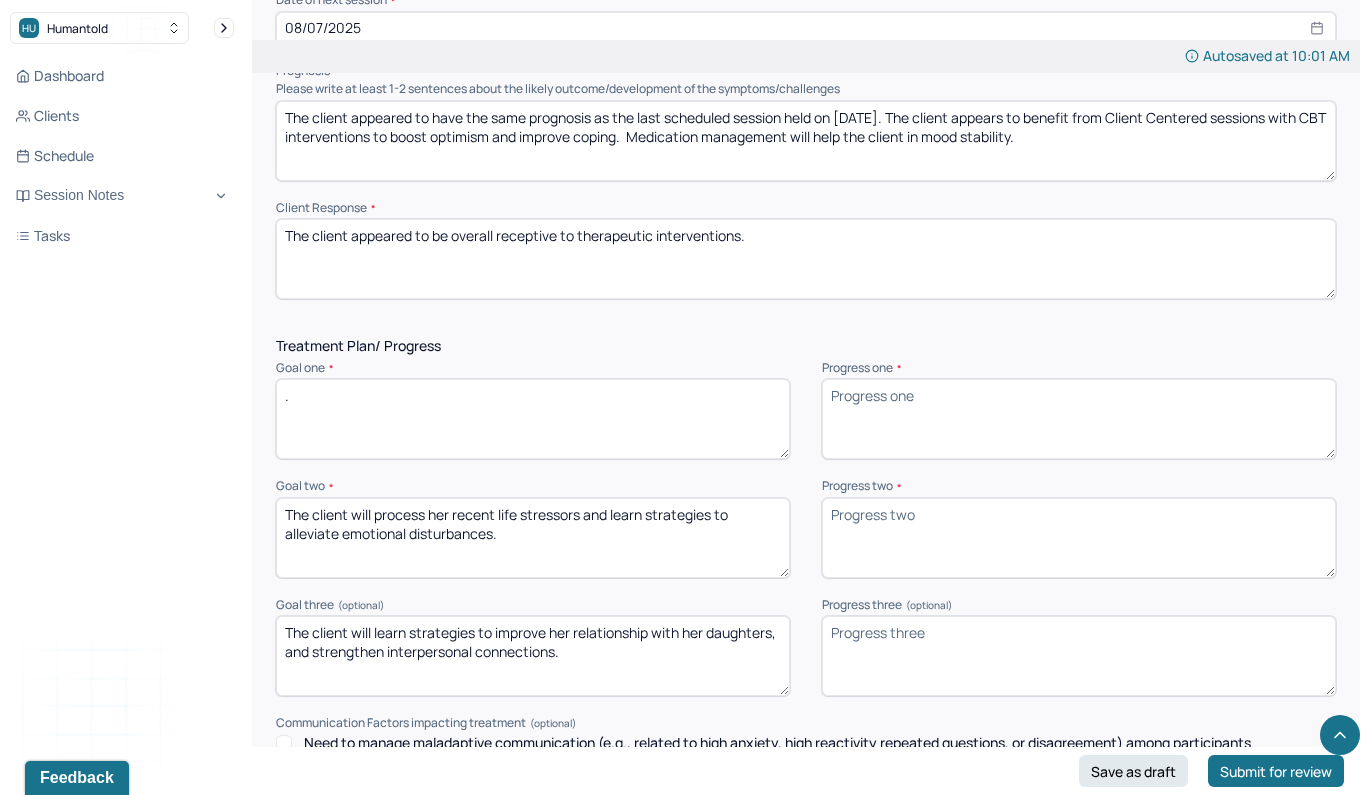 type 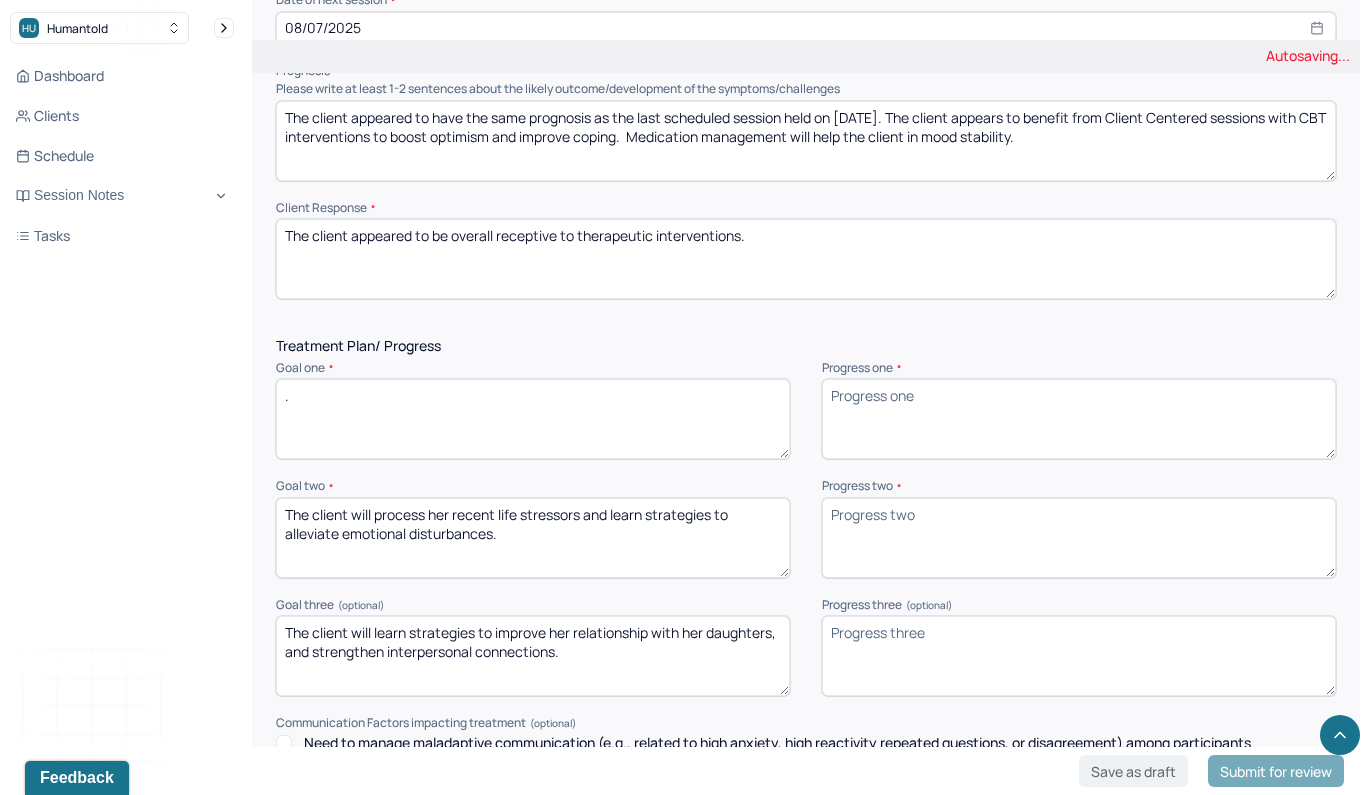 drag, startPoint x: 658, startPoint y: 623, endPoint x: 239, endPoint y: 586, distance: 420.6305 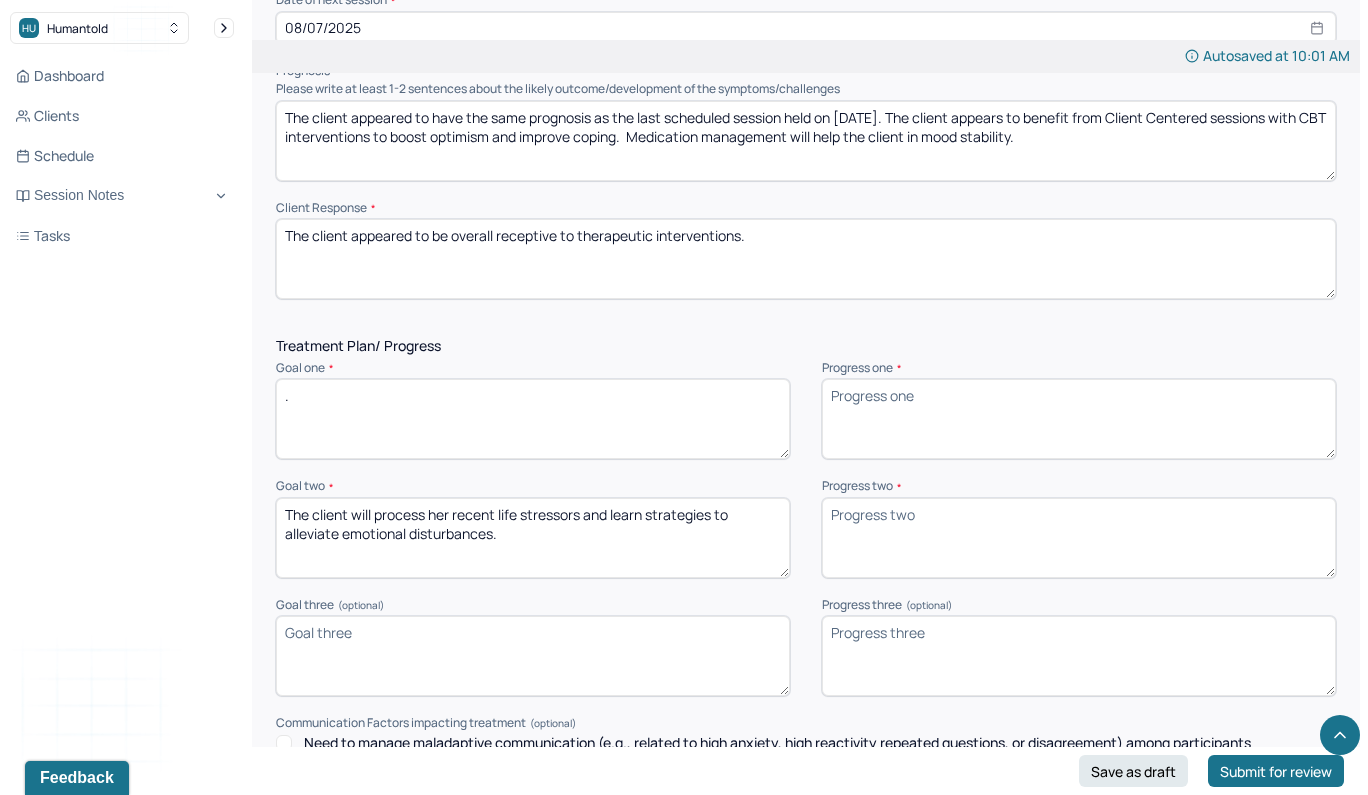 type 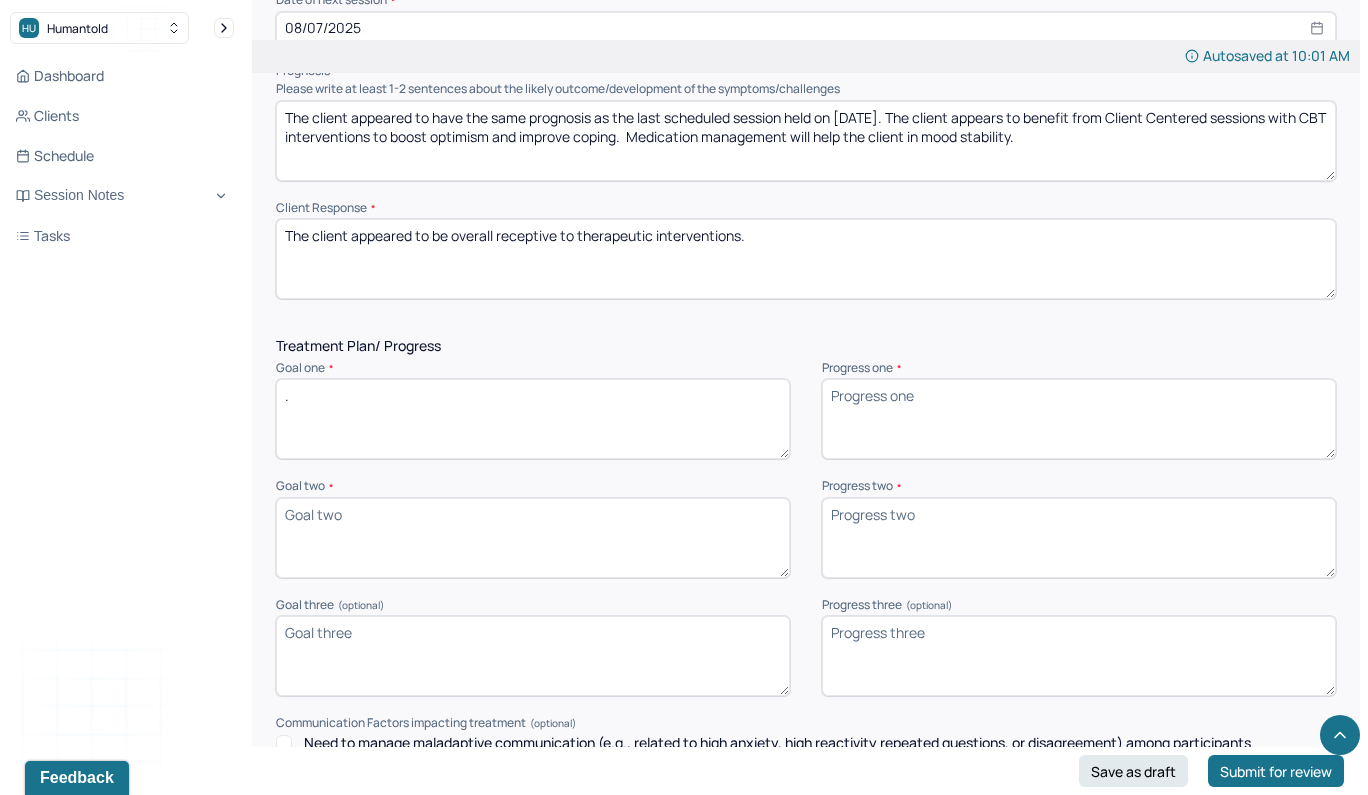 type 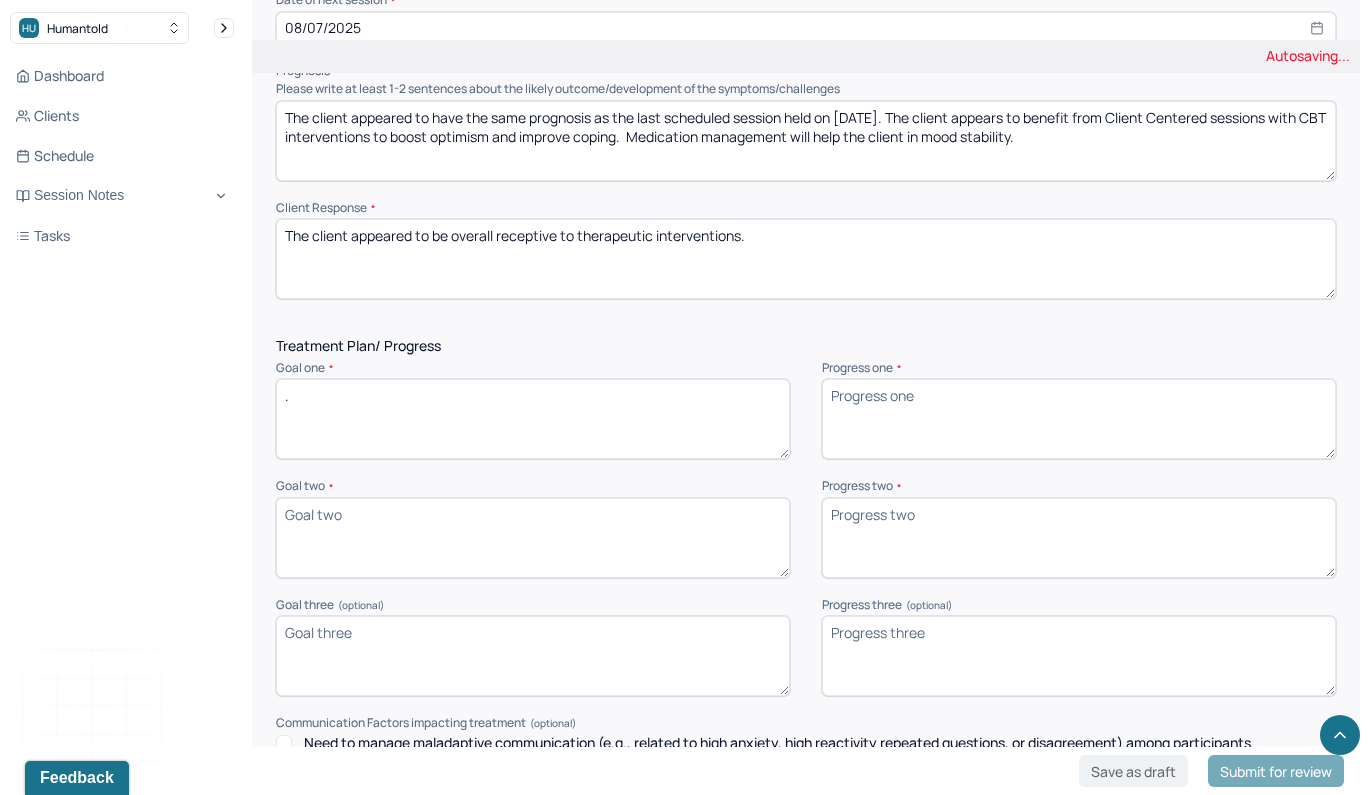 click on "." at bounding box center (533, 419) 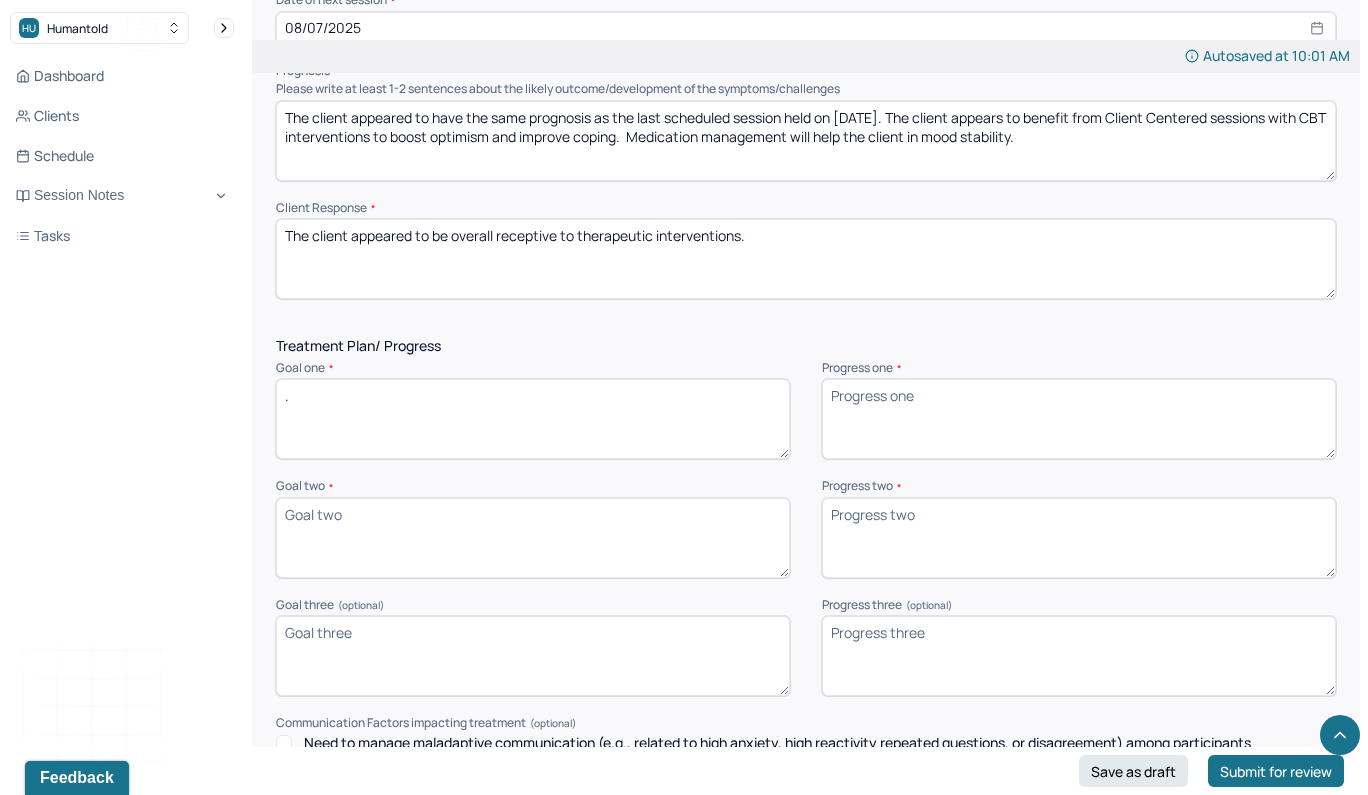 paste on "The client will learn strategies to reduce stress and increase relaxation." 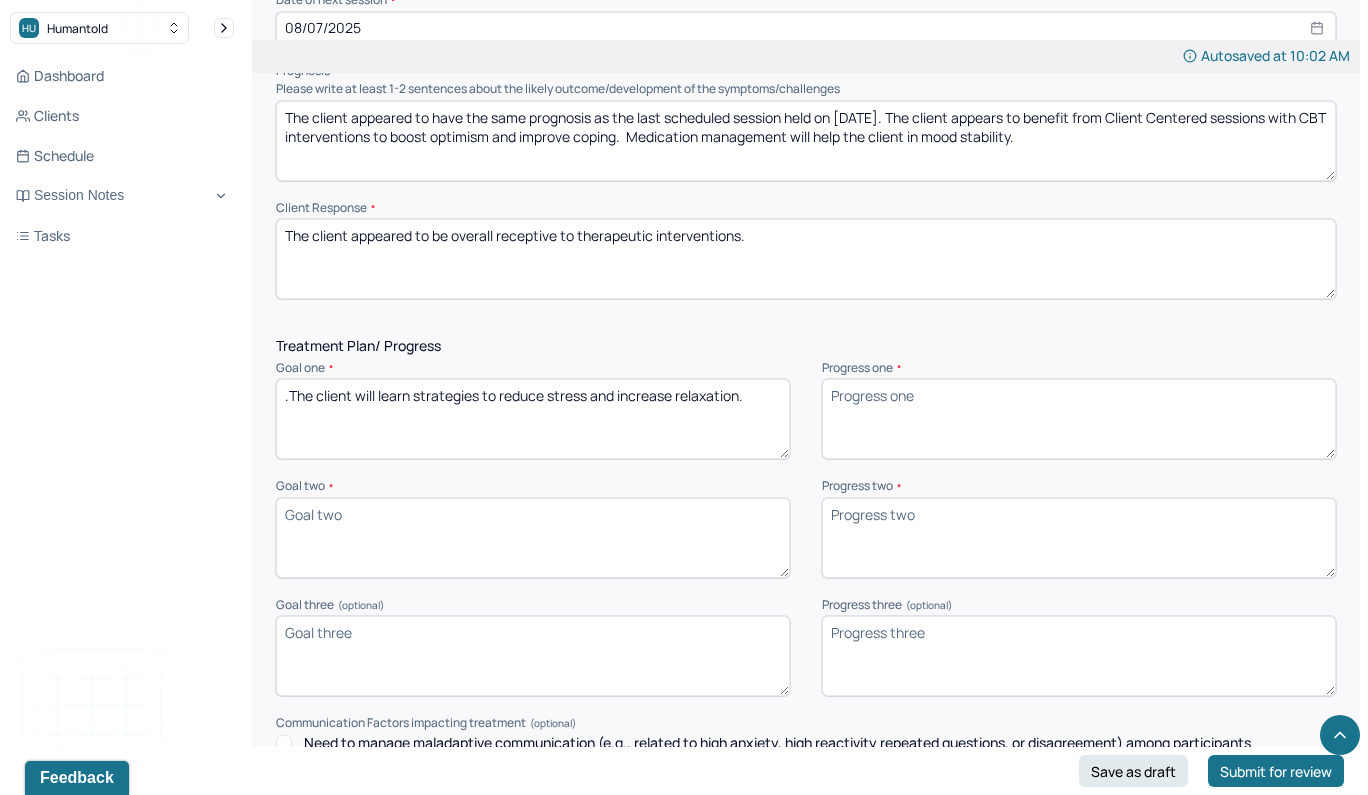 type on ".The client will learn strategies to reduce stress and increase relaxation." 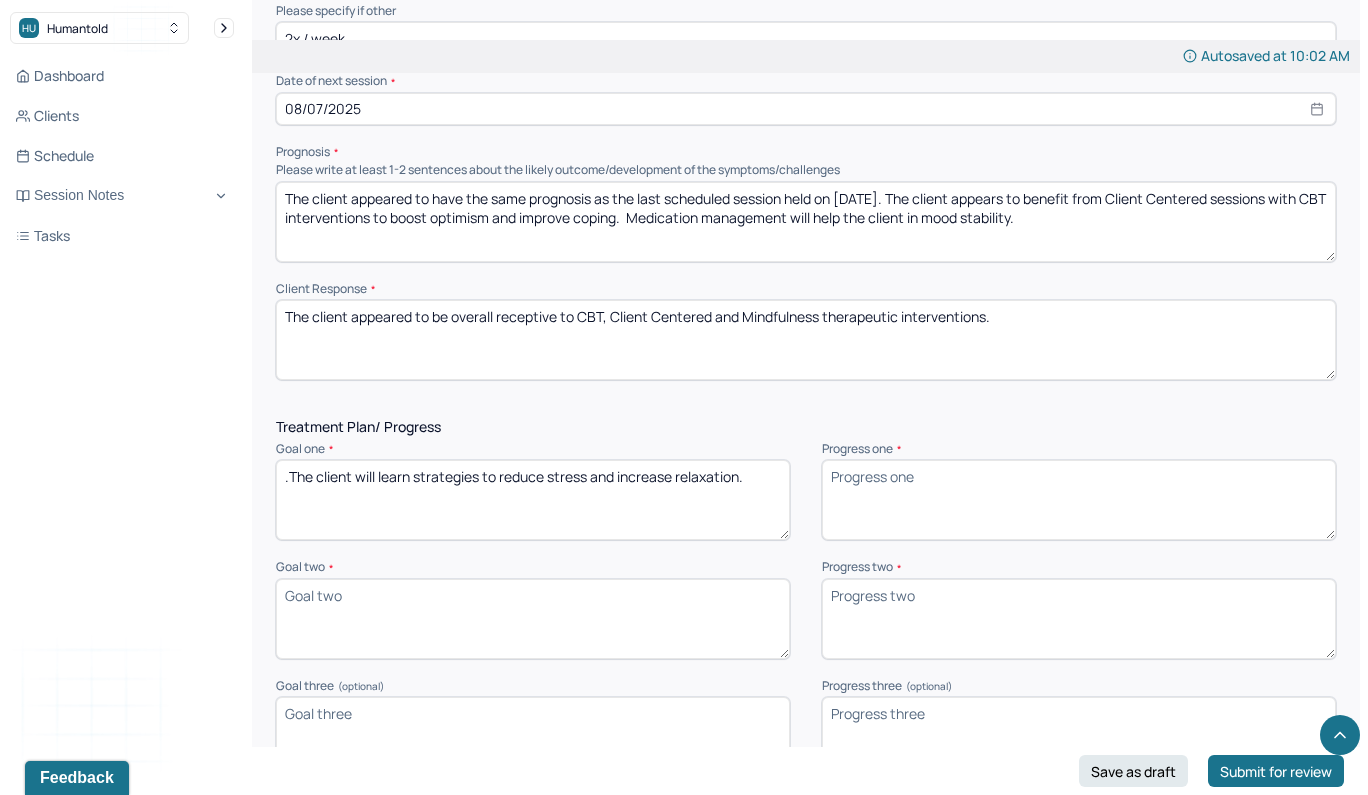 scroll, scrollTop: 2375, scrollLeft: 0, axis: vertical 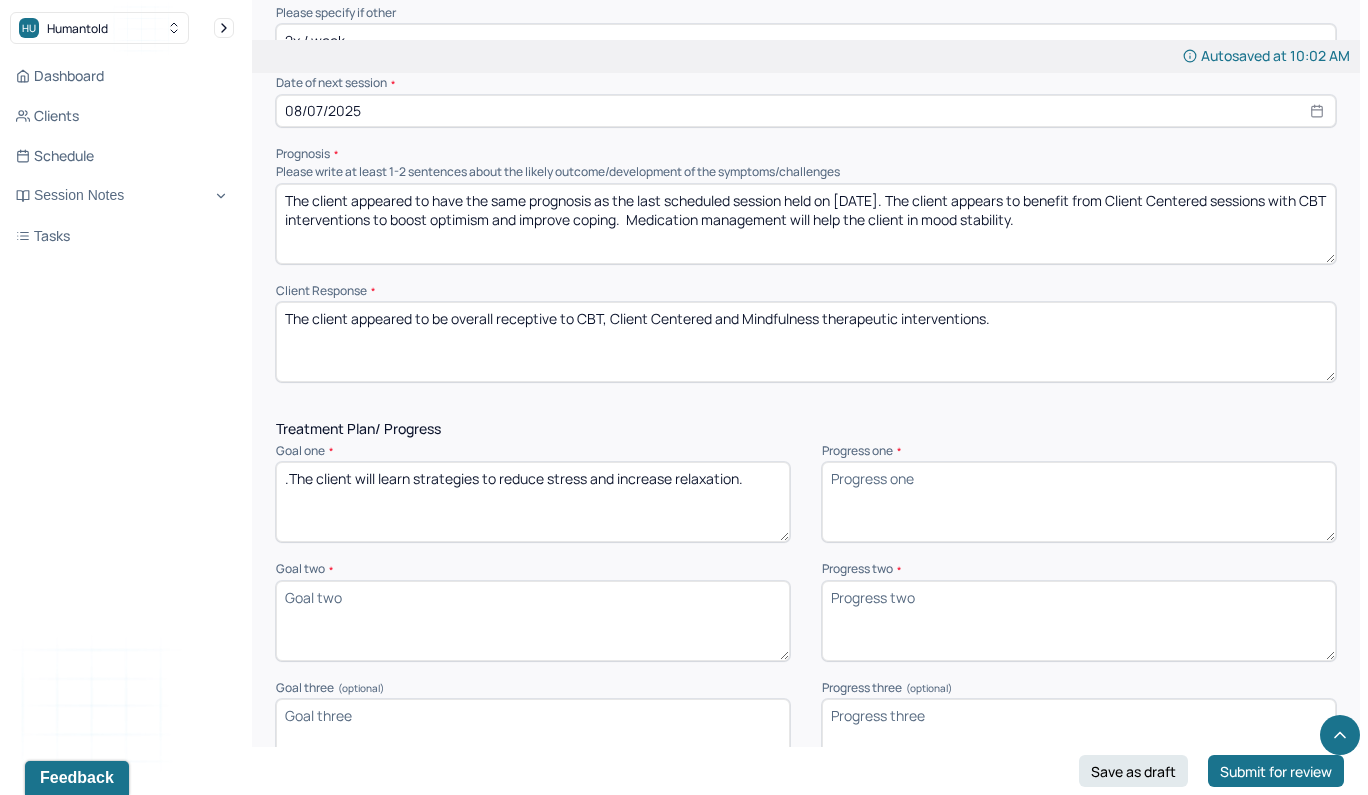 type on "The client appeared to be overall receptive to CBT, Client Centered and Mindfulness therapeutic interventions." 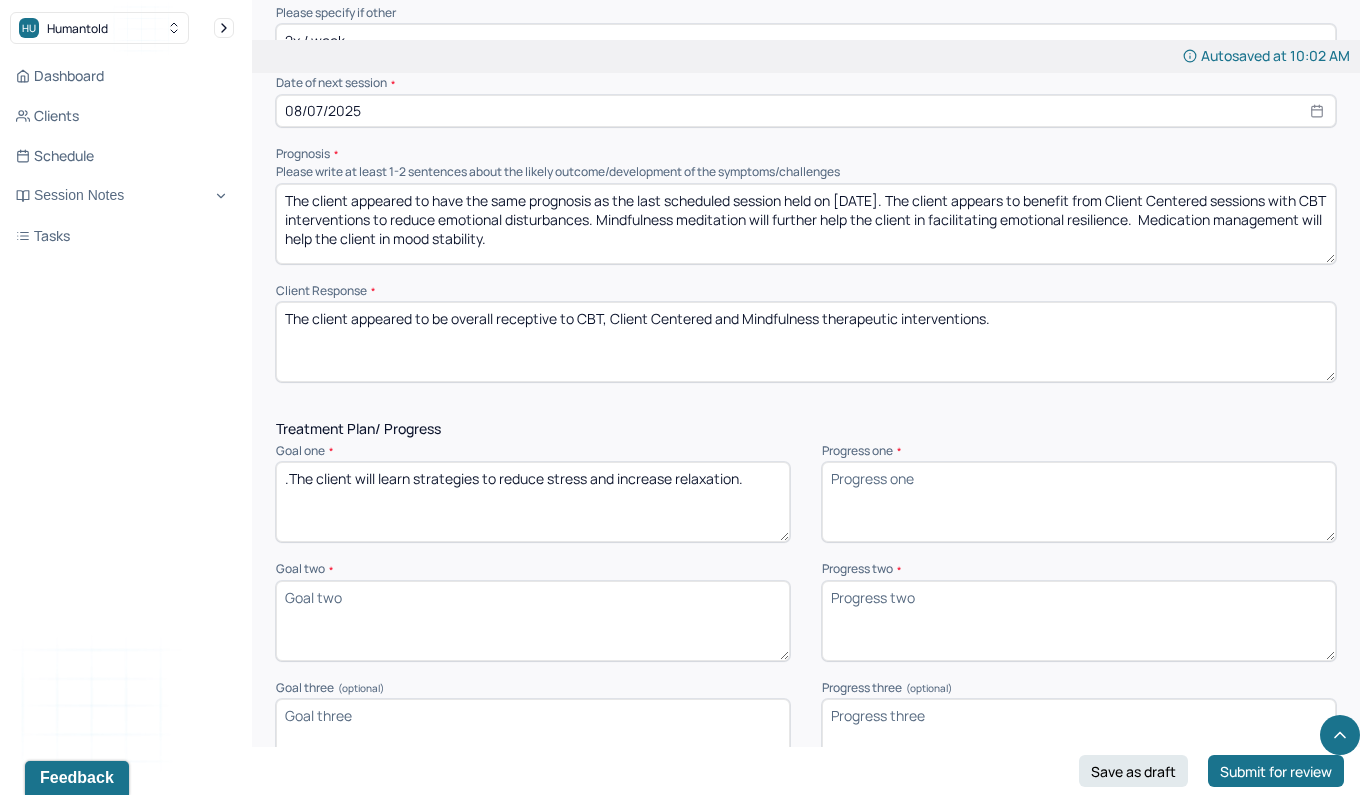 type on "The client appeared to have the same prognosis as the last scheduled session held on 7/29/2025. The client appears to benefit from Client Centered sessions with CBT interventions to reduce emotional disturbances. Mindfulness meditation will further help the client in facilitating emotional resilience.  Medication management will help the client in mood stability." 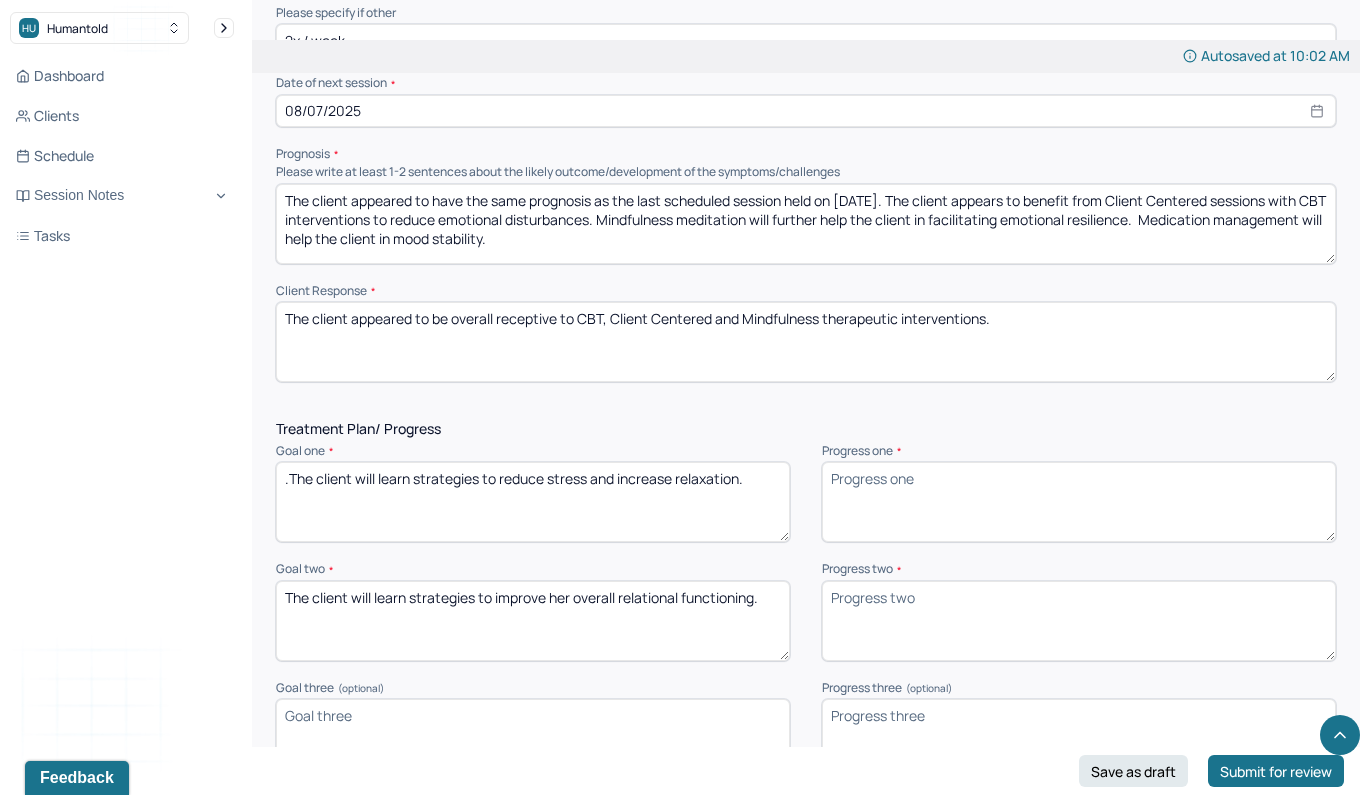 scroll, scrollTop: 2530, scrollLeft: 0, axis: vertical 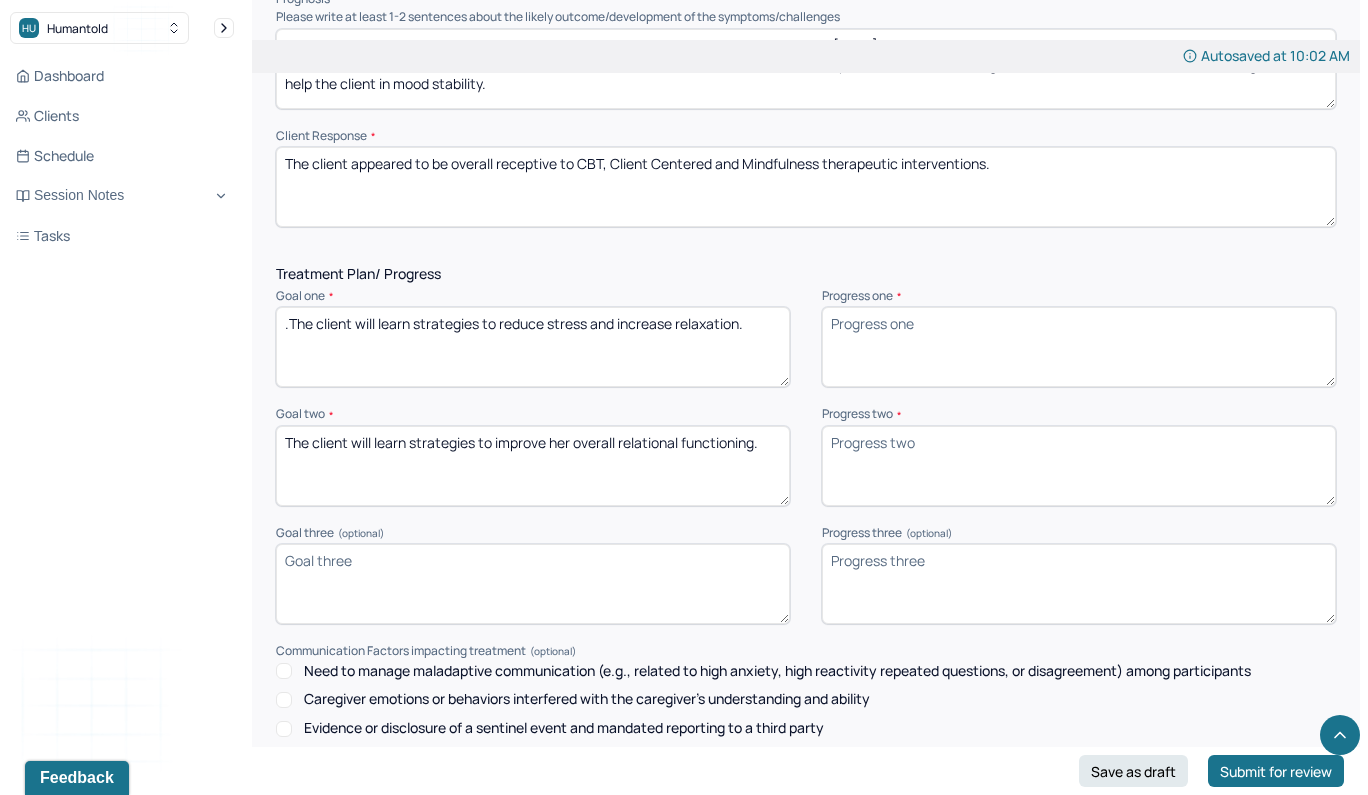 type on "The client will learn strategies to improve her overall relational functioning." 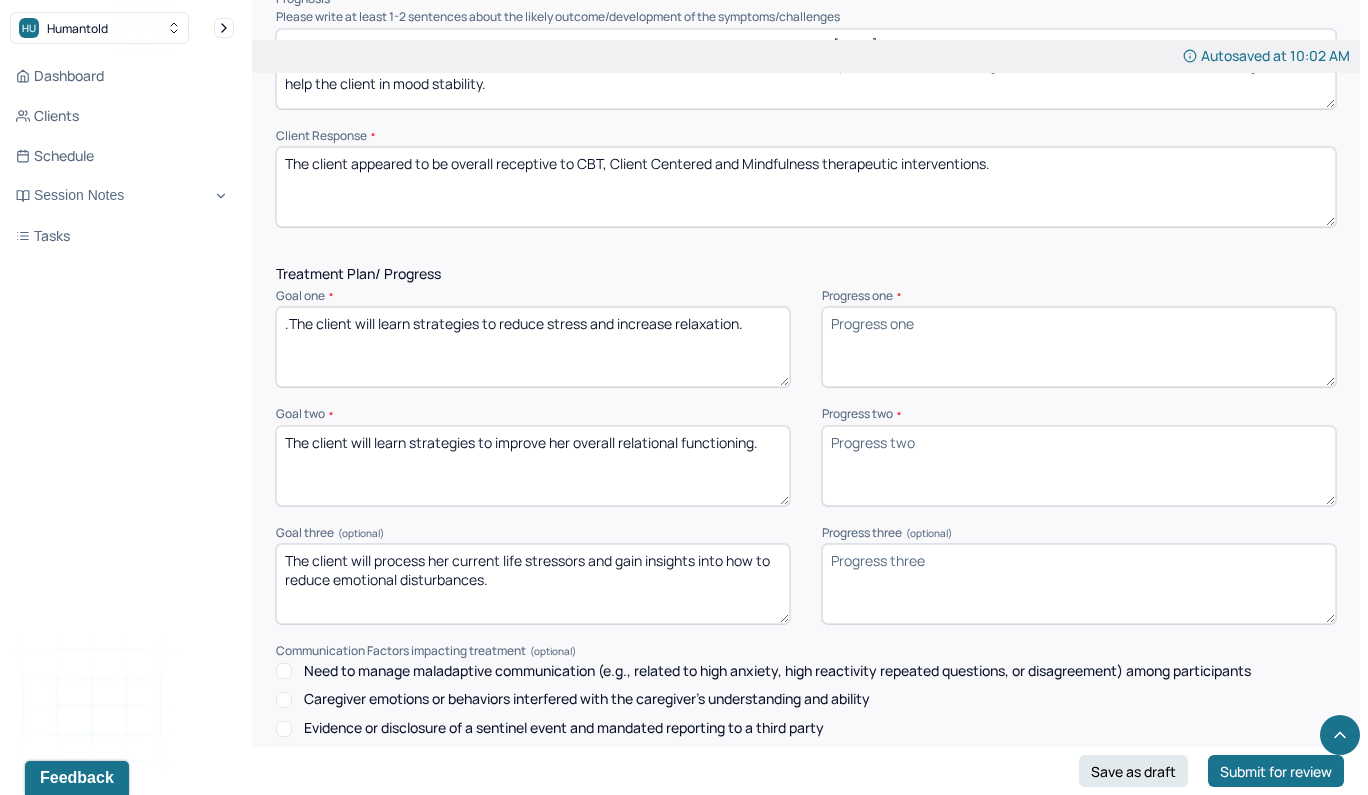 type on "The client will process her current life stressors and gain insights into how to reduce emotional disturbances." 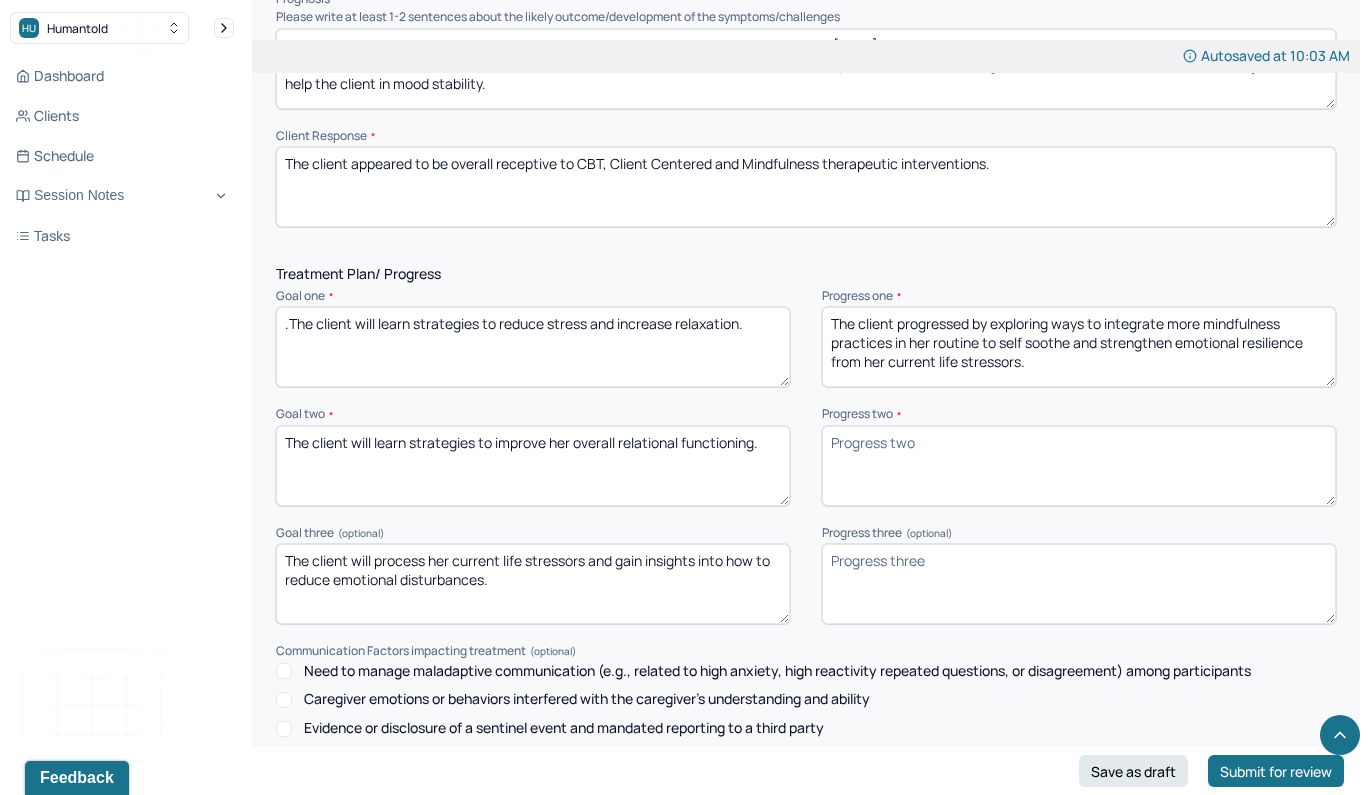 type on "The client progressed by exploring ways to integrate more mindfulness practices in her routine to self soothe and strengthen emotional resilience from her current life stressors." 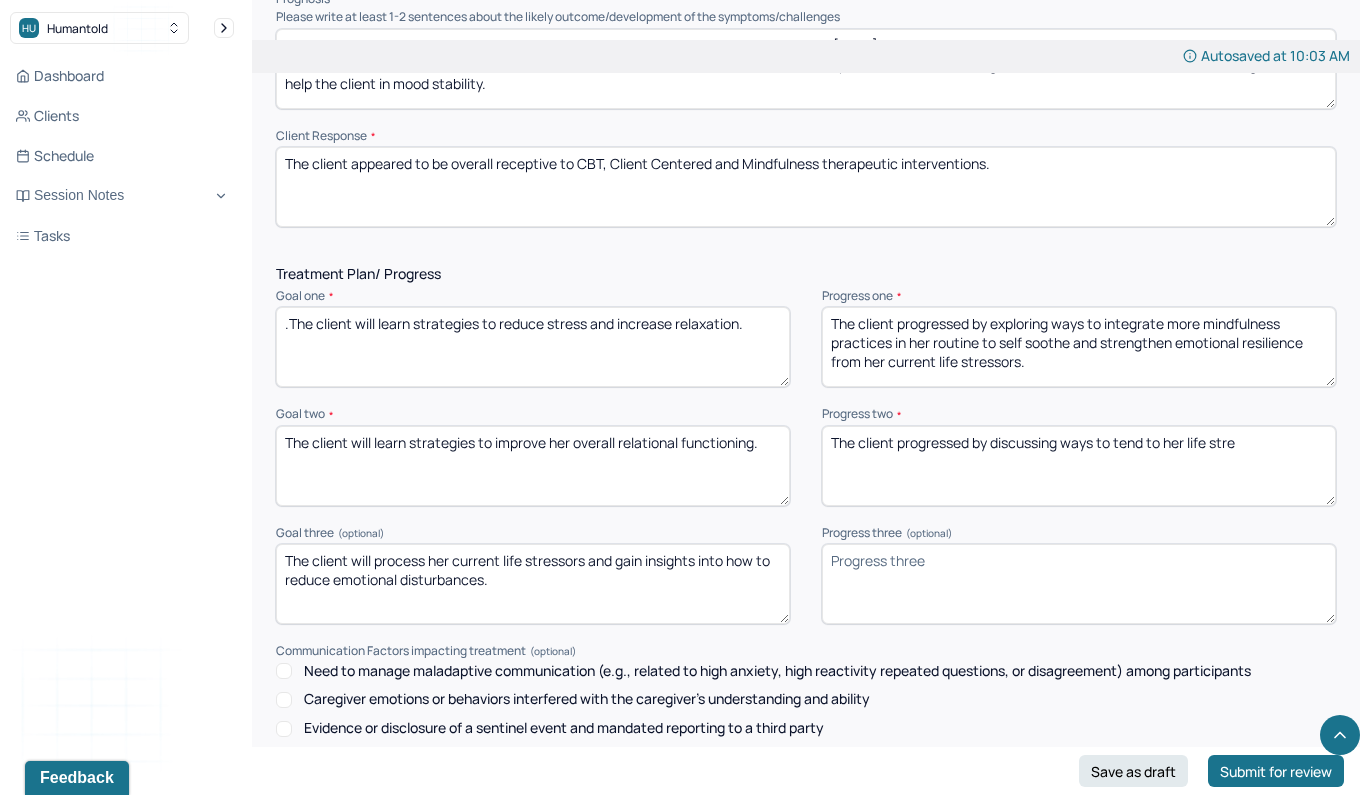 type on "The client progressed by discussing ways to tend to her life str" 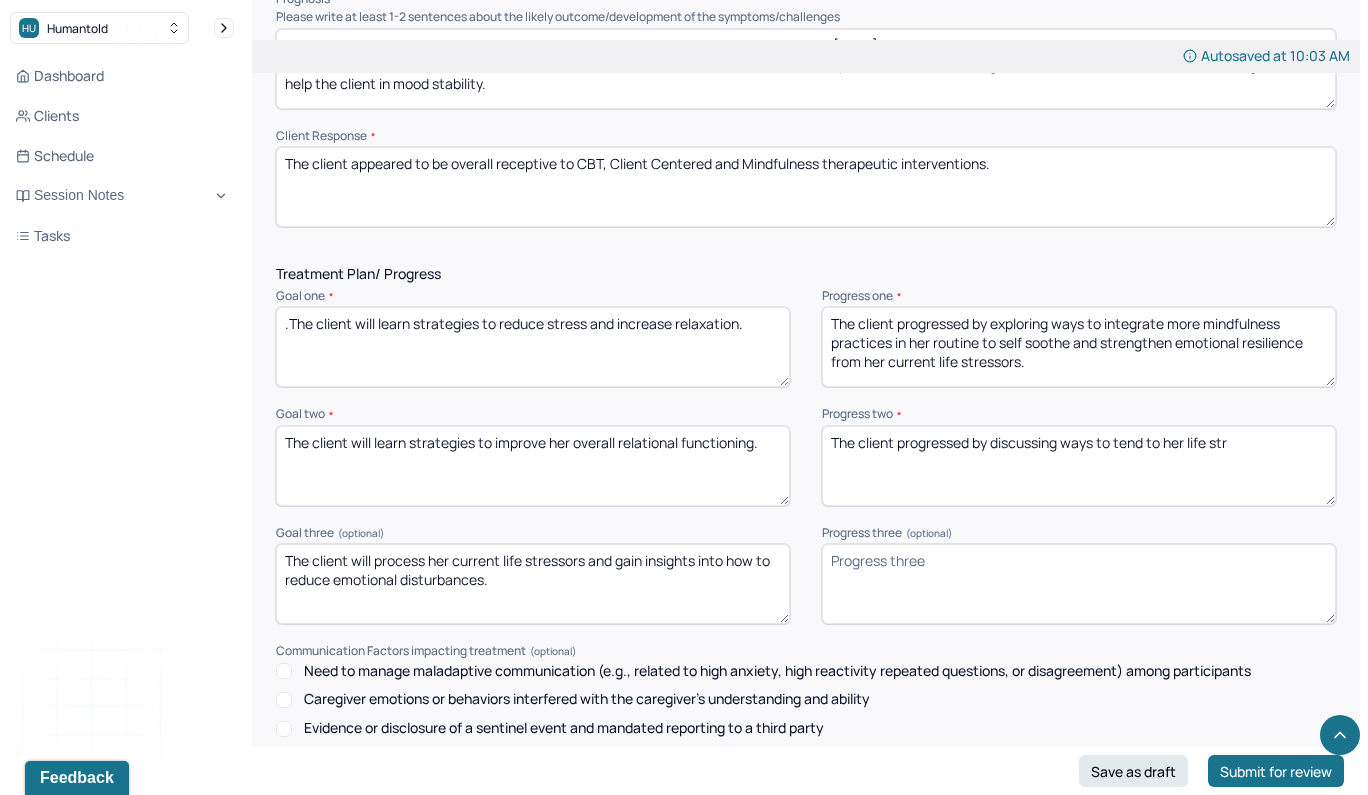 drag, startPoint x: 1256, startPoint y: 411, endPoint x: 761, endPoint y: 398, distance: 495.1707 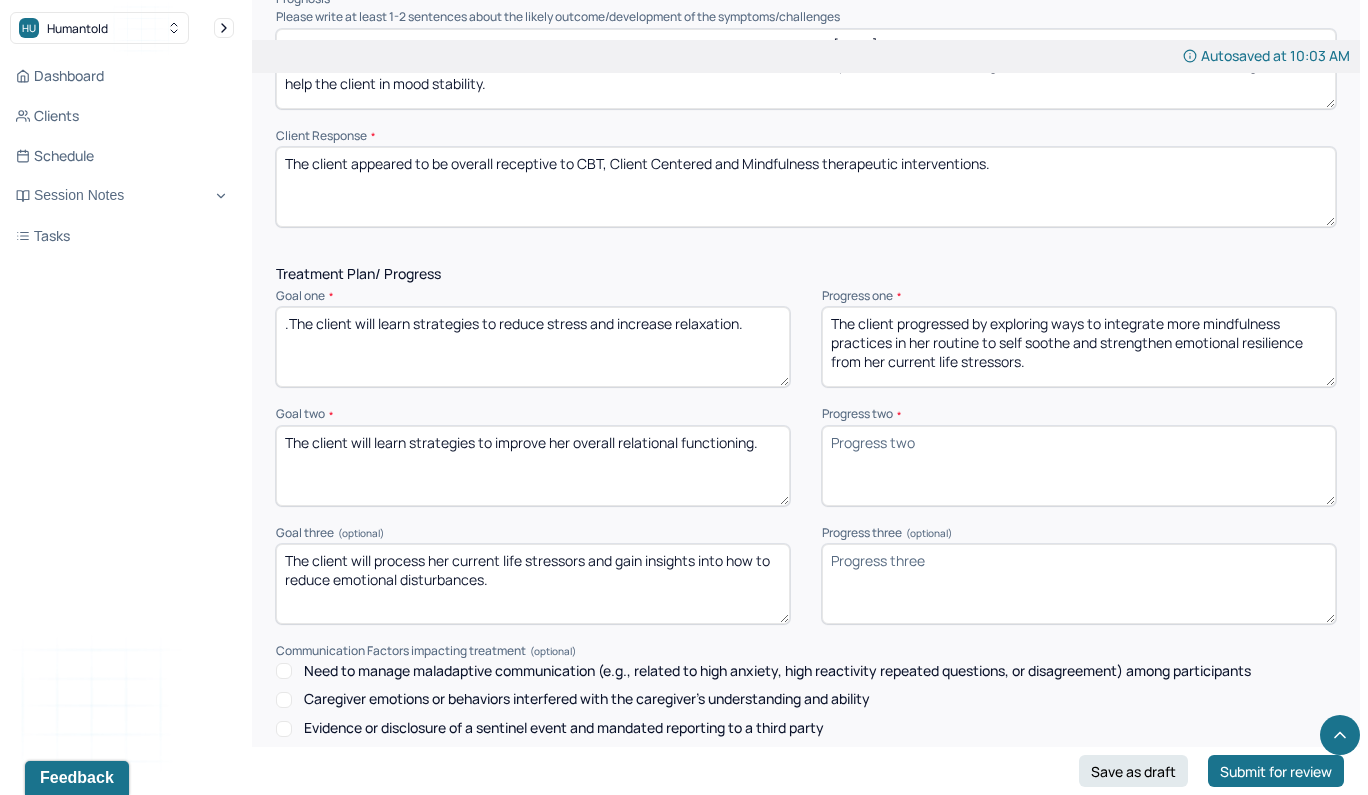 click on "Progress three (optional)" at bounding box center (1079, 584) 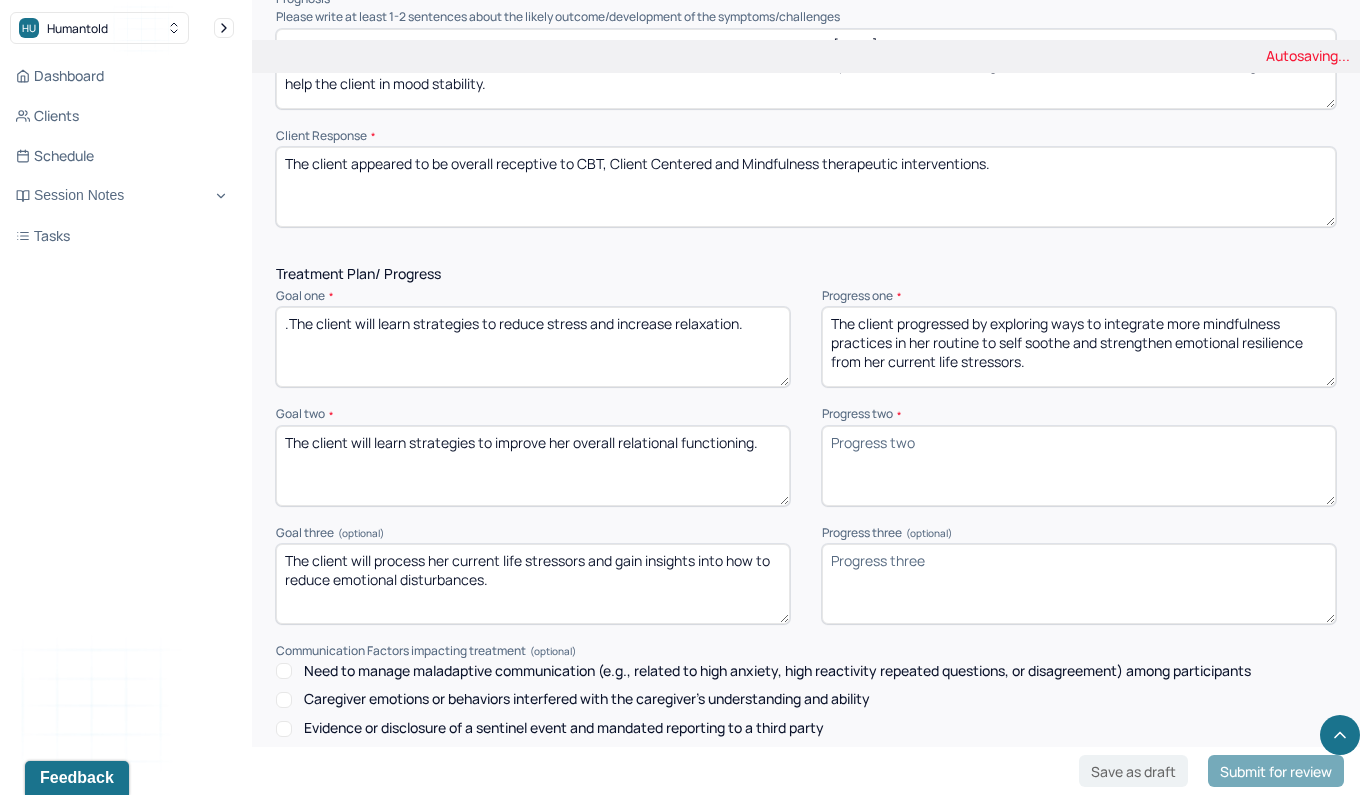 paste on "The client progressed by discussing ways to tend to her life str" 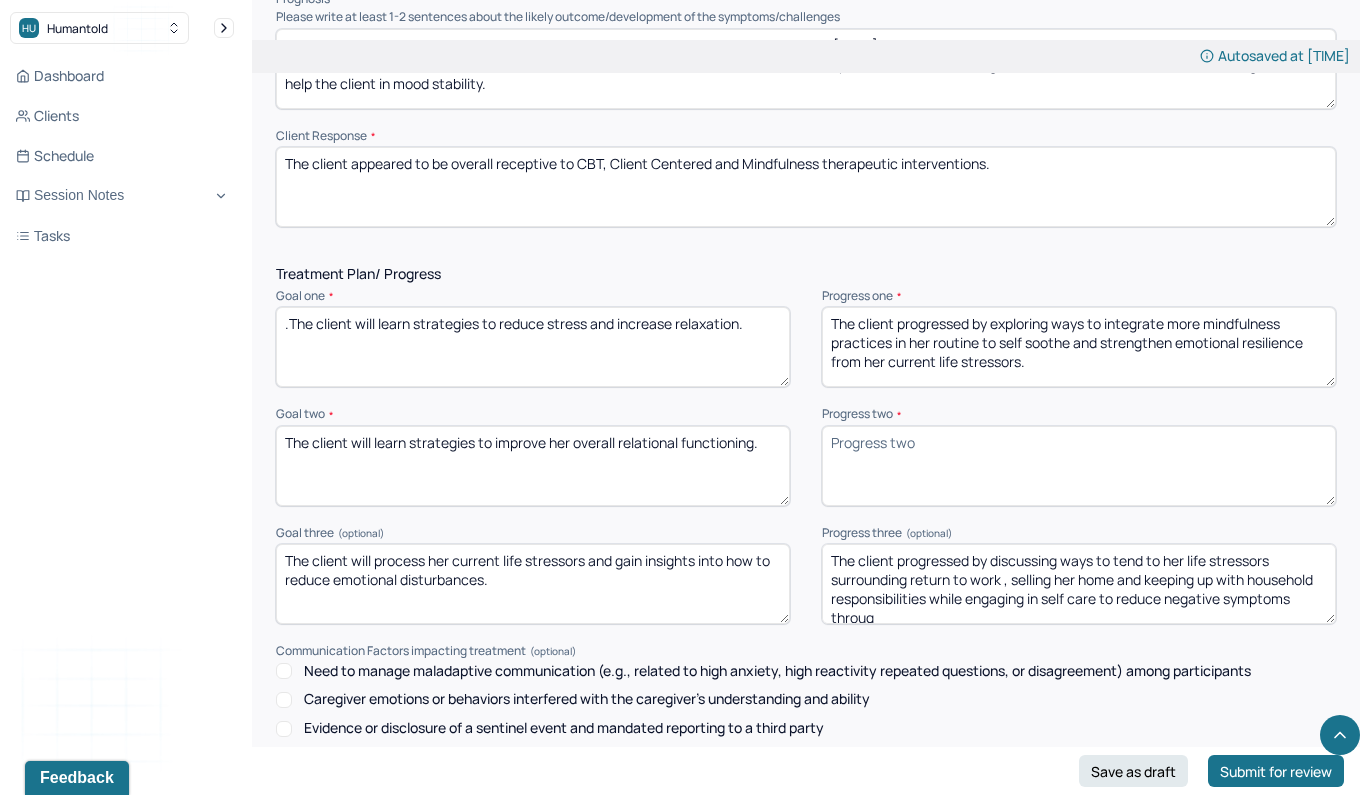 scroll, scrollTop: 4, scrollLeft: 0, axis: vertical 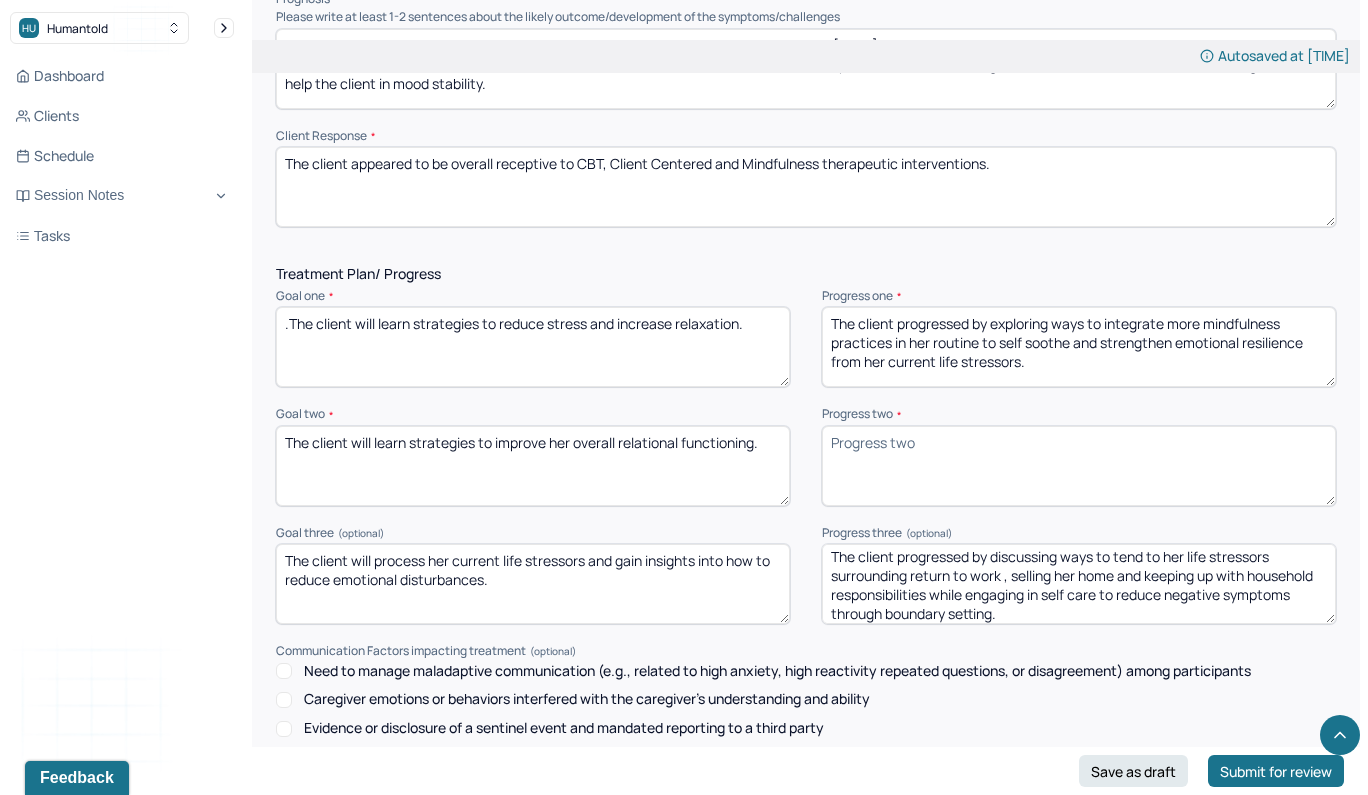 type on "The client progressed by discussing ways to tend to her life stressors surrounding return to work , selling her home and keeping up with household responsibilities while engaging in self care to reduce negative symptoms through boundary setting." 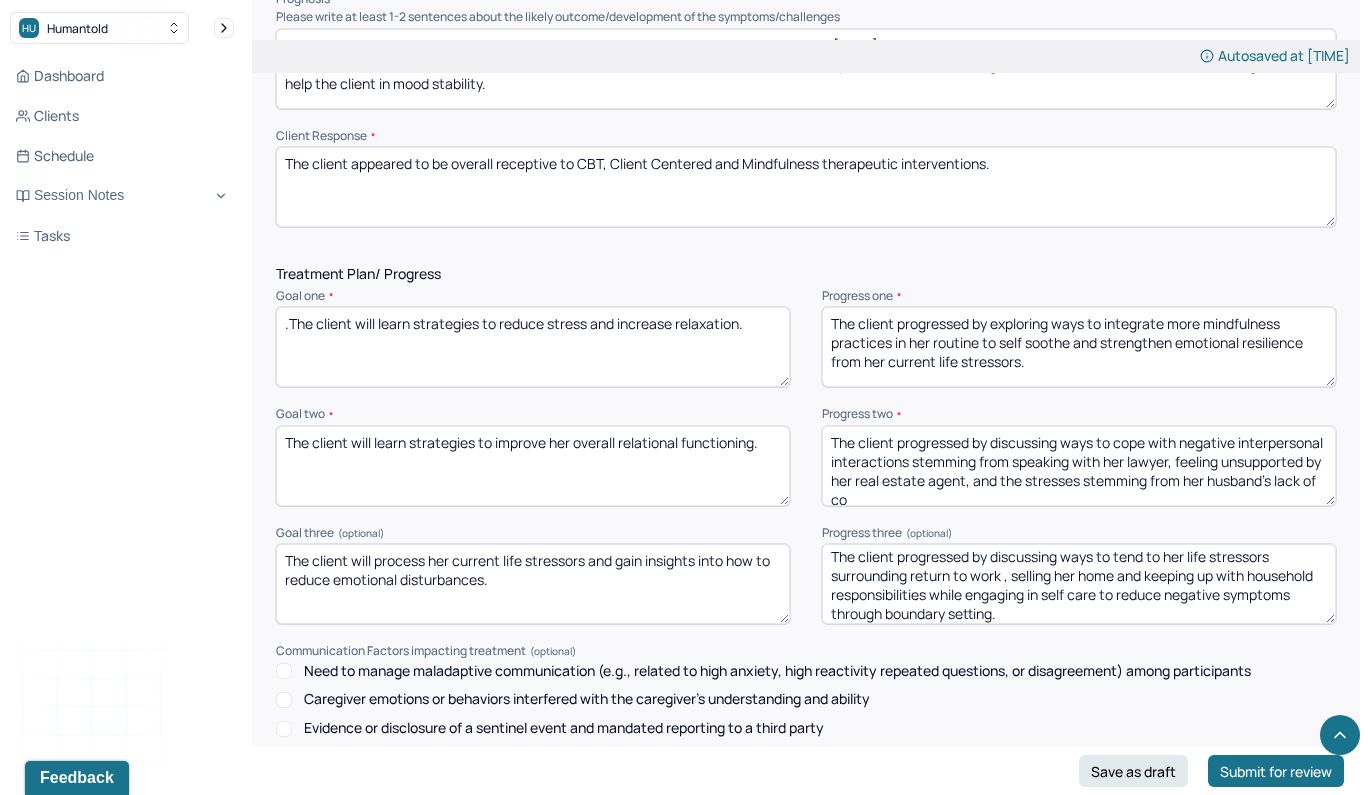 scroll, scrollTop: 4, scrollLeft: 0, axis: vertical 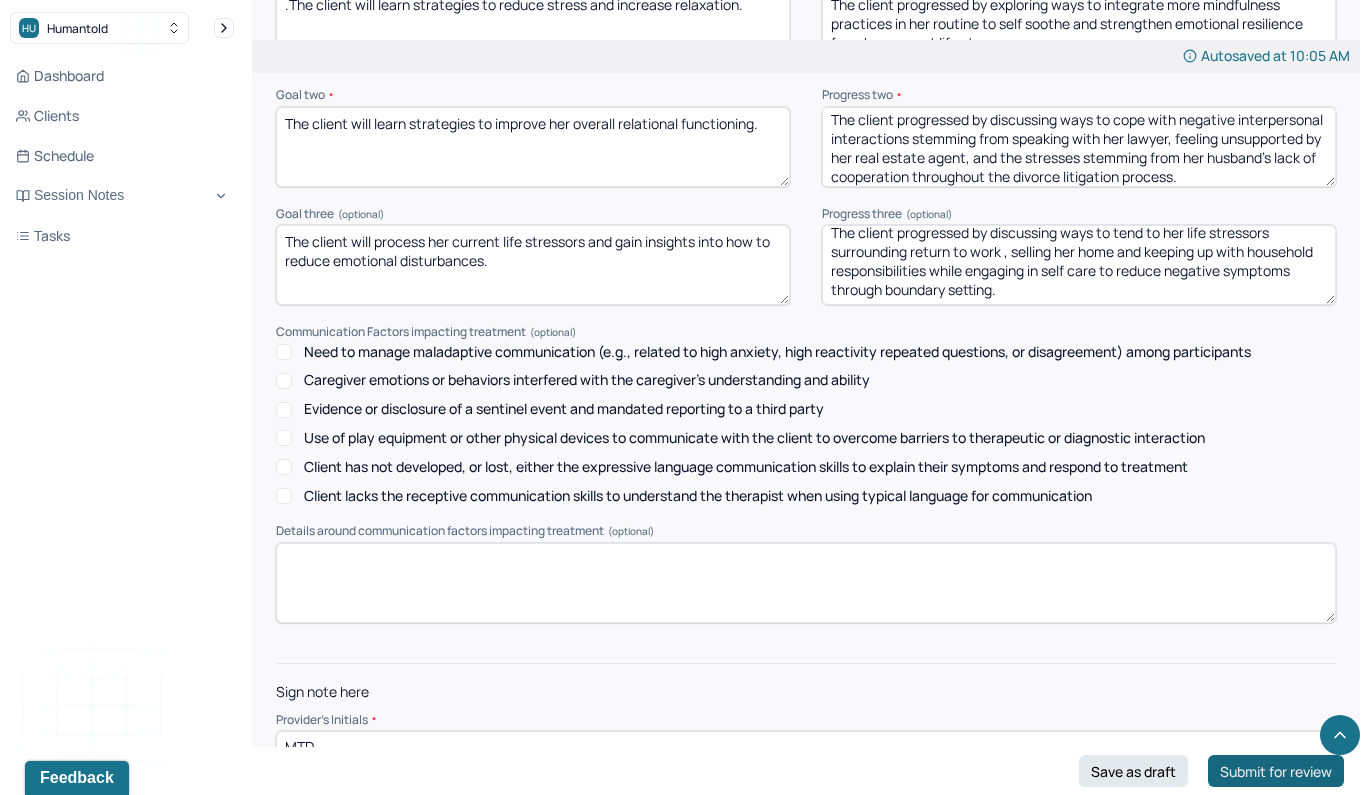 type on "The client progressed by discussing ways to cope with negative interpersonal interactions stemming from speaking with her lawyer, feeling unsupported by her real estate agent, and the stresses stemming from her husband's lack of cooperation throughout the divorce litigation process." 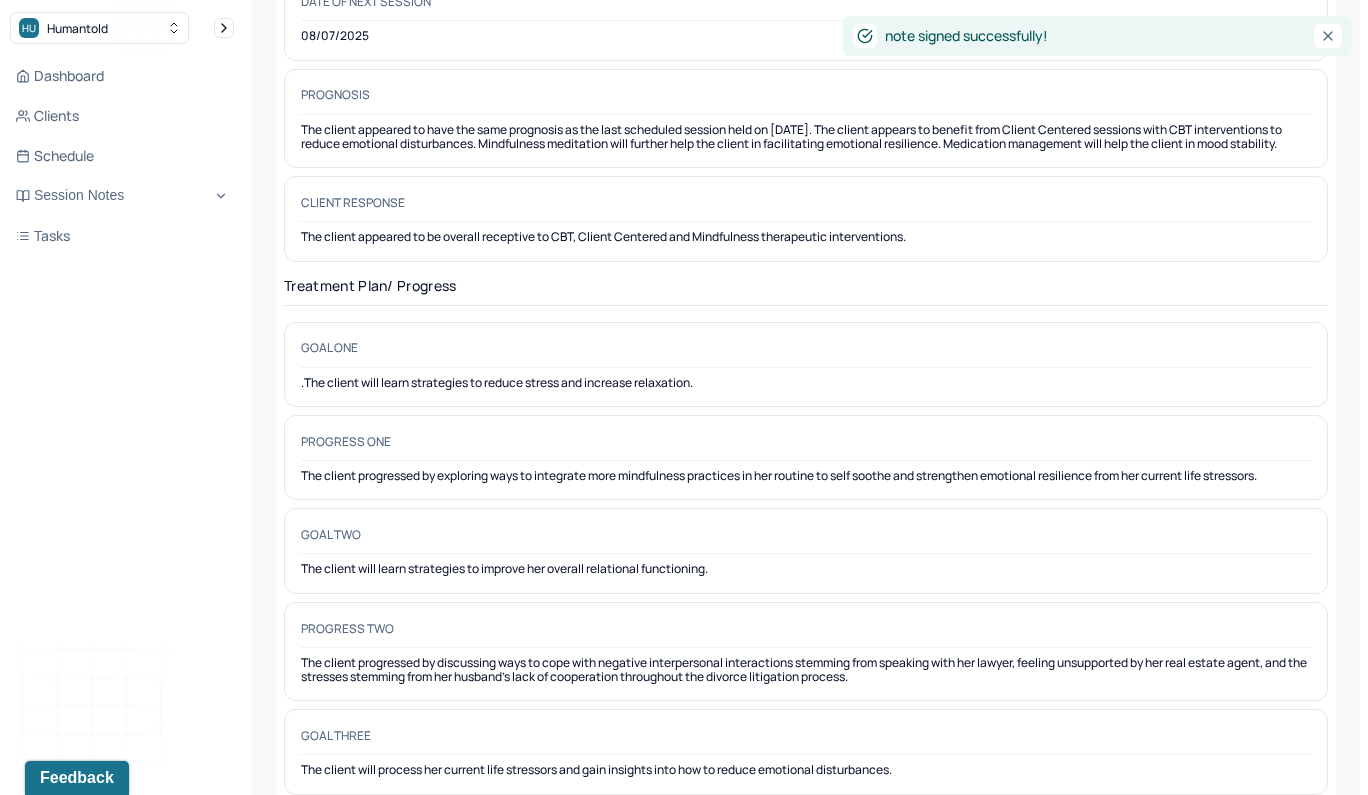 scroll, scrollTop: 0, scrollLeft: 0, axis: both 